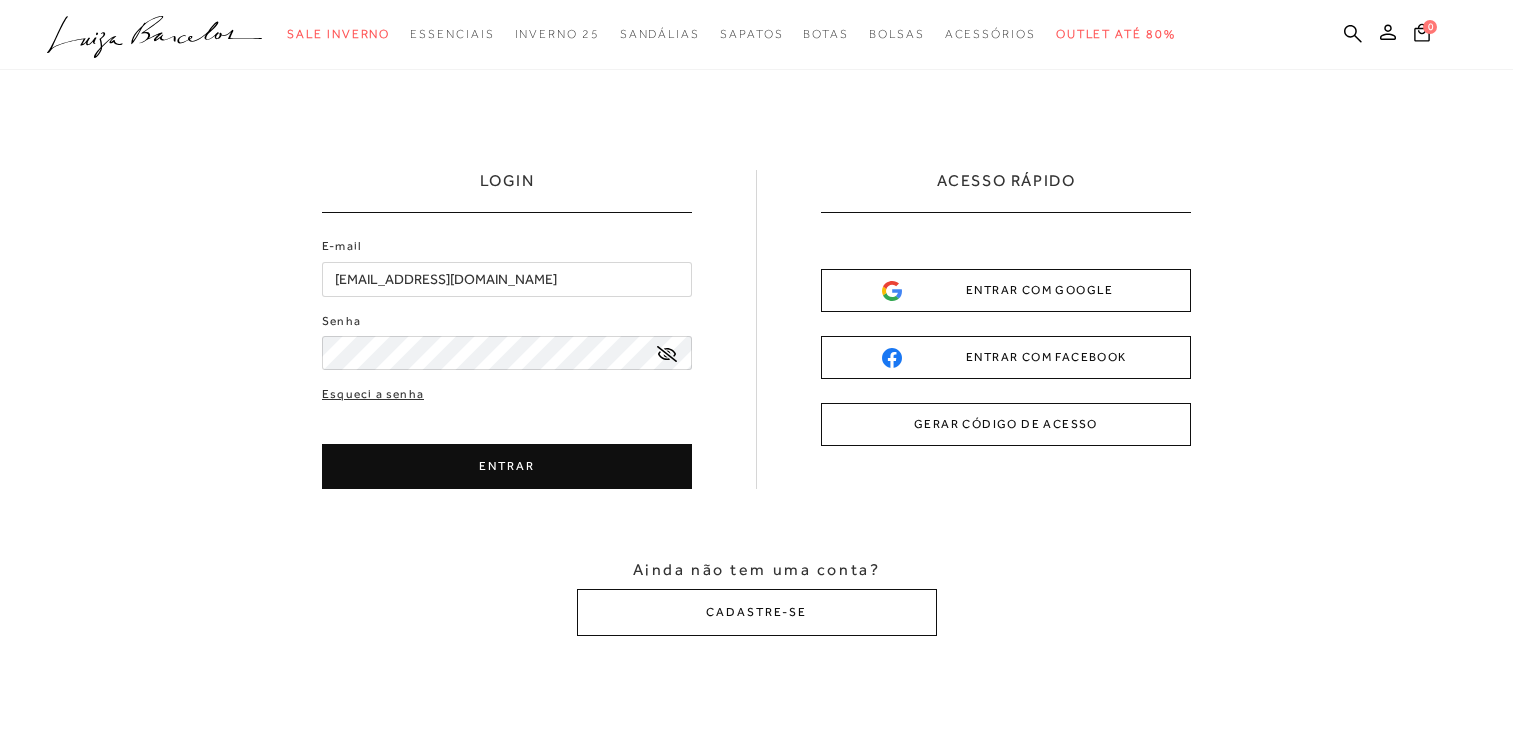 scroll, scrollTop: 0, scrollLeft: 0, axis: both 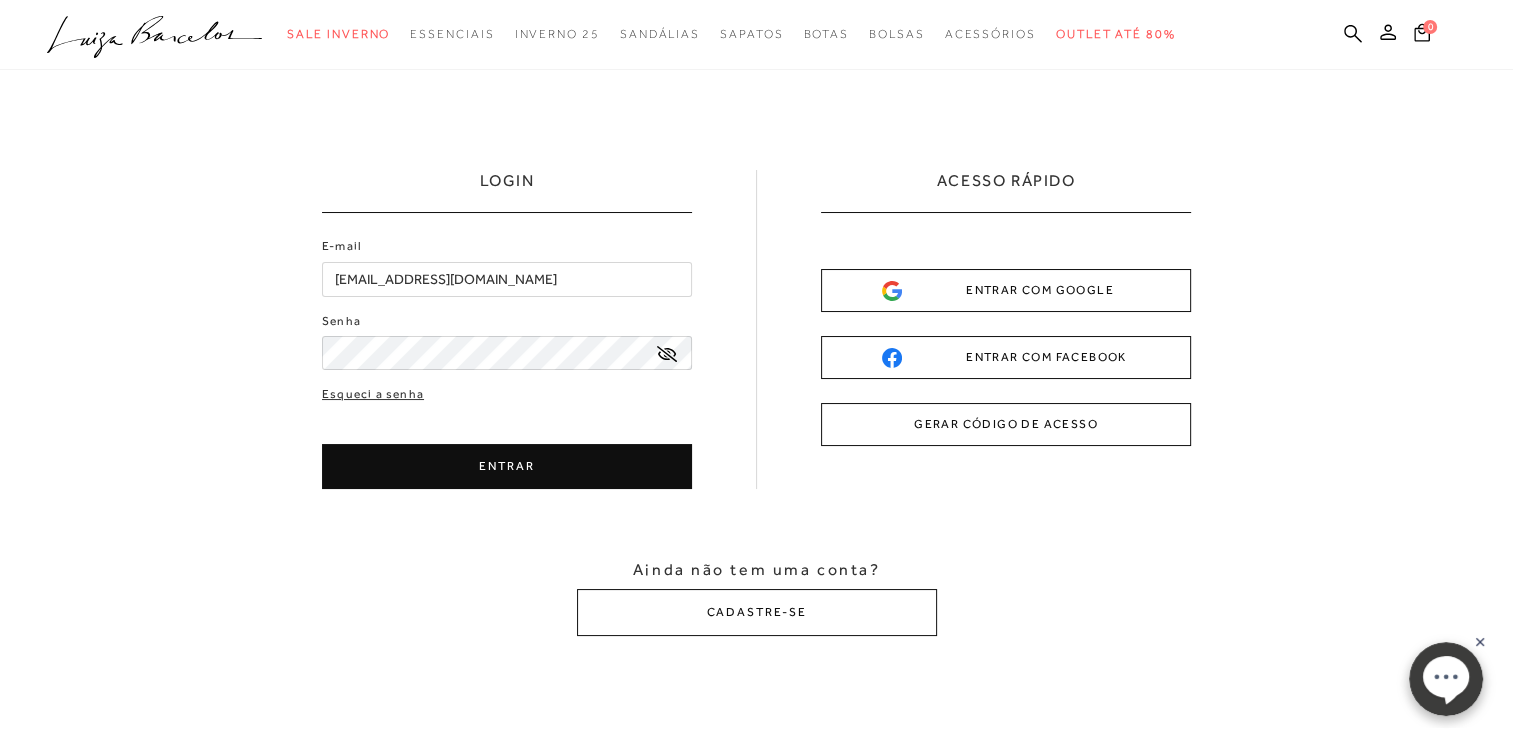 click on "LOGIN
E-mail
josrnite.aquino@gmail.com
Senha" at bounding box center (756, 403) 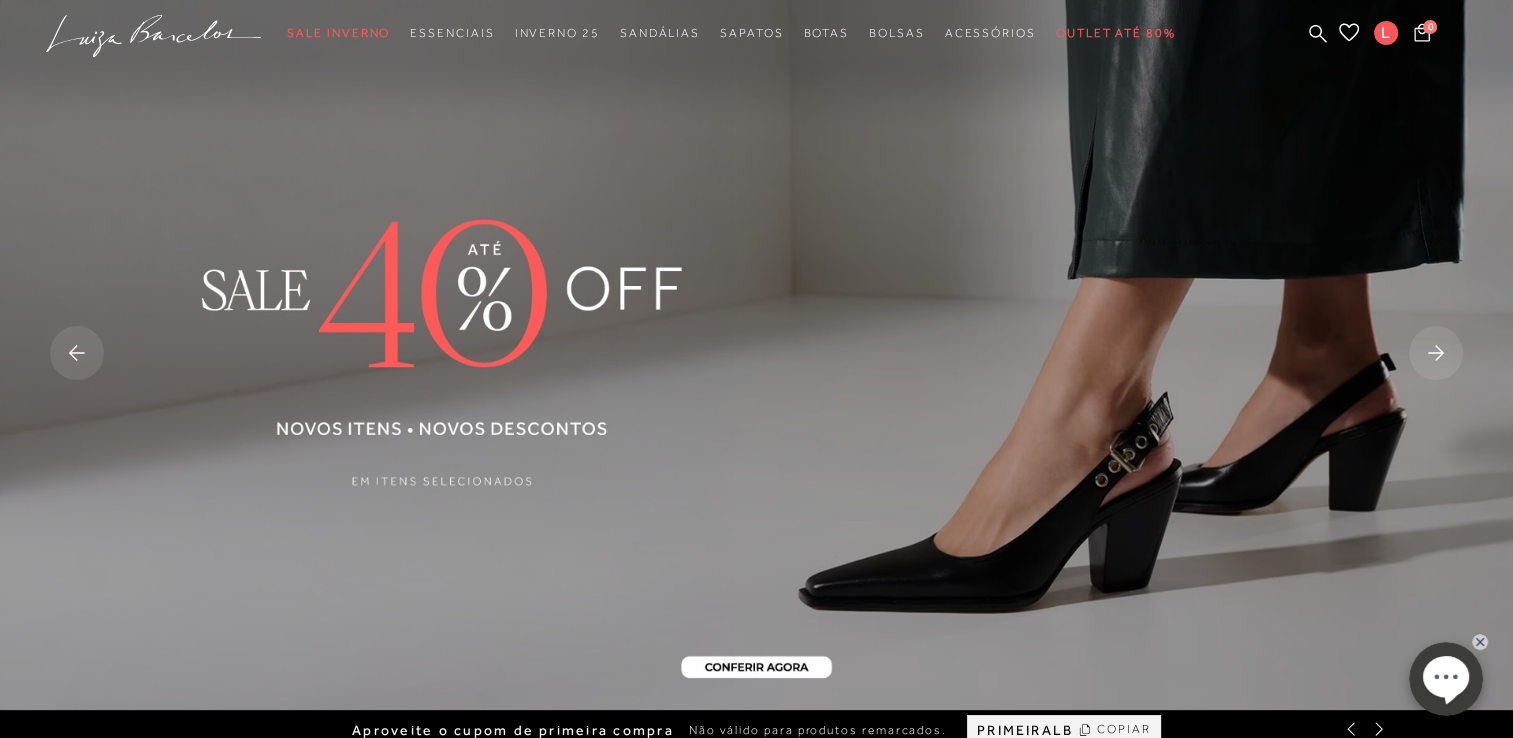 scroll, scrollTop: 0, scrollLeft: 0, axis: both 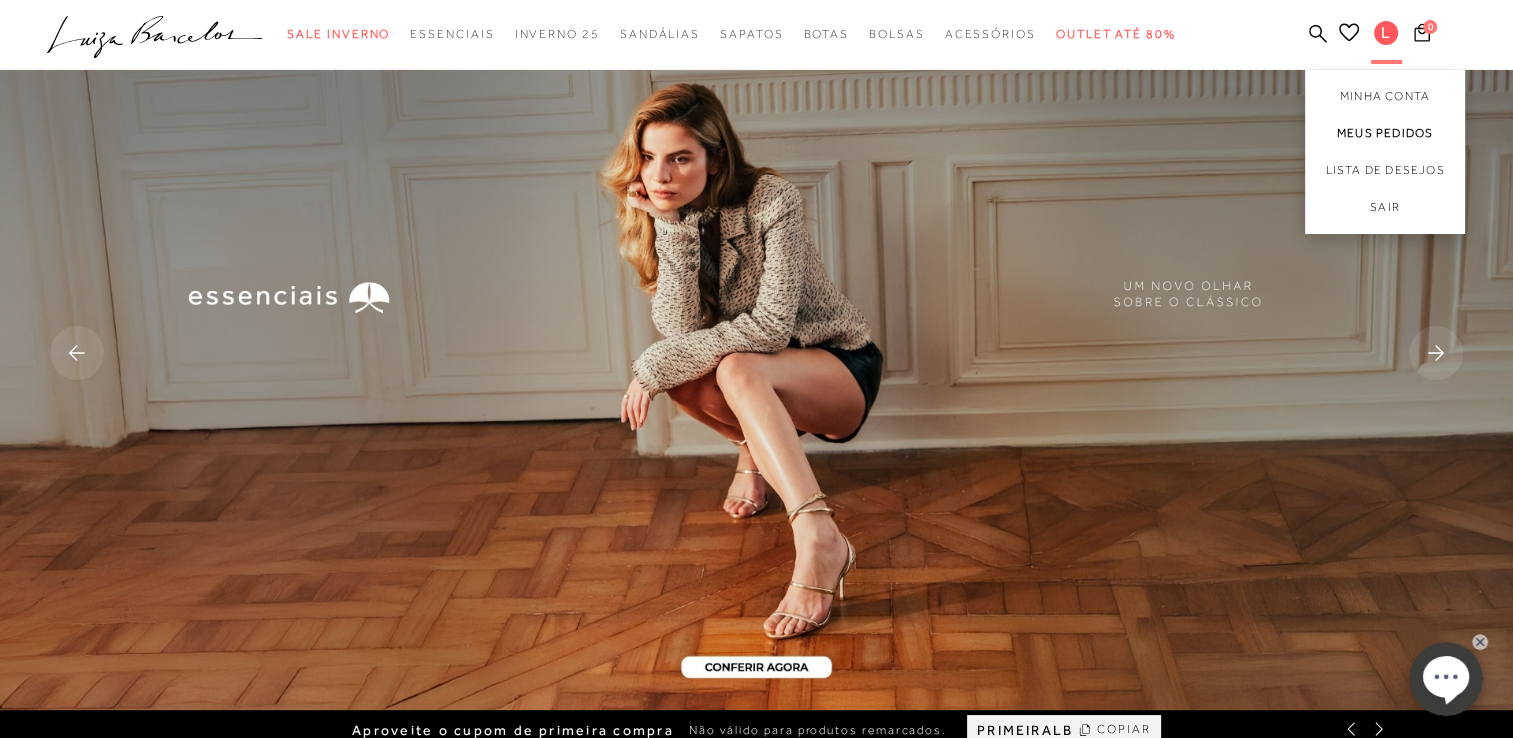 click on "Meus Pedidos" at bounding box center (1385, 133) 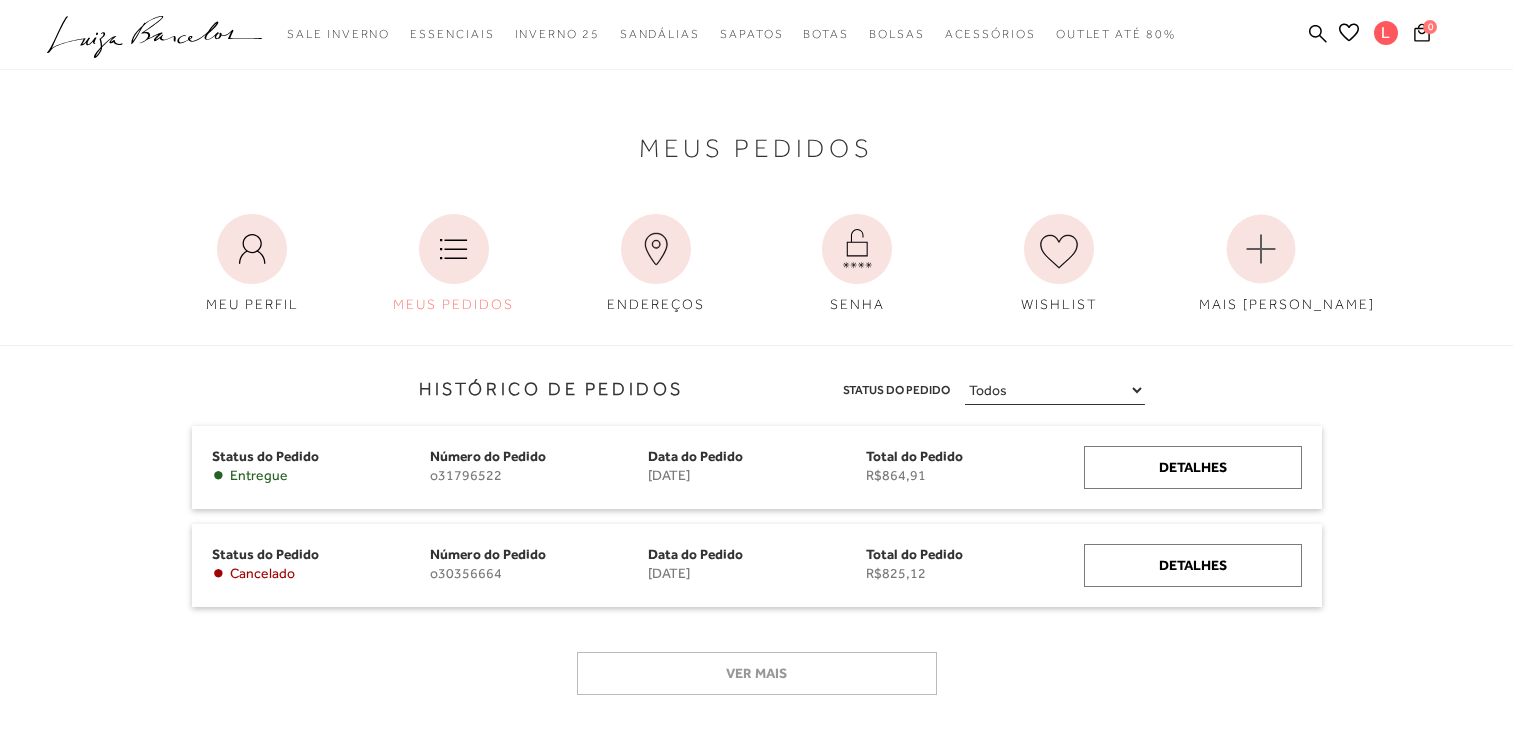 scroll, scrollTop: 100, scrollLeft: 0, axis: vertical 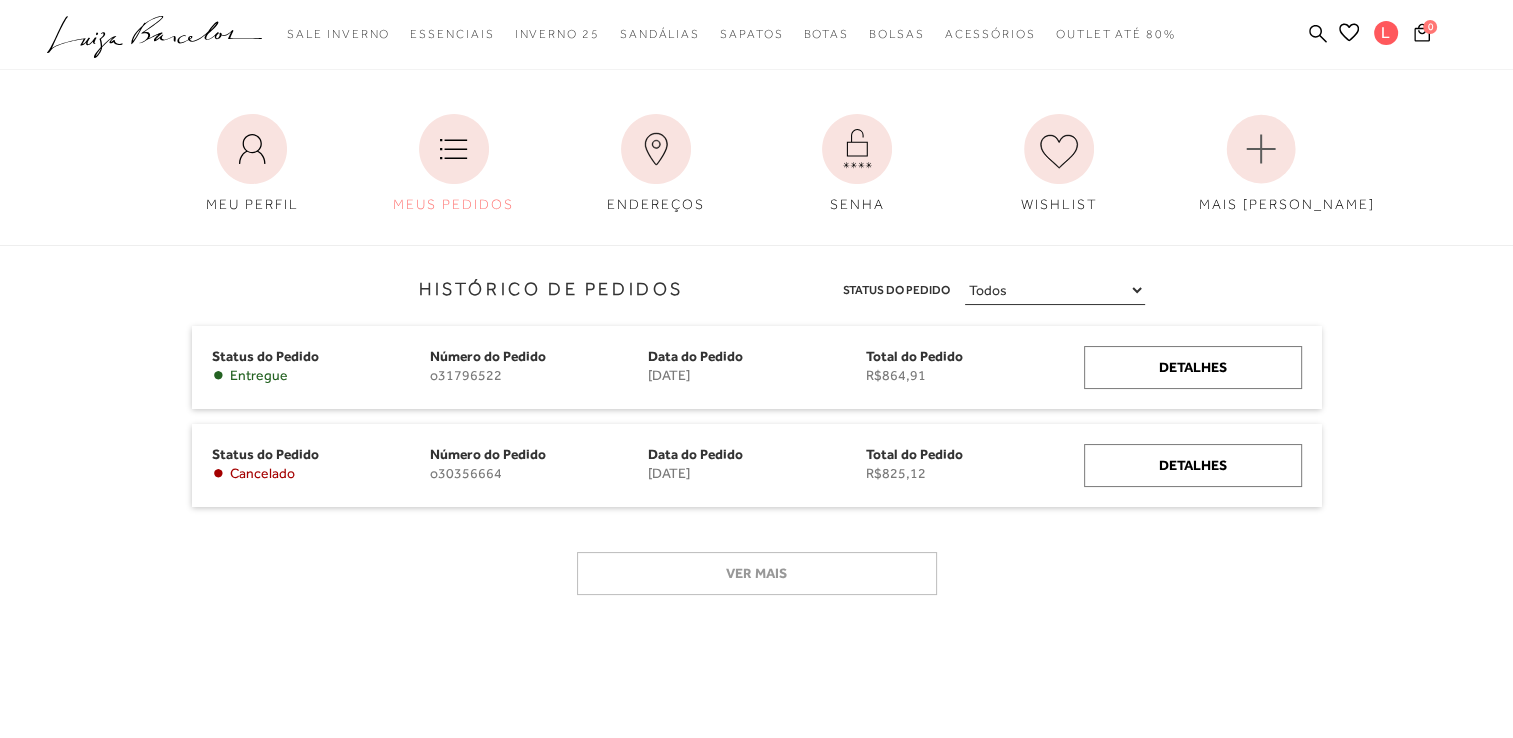 click on ".a{fill-rule:evenodd;}" 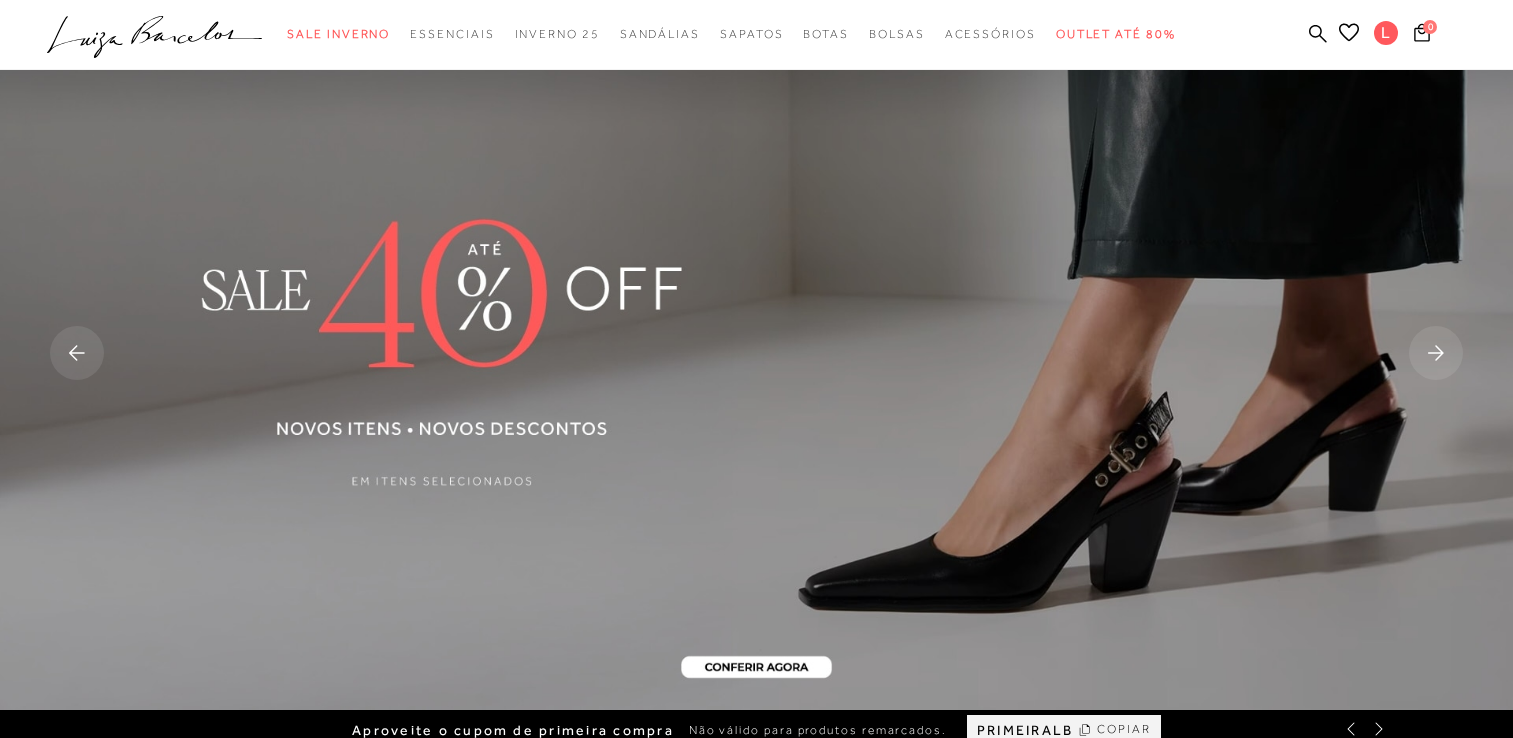 scroll, scrollTop: 0, scrollLeft: 0, axis: both 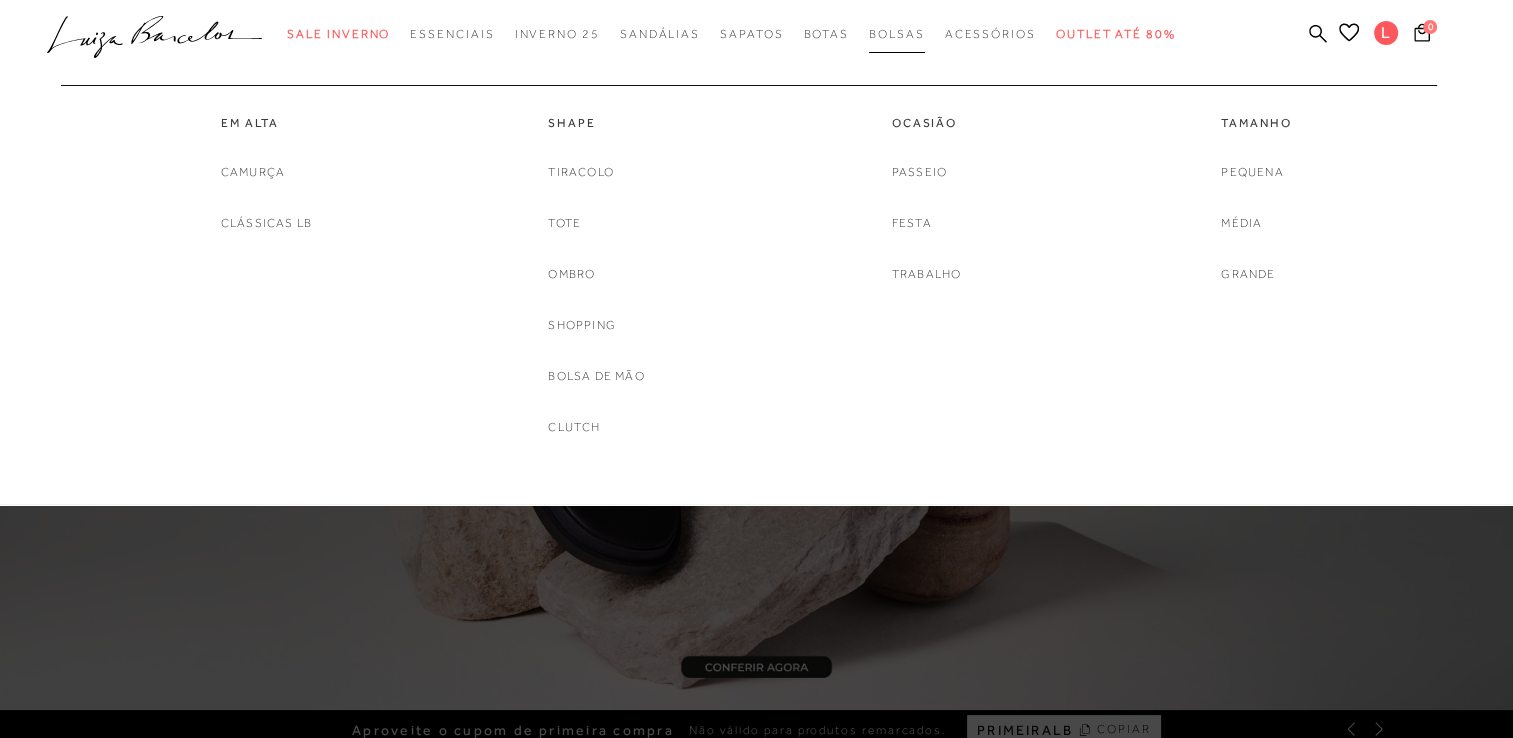 click on "Bolsas" at bounding box center (897, 34) 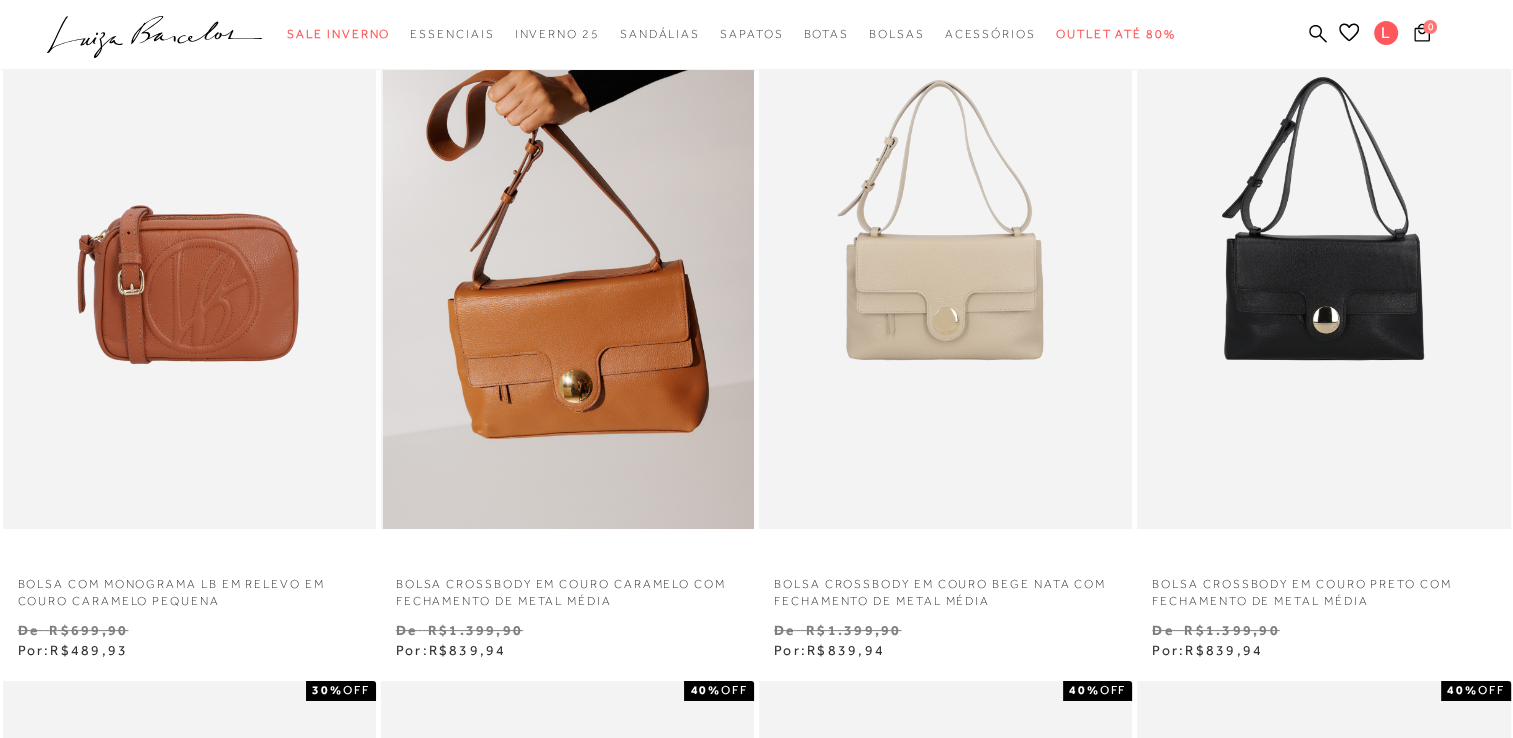 scroll, scrollTop: 0, scrollLeft: 0, axis: both 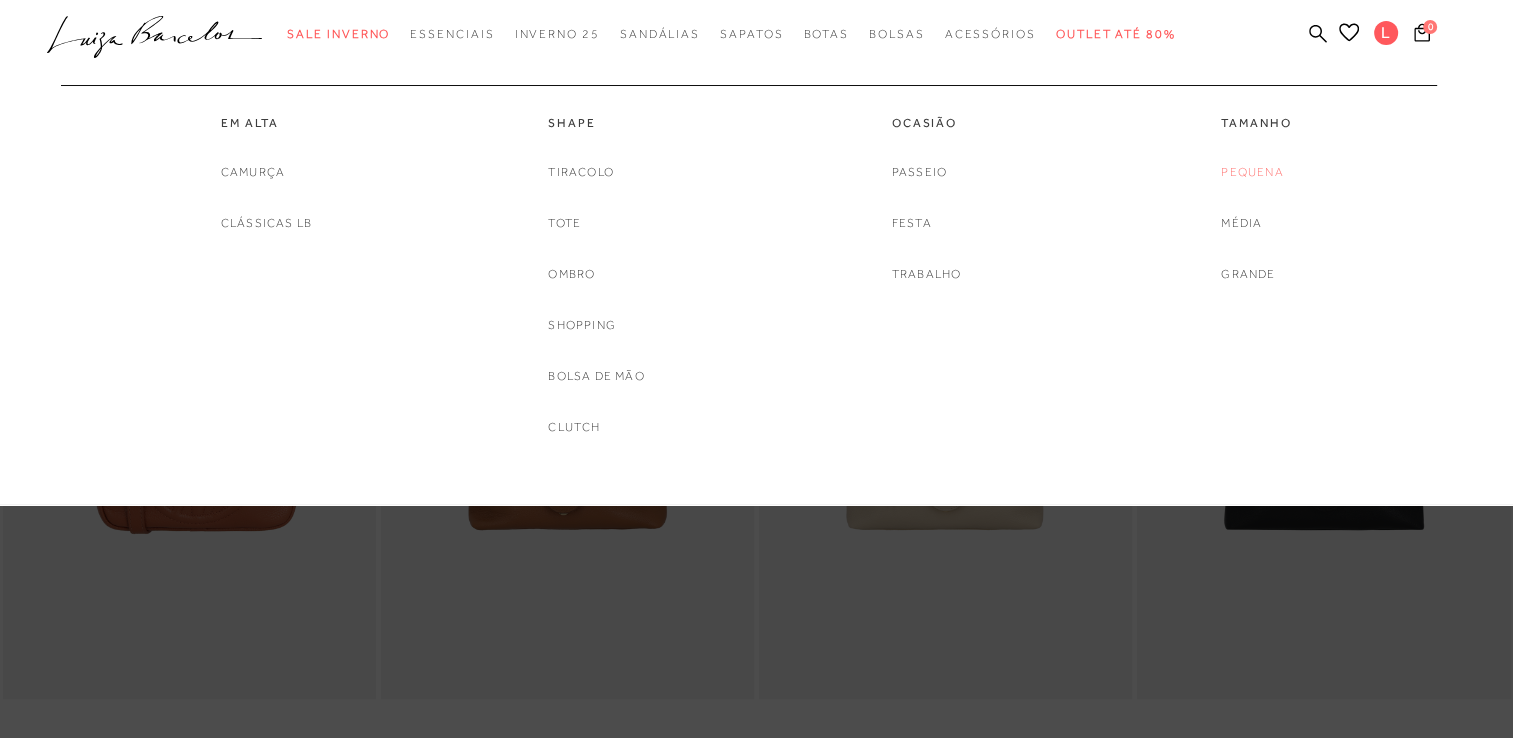 click on "Pequena" at bounding box center [1252, 172] 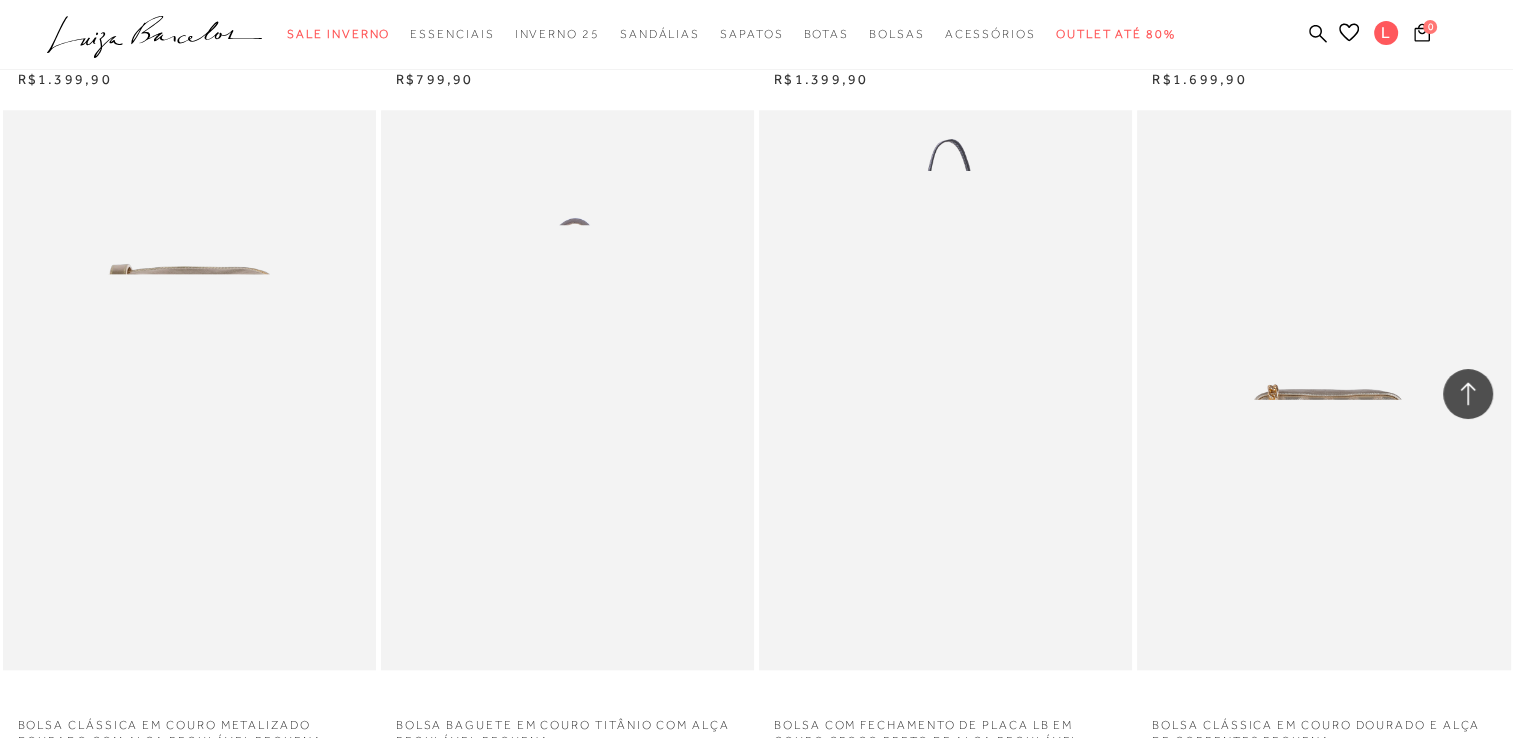 scroll, scrollTop: 2300, scrollLeft: 0, axis: vertical 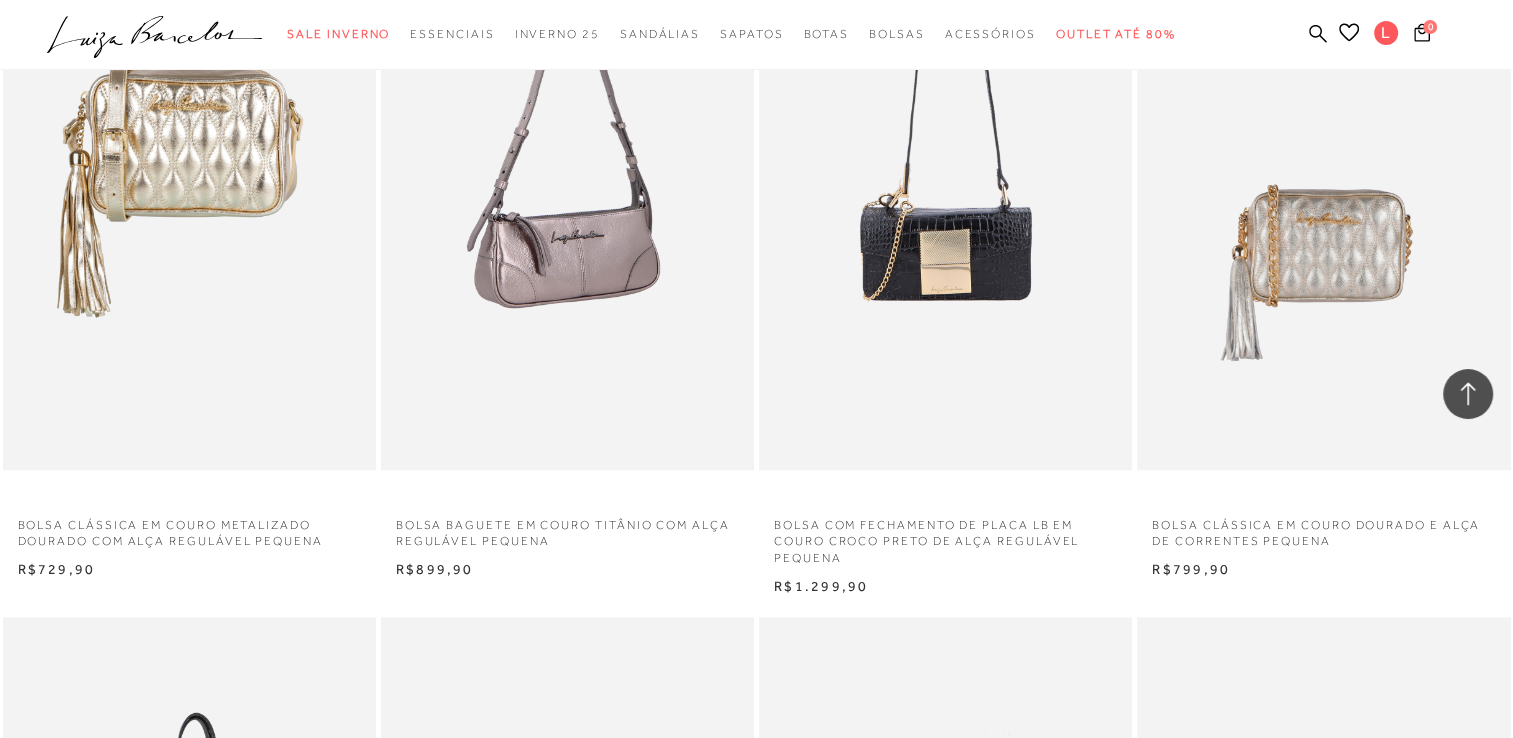 click at bounding box center (568, 190) 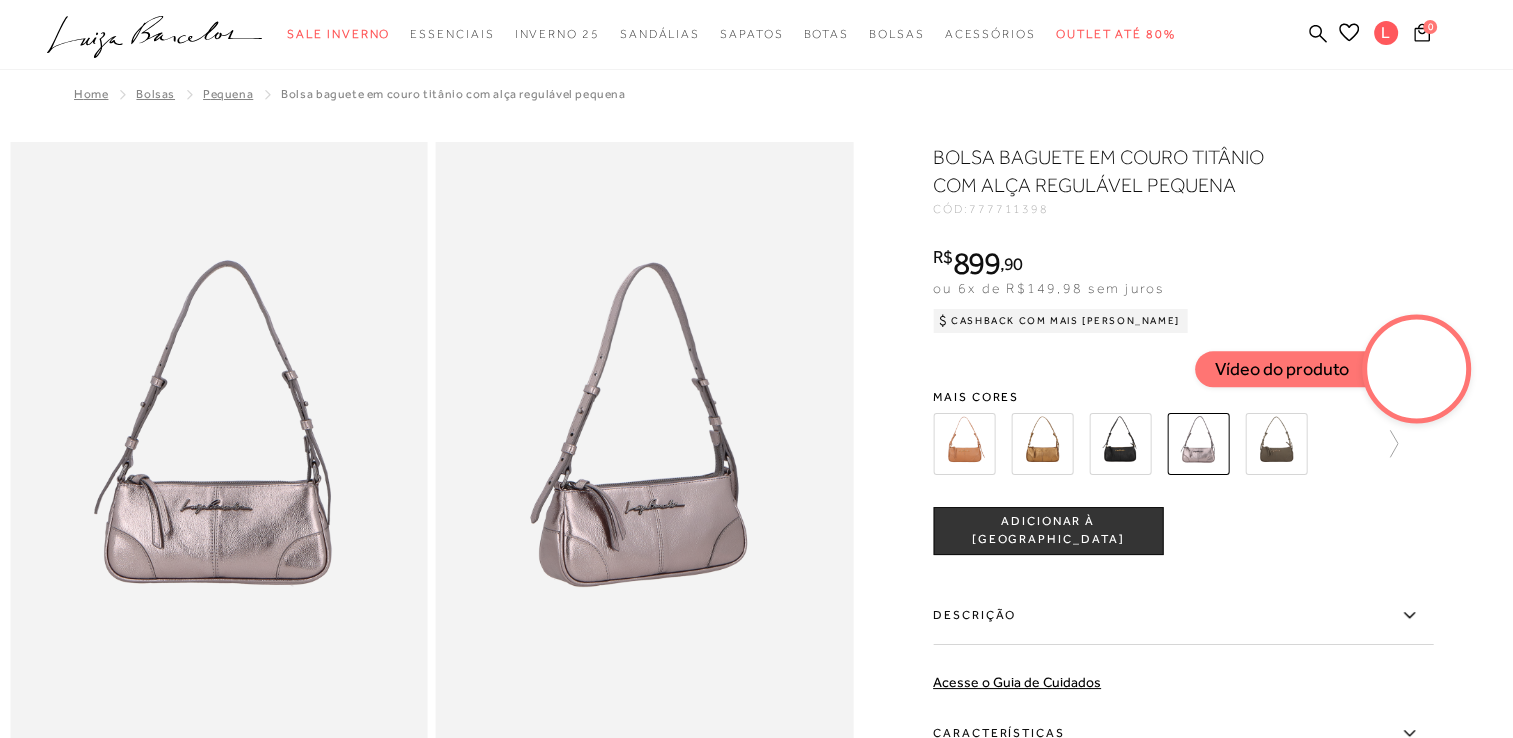 scroll, scrollTop: 0, scrollLeft: 0, axis: both 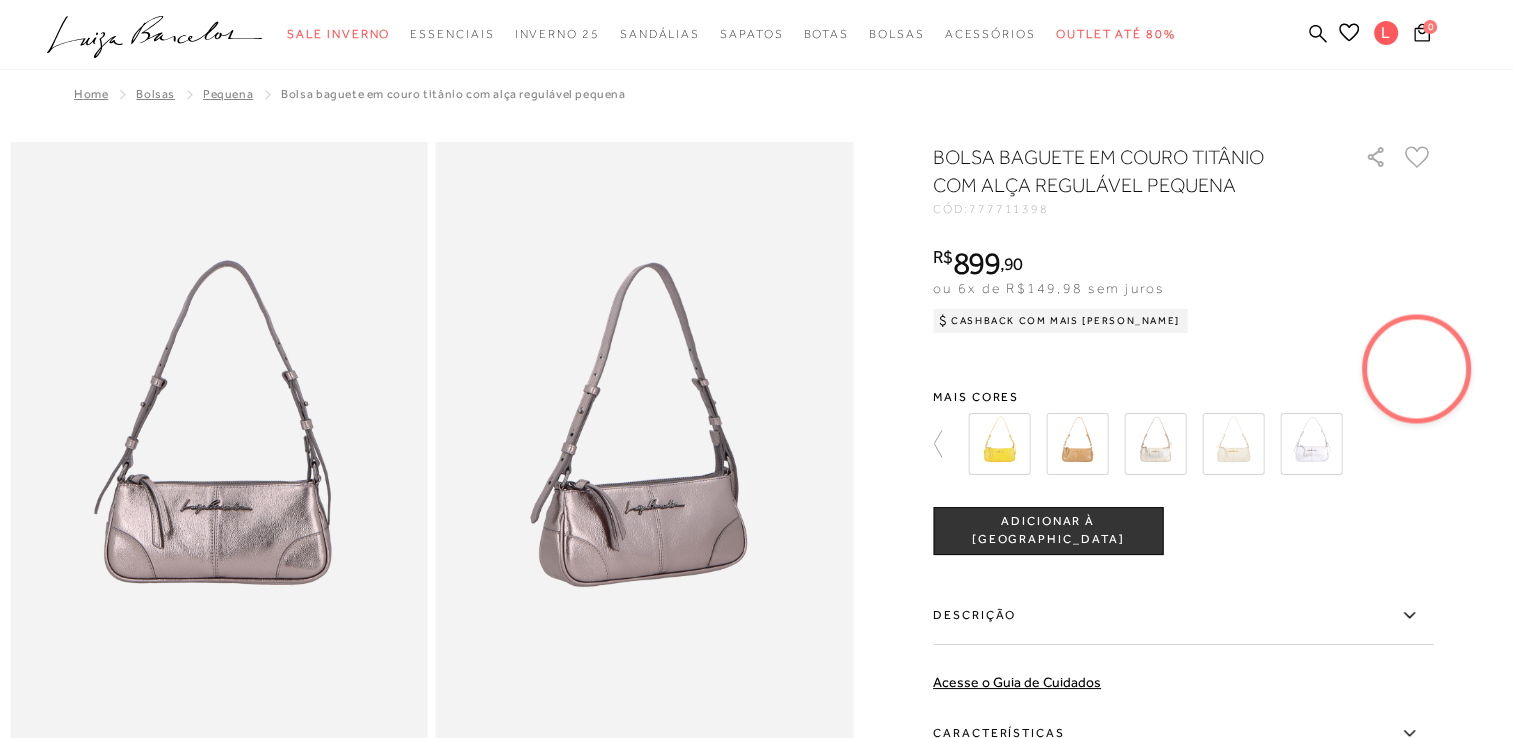 click at bounding box center (999, 444) 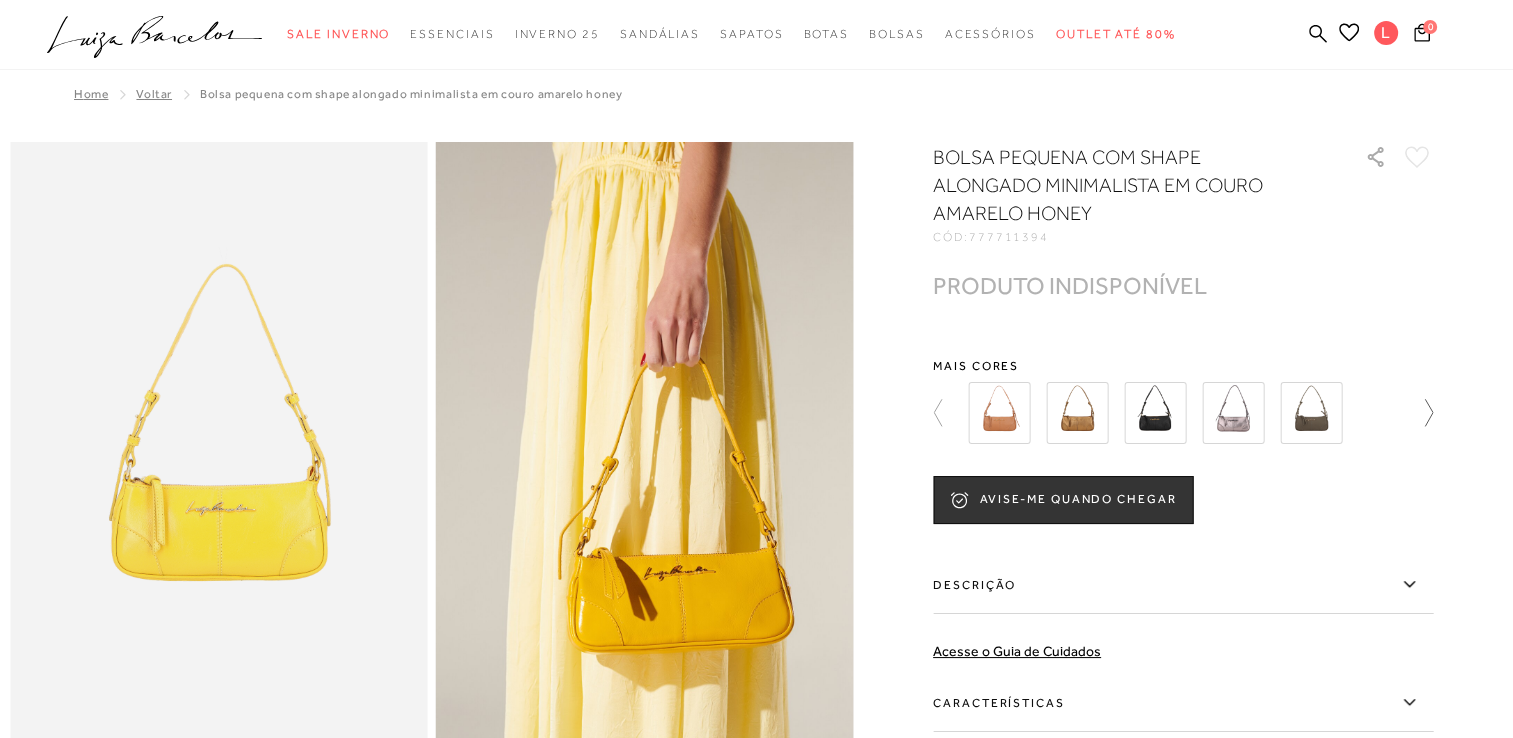 scroll, scrollTop: 0, scrollLeft: 0, axis: both 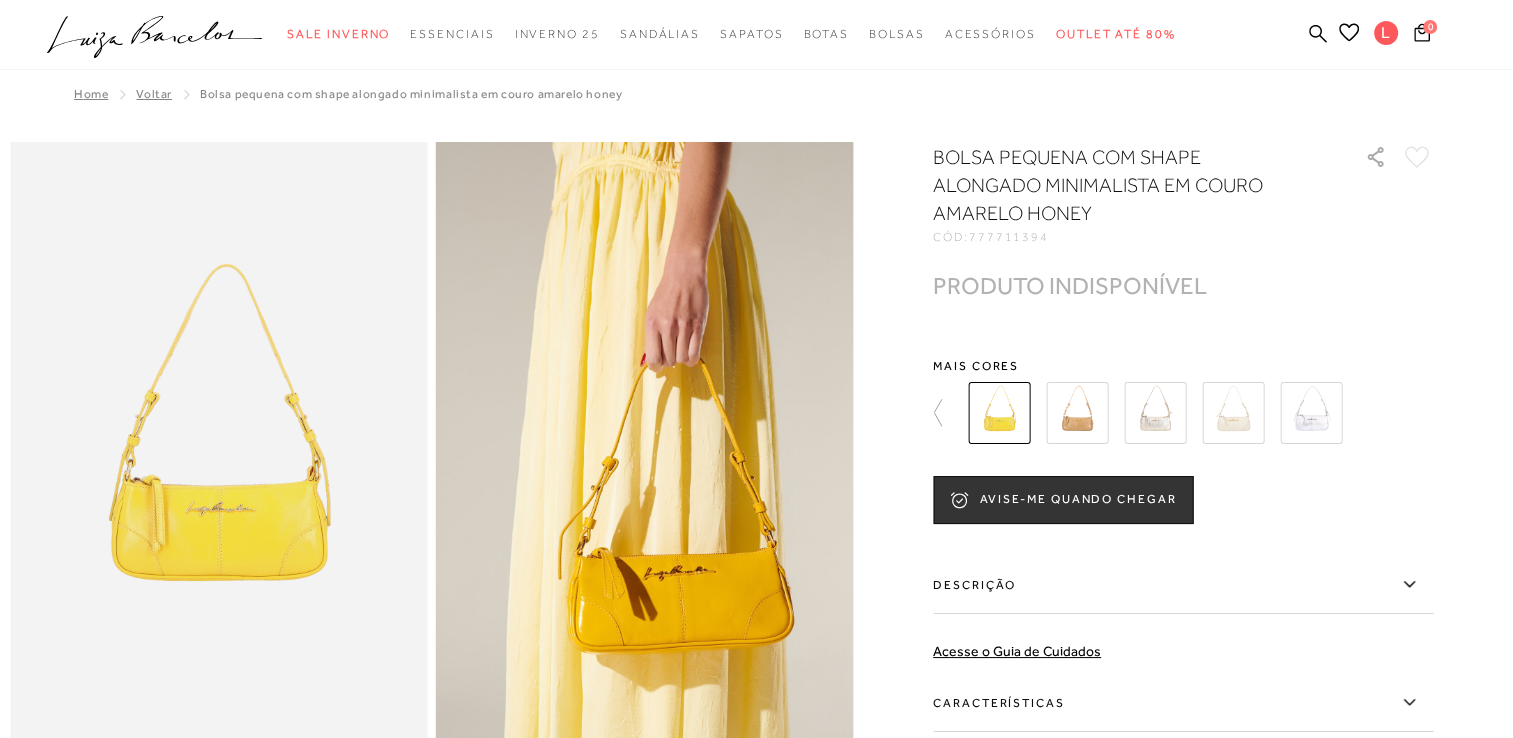 click at bounding box center (1077, 413) 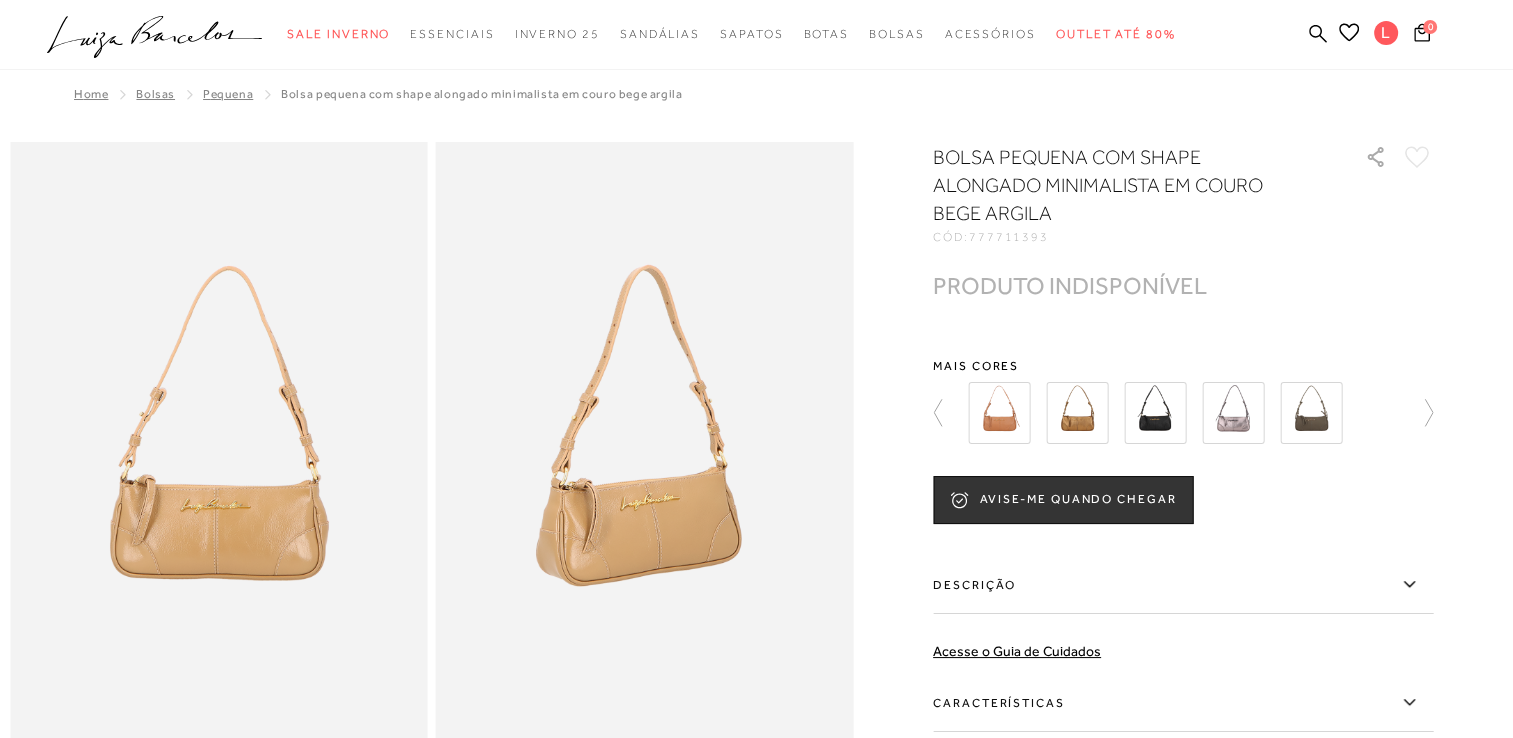 scroll, scrollTop: 0, scrollLeft: 0, axis: both 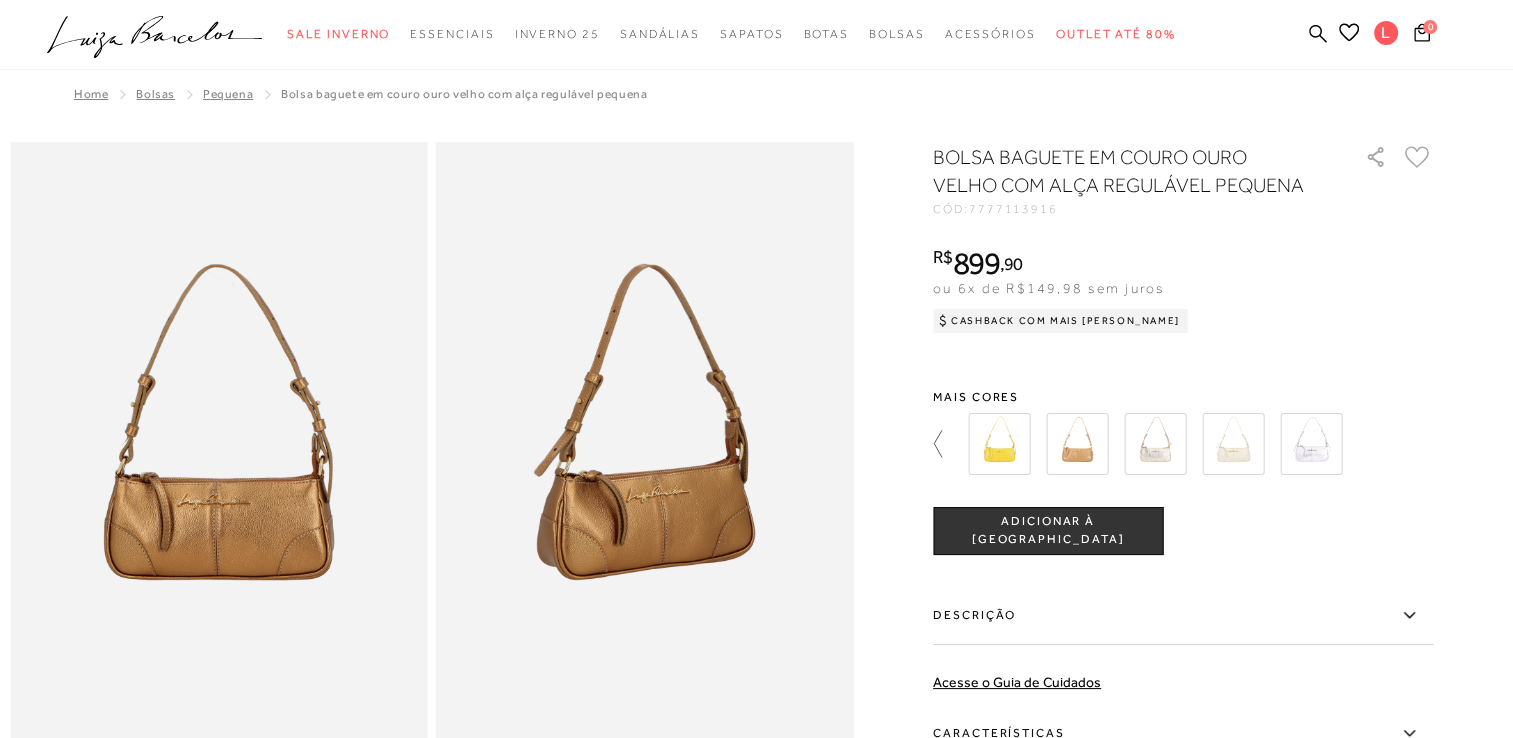 click 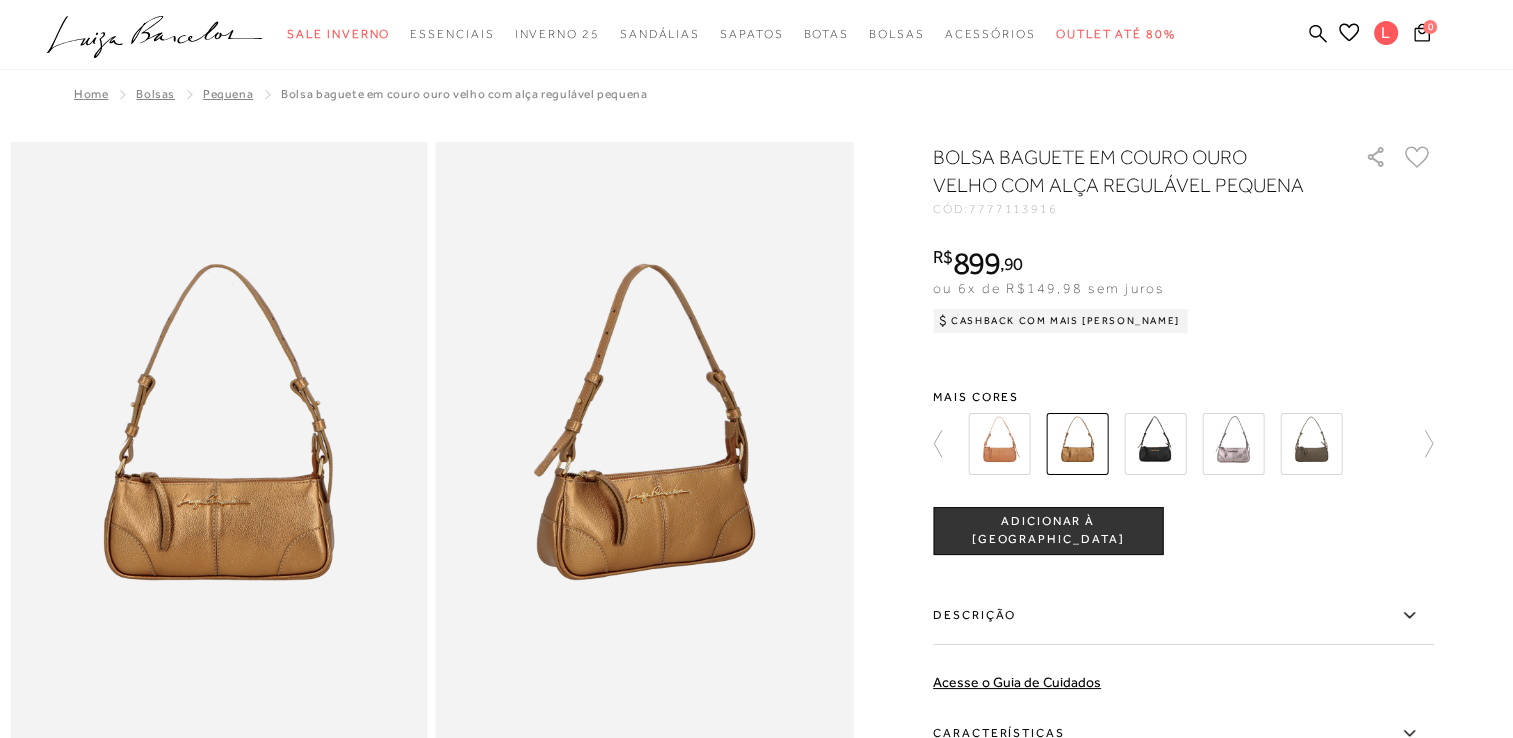click at bounding box center [1077, 444] 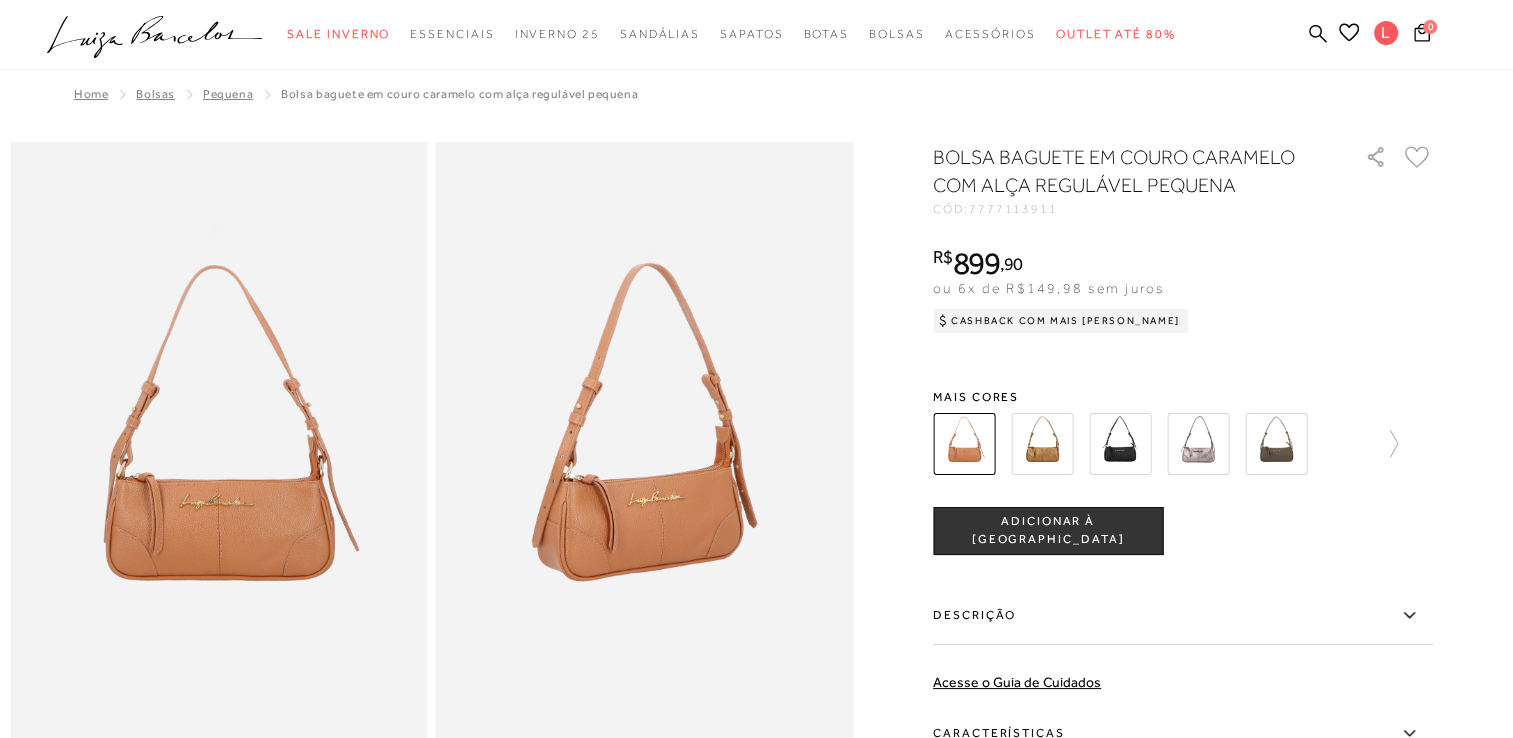 scroll, scrollTop: 0, scrollLeft: 0, axis: both 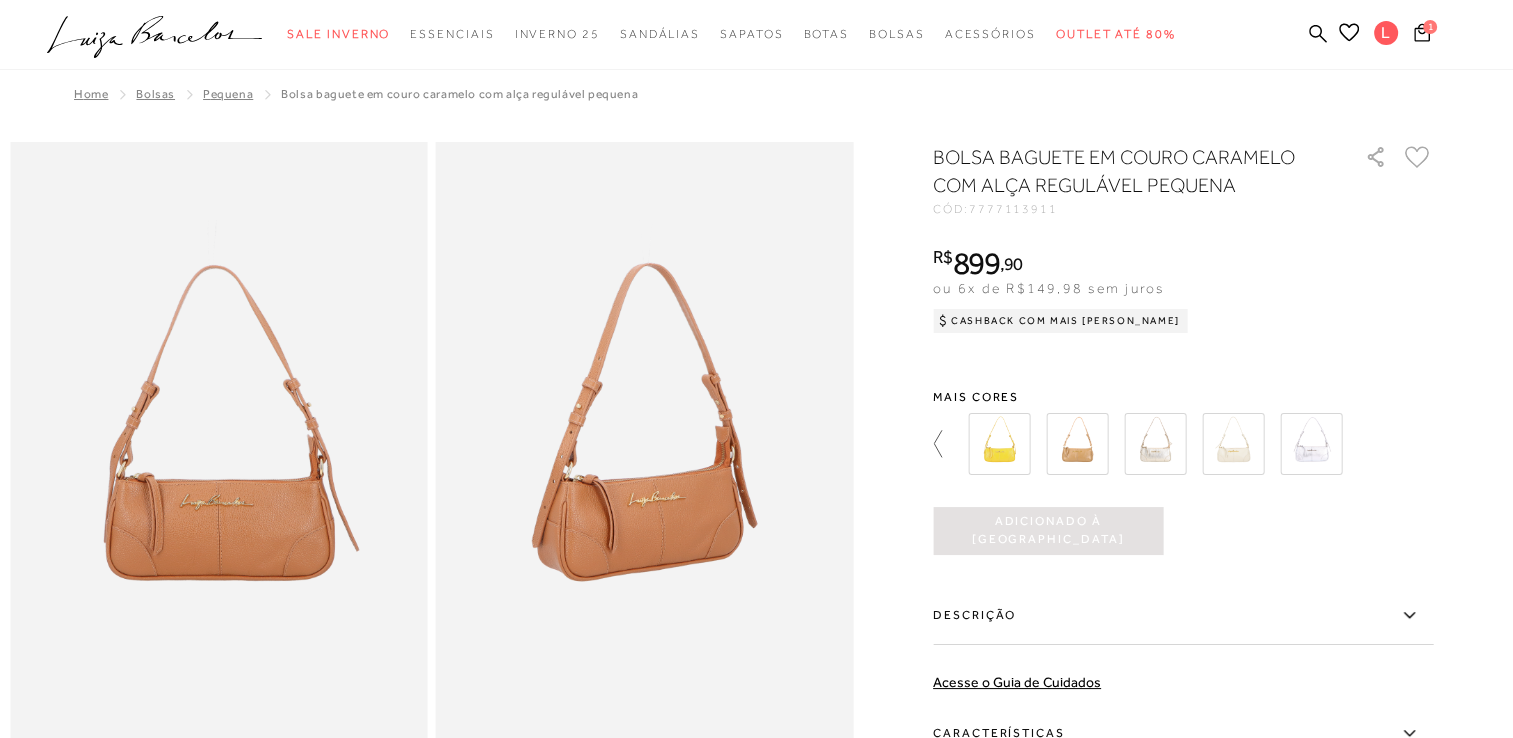 click 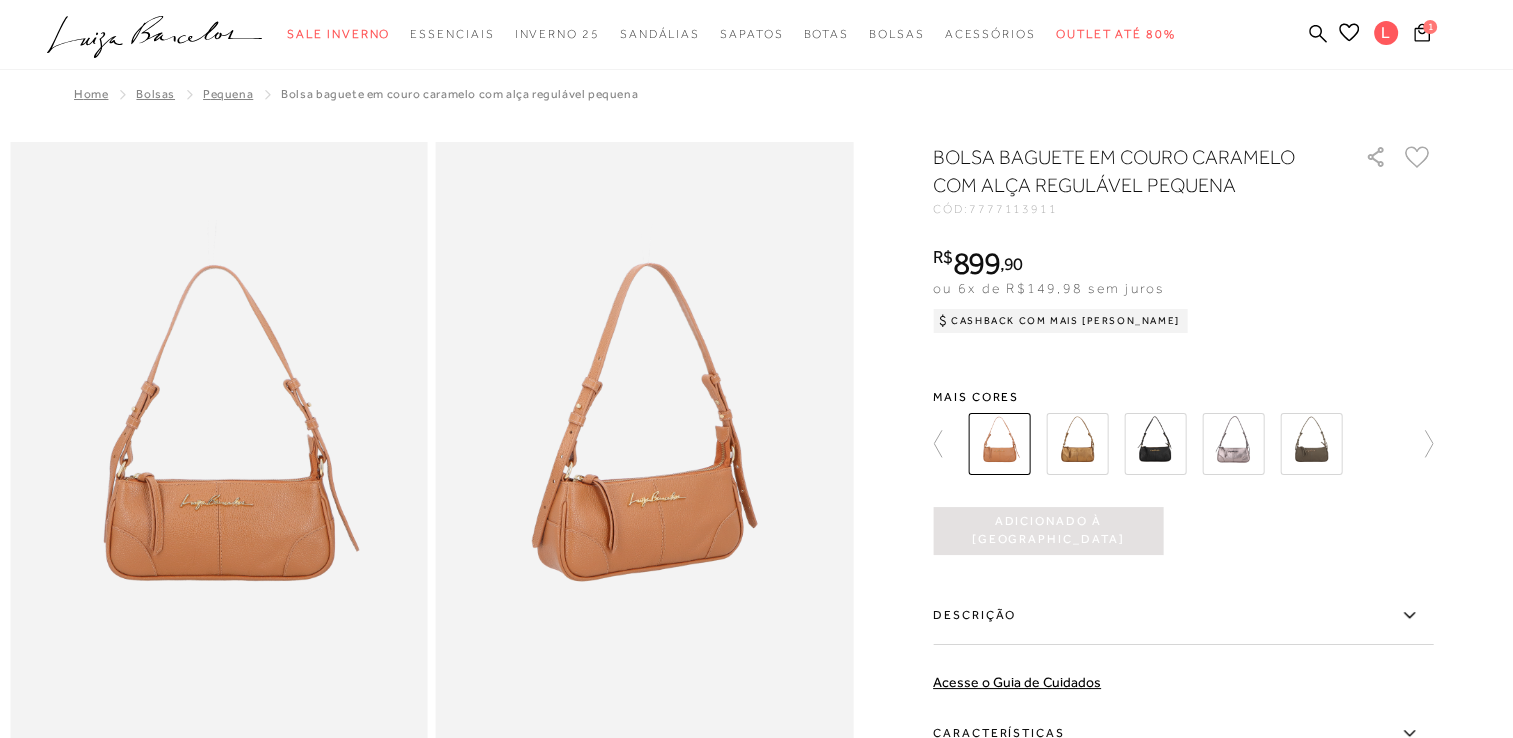click at bounding box center [999, 444] 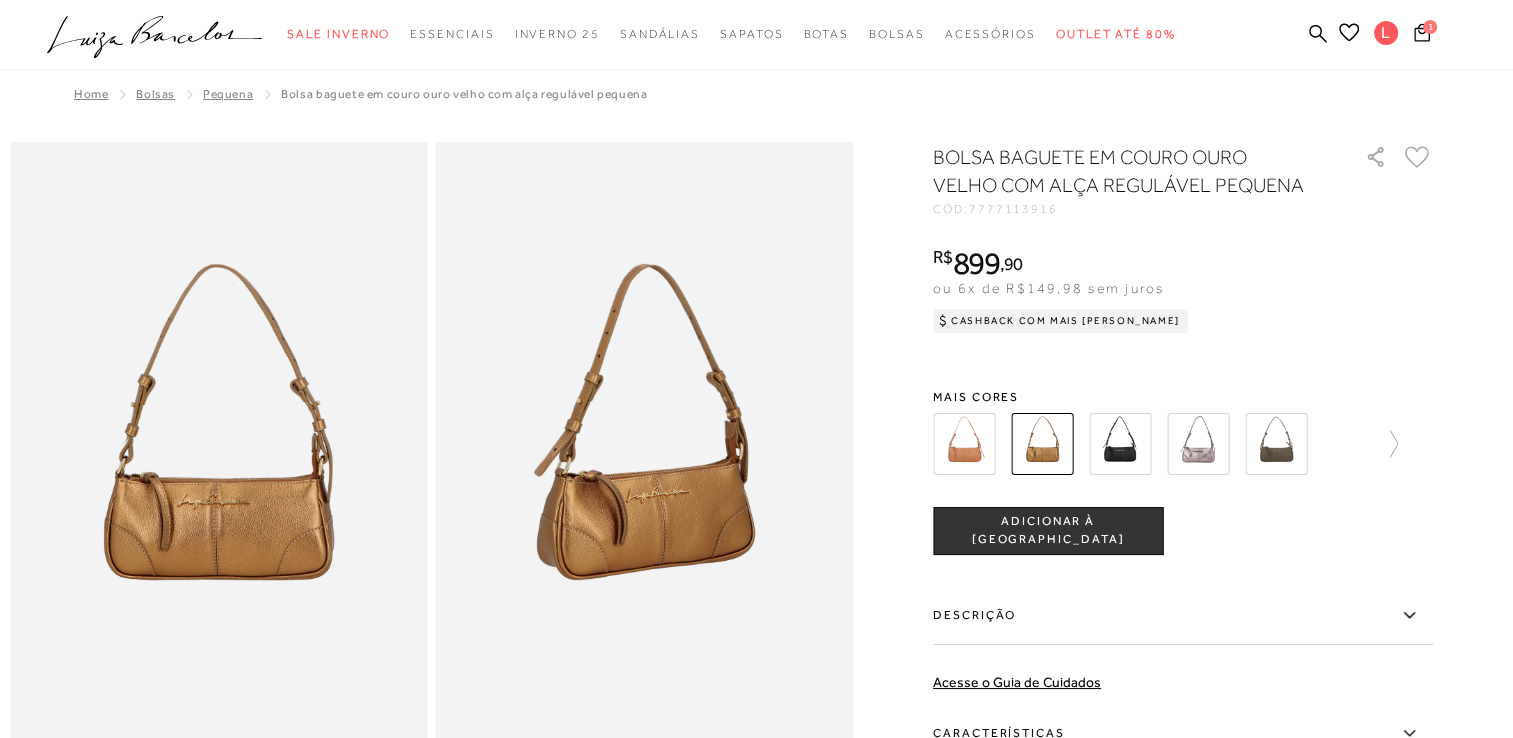 scroll, scrollTop: 0, scrollLeft: 0, axis: both 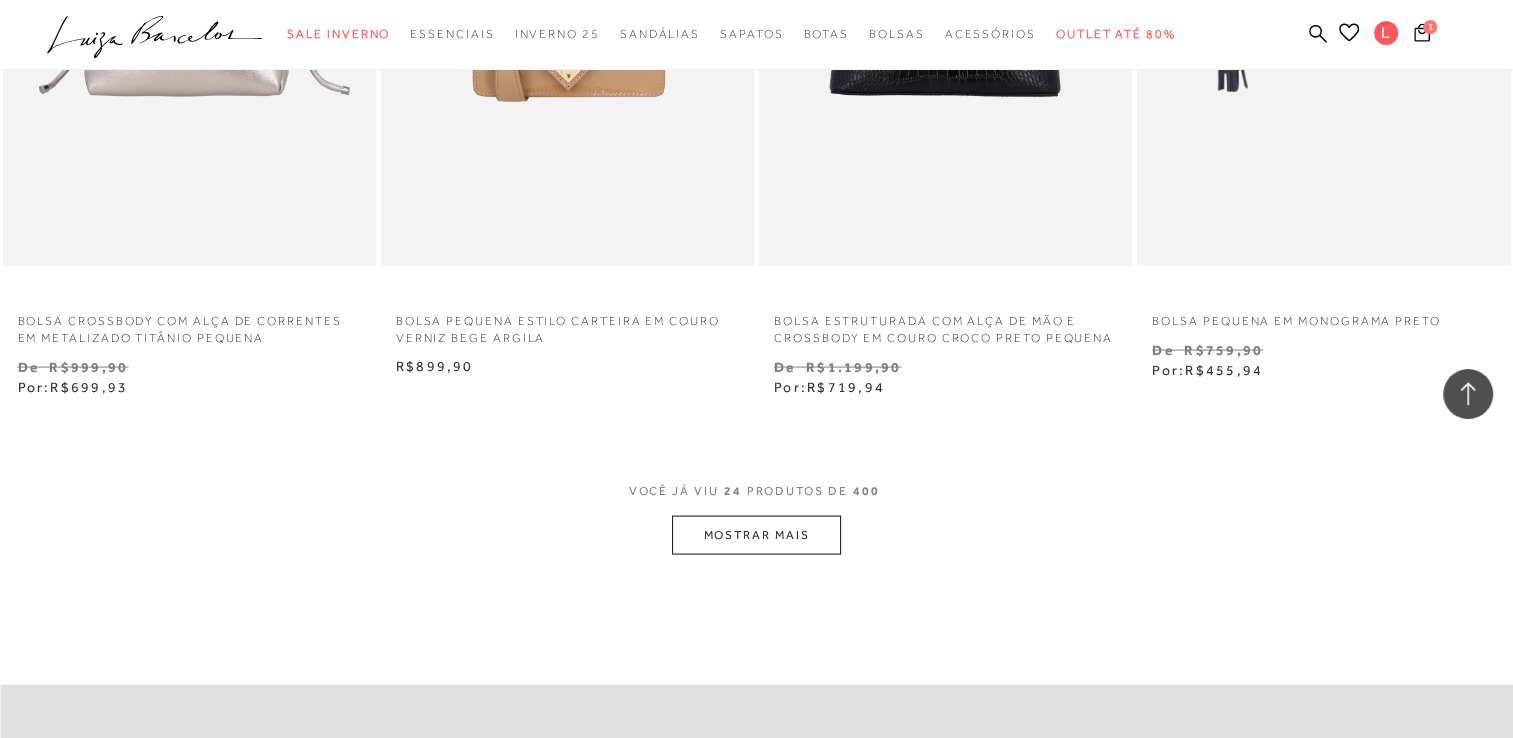 click on "MOSTRAR MAIS" at bounding box center [756, 535] 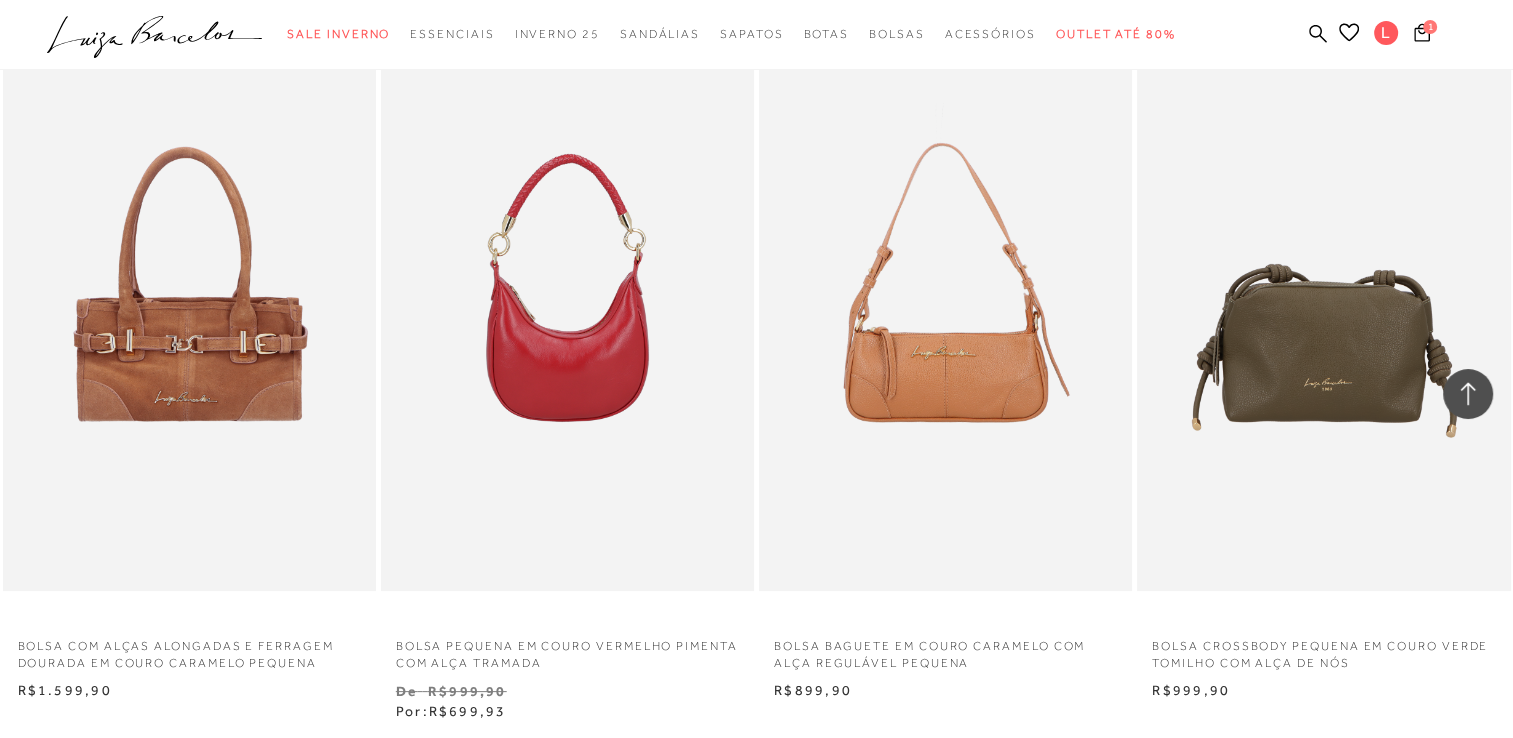 scroll, scrollTop: 8200, scrollLeft: 0, axis: vertical 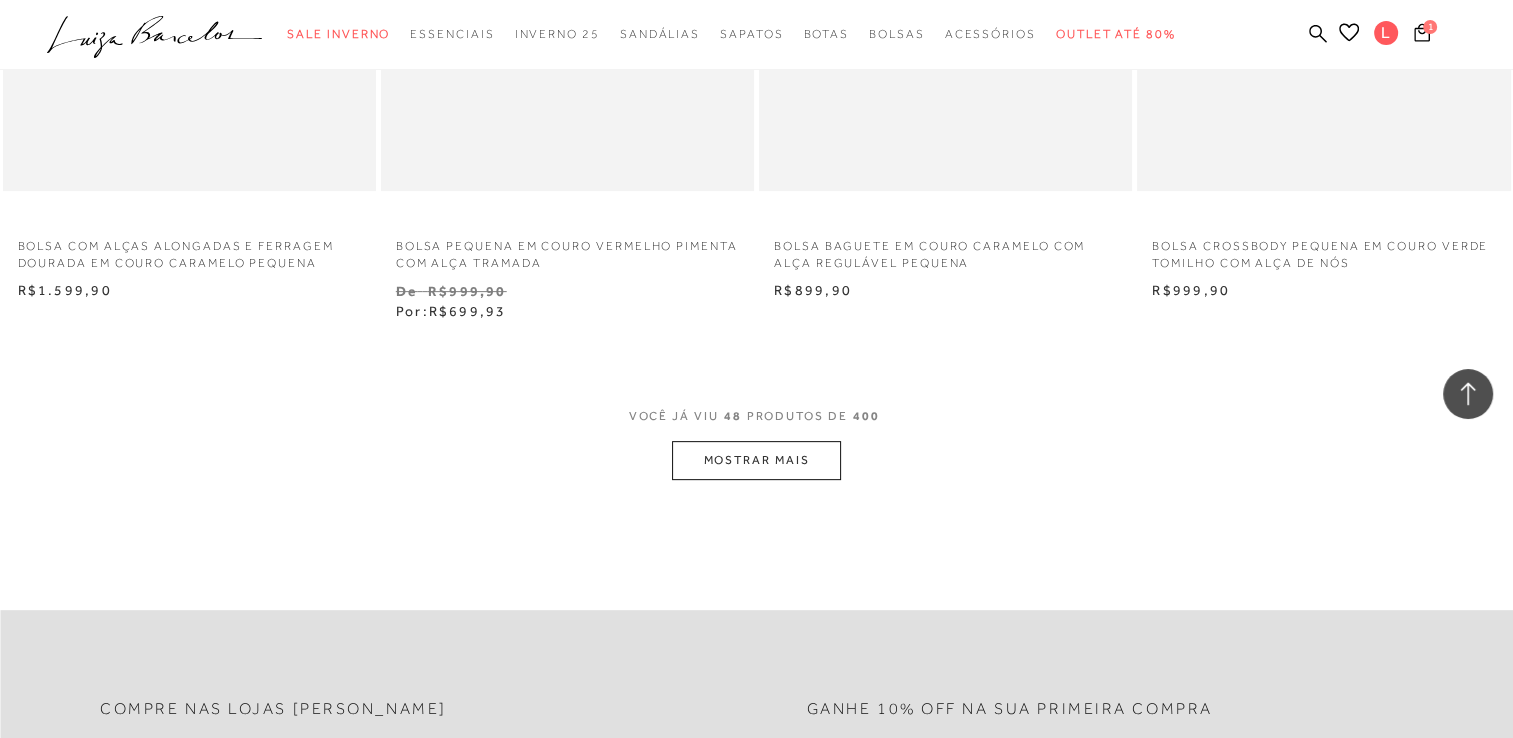 click on "MOSTRAR MAIS" at bounding box center (756, 460) 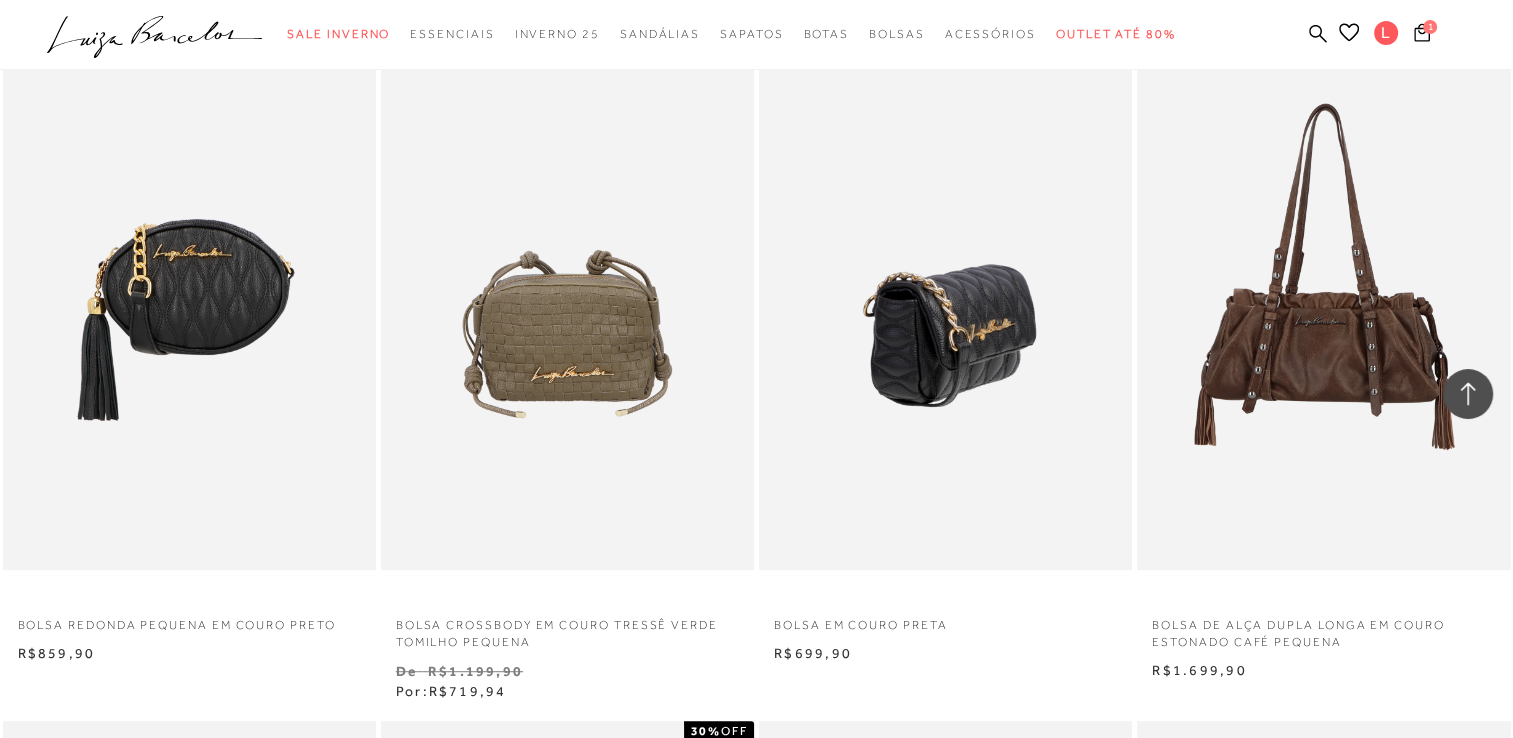 scroll, scrollTop: 8500, scrollLeft: 0, axis: vertical 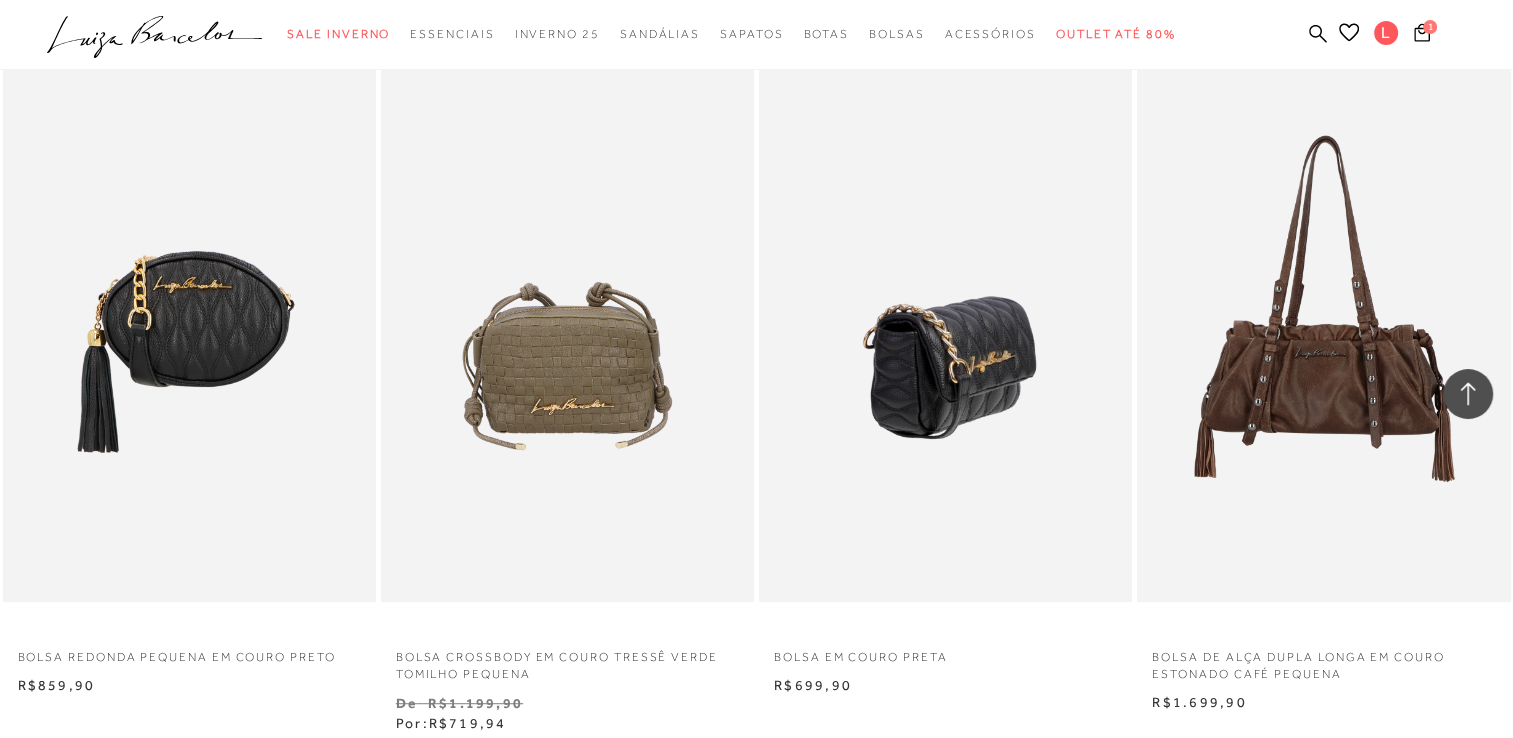 click at bounding box center [946, 322] 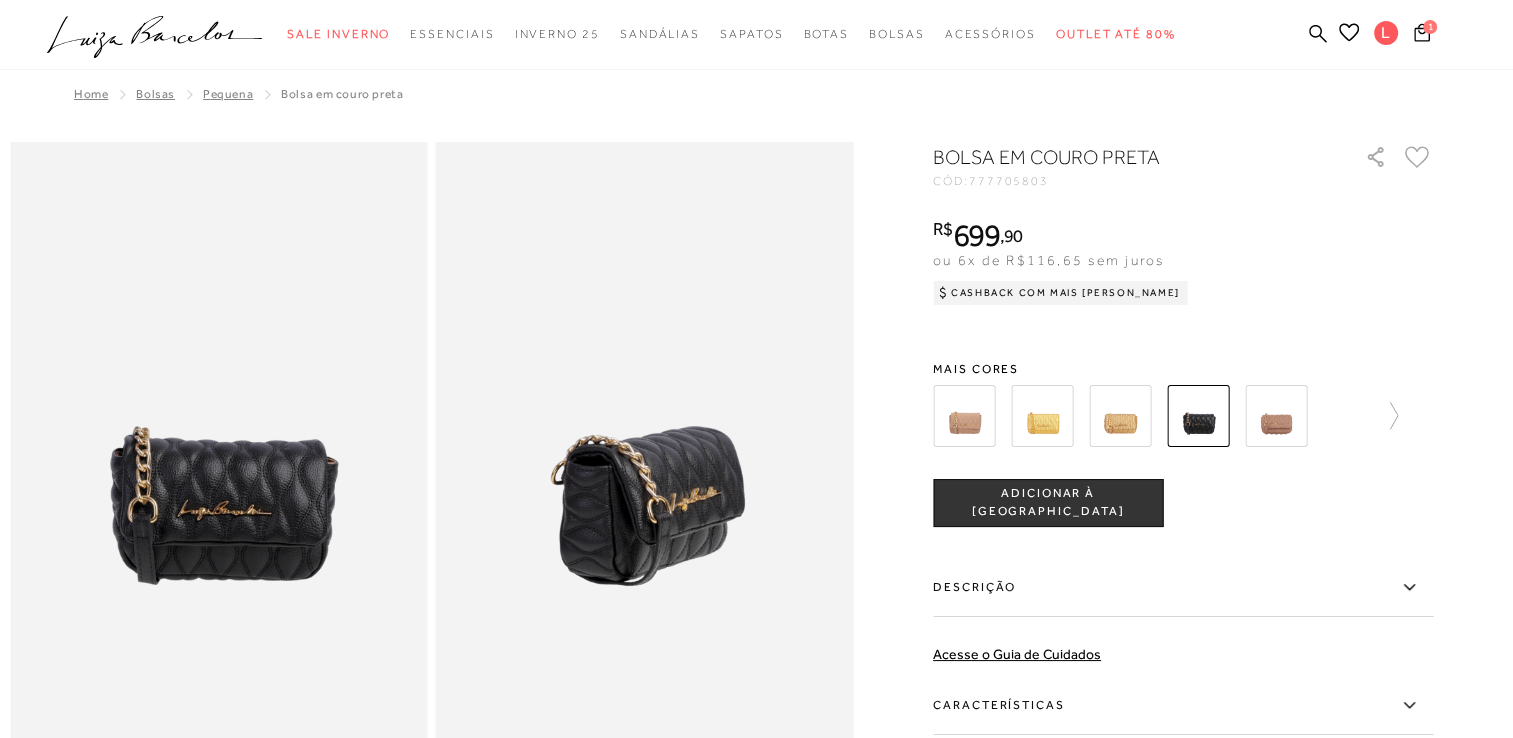 scroll, scrollTop: 0, scrollLeft: 0, axis: both 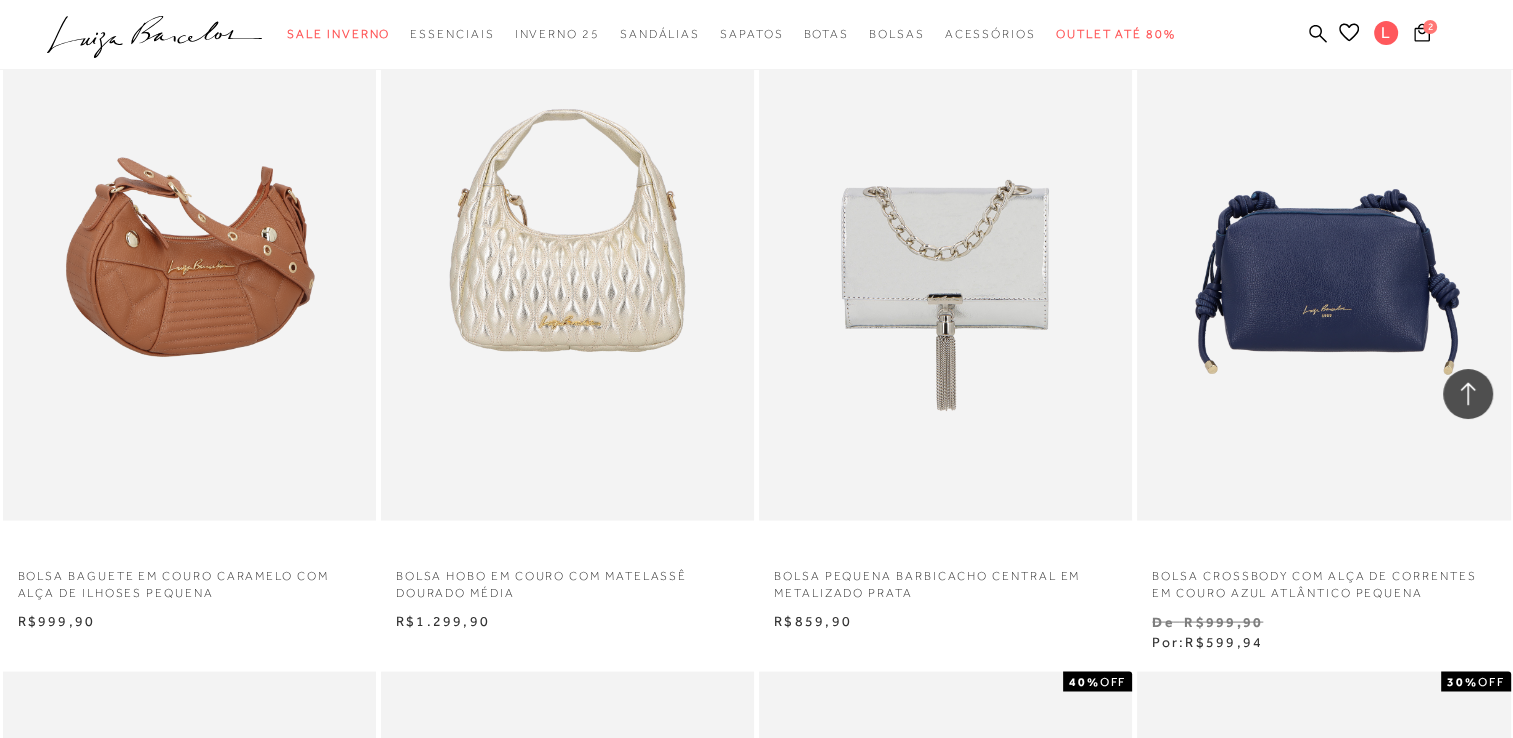 click at bounding box center (190, 241) 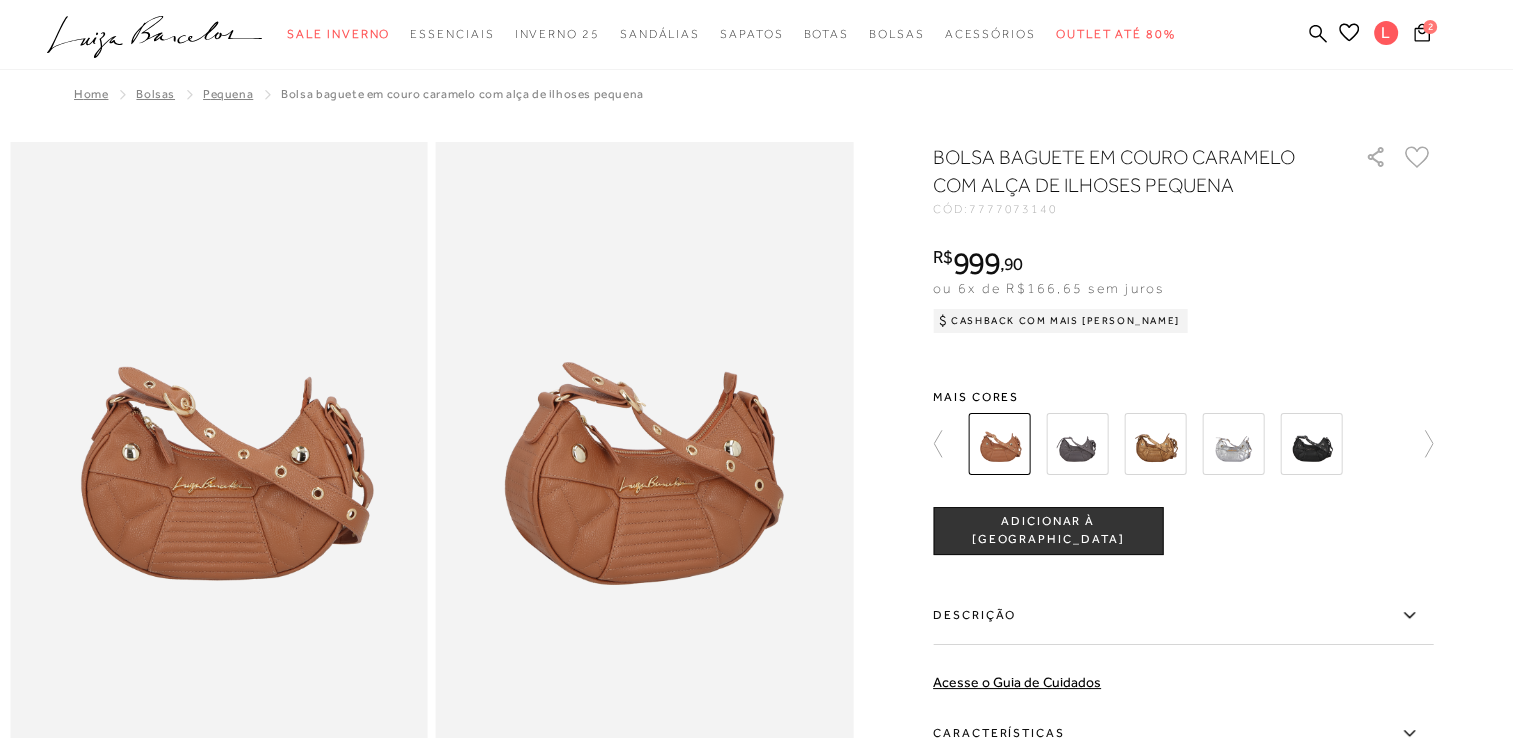 scroll, scrollTop: 100, scrollLeft: 0, axis: vertical 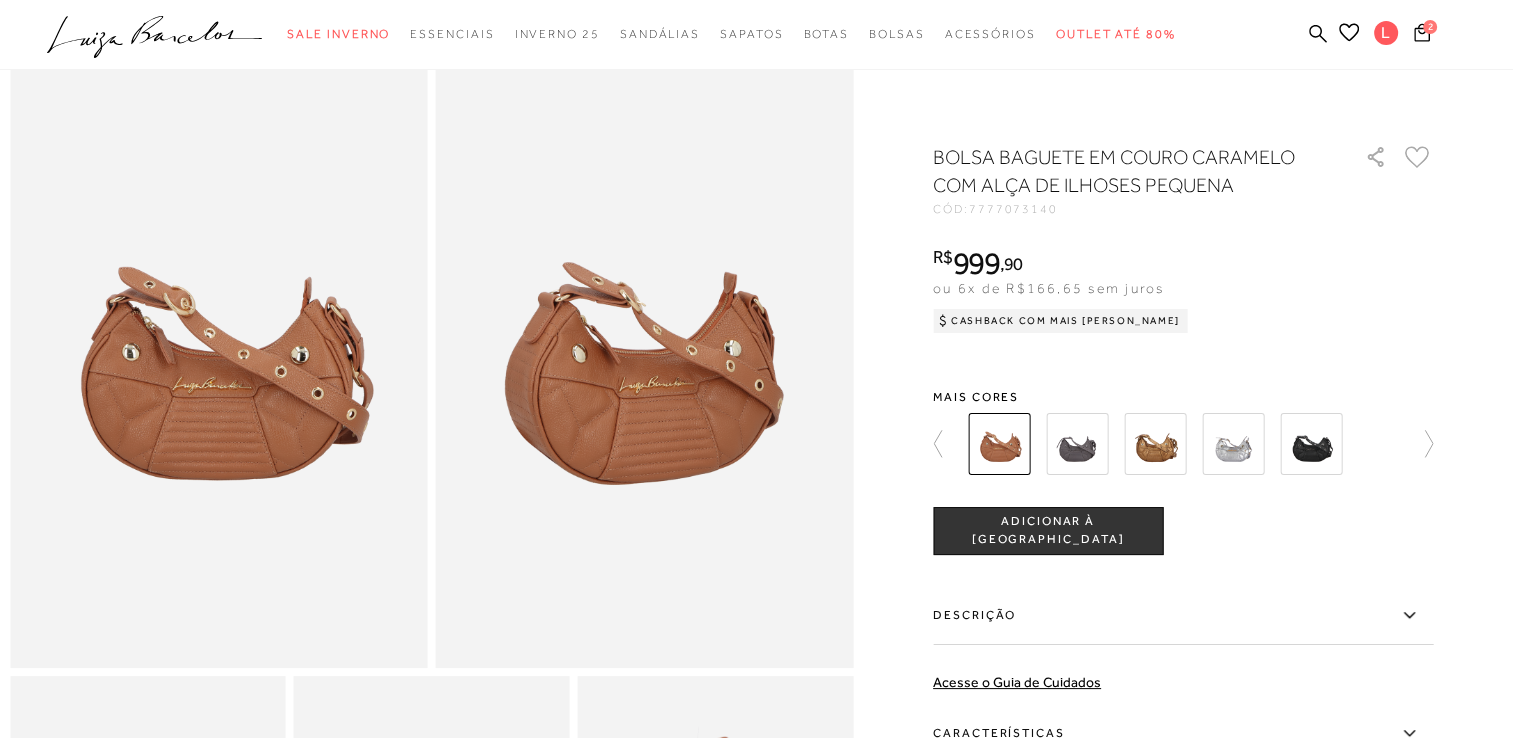 click on "ADICIONAR À SACOLA" at bounding box center [1048, 531] 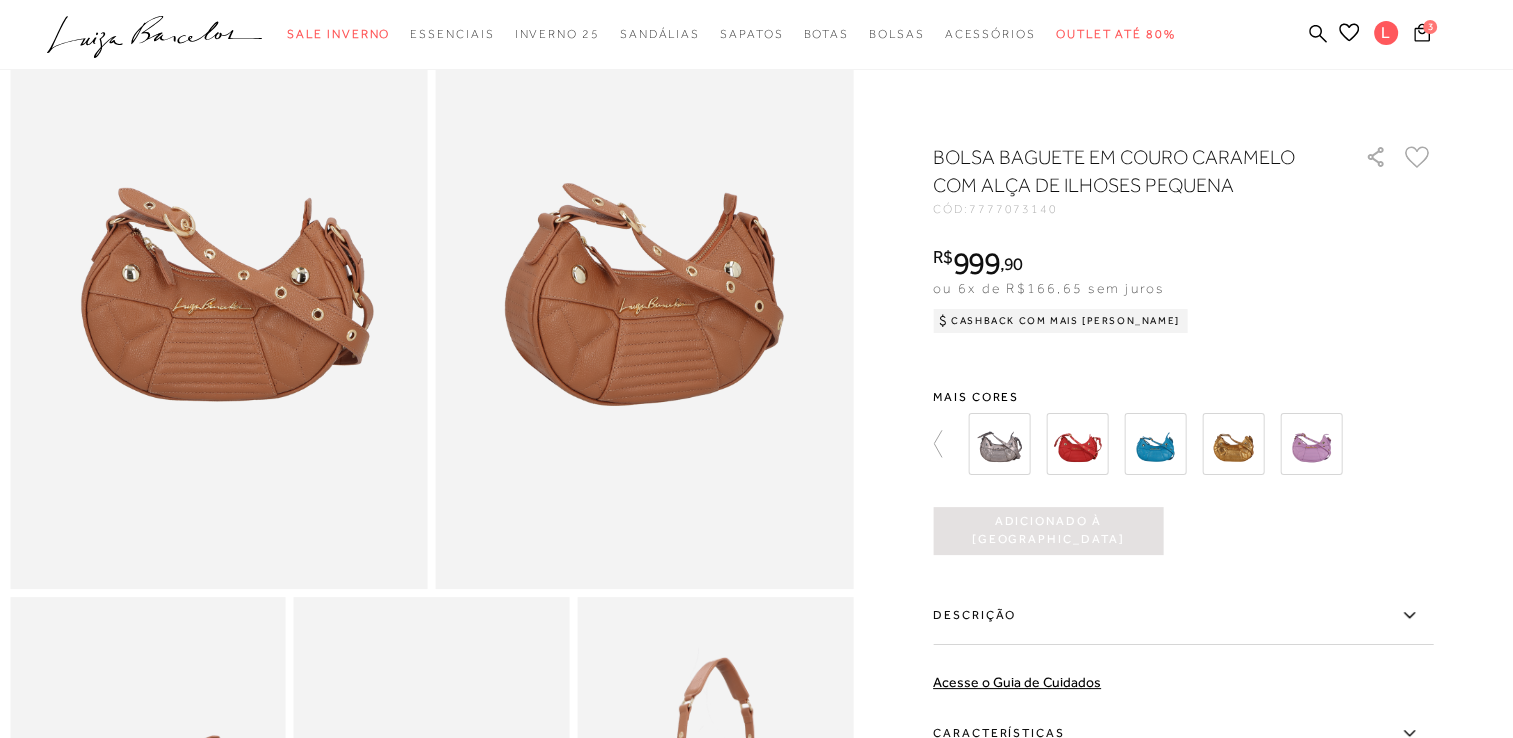 scroll, scrollTop: 300, scrollLeft: 0, axis: vertical 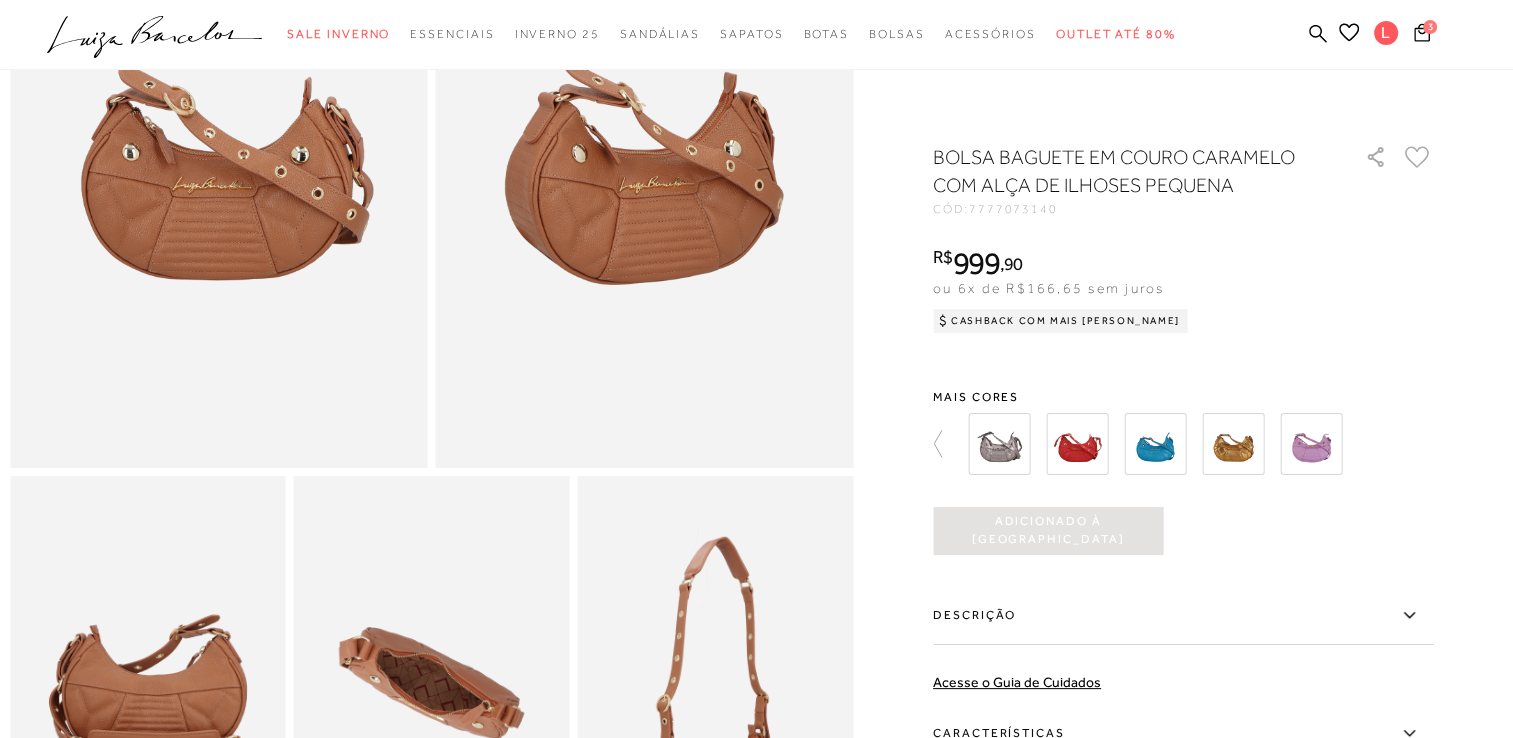 click at bounding box center (756, 683) 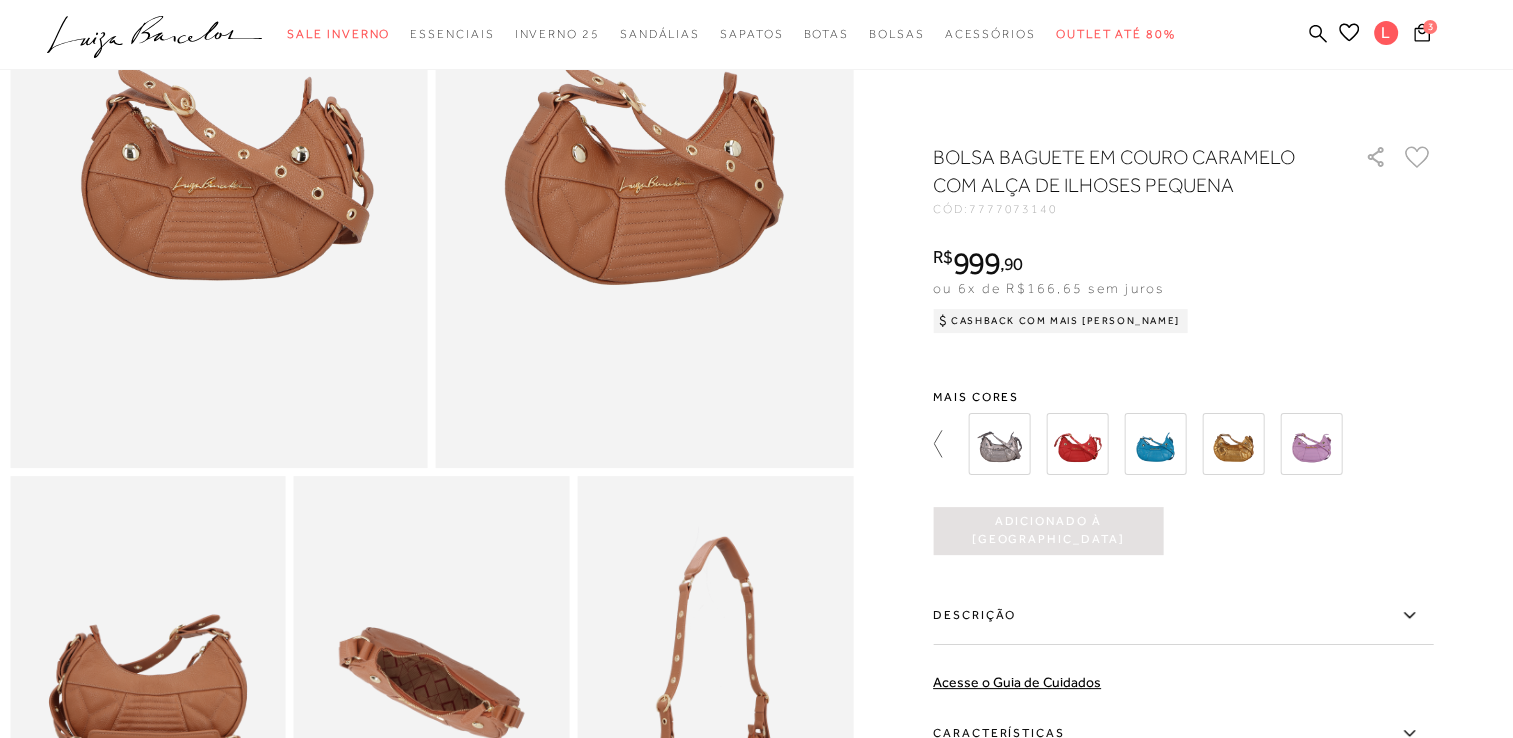click 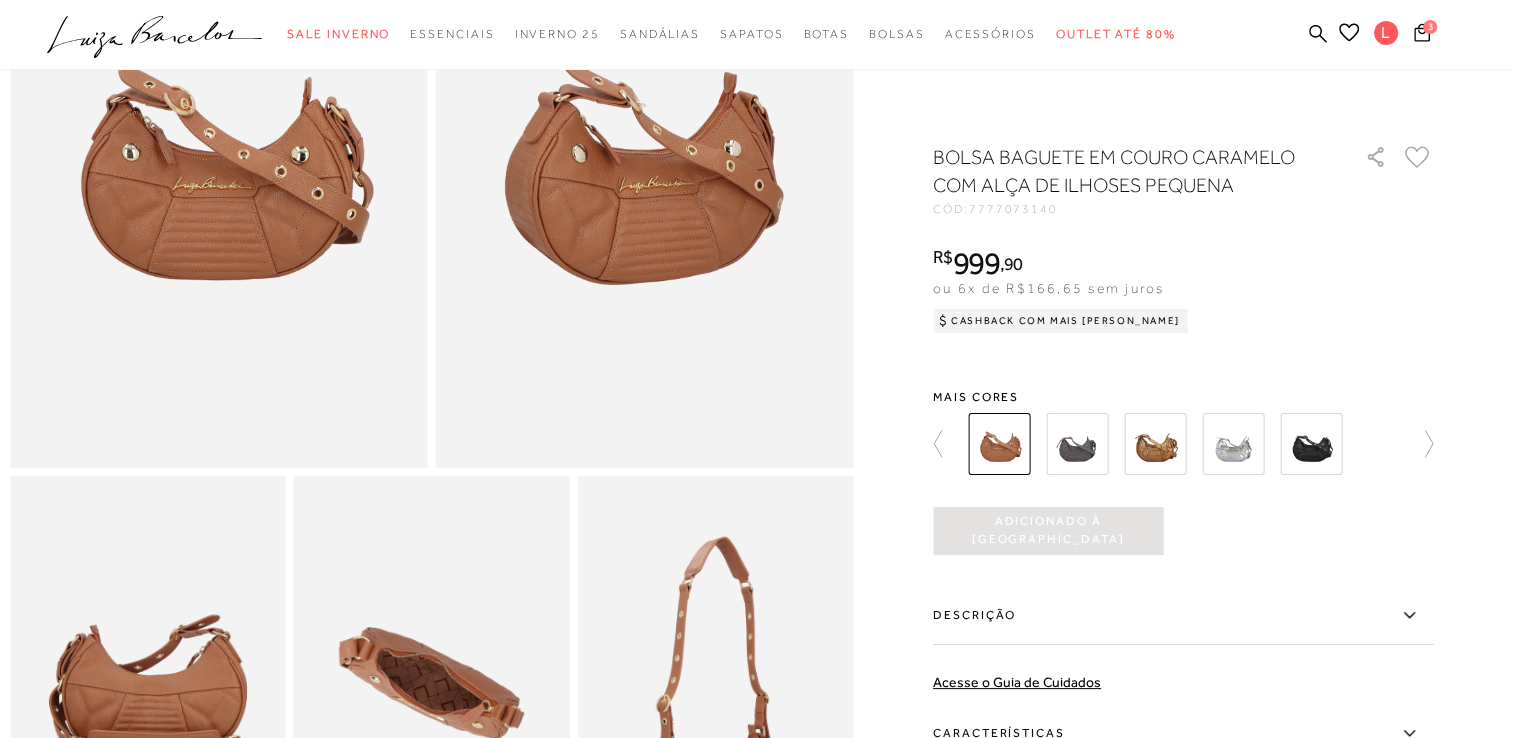 click at bounding box center (1233, 444) 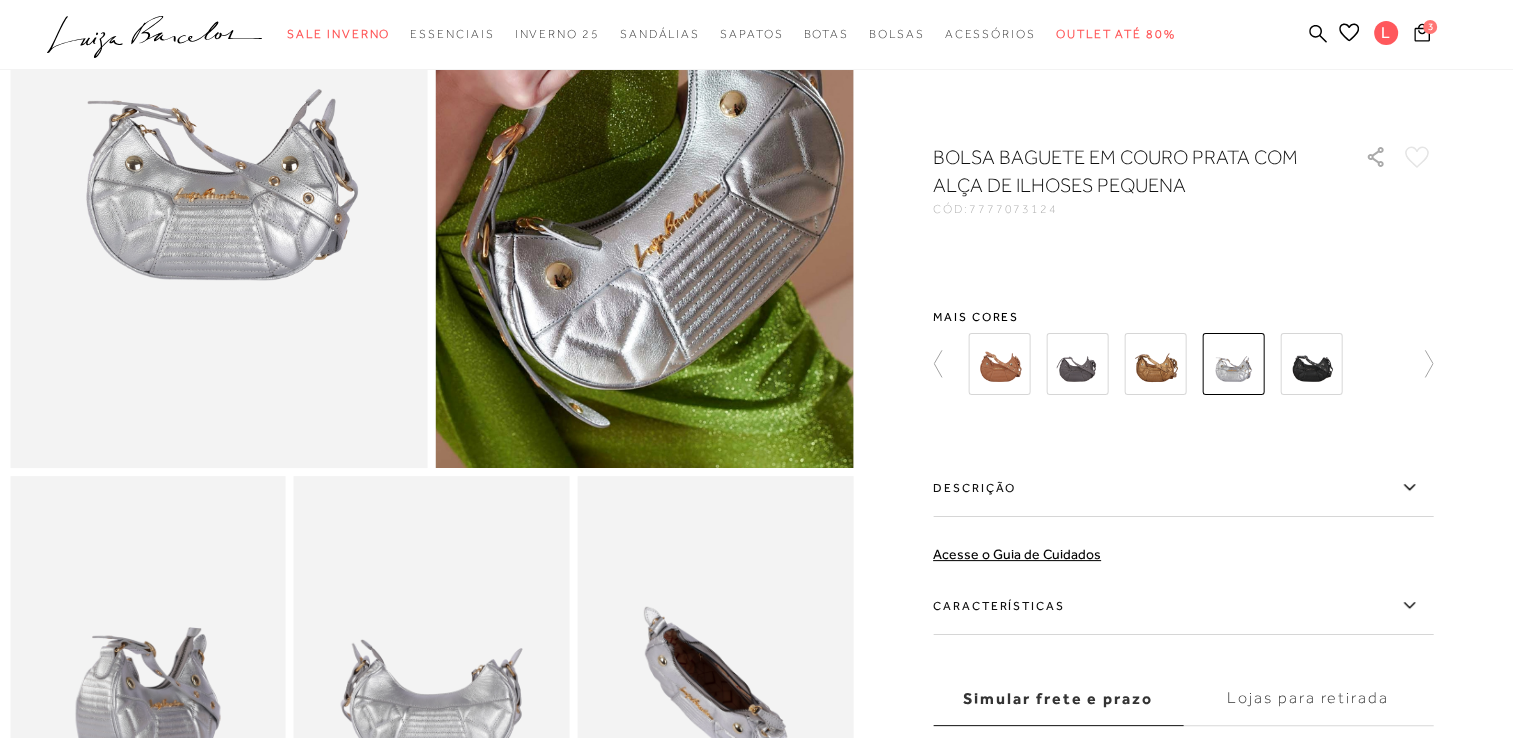 scroll, scrollTop: 0, scrollLeft: 0, axis: both 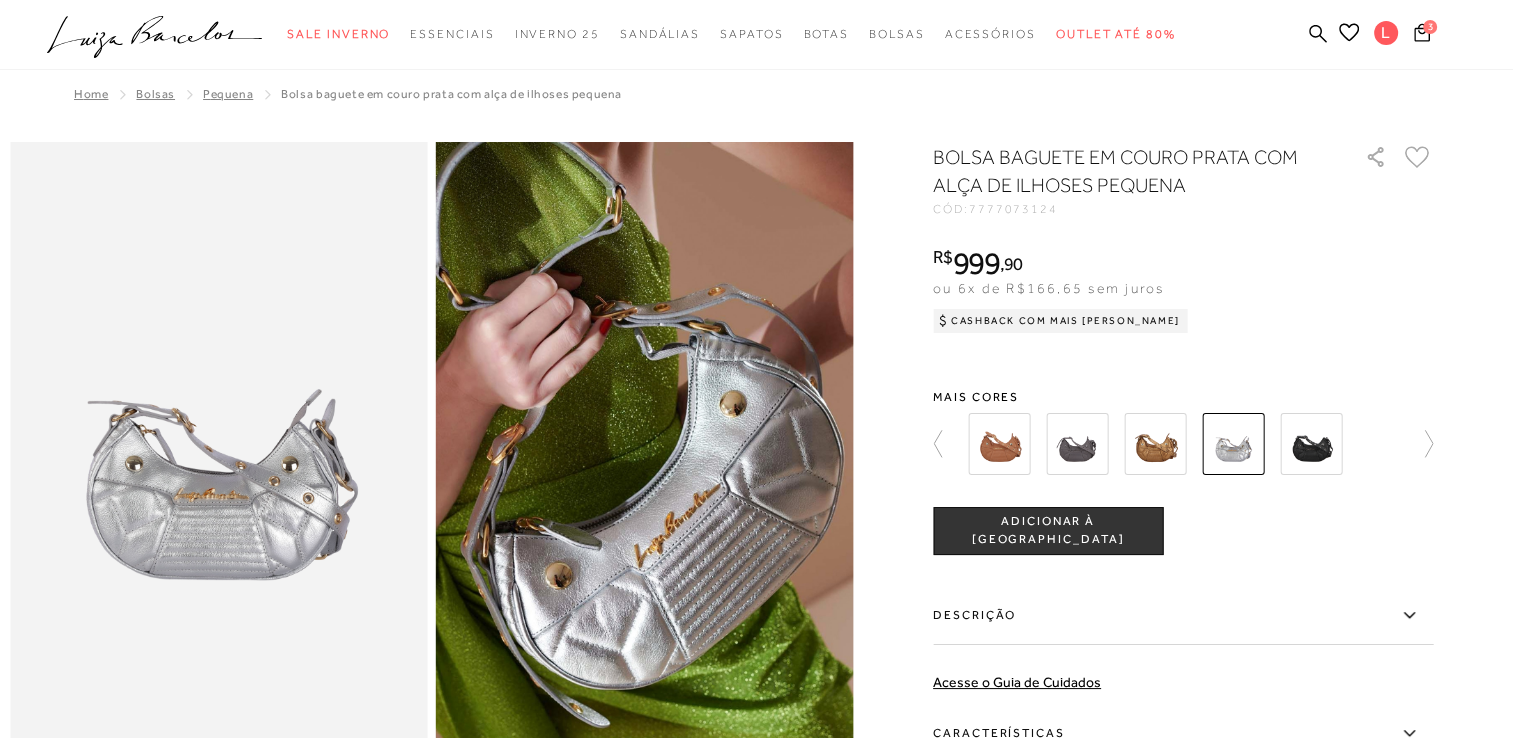 click on "ADICIONAR À SACOLA" at bounding box center (1048, 530) 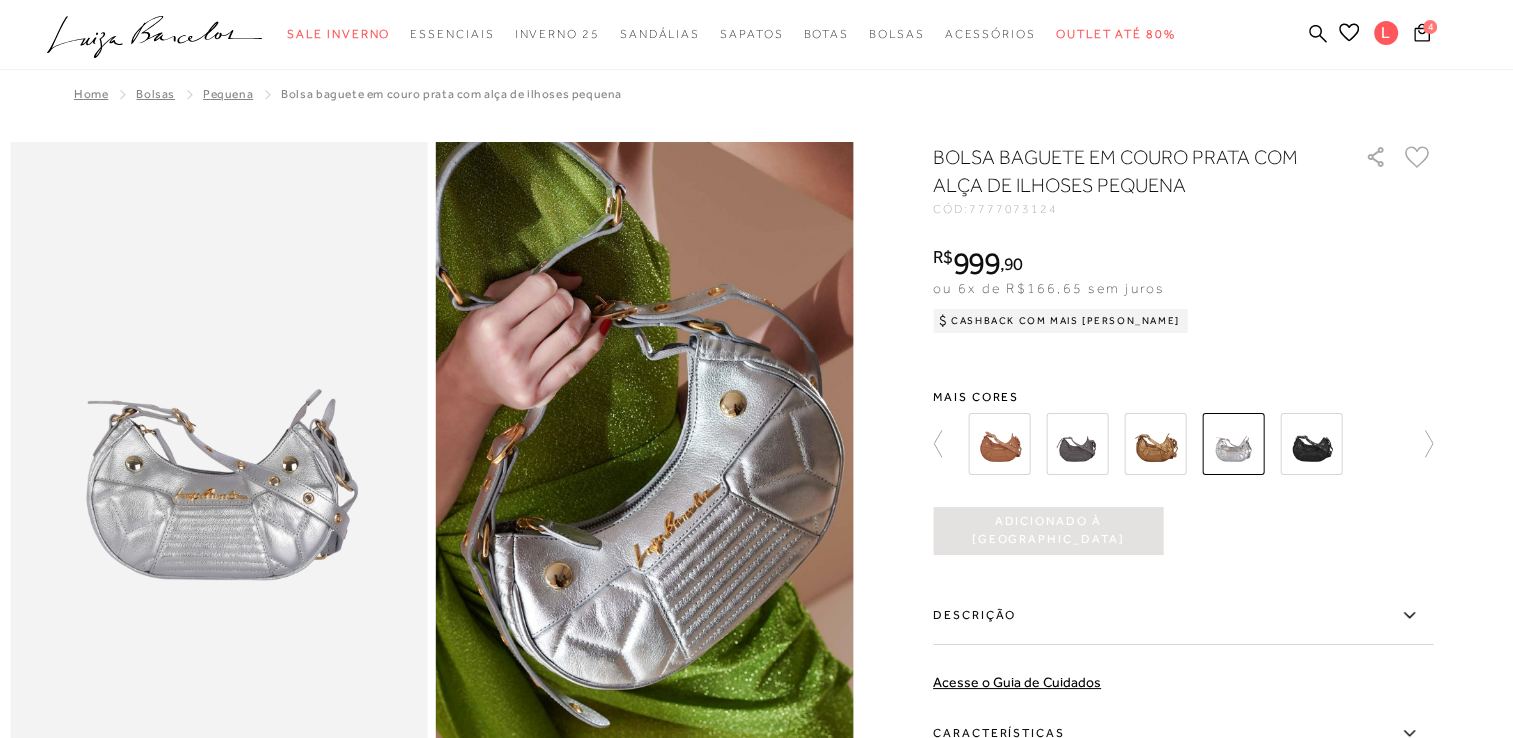 scroll, scrollTop: 0, scrollLeft: 0, axis: both 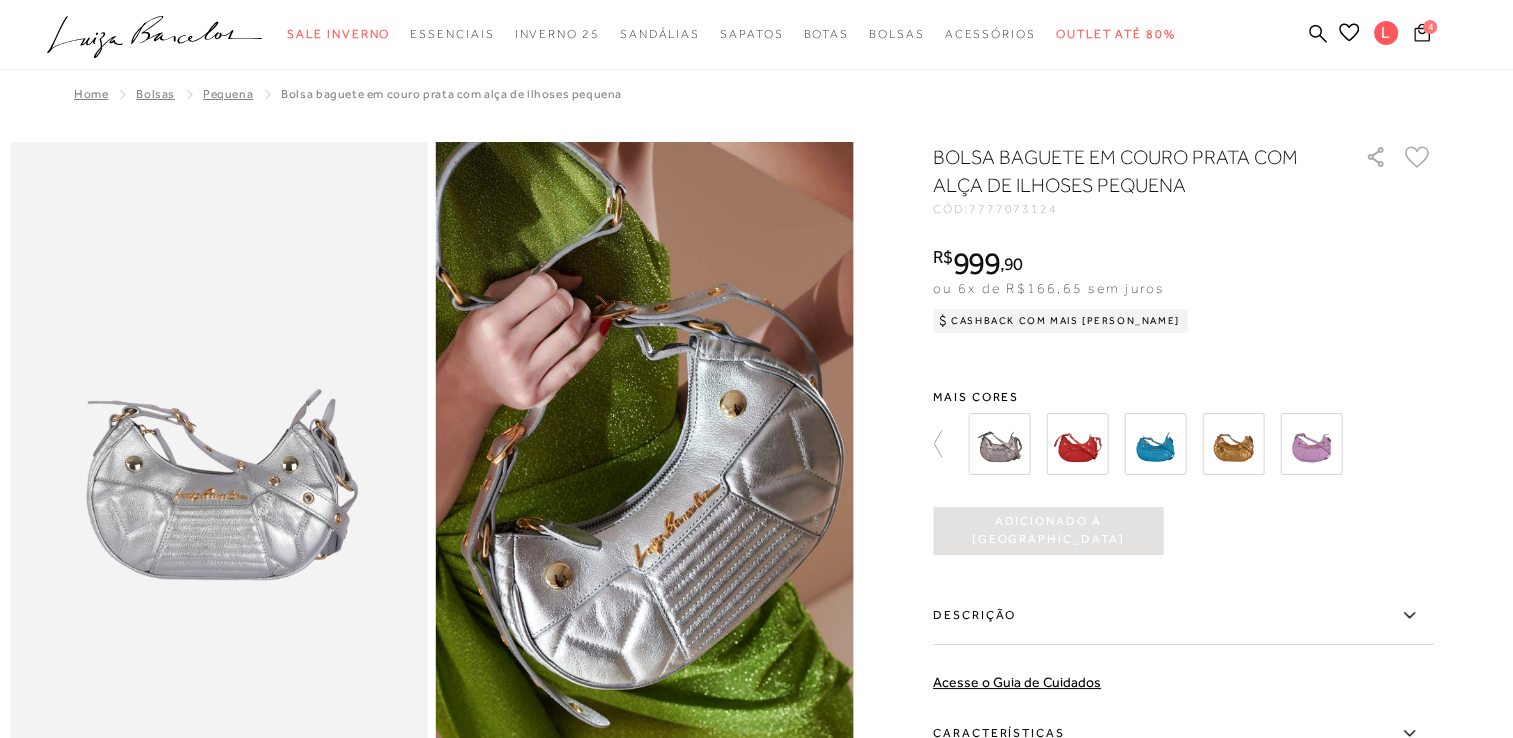 click on "4" at bounding box center [1421, 35] 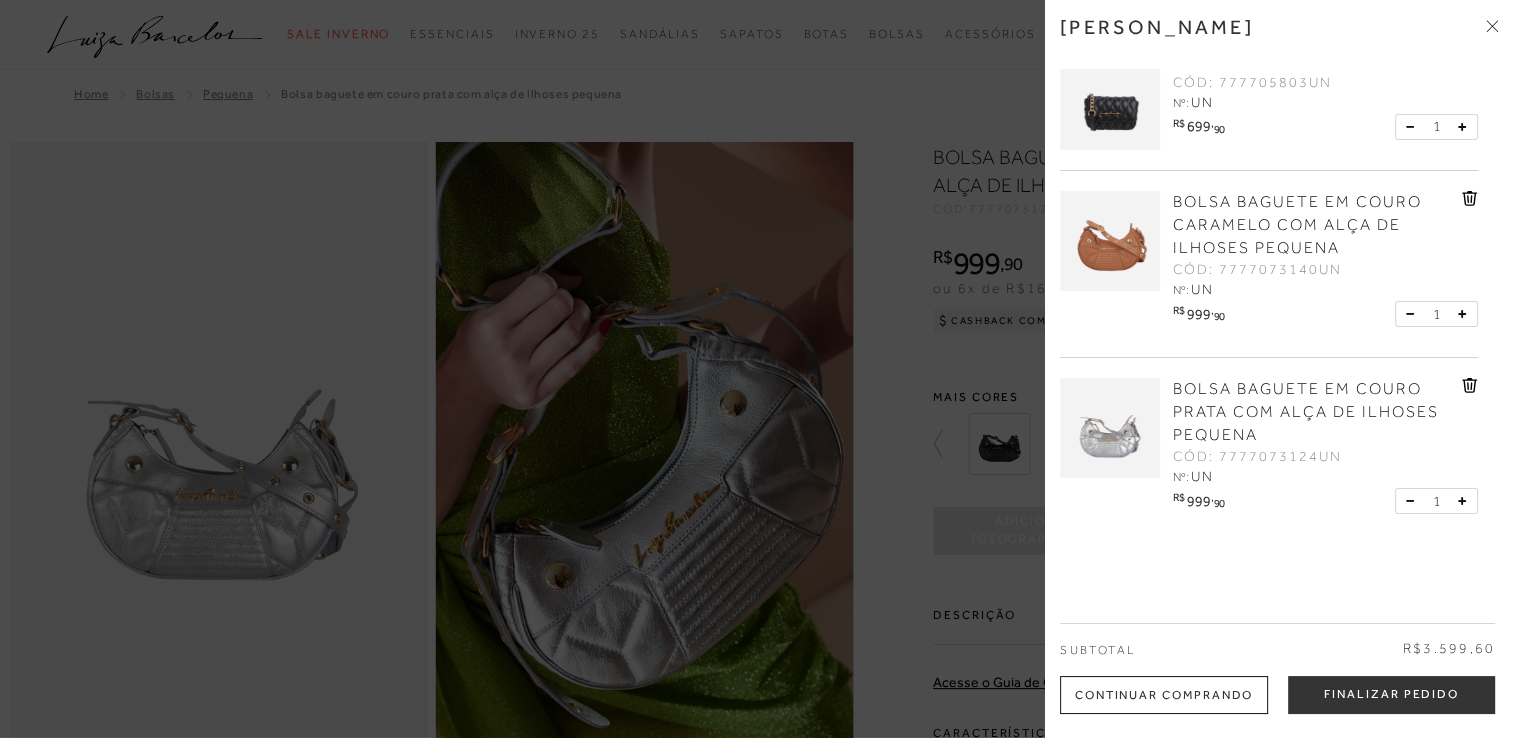 scroll, scrollTop: 254, scrollLeft: 0, axis: vertical 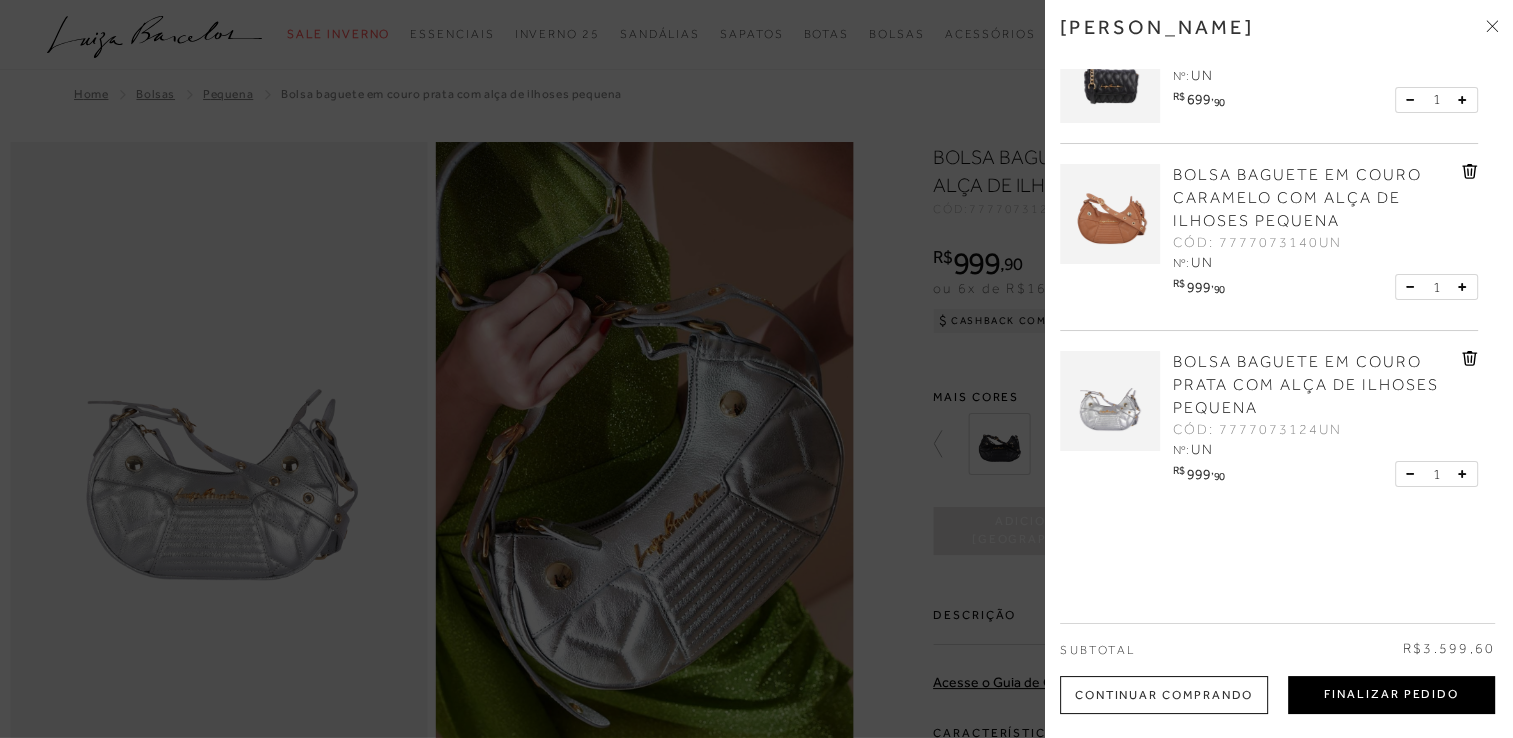 click on "Finalizar Pedido" at bounding box center [1391, 695] 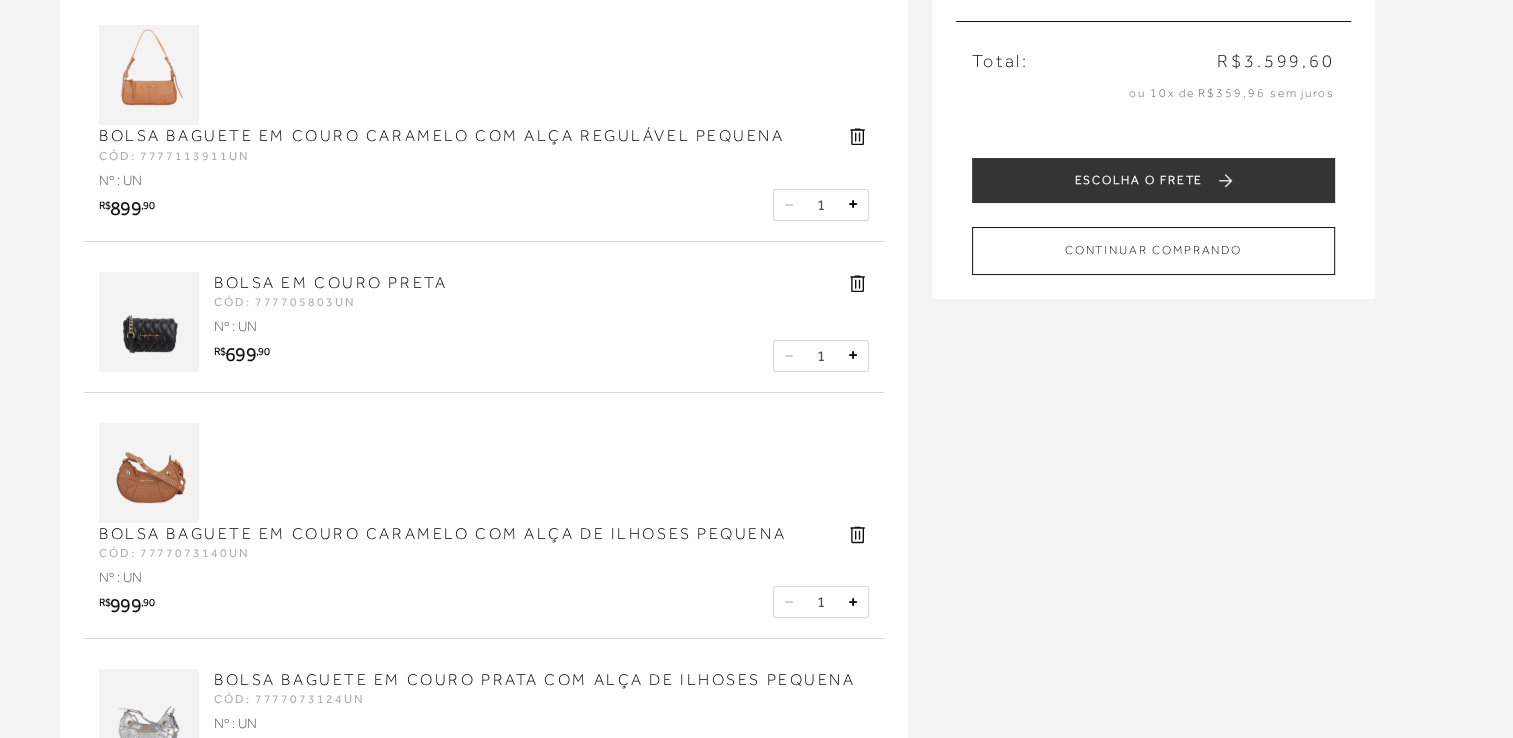 scroll, scrollTop: 100, scrollLeft: 0, axis: vertical 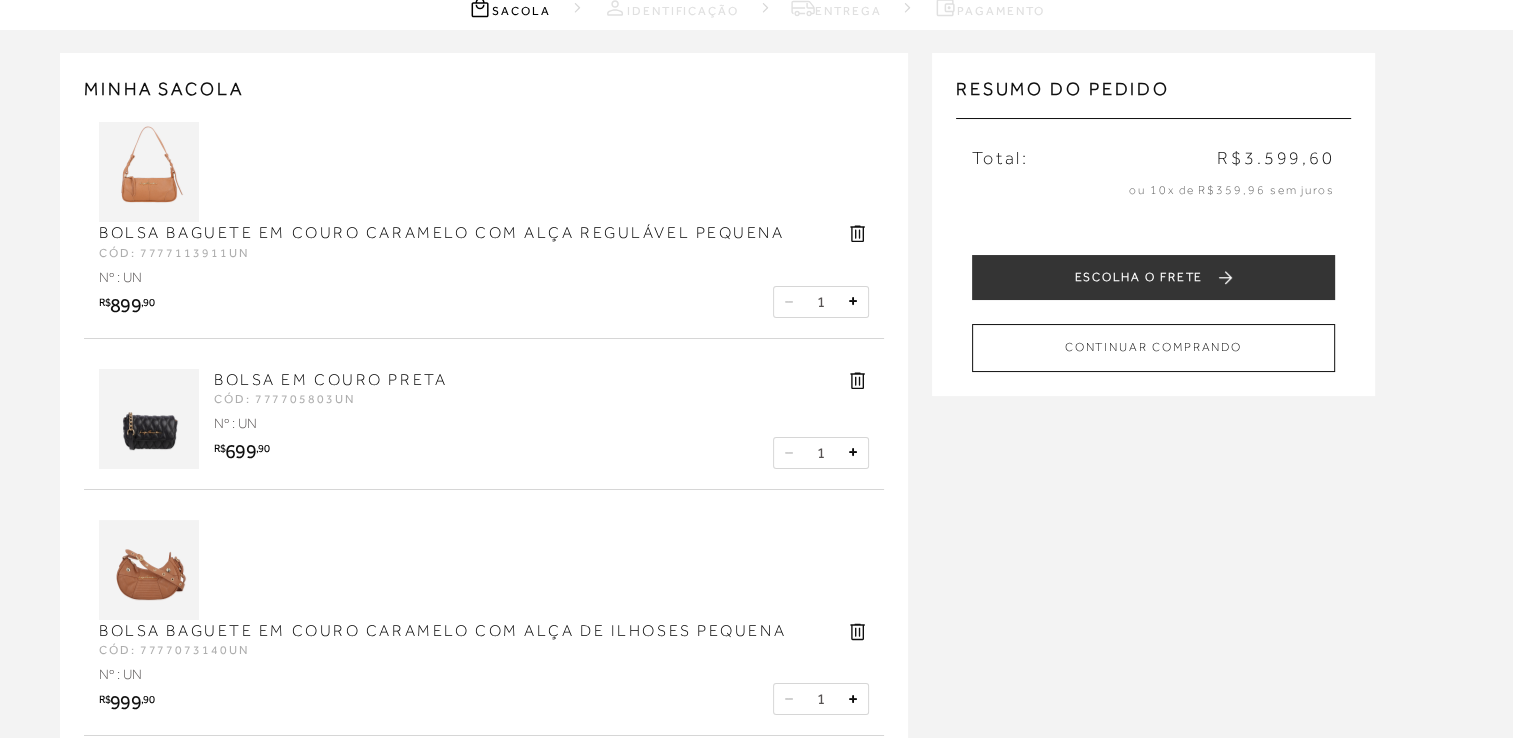 click 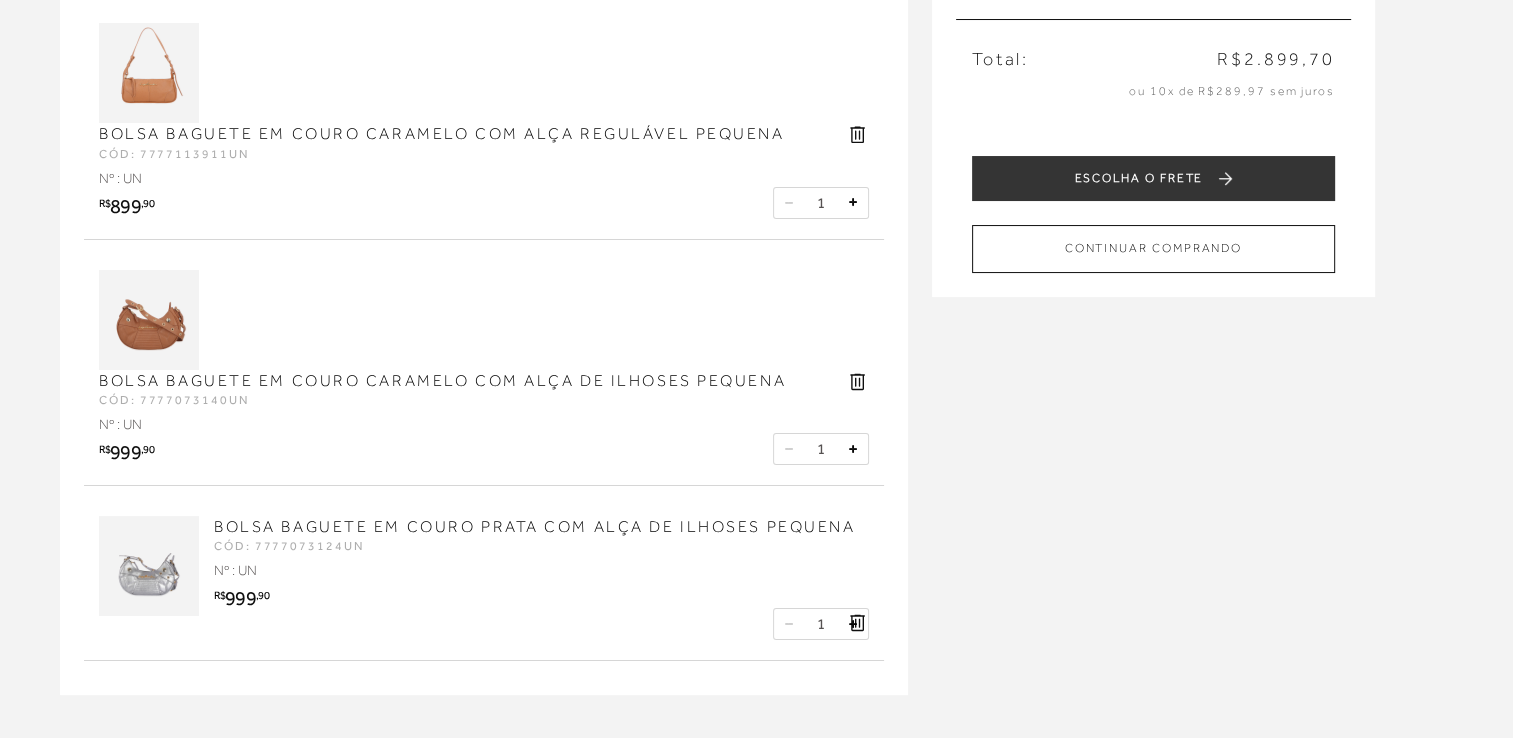 scroll, scrollTop: 300, scrollLeft: 0, axis: vertical 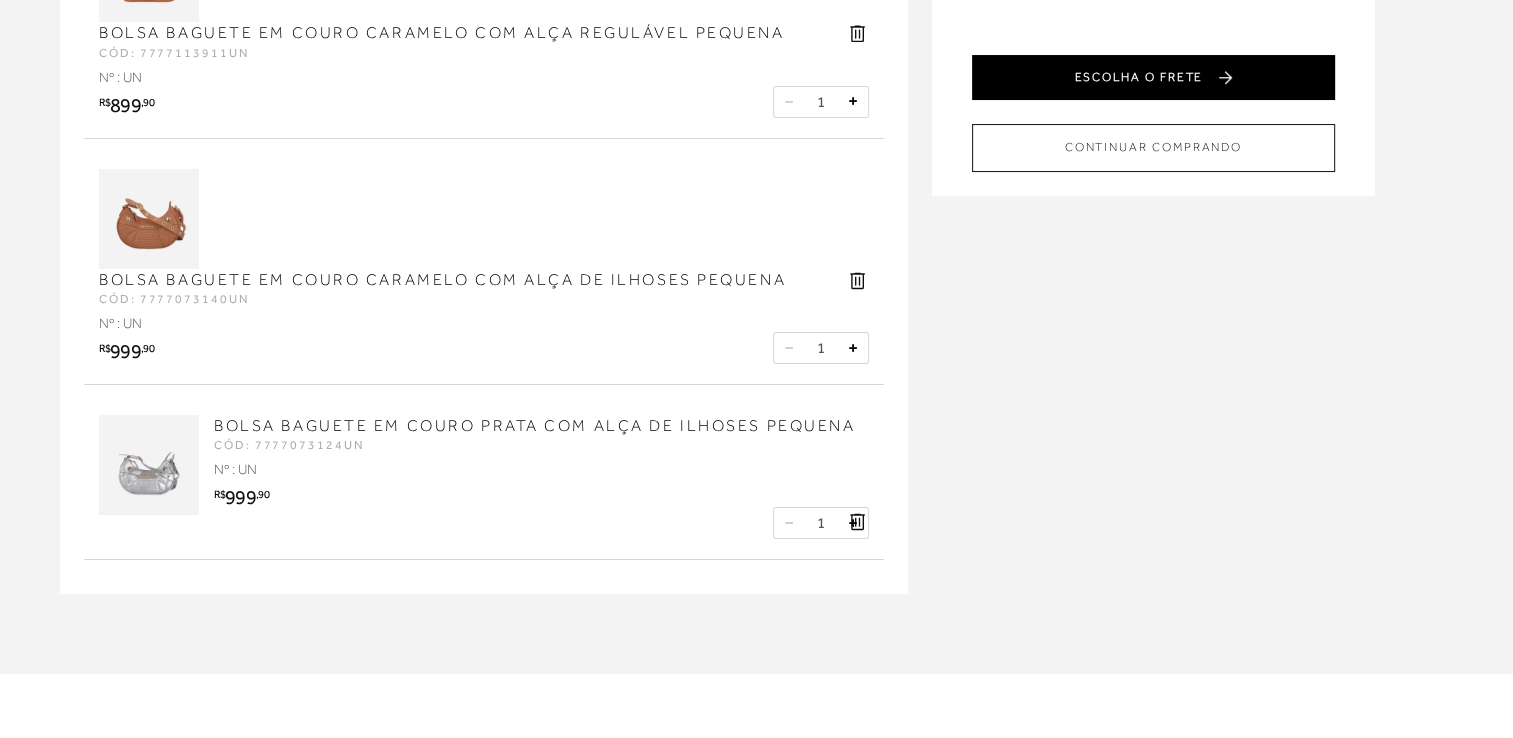 click on "ESCOLHA O FRETE" at bounding box center (1153, 77) 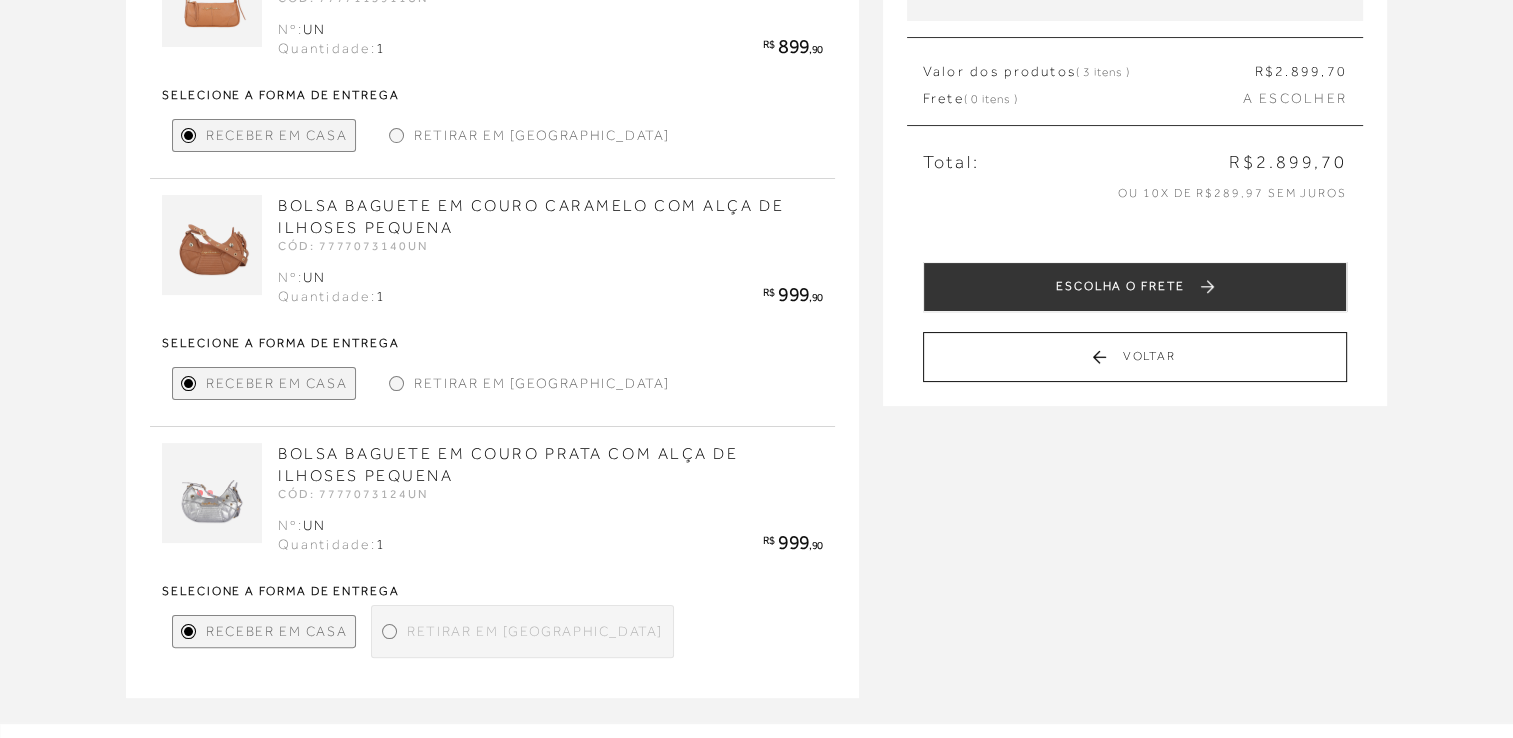 scroll, scrollTop: 200, scrollLeft: 0, axis: vertical 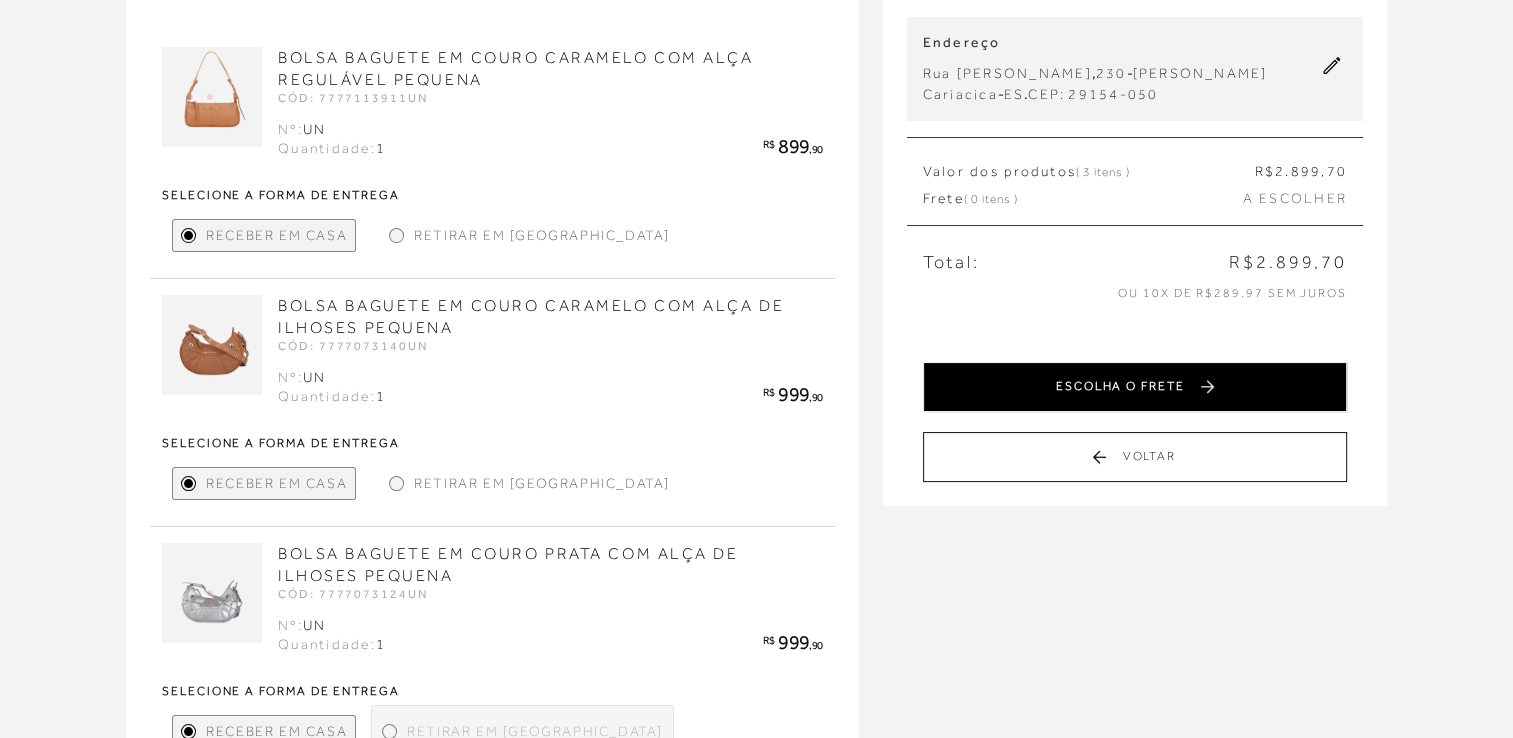 click on "ESCOLHA O FRETE" at bounding box center (1135, 387) 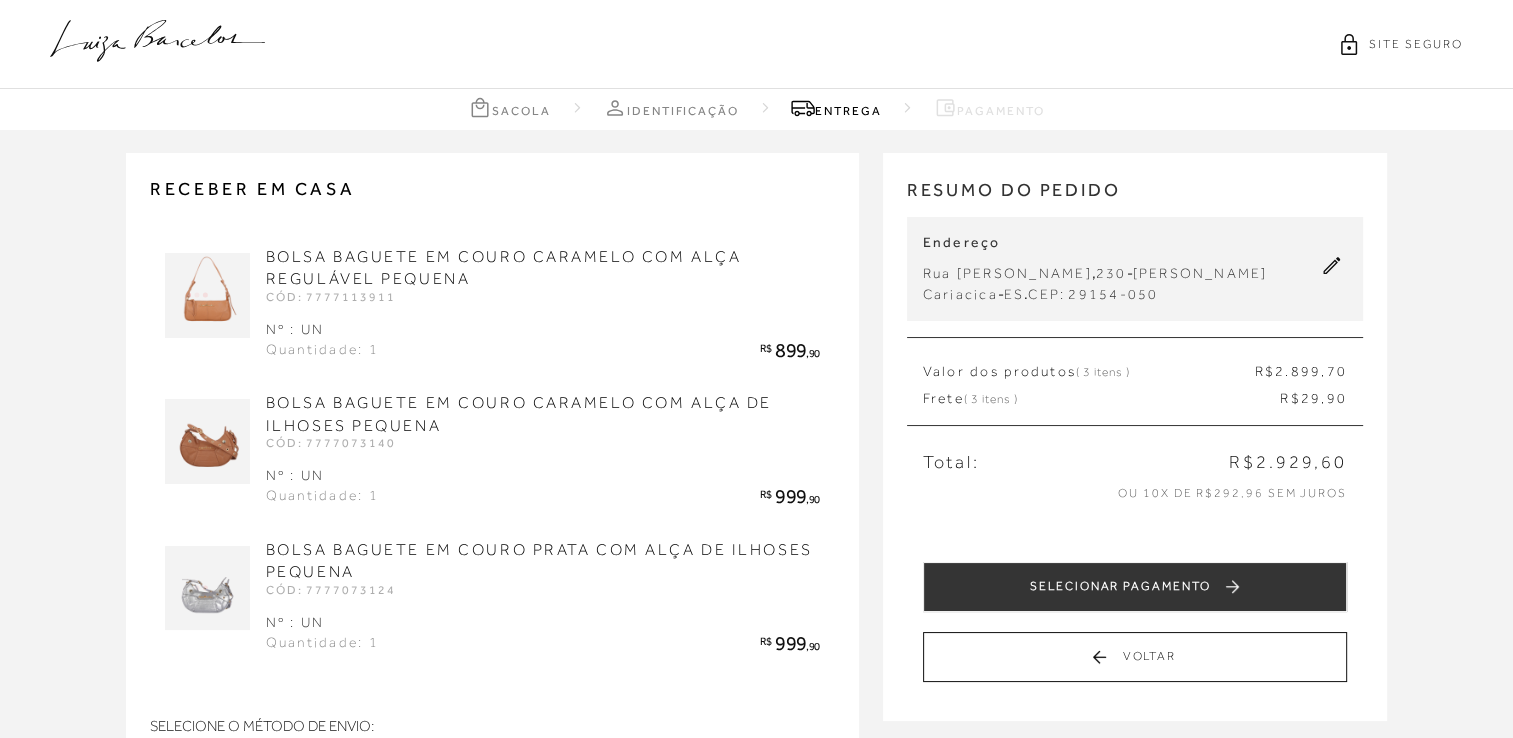 scroll, scrollTop: 200, scrollLeft: 0, axis: vertical 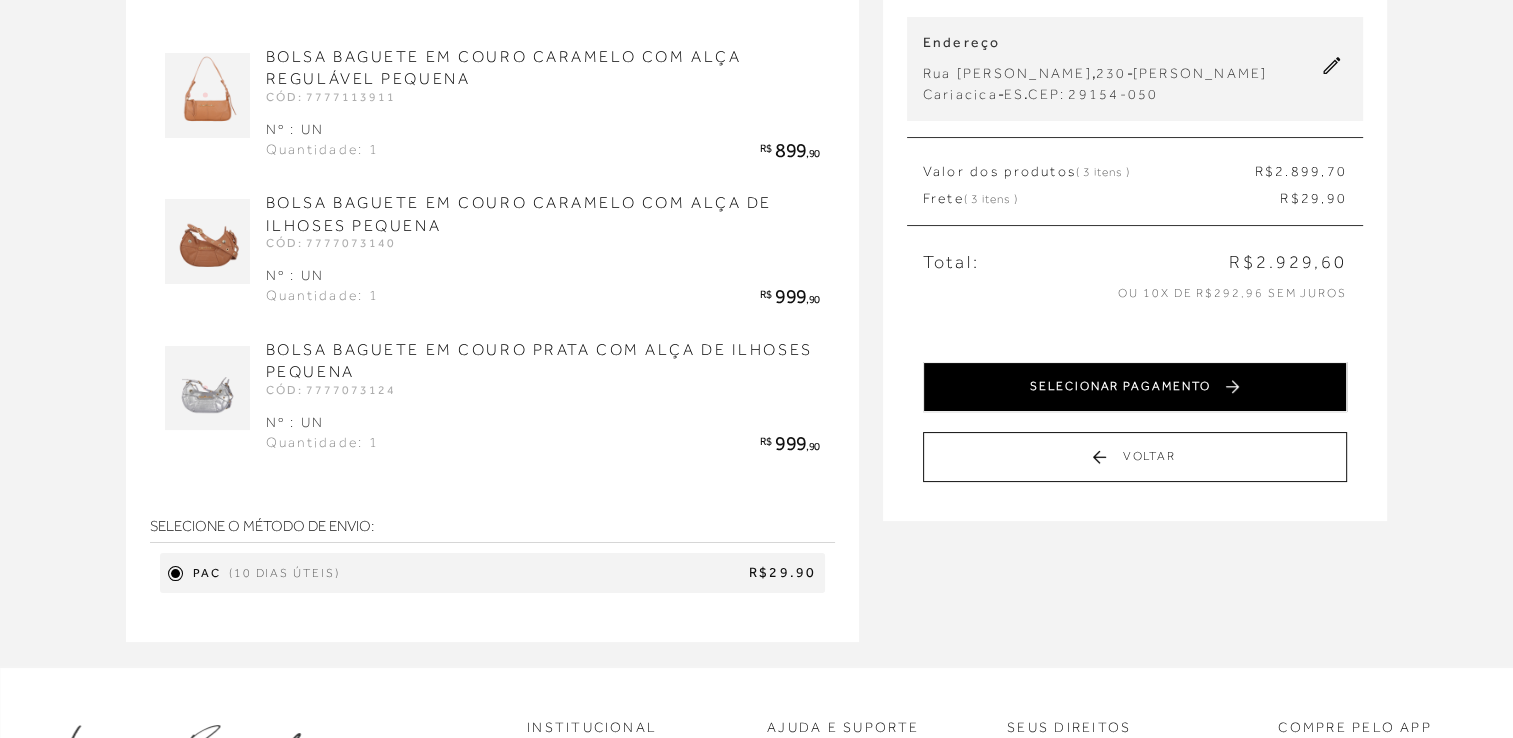 click on "SELECIONAR PAGAMENTO" at bounding box center [1135, 387] 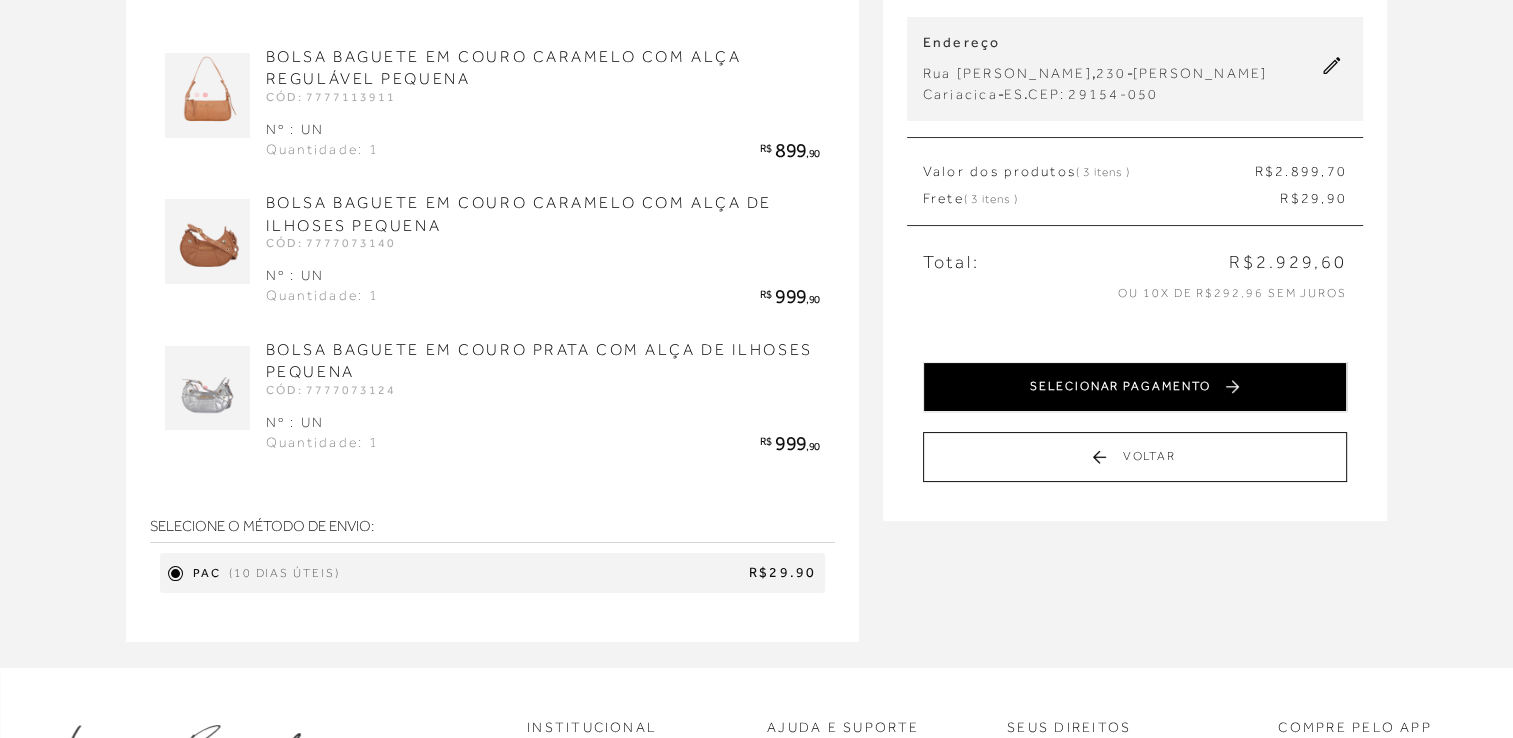 scroll, scrollTop: 0, scrollLeft: 0, axis: both 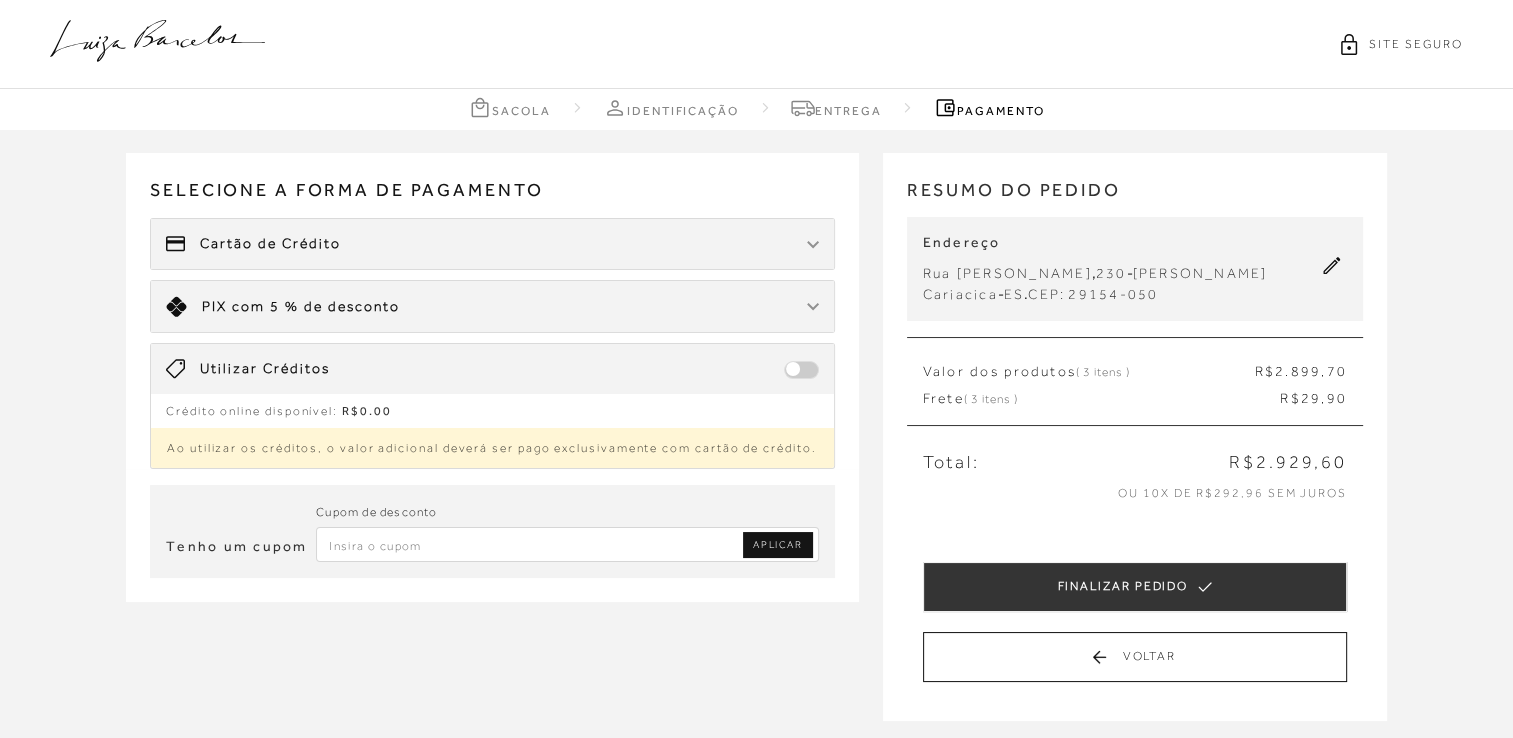 click on "Cartão de Crédito" at bounding box center [492, 244] 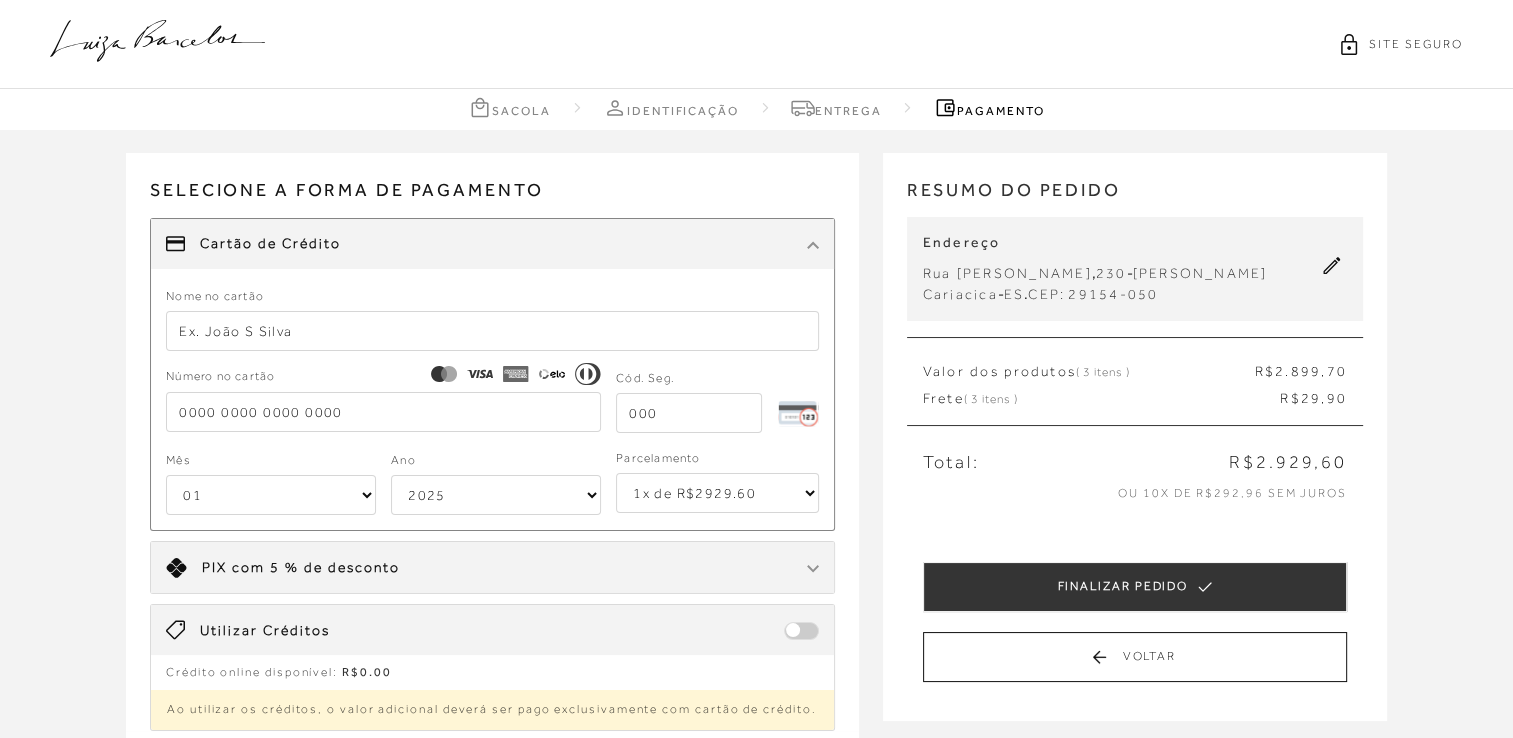 click at bounding box center (492, 331) 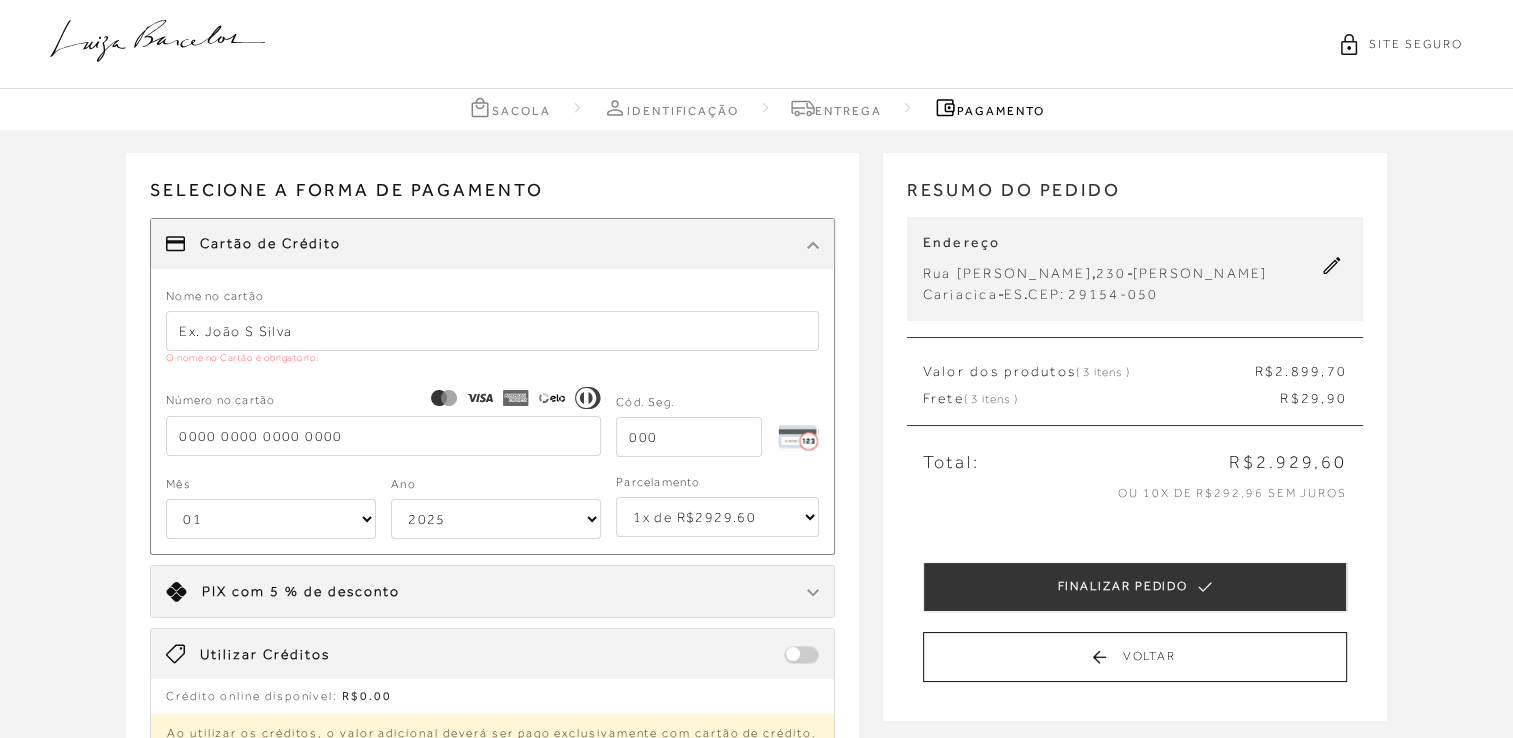 click on "Nome no cartão" at bounding box center [215, 296] 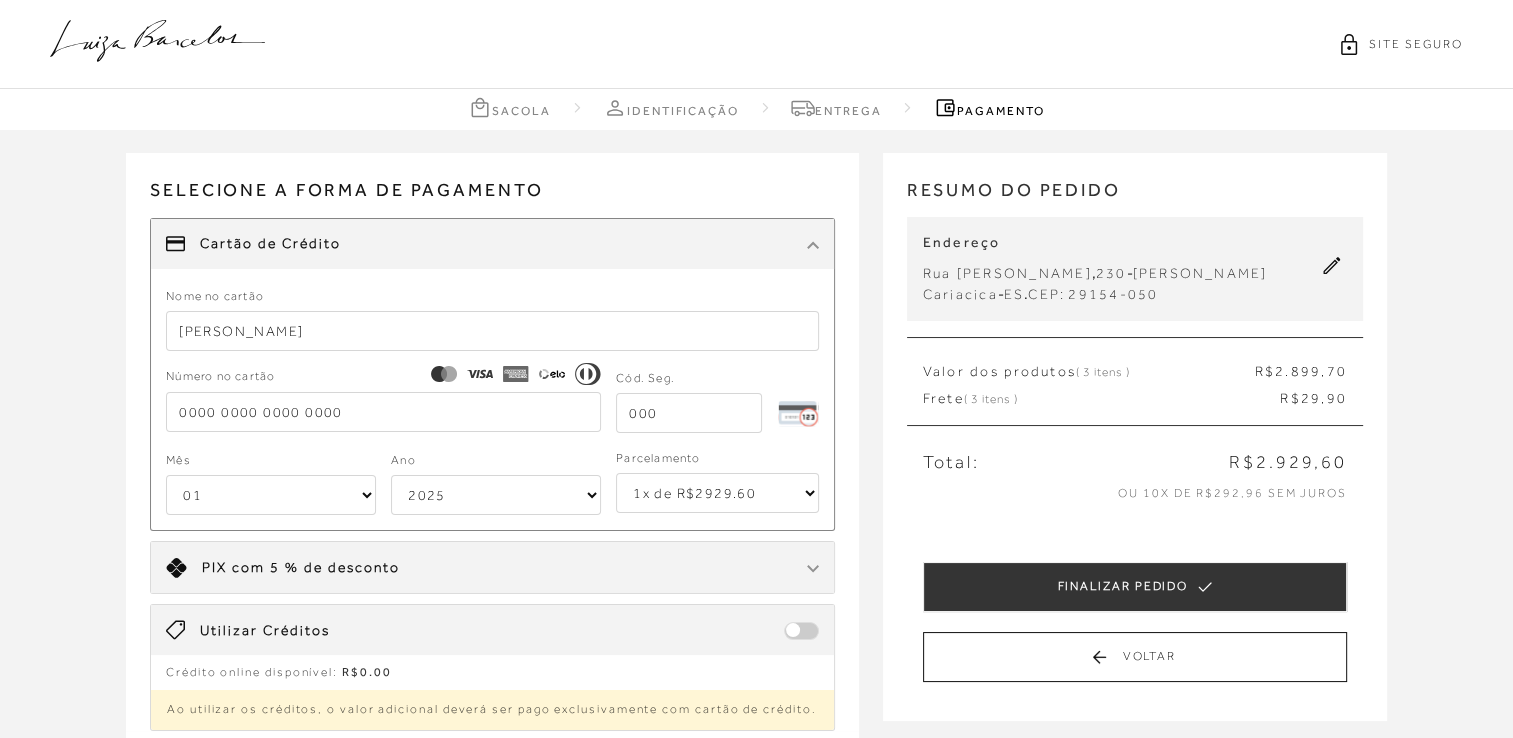 type on "Leticia Cordeiro" 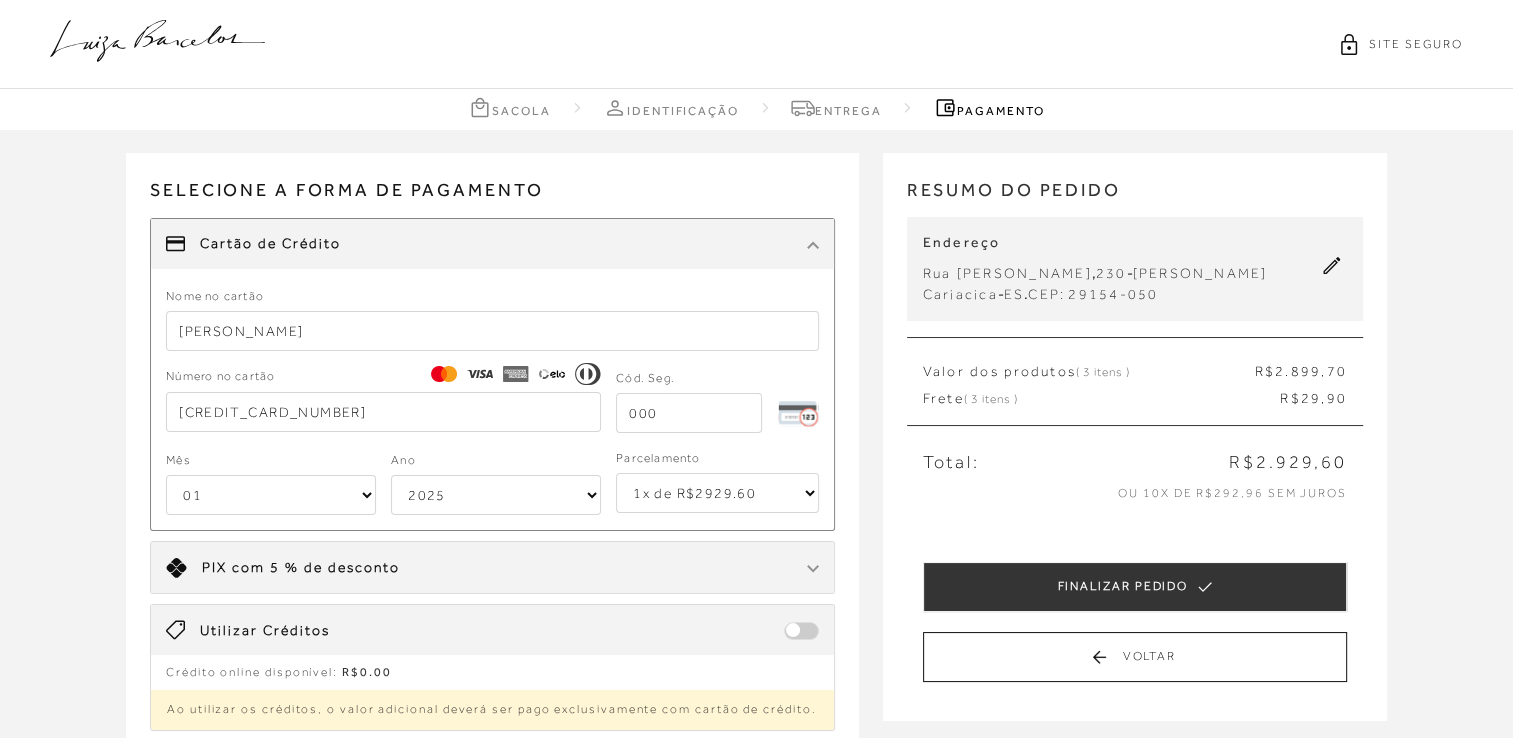 type on "[CREDIT_CARD_NUMBER]" 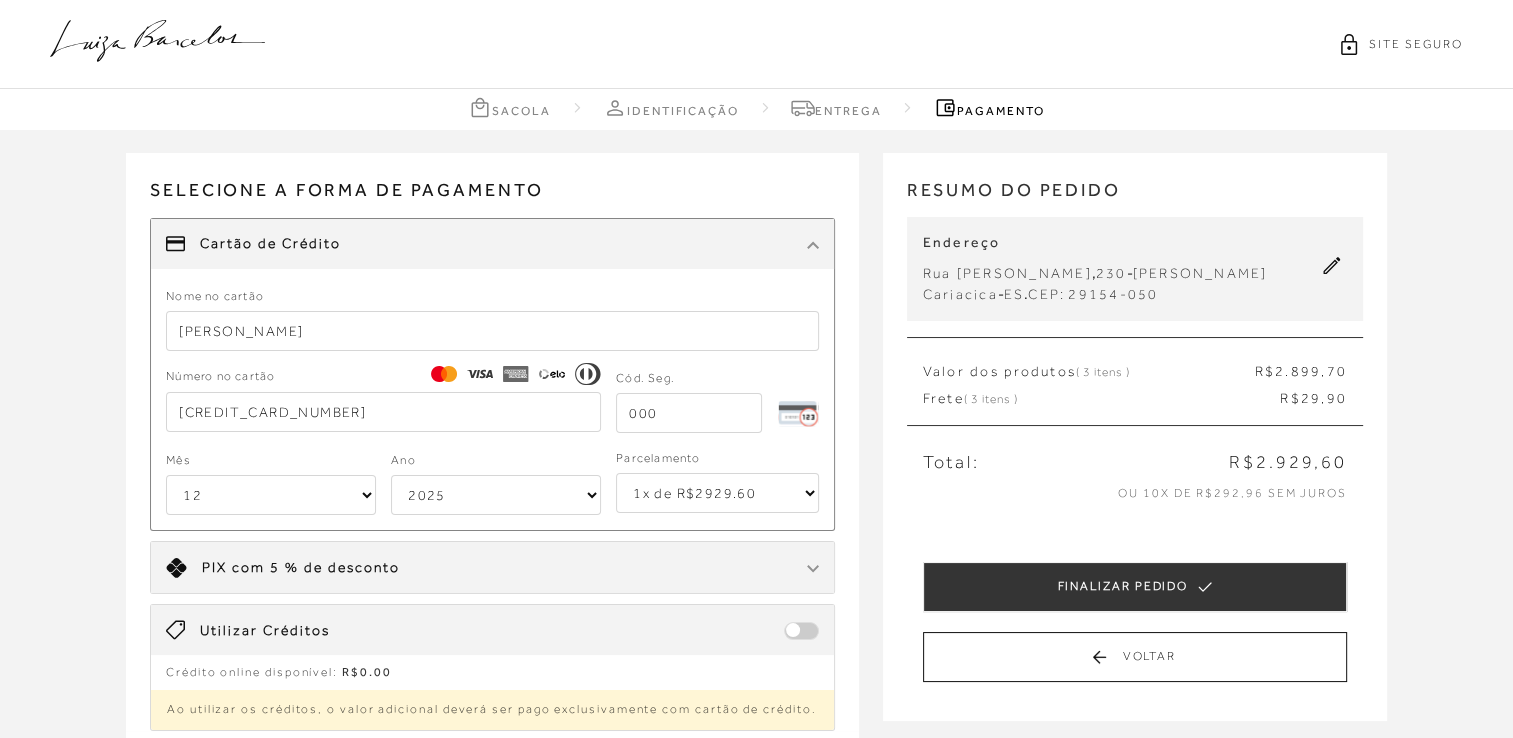 click on "01 02 03 04 05 06 07 08 09 10 11 12" at bounding box center (271, 495) 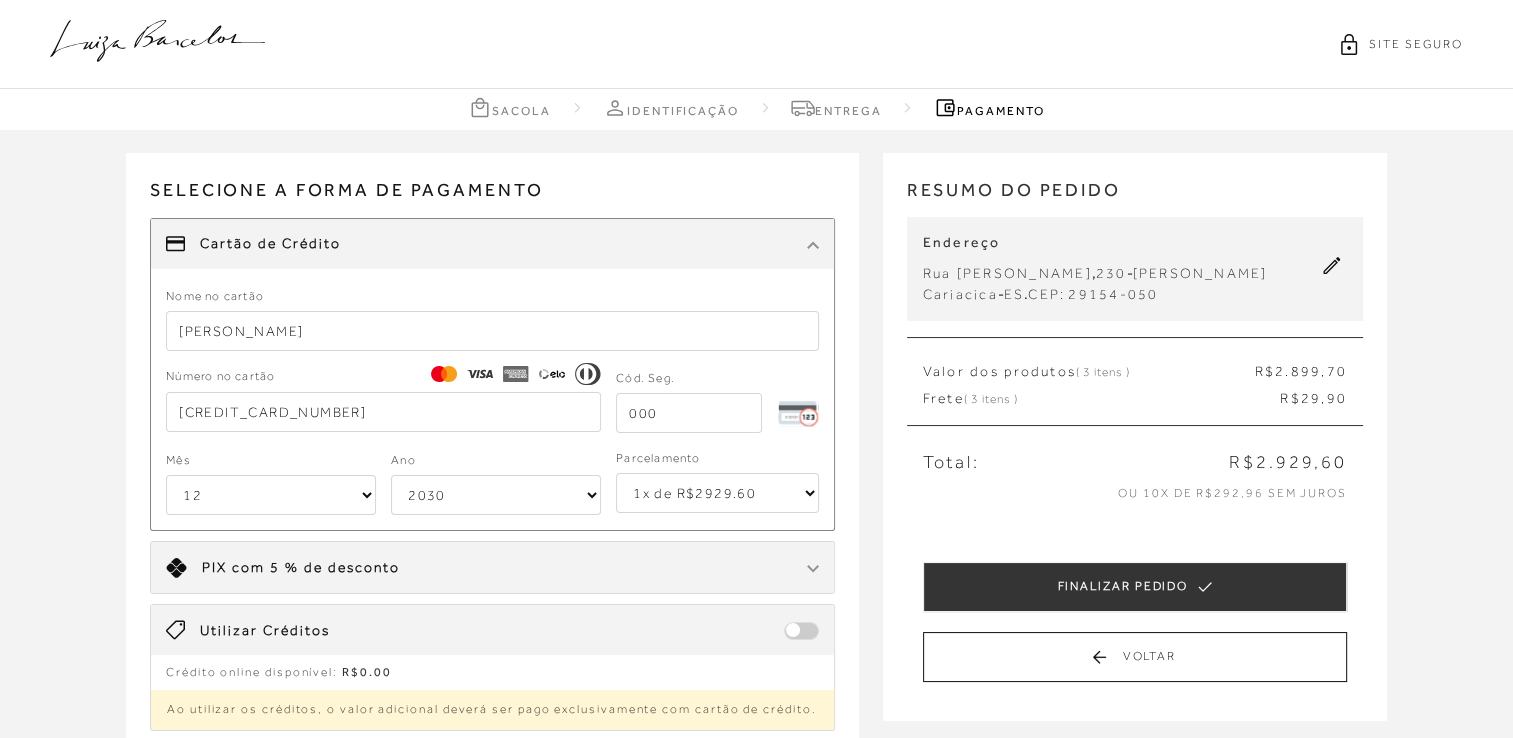 click on "2025 2026 2027 2028 2029 2030 2031 2032 2033 2034 2035 2036 2037 2038 2039 2040 2041 2042 2043 2044" at bounding box center (496, 495) 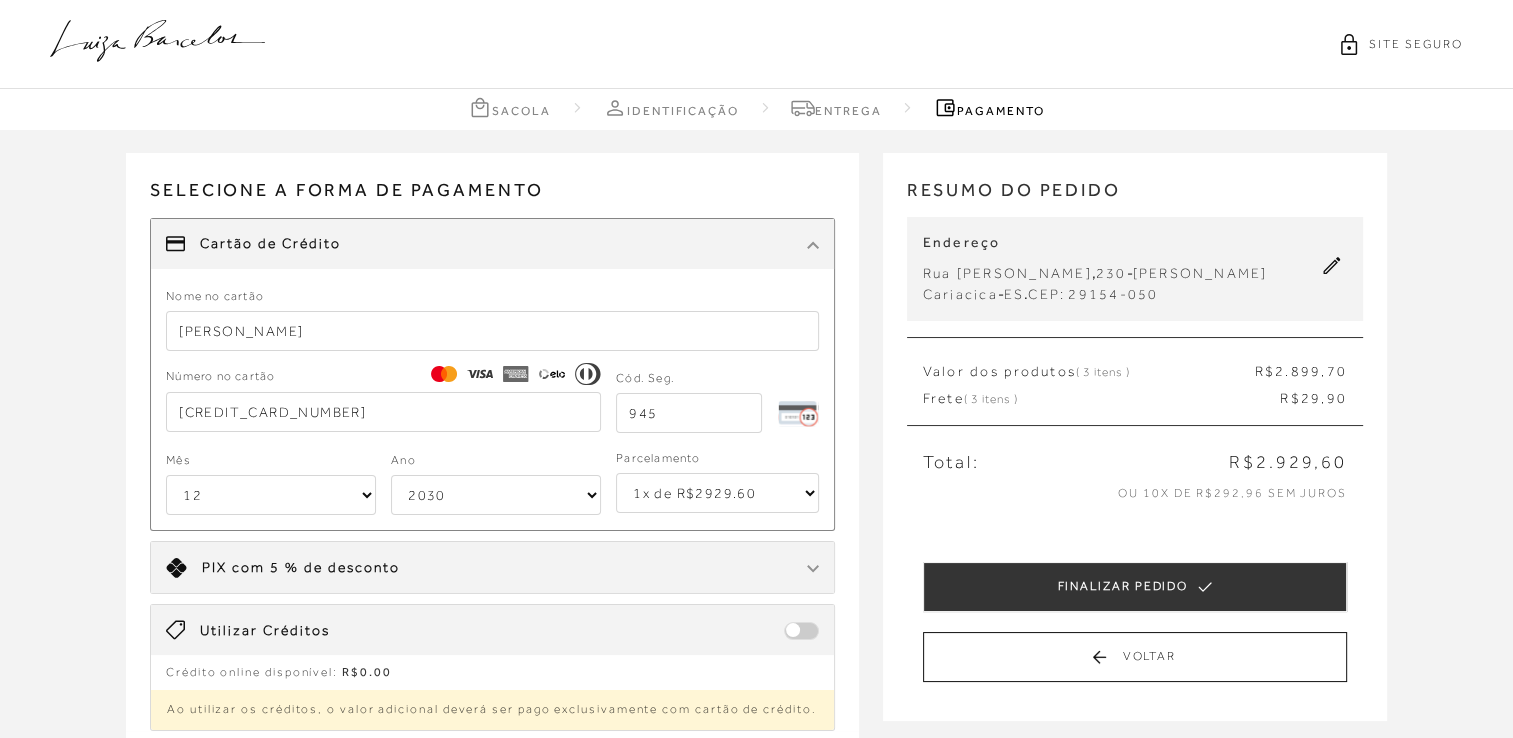 type on "945" 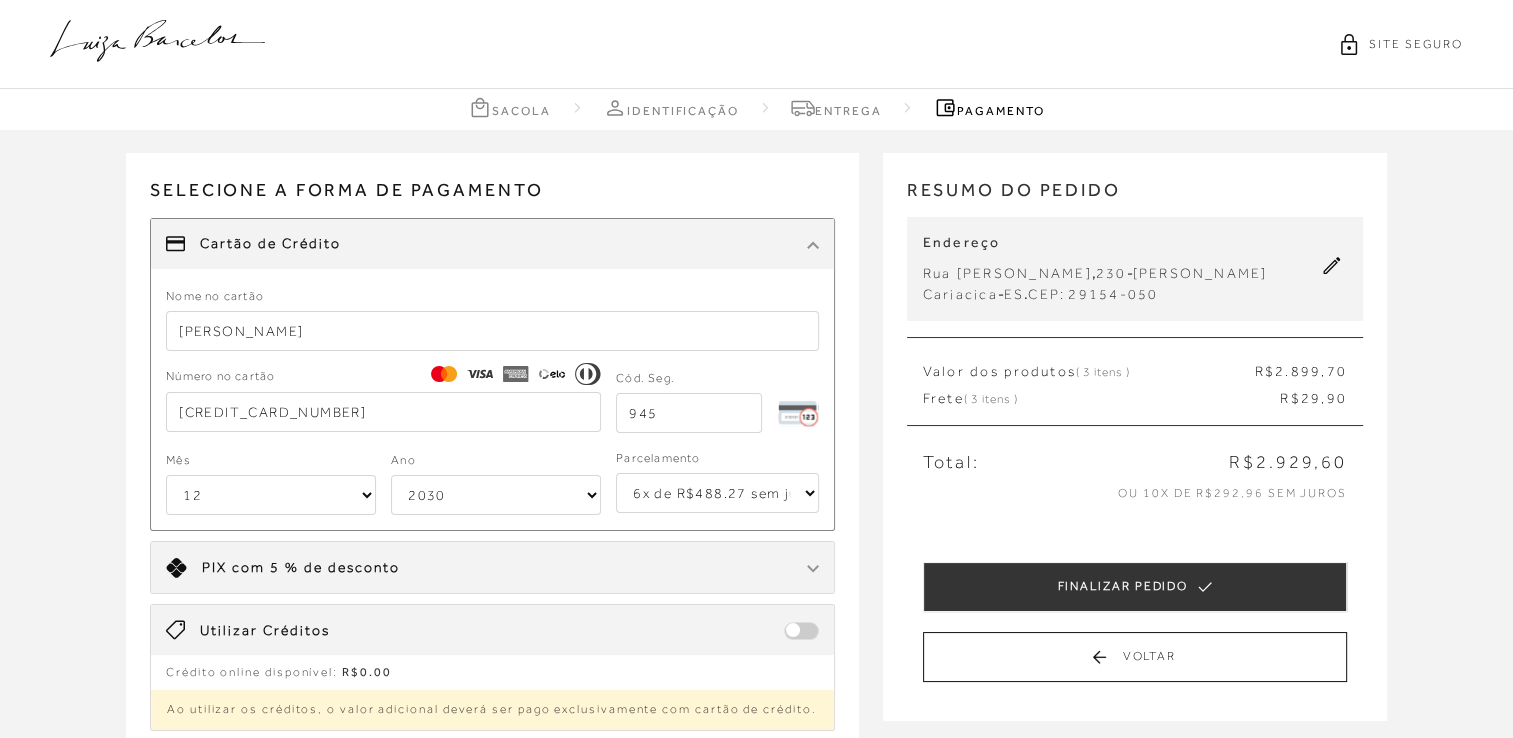 click on "1x de R$2929.60 2x de R$1464.80 sem juros 3x de R$976.54 sem juros 4x de R$732.40 sem juros 5x de R$585.92 sem juros 6x de R$488.27 sem juros 7x de R$418.52 sem juros 8x de R$366.20 sem juros 9x de R$325.52 sem juros 10x de R$292.96 sem juros" at bounding box center (717, 493) 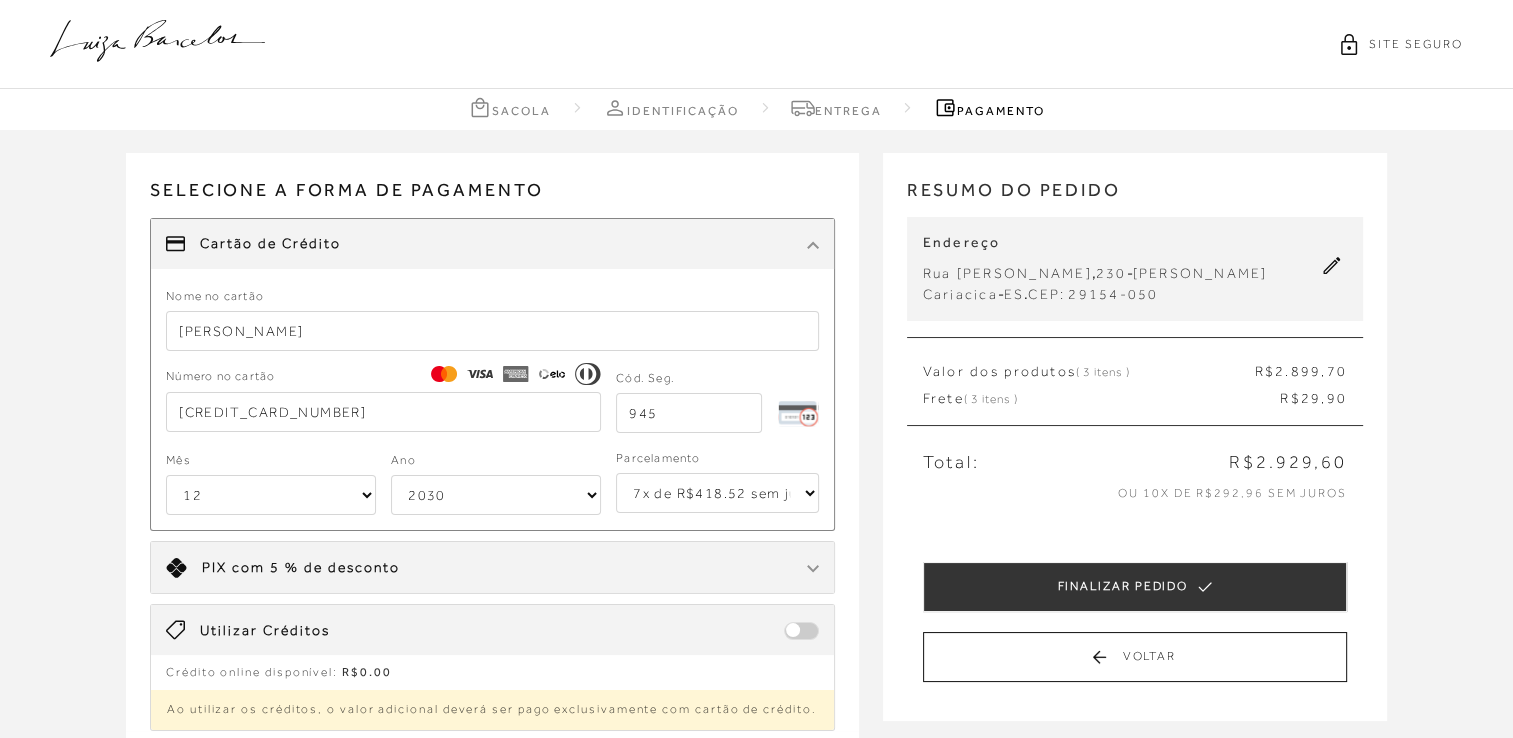 click on "1x de R$2929.60 2x de R$1464.80 sem juros 3x de R$976.54 sem juros 4x de R$732.40 sem juros 5x de R$585.92 sem juros 6x de R$488.27 sem juros 7x de R$418.52 sem juros 8x de R$366.20 sem juros 9x de R$325.52 sem juros 10x de R$292.96 sem juros" at bounding box center (717, 493) 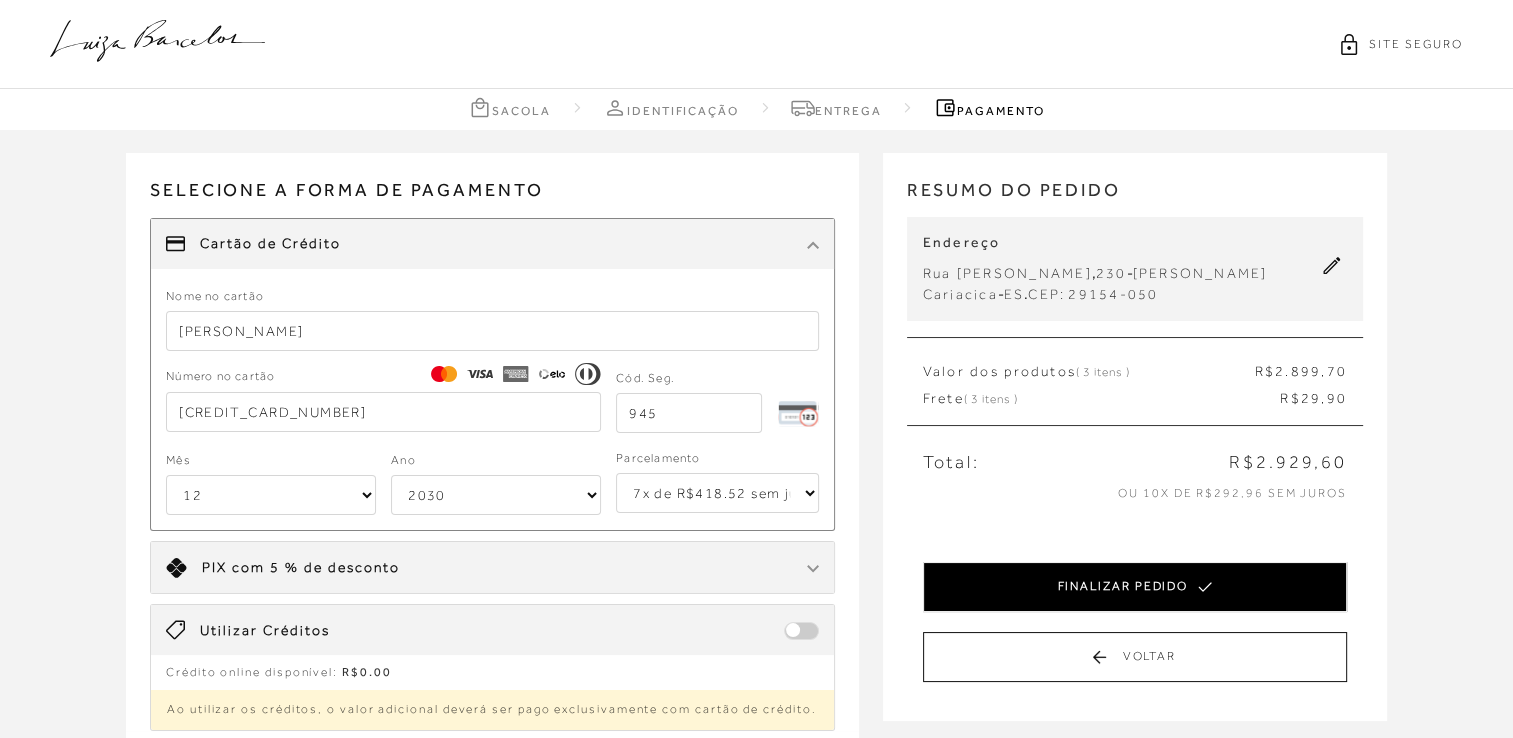 click on "FINALIZAR PEDIDO" at bounding box center [1135, 587] 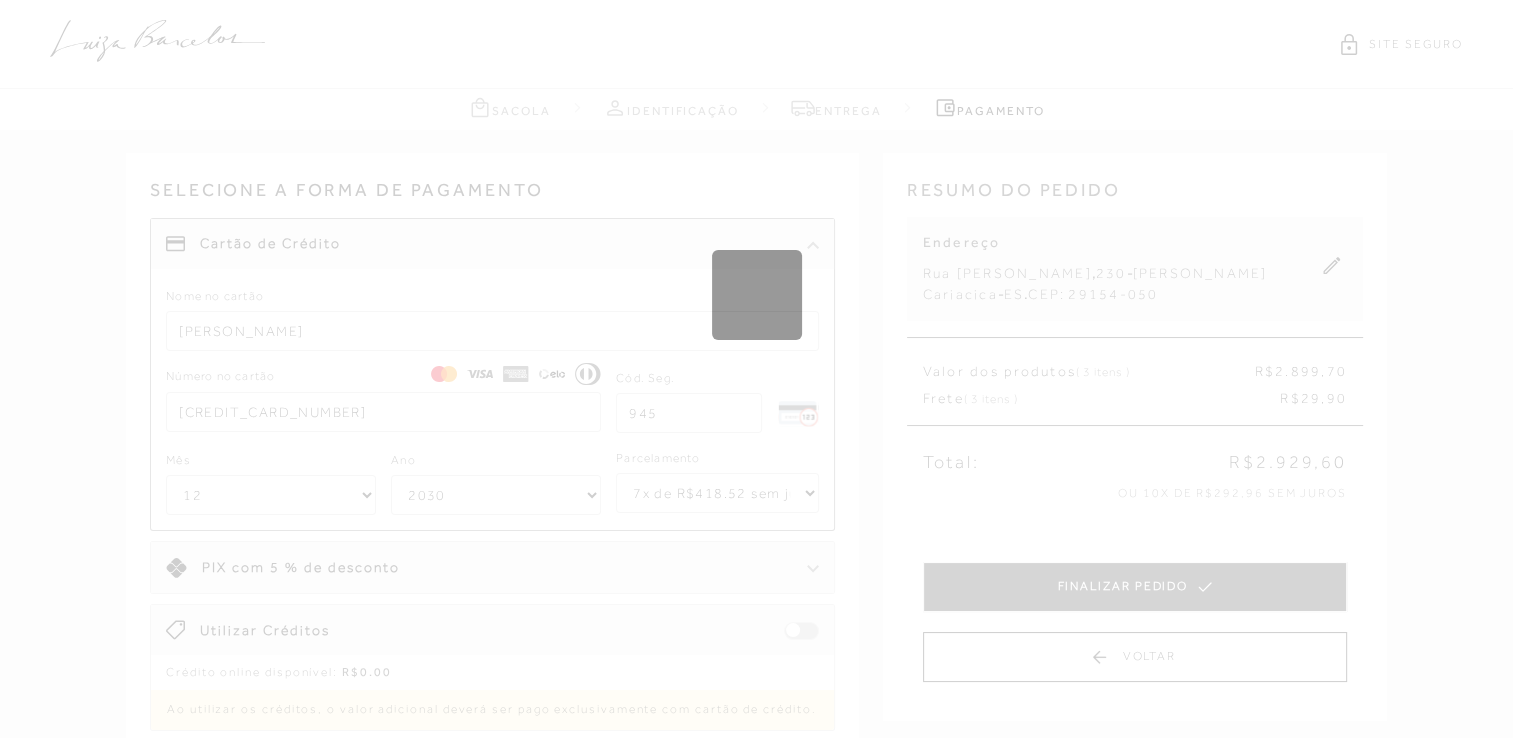 type 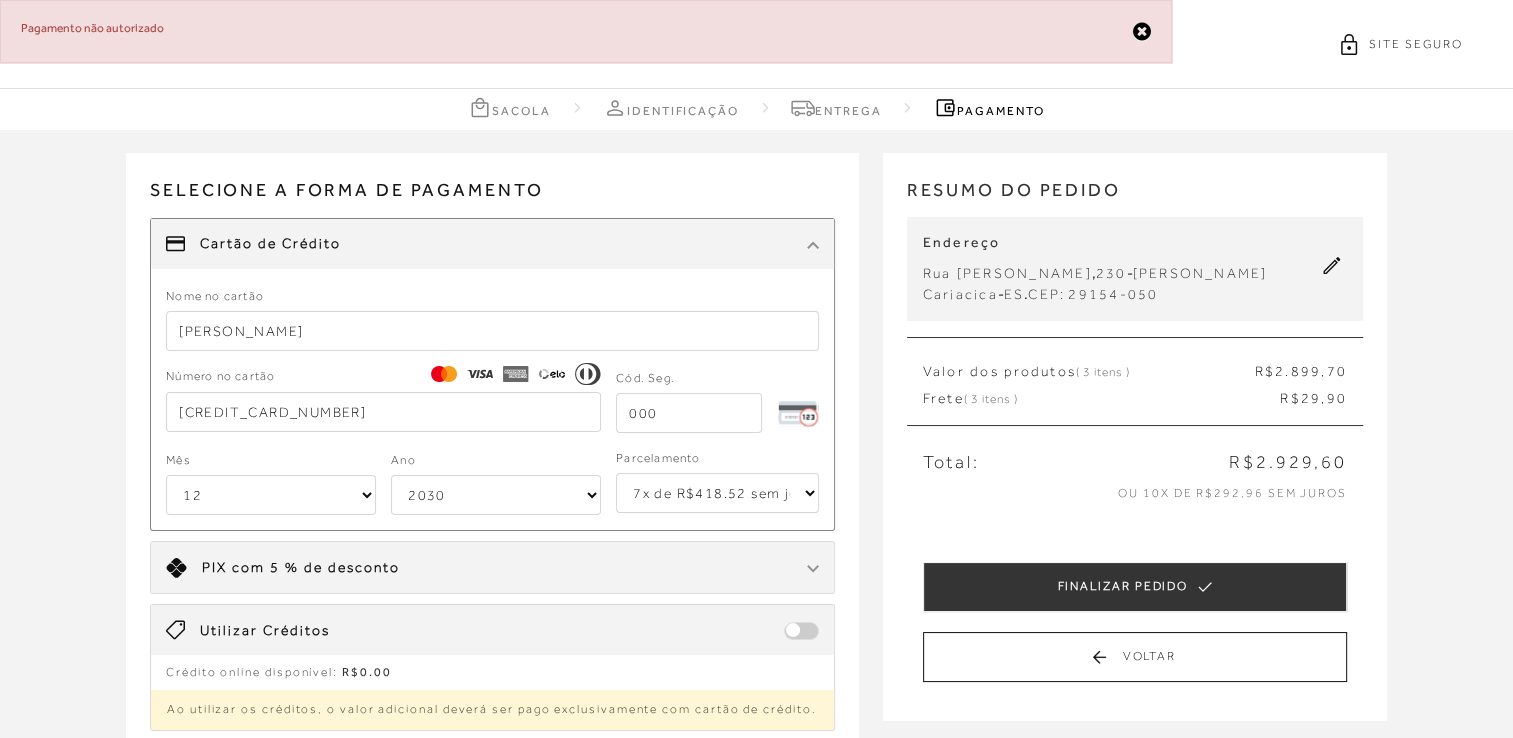 type 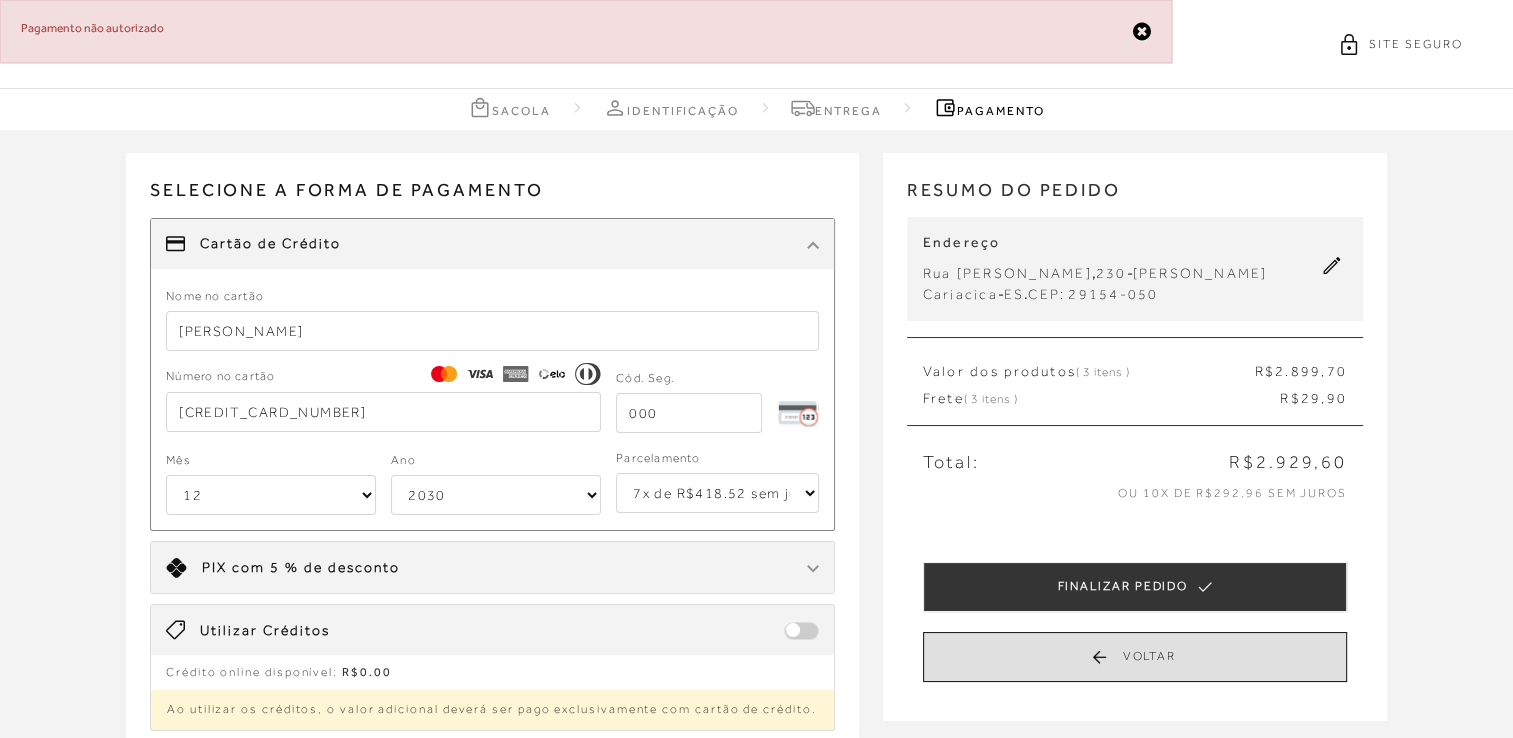 click on "Voltar" at bounding box center [1135, 657] 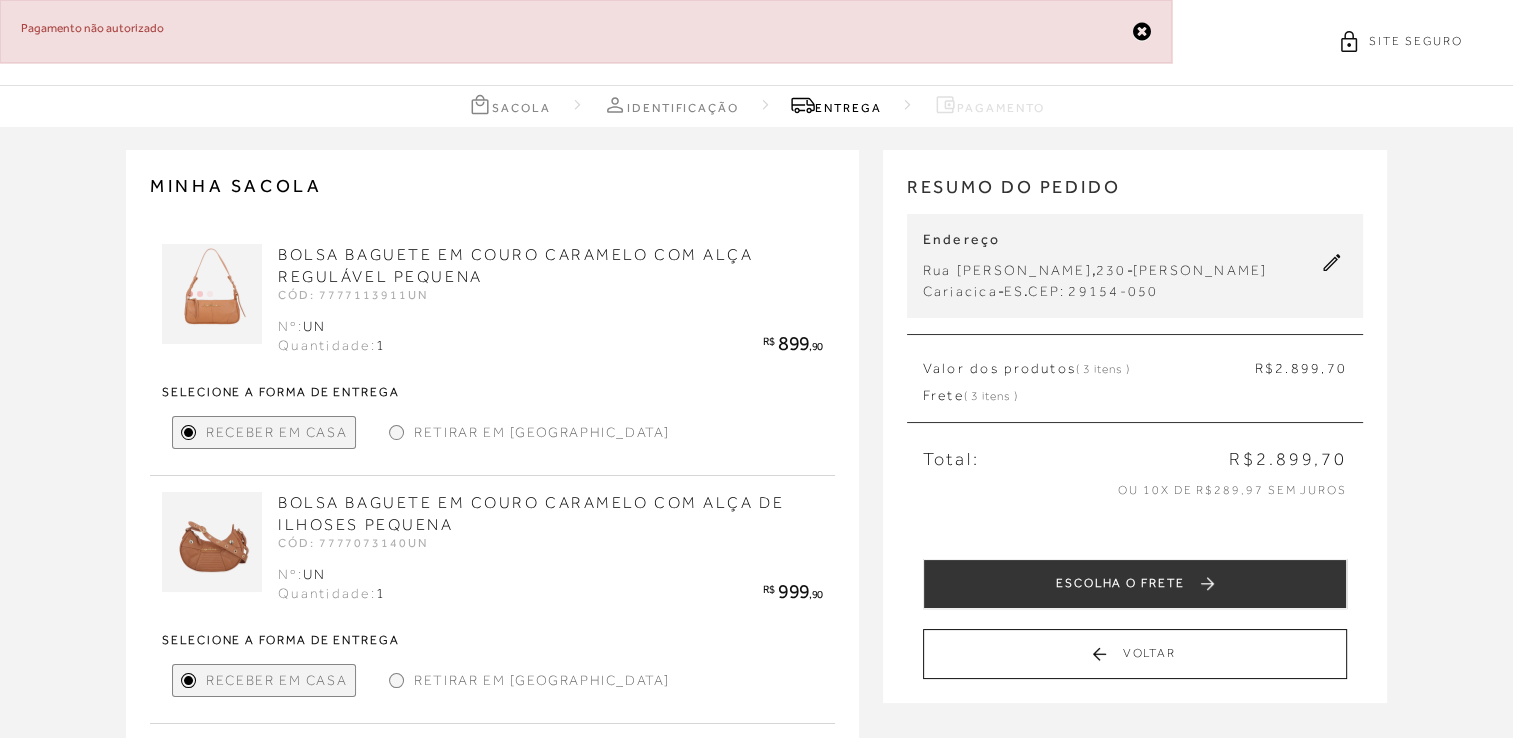 scroll, scrollTop: 0, scrollLeft: 0, axis: both 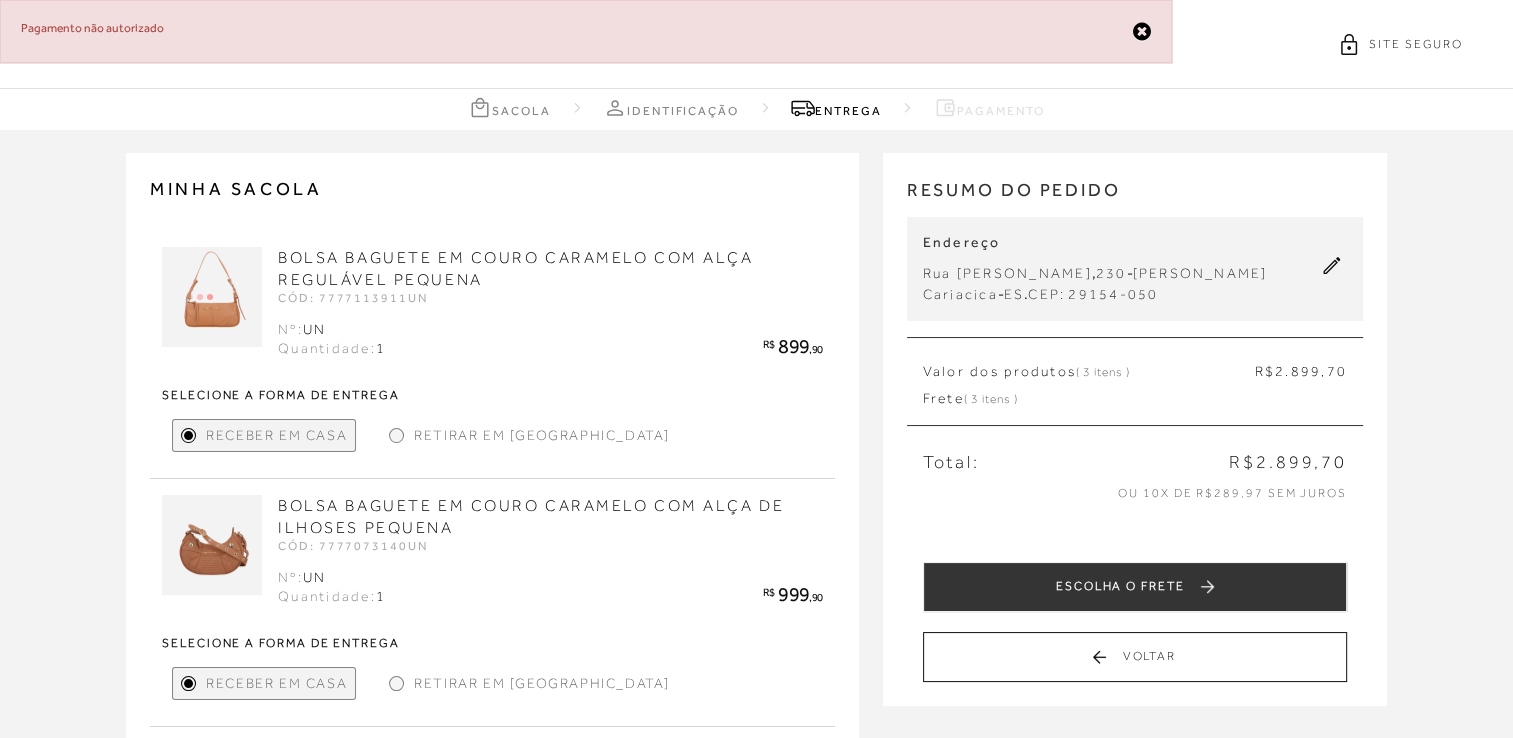click on "Sacola" at bounding box center (509, 107) 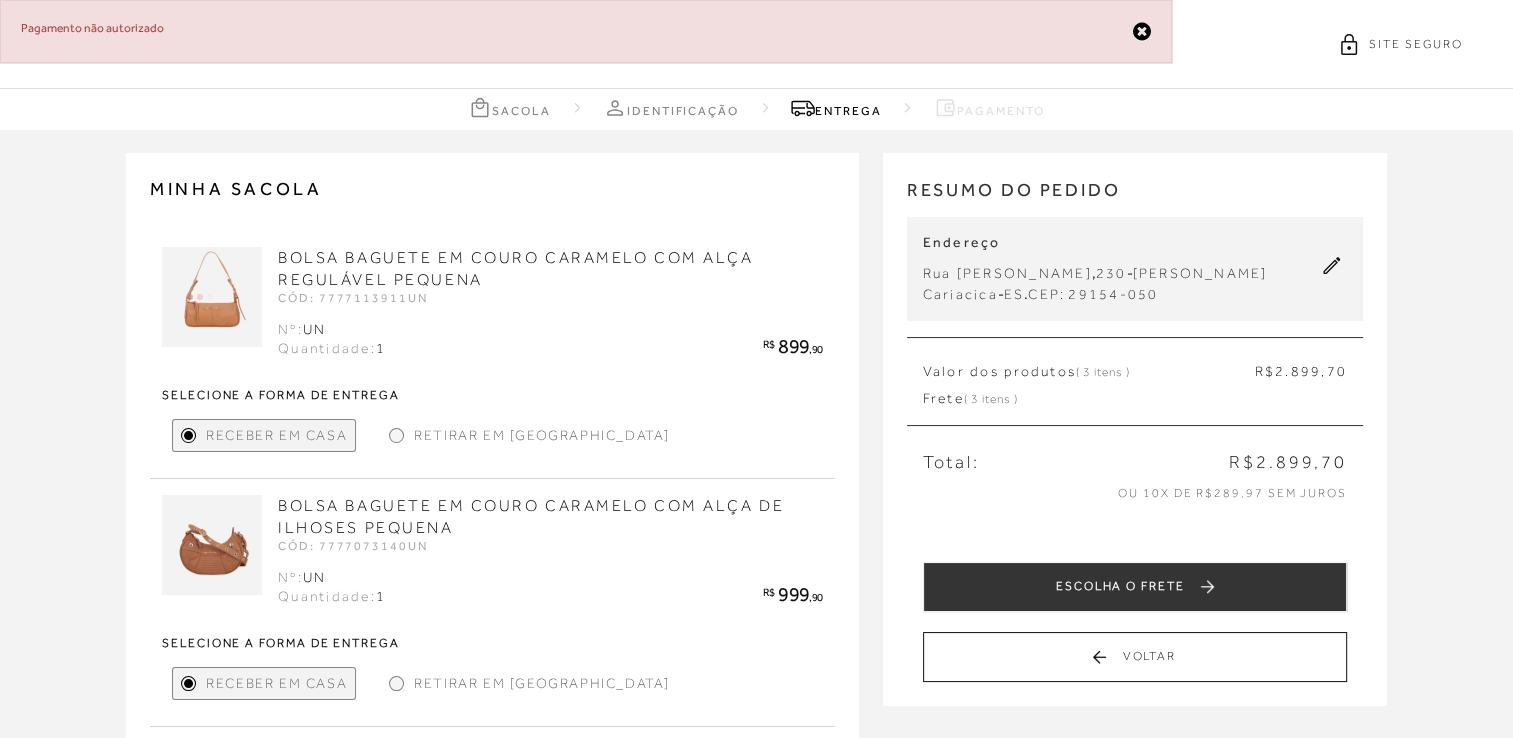 click at bounding box center (212, 297) 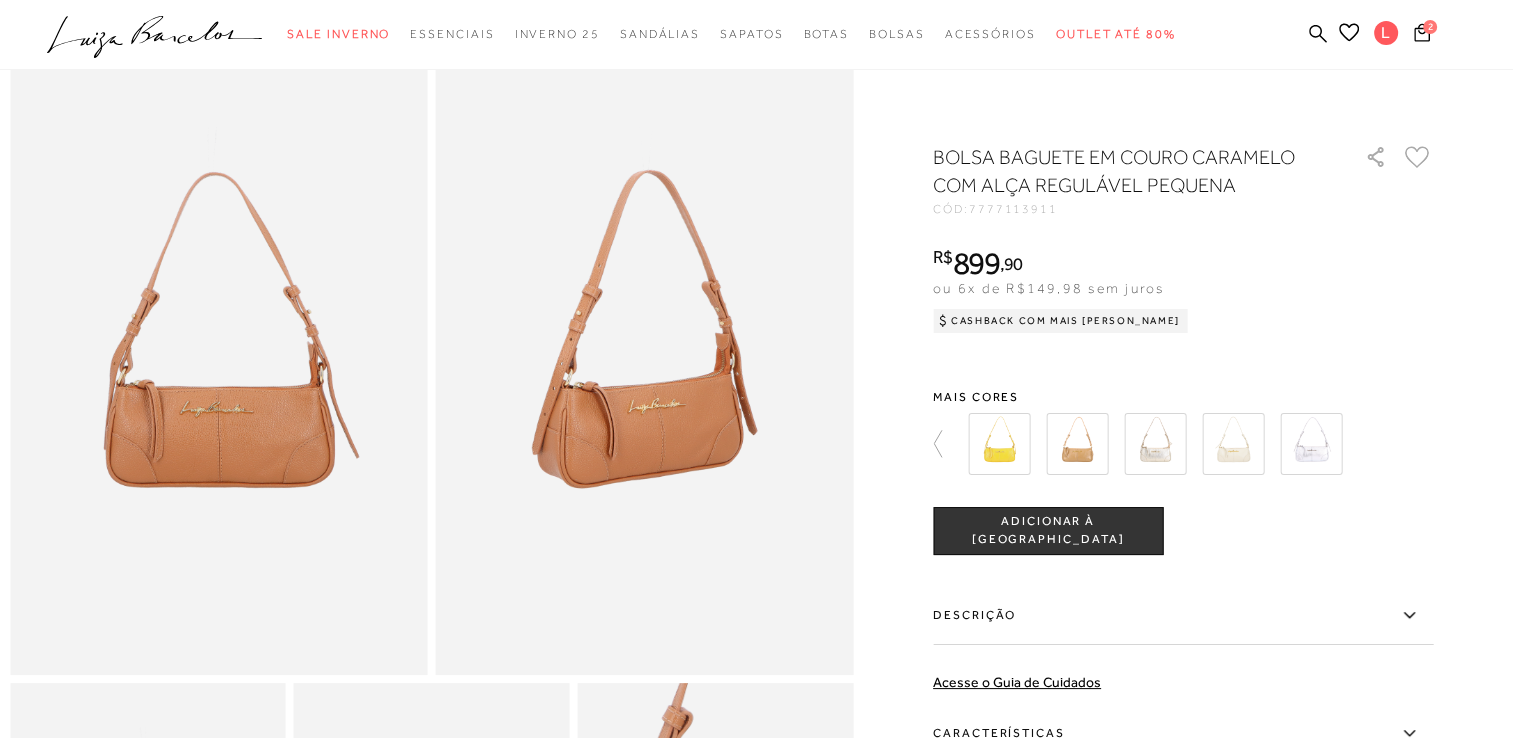 scroll, scrollTop: 200, scrollLeft: 0, axis: vertical 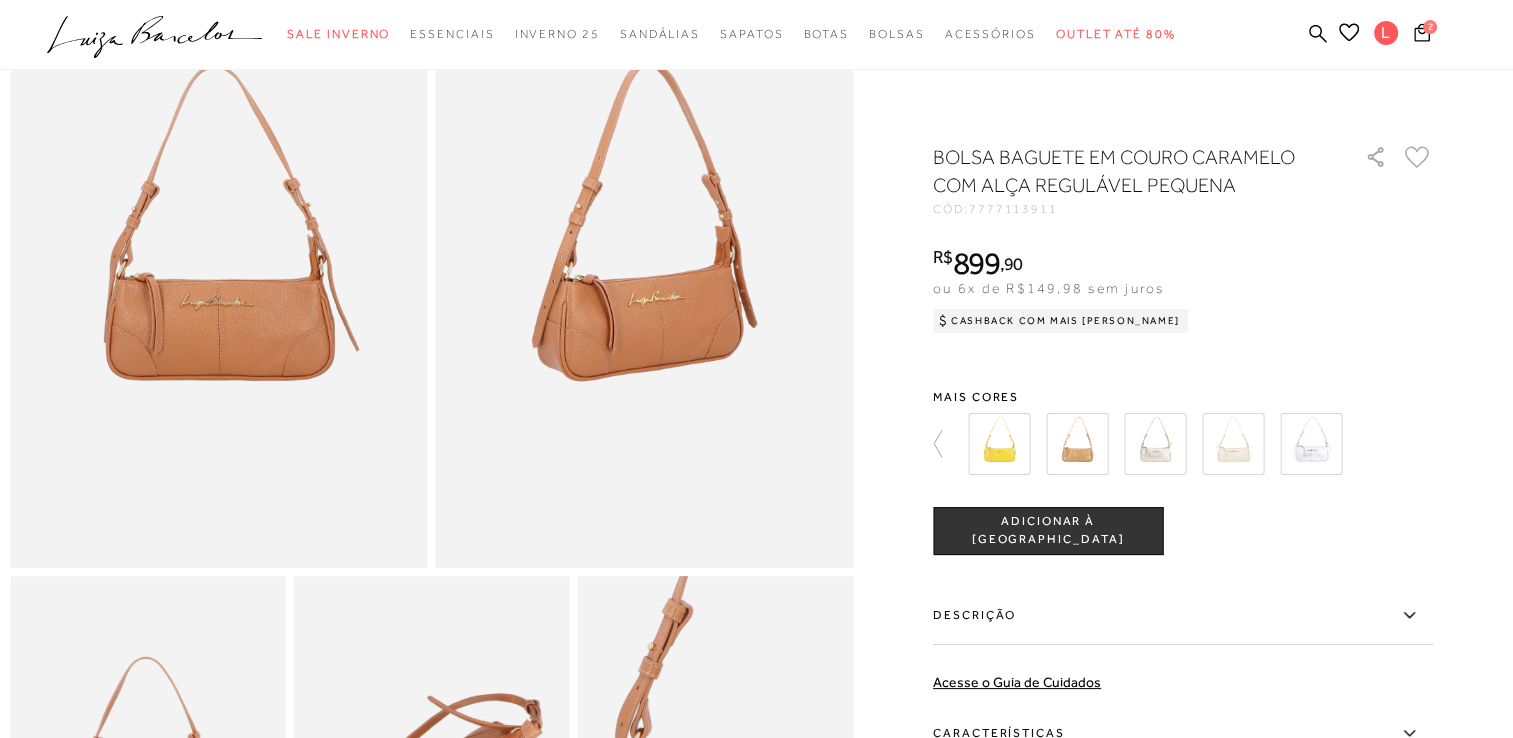 click on "ADICIONAR À SACOLA" at bounding box center (1048, 531) 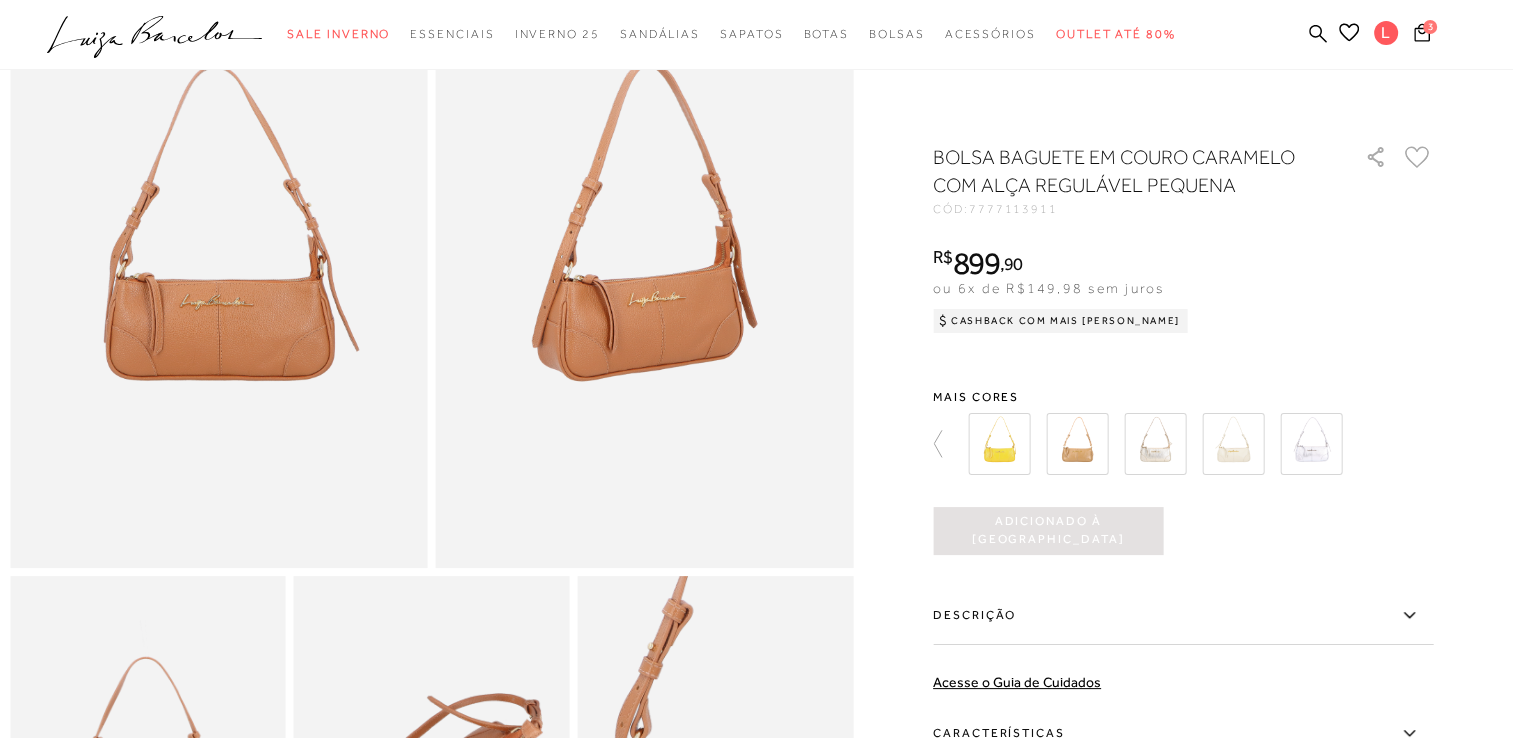 scroll, scrollTop: 0, scrollLeft: 0, axis: both 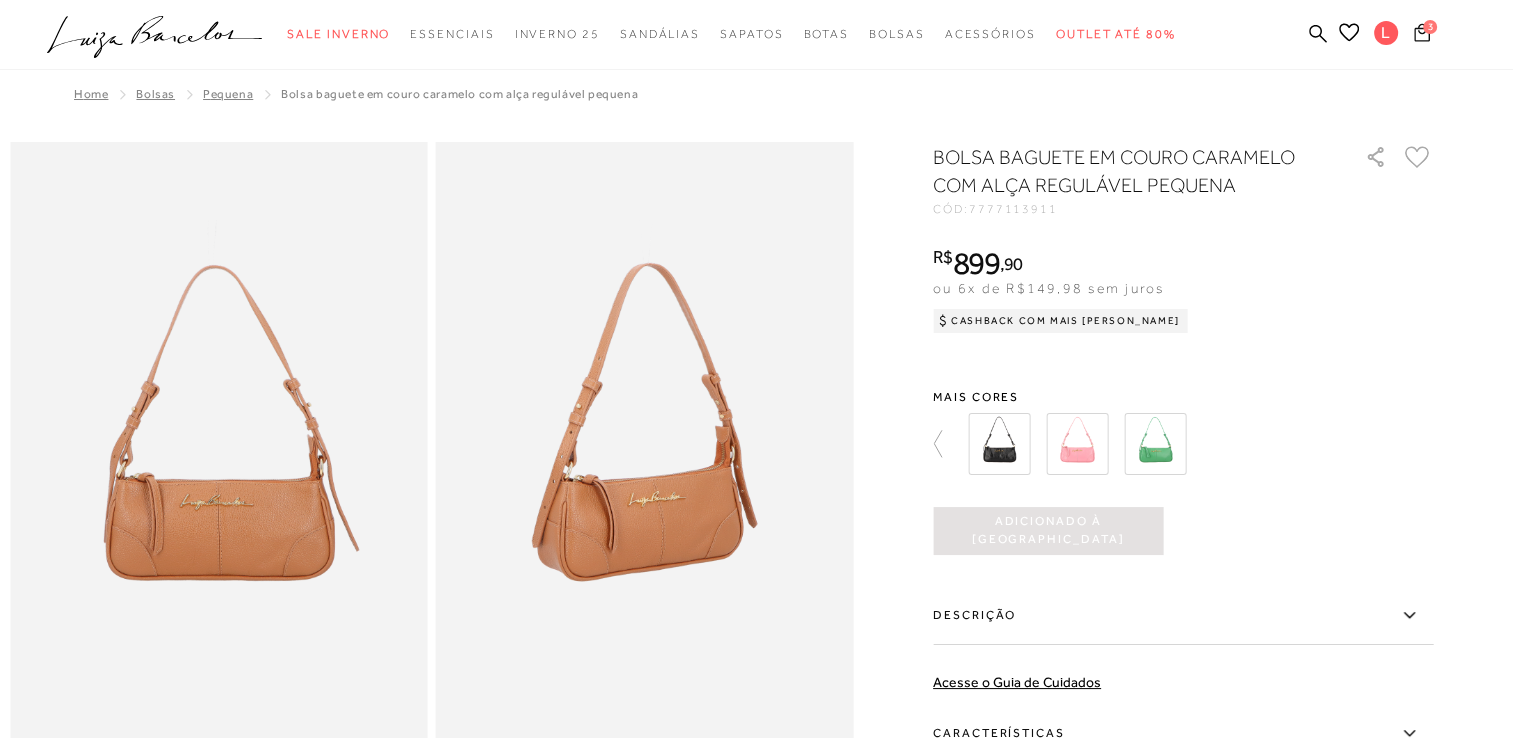 click on "3" at bounding box center [1431, 25] 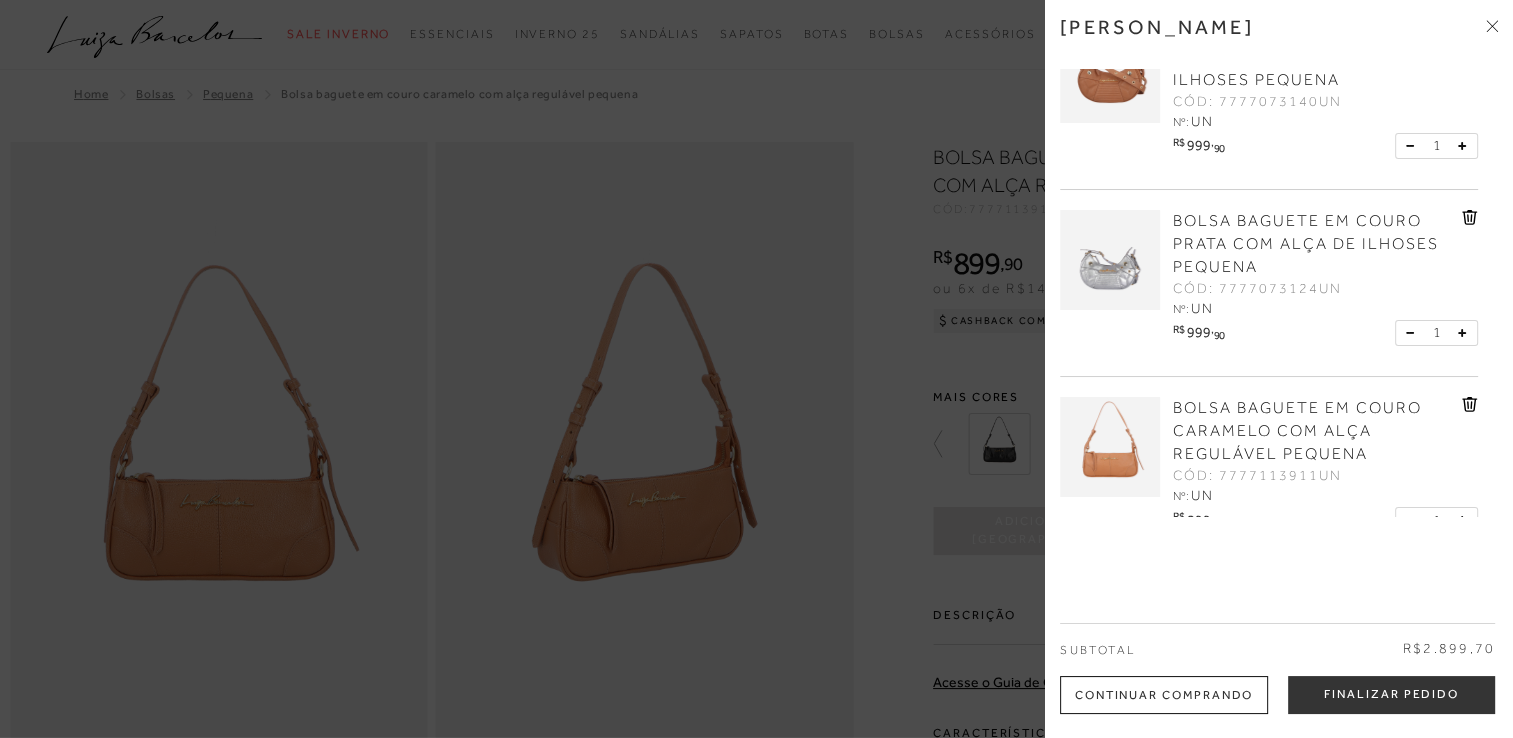 scroll, scrollTop: 113, scrollLeft: 0, axis: vertical 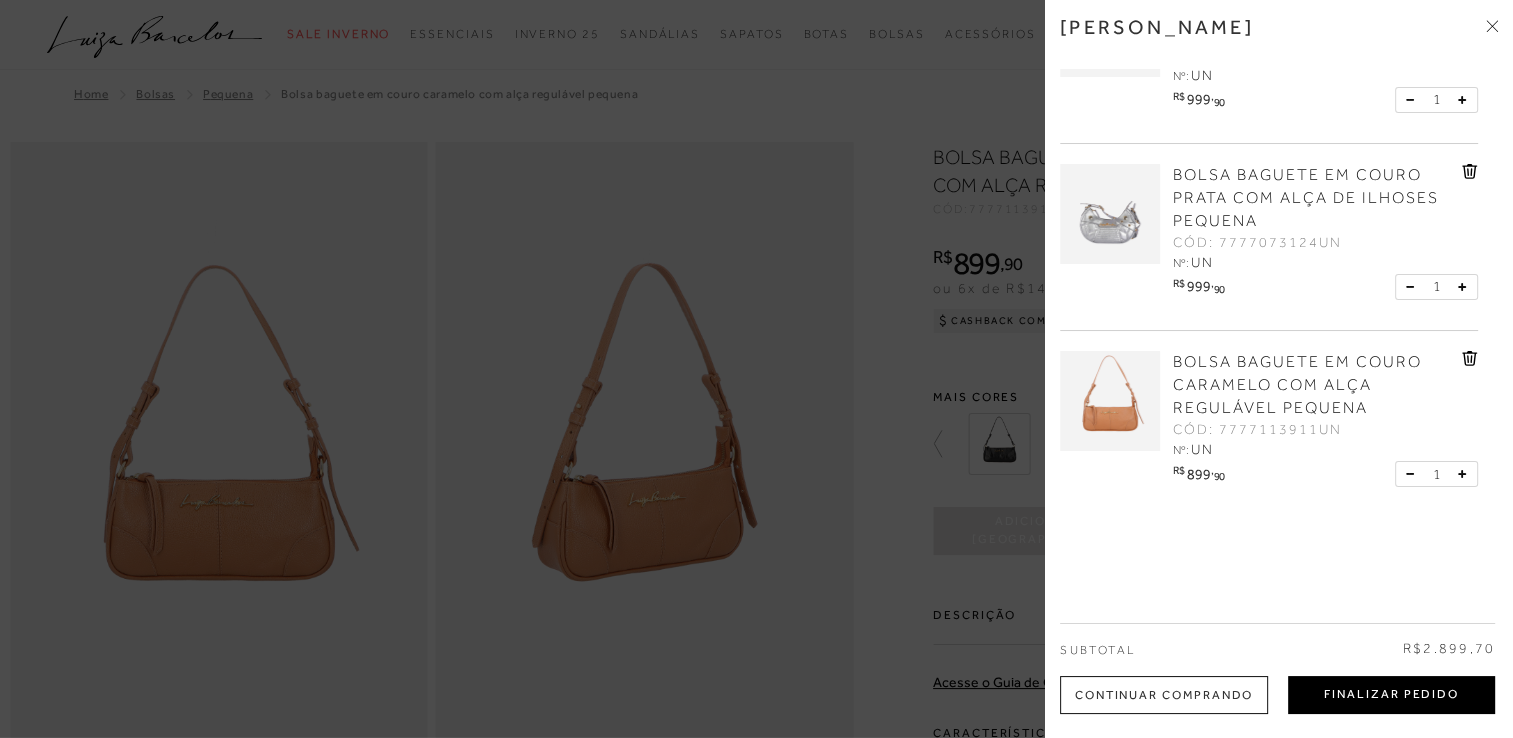 click on "Finalizar Pedido" at bounding box center [1391, 695] 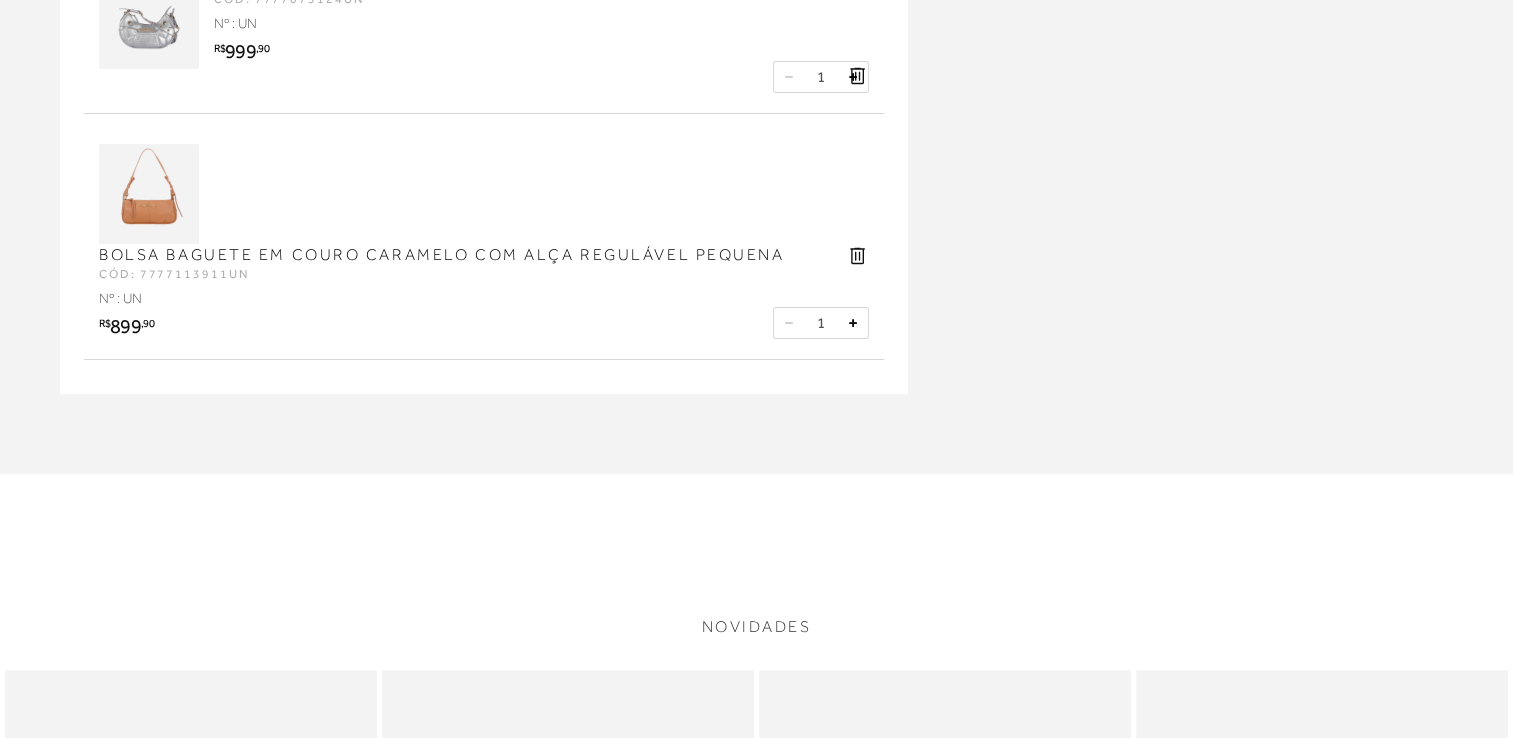 scroll, scrollTop: 300, scrollLeft: 0, axis: vertical 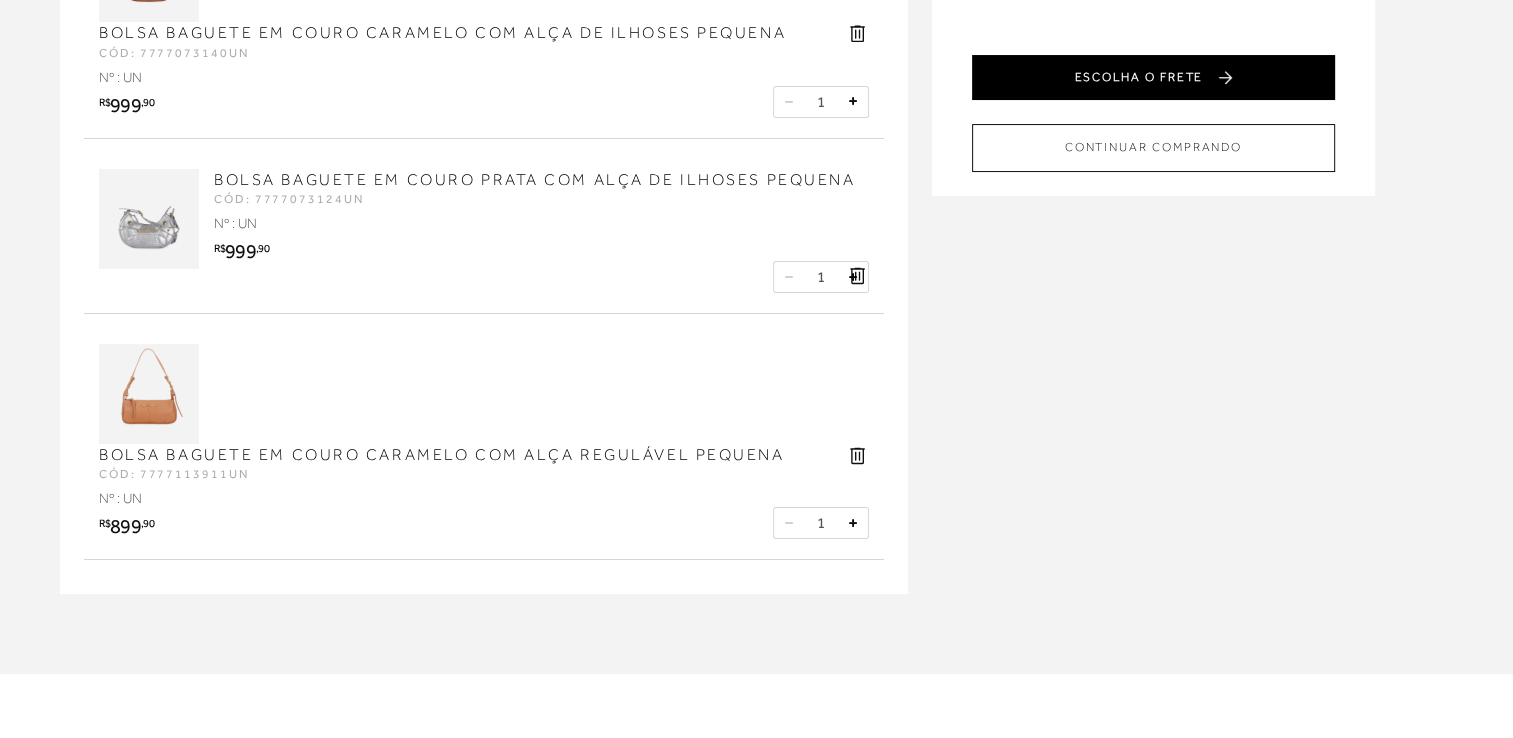 click on "ESCOLHA O FRETE" at bounding box center (1153, 77) 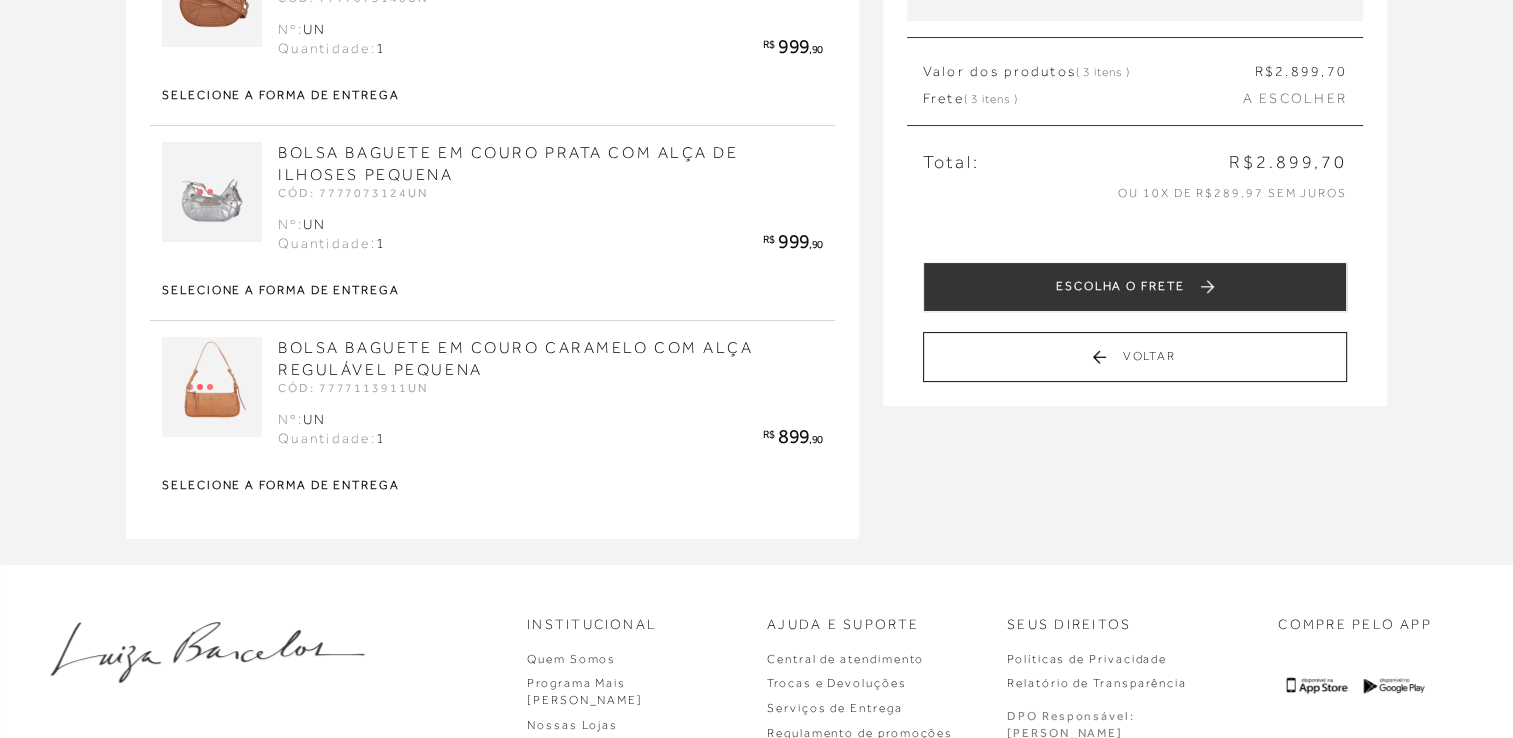 scroll, scrollTop: 0, scrollLeft: 0, axis: both 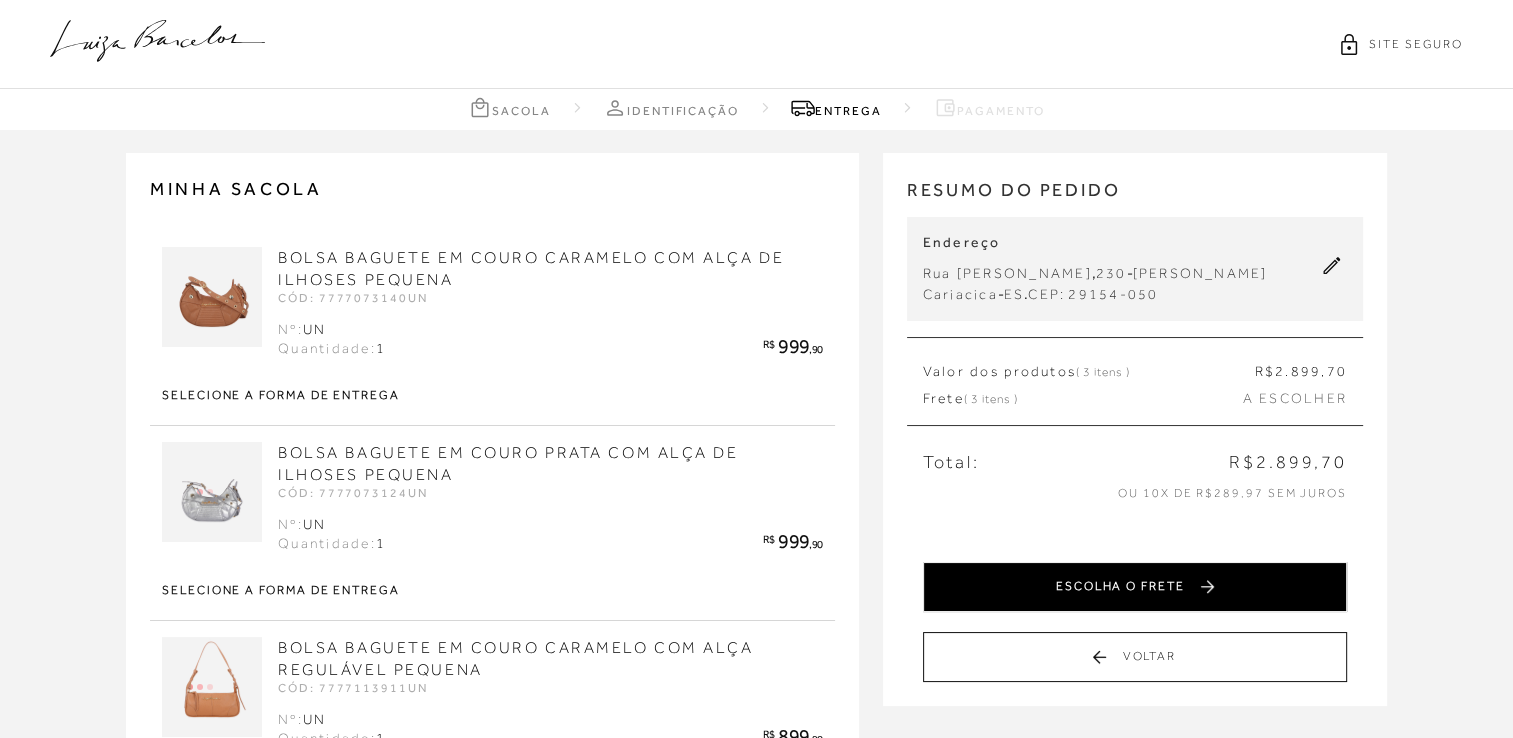 click on "ESCOLHA O FRETE" at bounding box center [1135, 587] 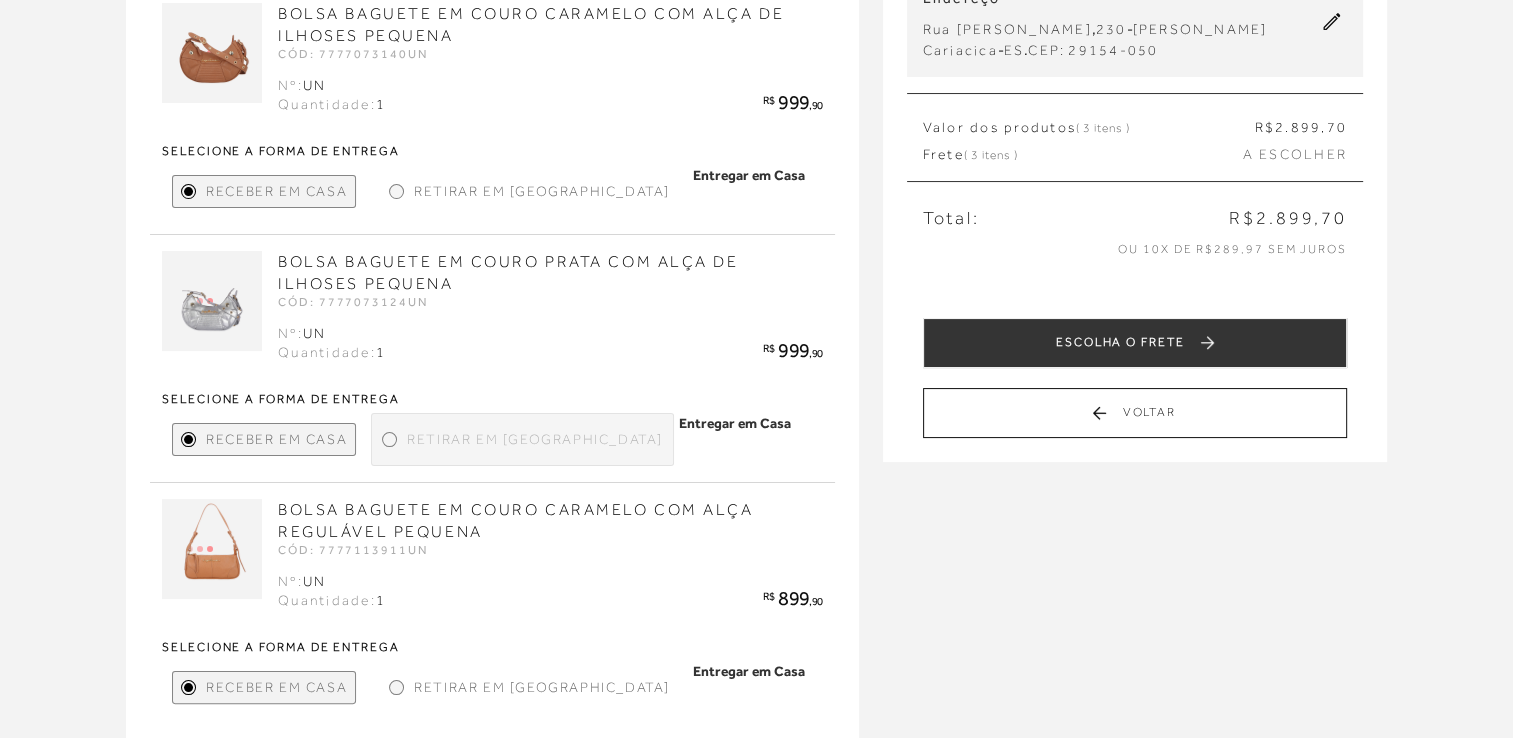 scroll, scrollTop: 300, scrollLeft: 0, axis: vertical 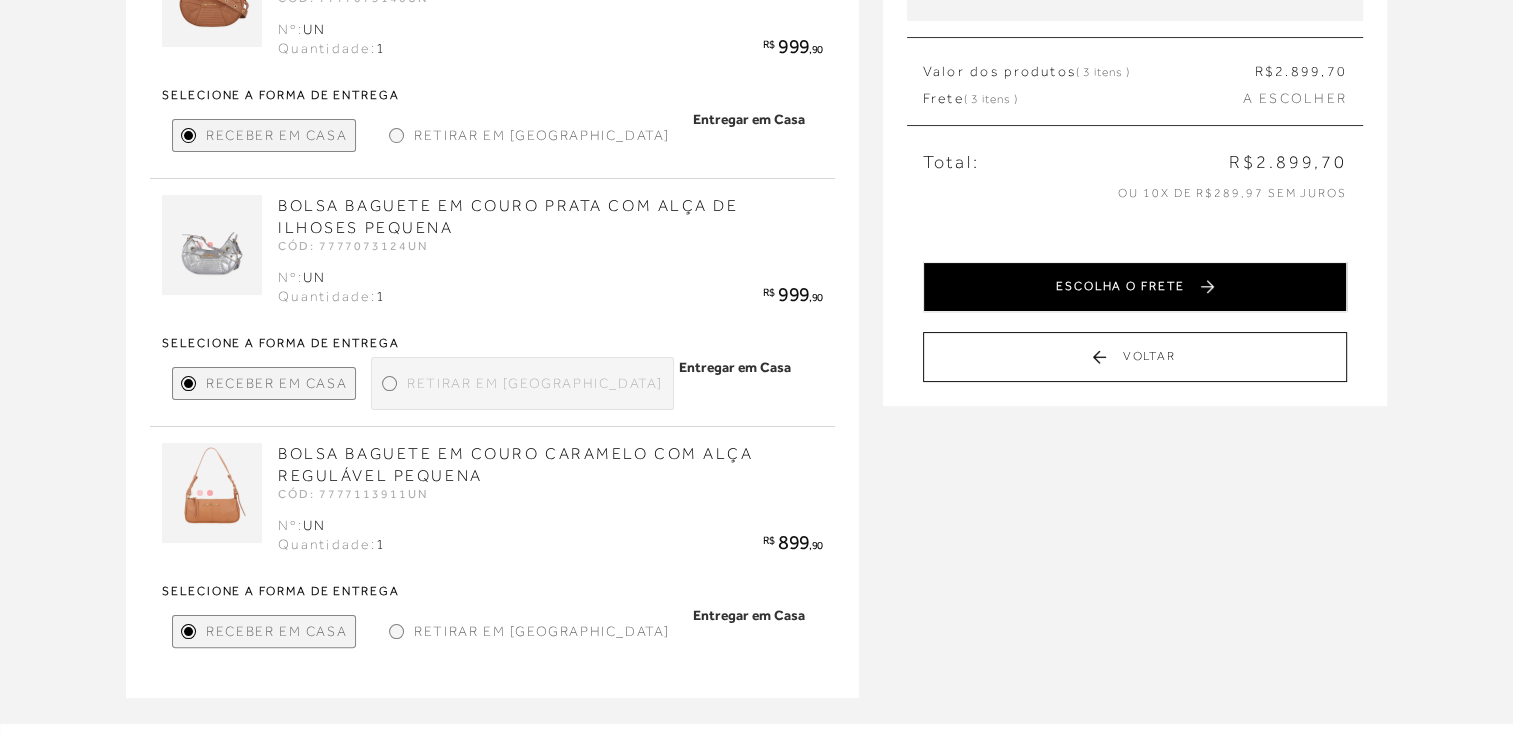 click on "ESCOLHA O FRETE" at bounding box center (1135, 287) 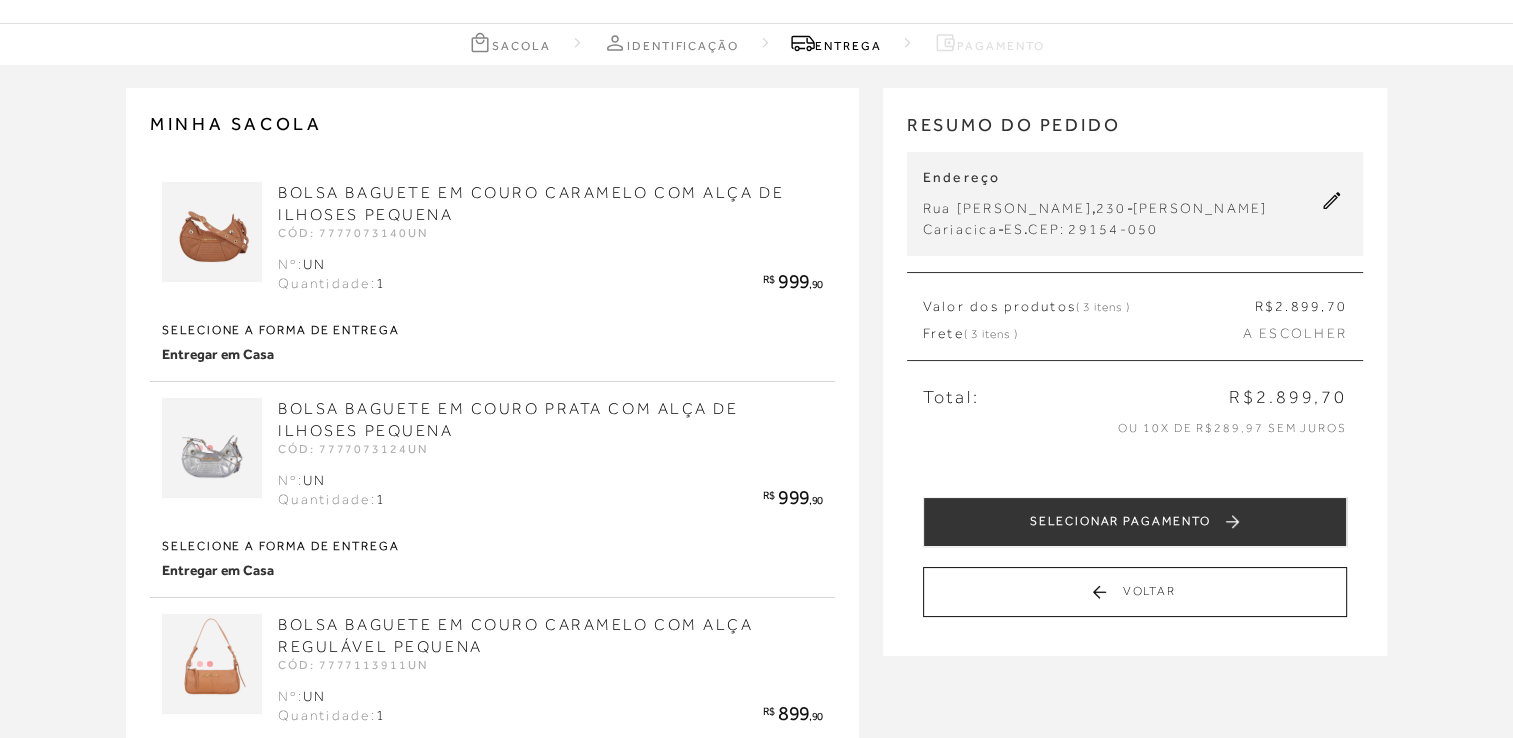 scroll, scrollTop: 100, scrollLeft: 0, axis: vertical 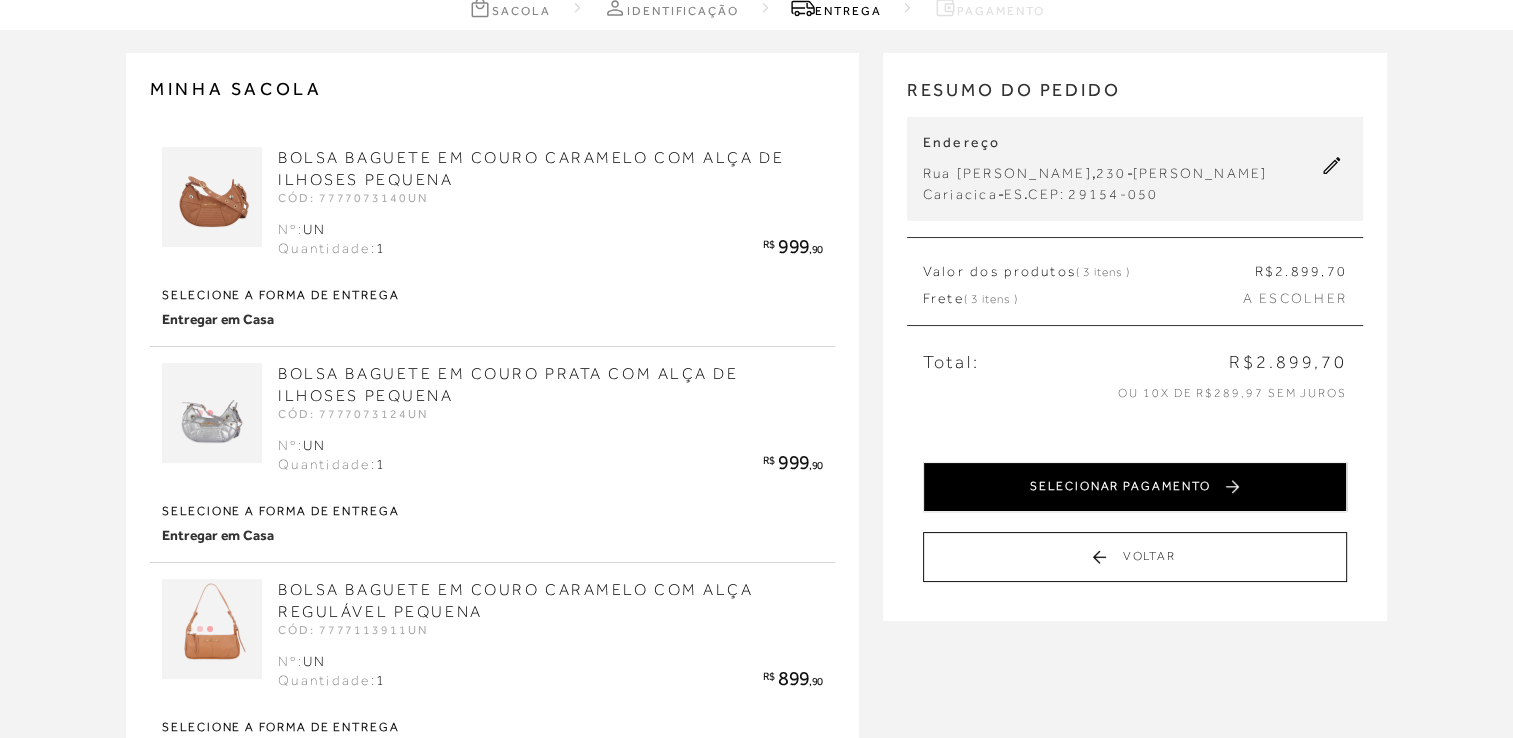 click on "SELECIONAR PAGAMENTO" at bounding box center (1135, 487) 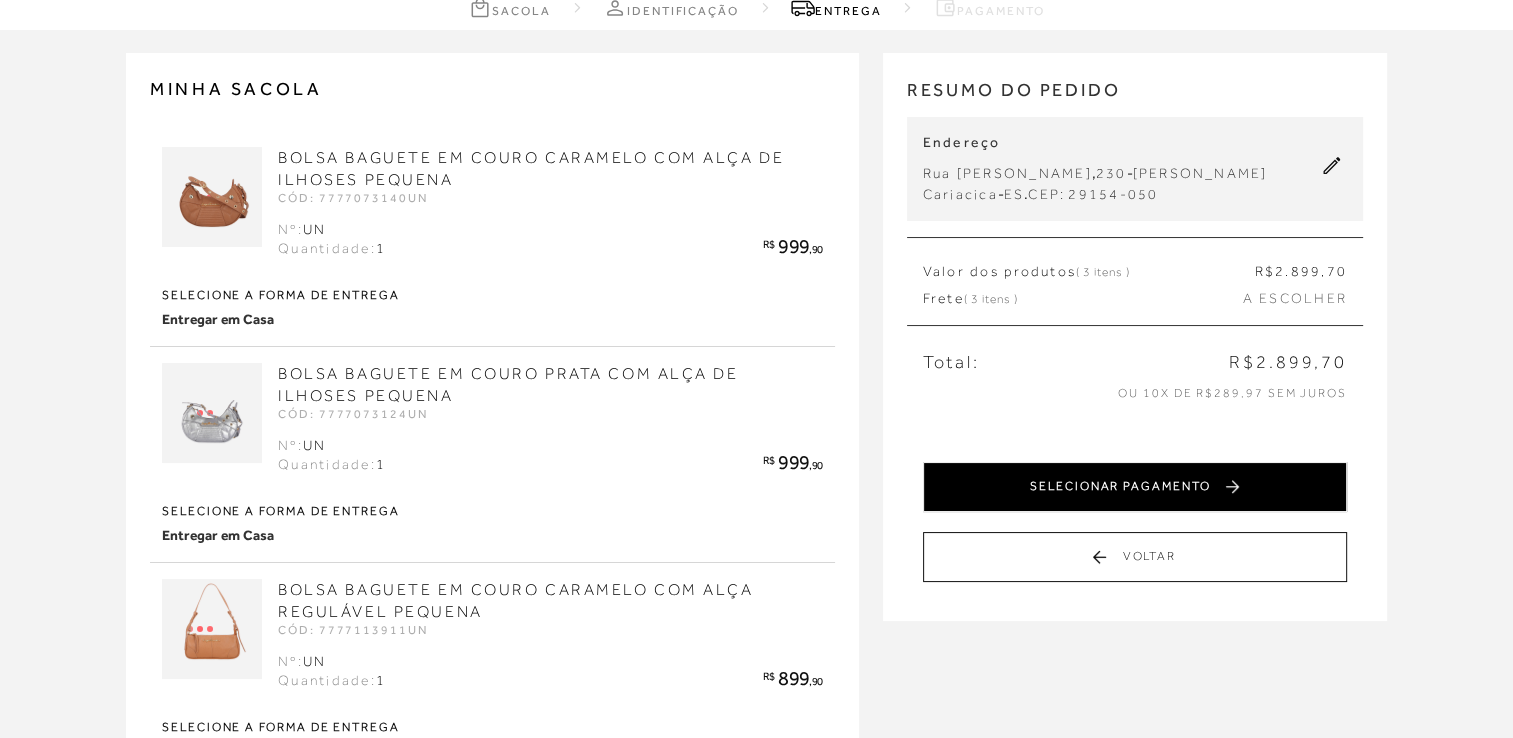 scroll, scrollTop: 0, scrollLeft: 0, axis: both 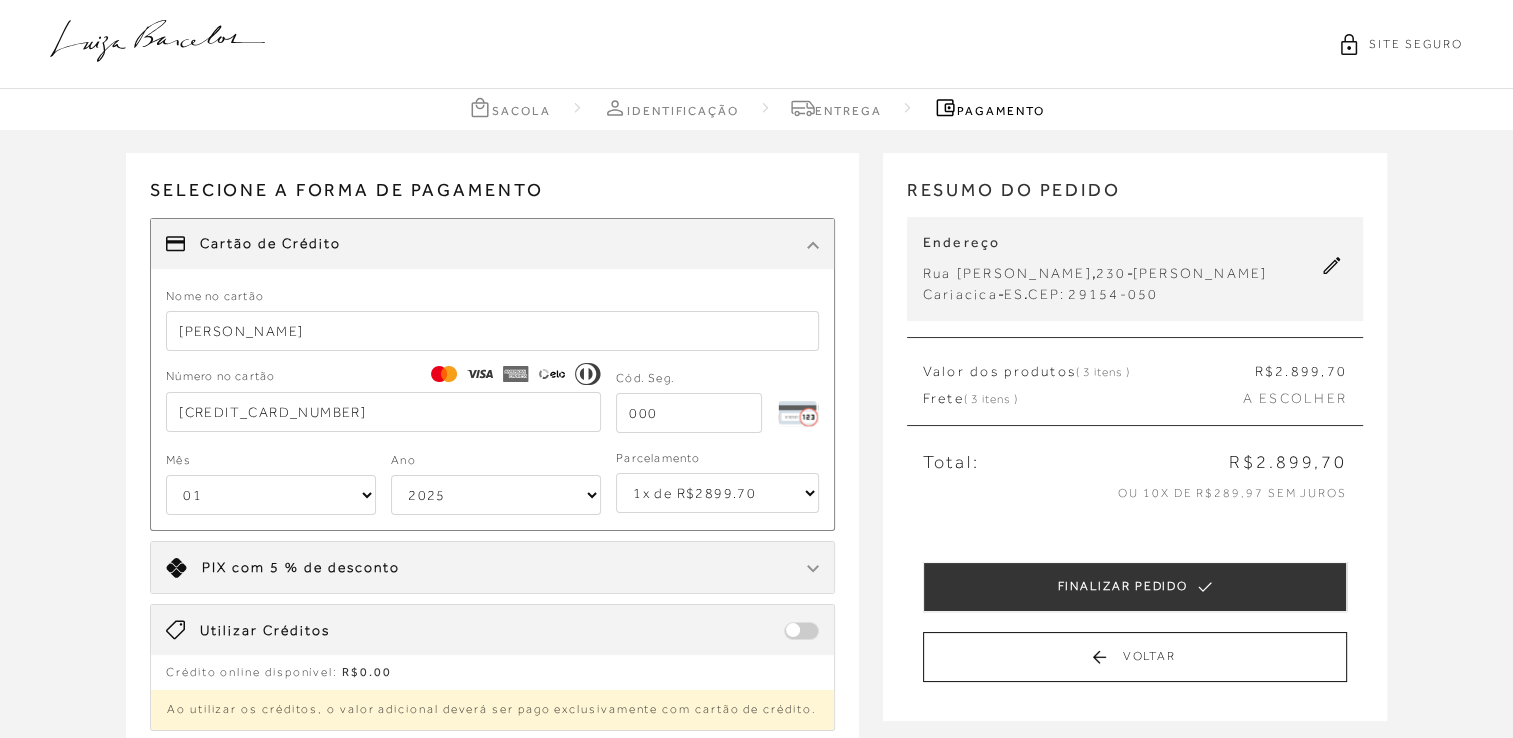 drag, startPoint x: 411, startPoint y: 428, endPoint x: 208, endPoint y: 422, distance: 203.08865 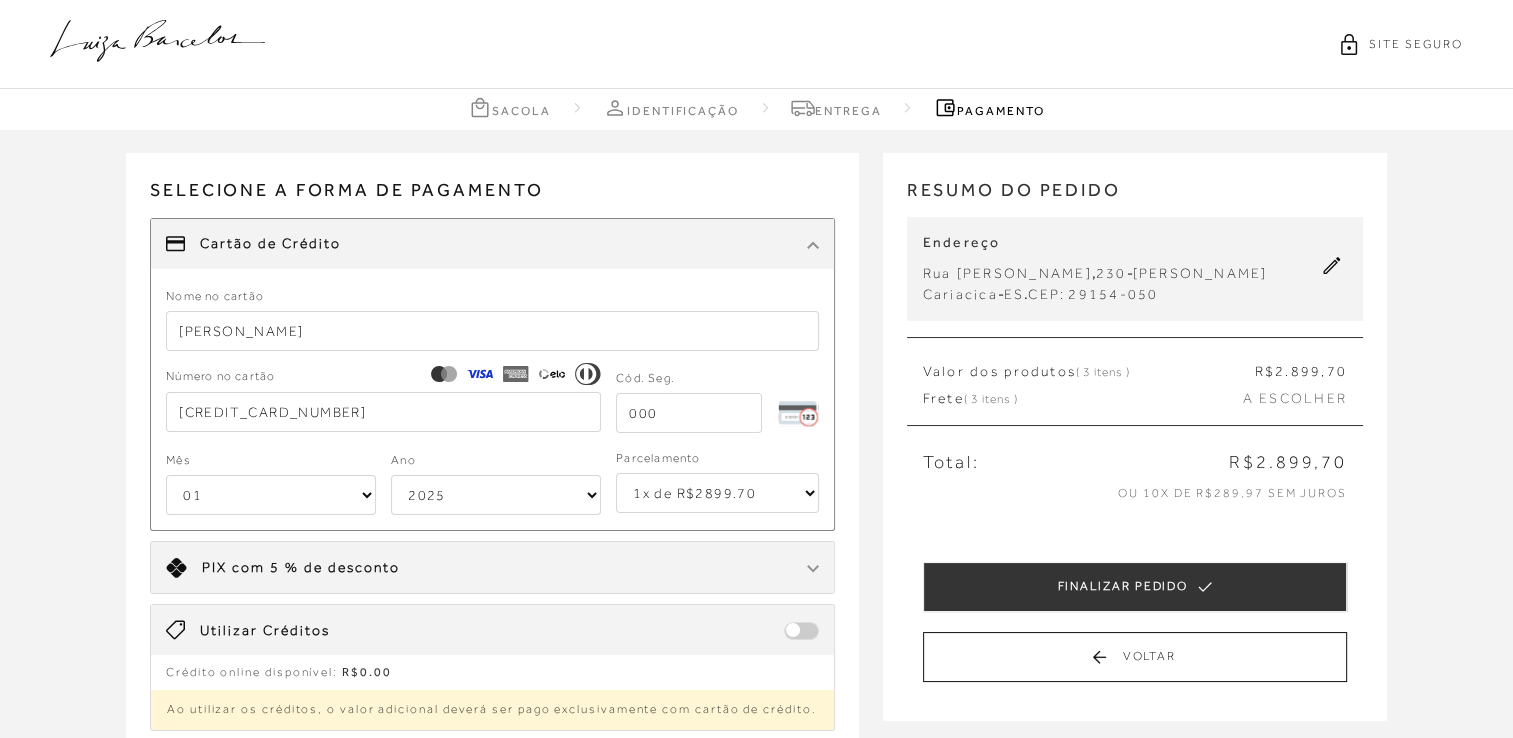 type on "[CREDIT_CARD_NUMBER]" 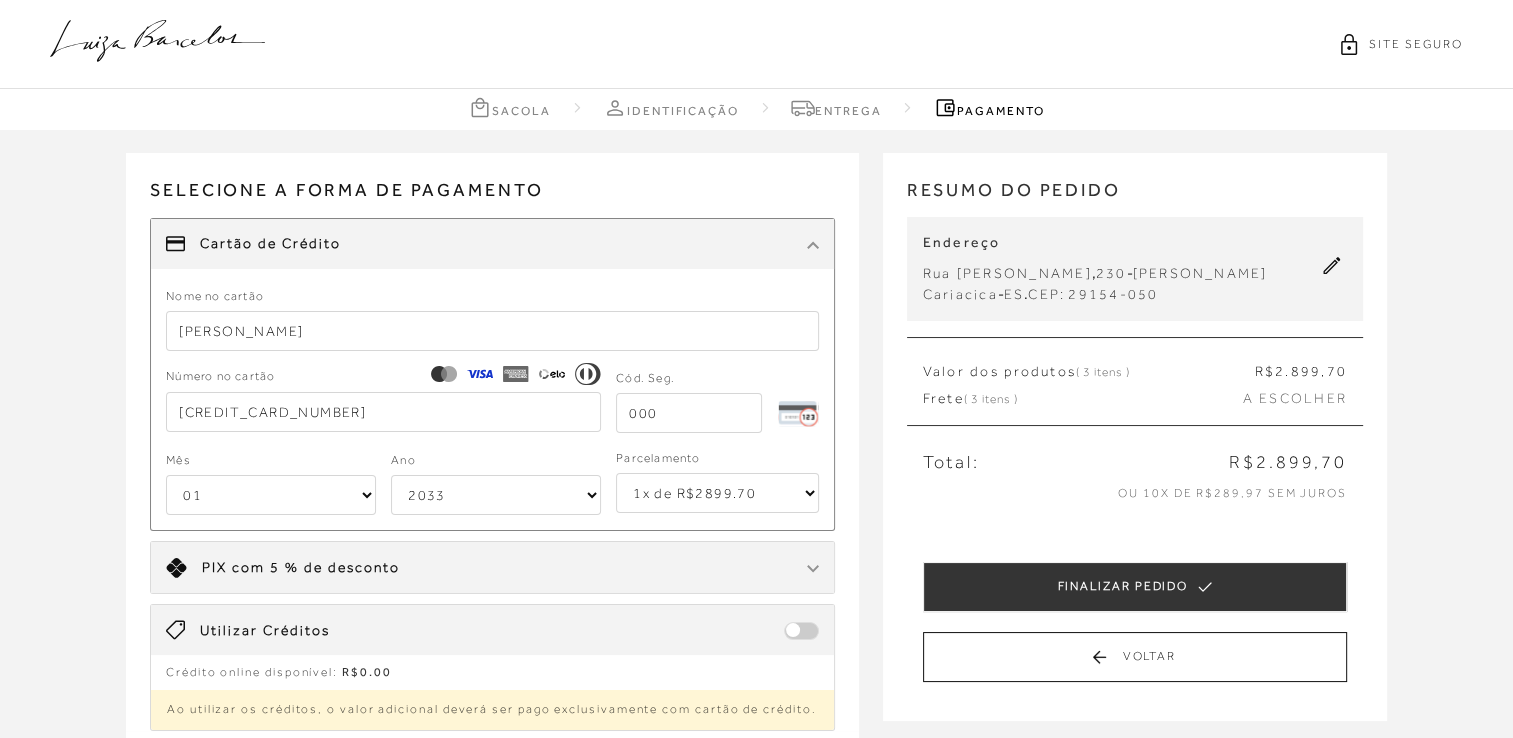 click on "2025 2026 2027 2028 2029 2030 2031 2032 2033 2034 2035 2036 2037 2038 2039 2040 2041 2042 2043 2044" at bounding box center [496, 495] 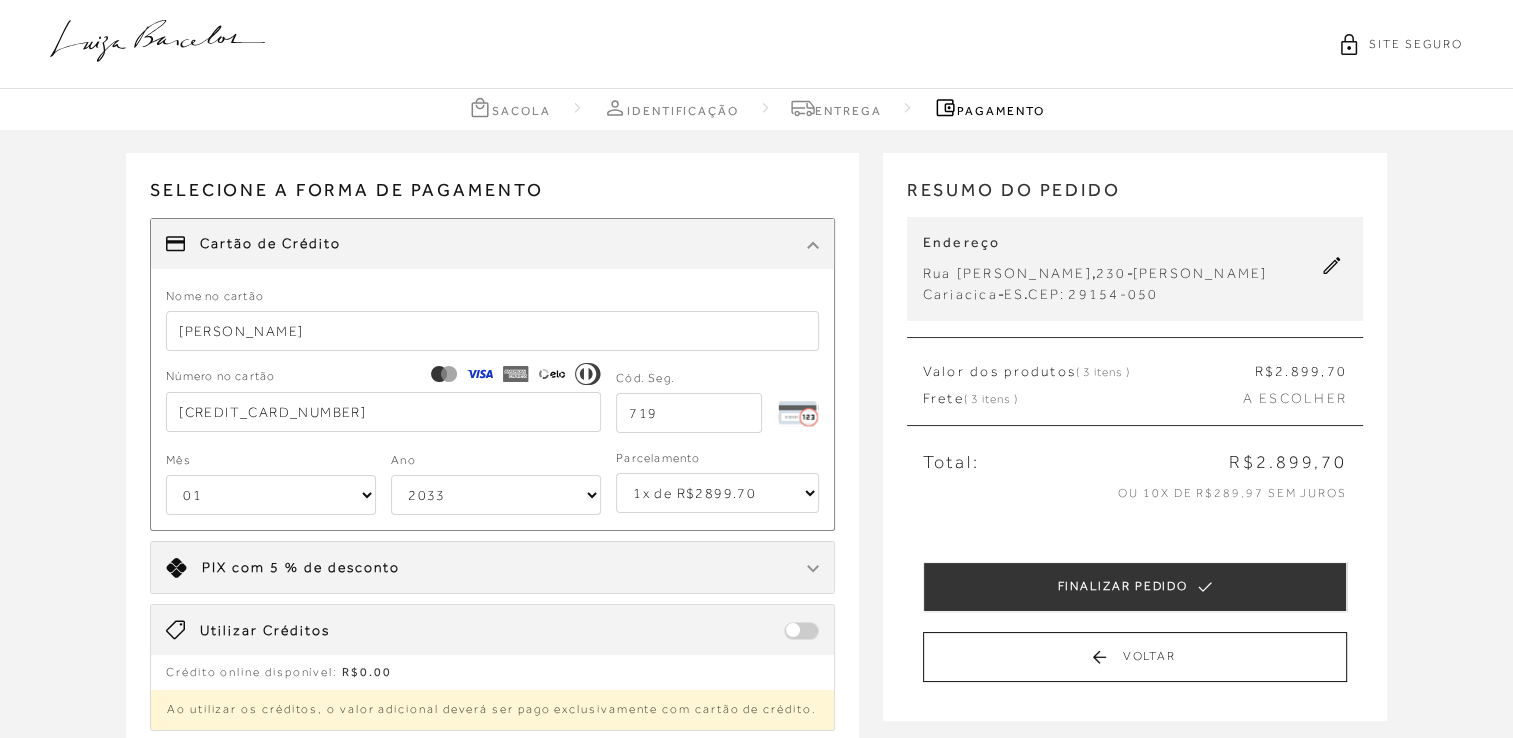 type on "719" 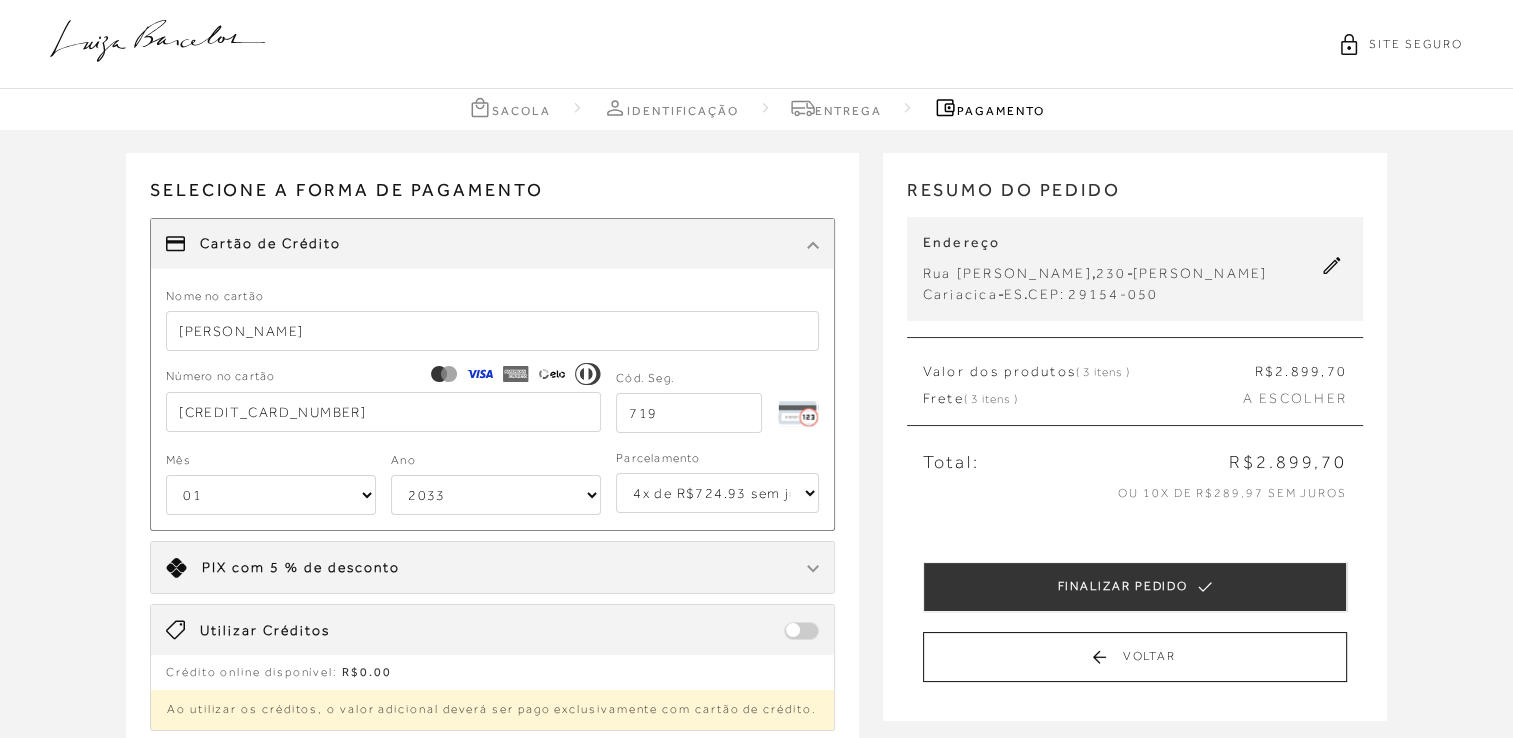 click on "1x de R$2899.70 2x de R$1449.85 sem juros 3x de R$966.57 sem juros 4x de R$724.93 sem juros 5x de R$579.94 sem juros 6x de R$483.29 sem juros 7x de R$414.25 sem juros 8x de R$362.47 sem juros 9x de R$322.19 sem juros 10x de R$289.97 sem juros" at bounding box center [717, 493] 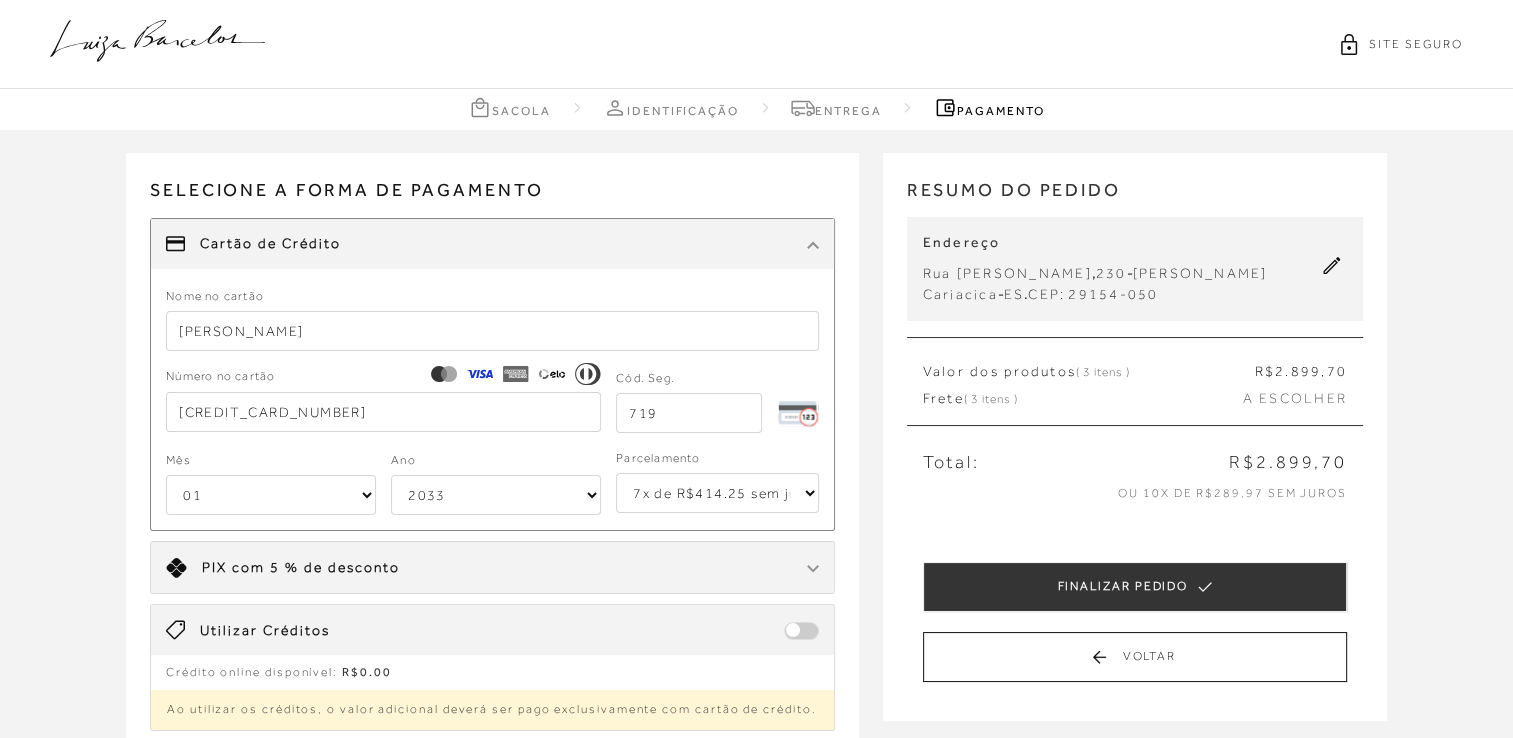 click on "1x de R$2899.70 2x de R$1449.85 sem juros 3x de R$966.57 sem juros 4x de R$724.93 sem juros 5x de R$579.94 sem juros 6x de R$483.29 sem juros 7x de R$414.25 sem juros 8x de R$362.47 sem juros 9x de R$322.19 sem juros 10x de R$289.97 sem juros" at bounding box center [717, 493] 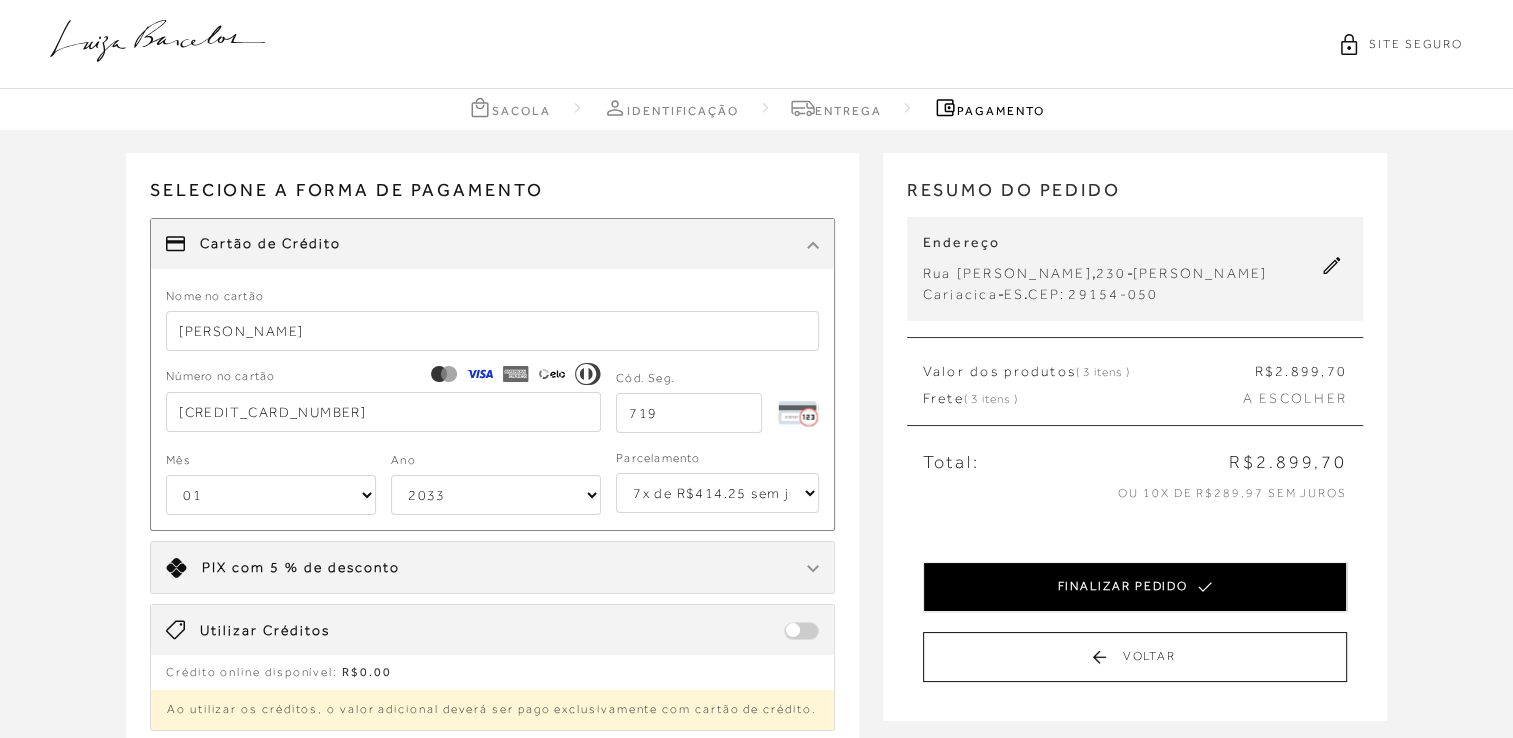 click on "FINALIZAR PEDIDO" at bounding box center (1135, 587) 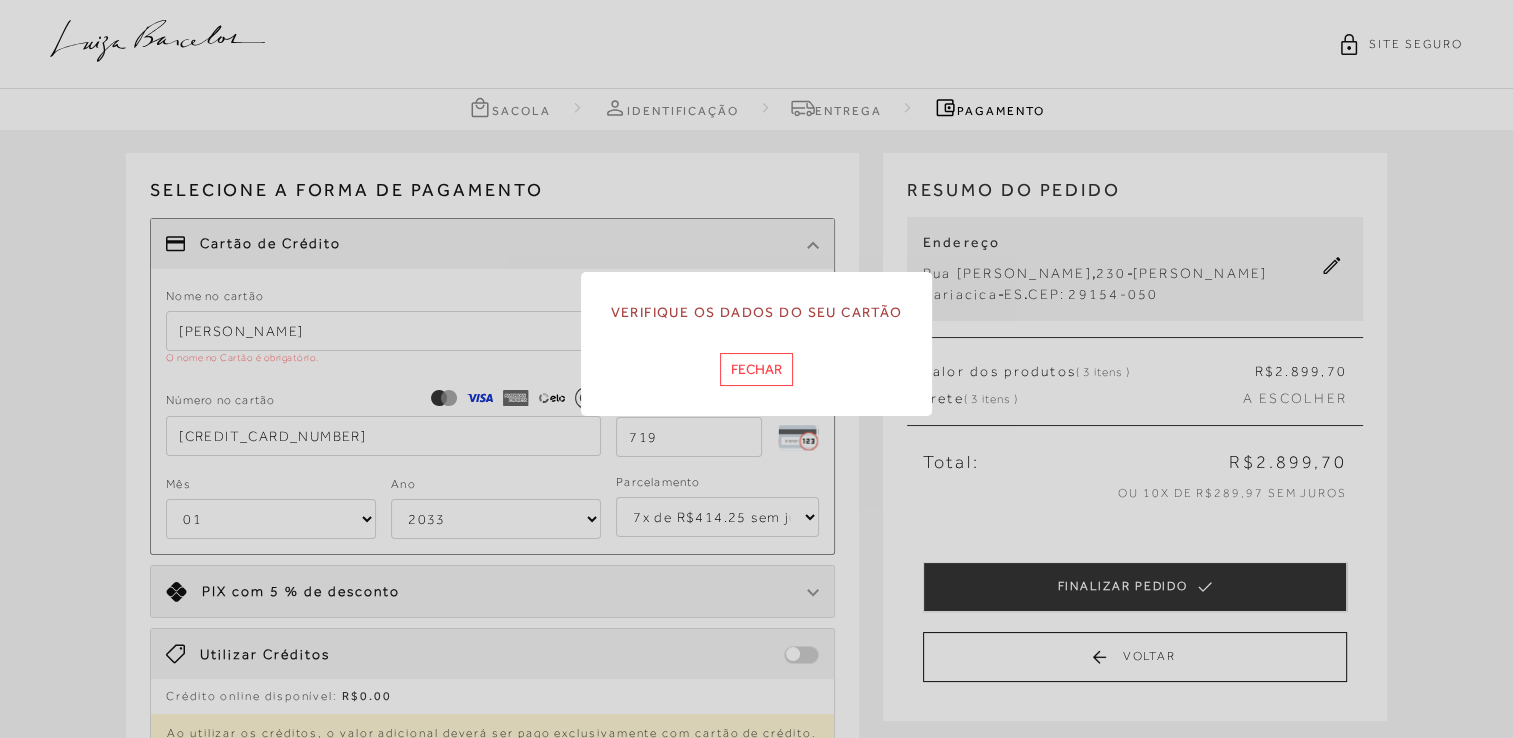 click on "Fechar" at bounding box center (756, 369) 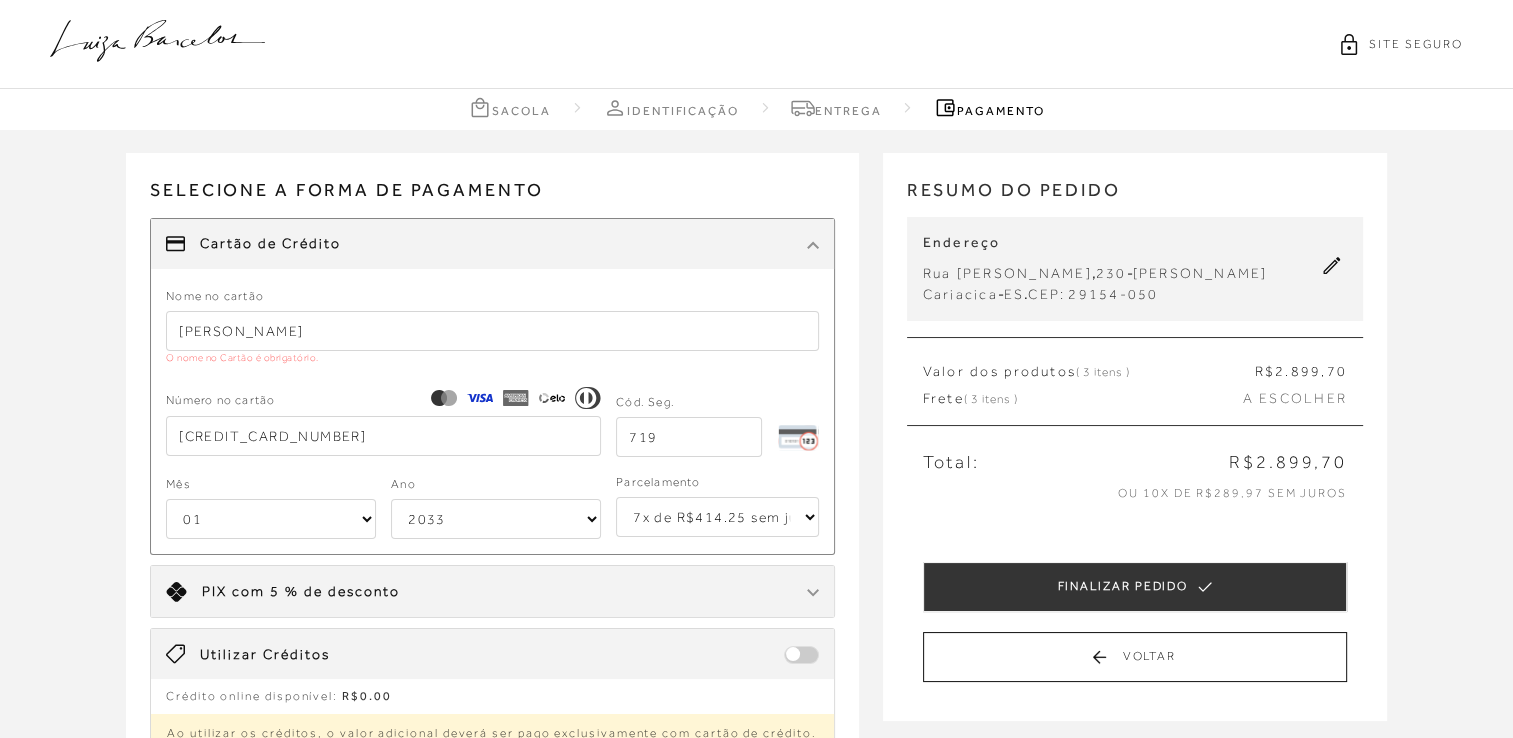 click on "Leticia Cordeiro" at bounding box center [492, 331] 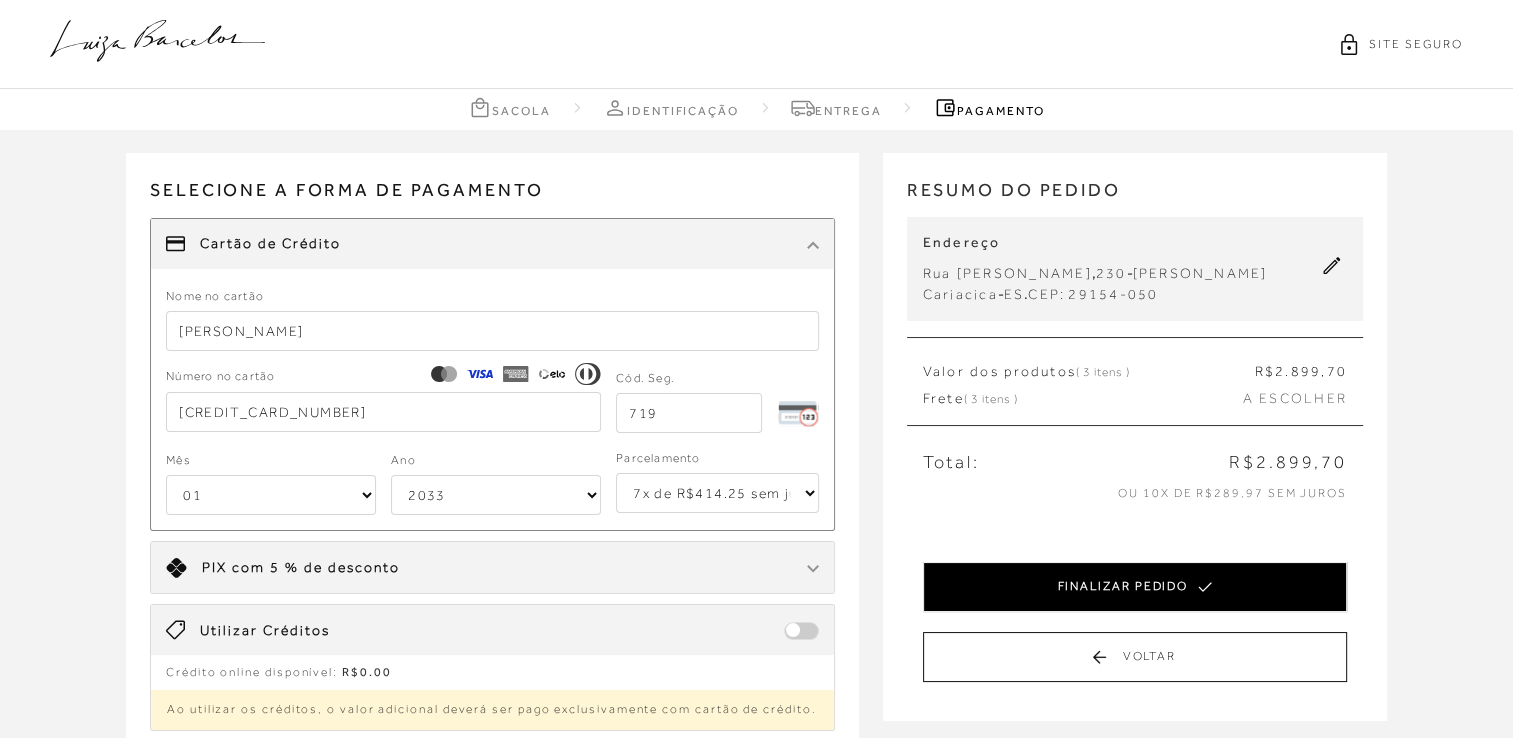 type on "Leticia Cordeiro" 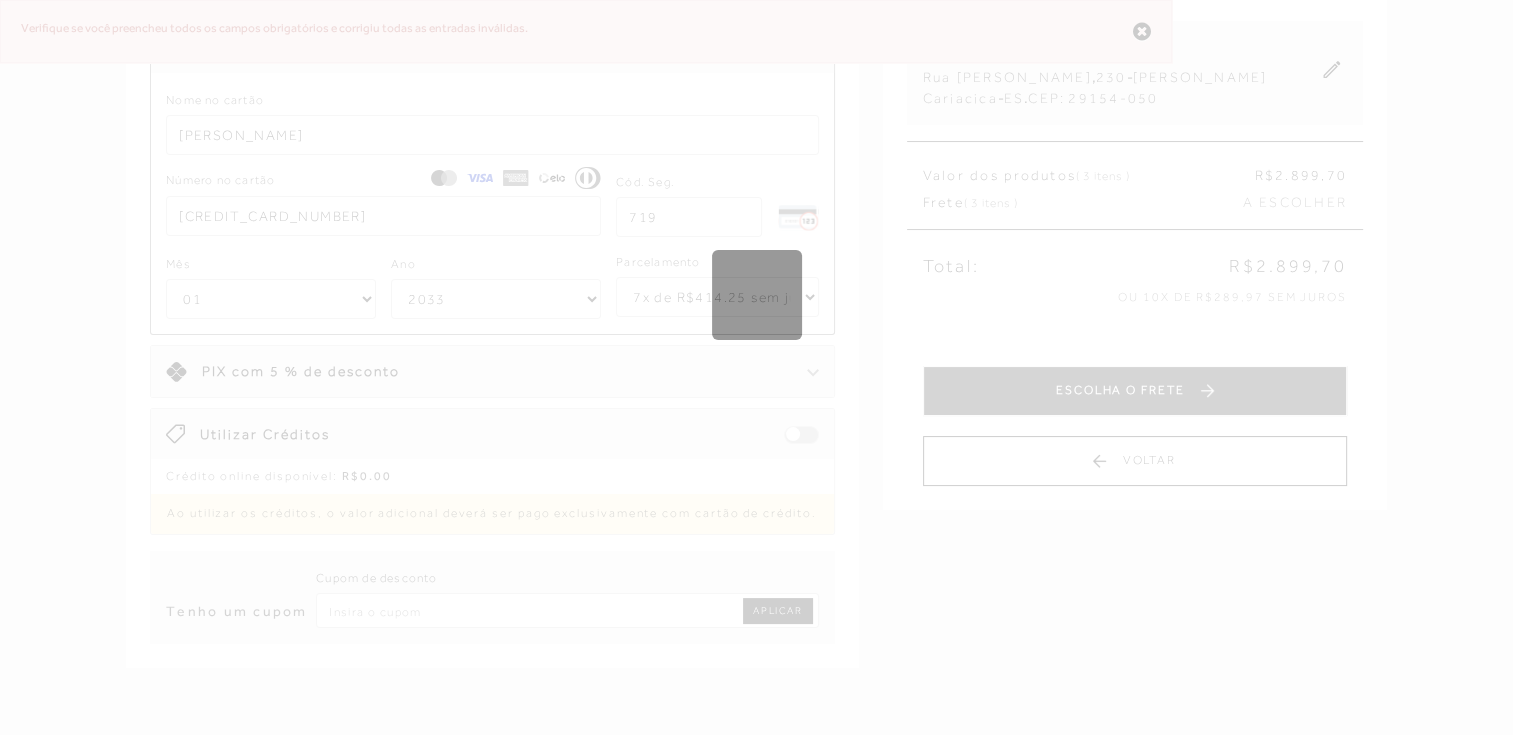 scroll, scrollTop: 200, scrollLeft: 0, axis: vertical 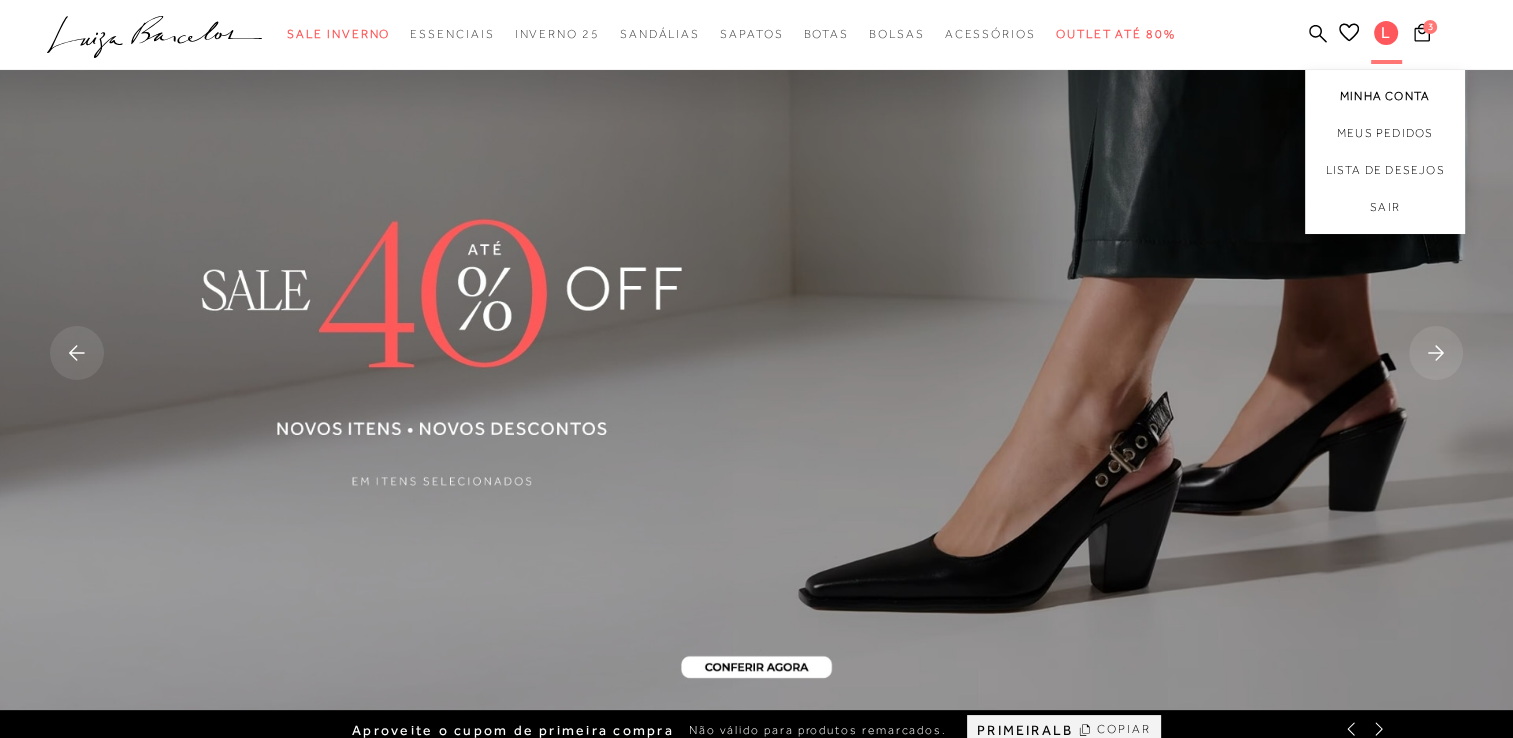 click on "Minha Conta" at bounding box center [1385, 92] 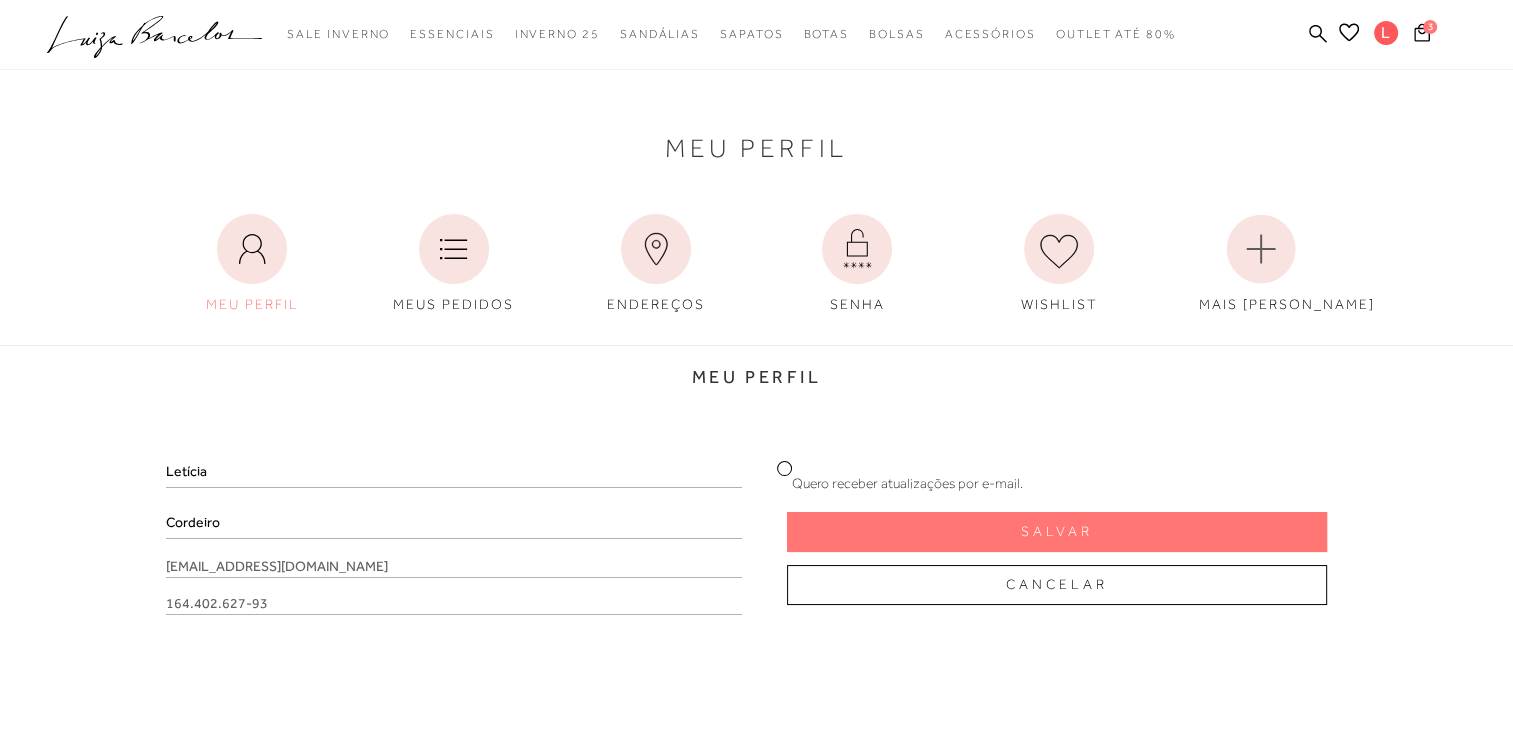 drag, startPoint x: 33, startPoint y: 642, endPoint x: 48, endPoint y: 623, distance: 24.207438 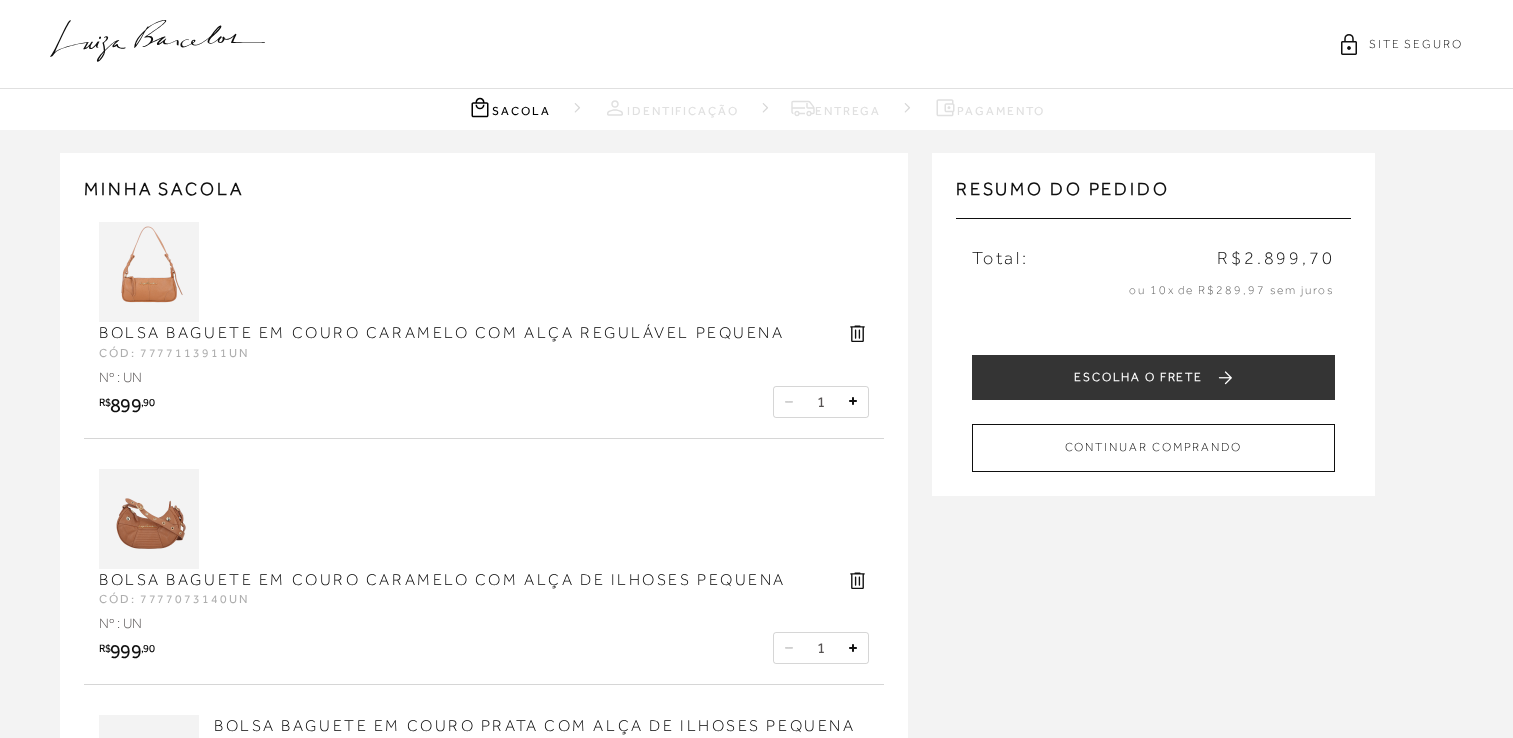 scroll, scrollTop: 0, scrollLeft: 0, axis: both 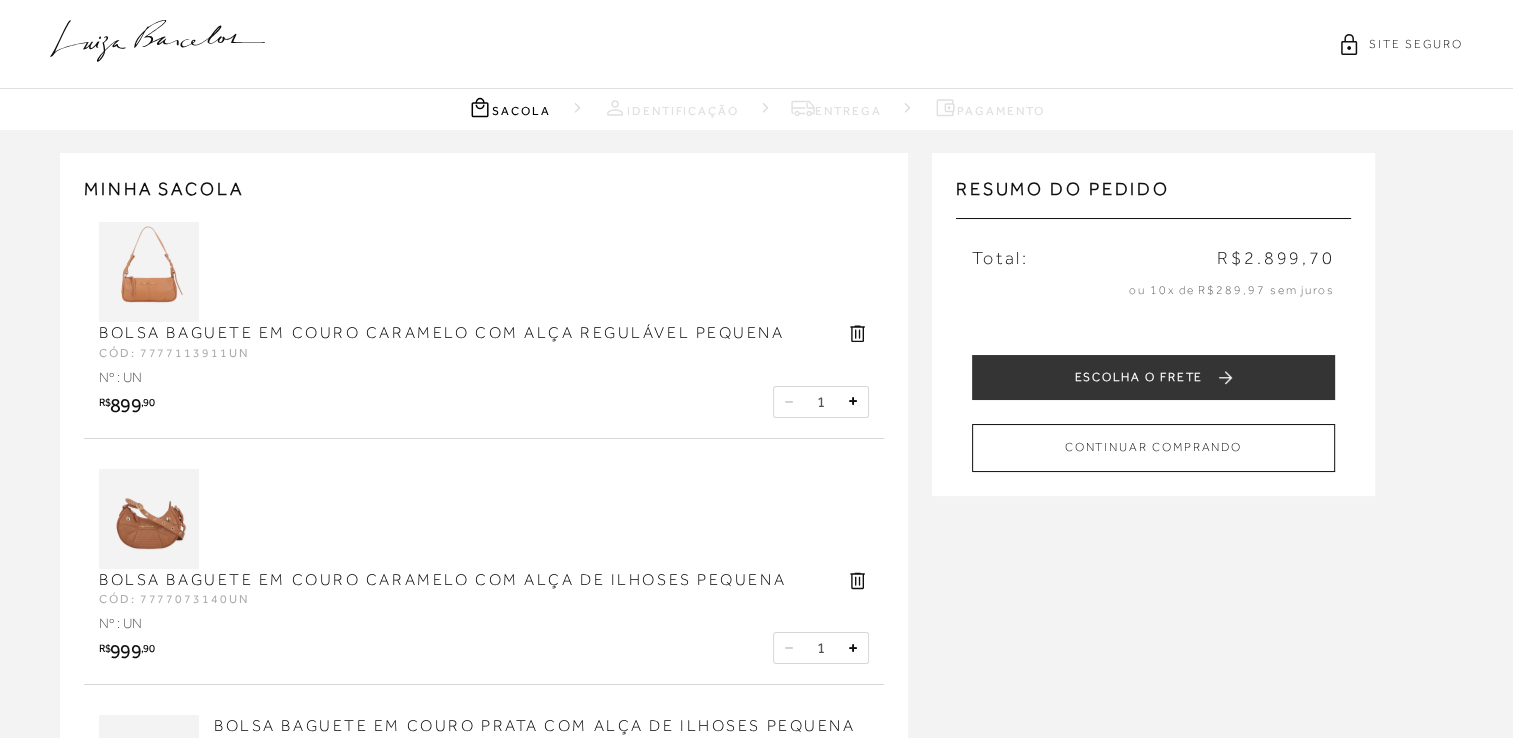 click 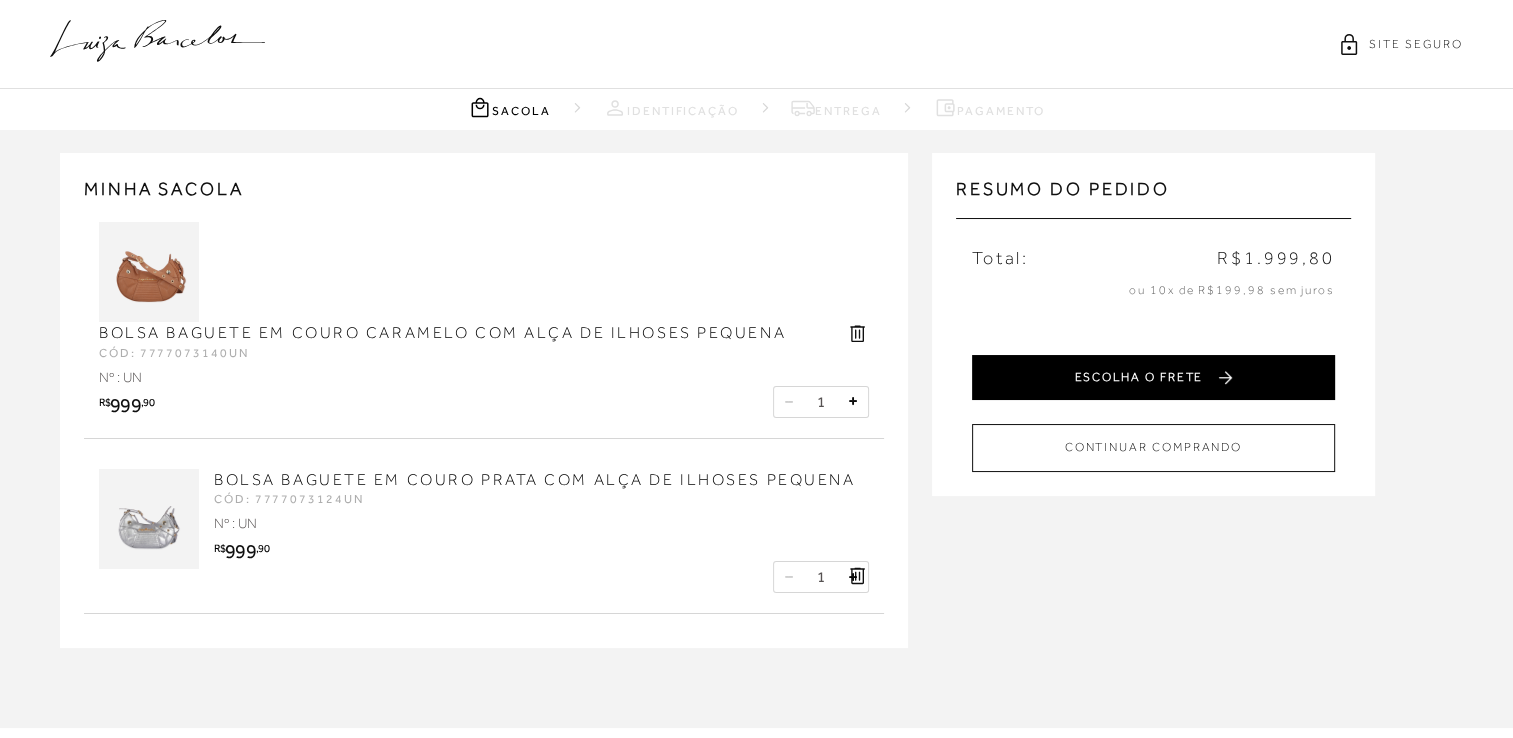 click on "ESCOLHA O FRETE" at bounding box center [1153, 377] 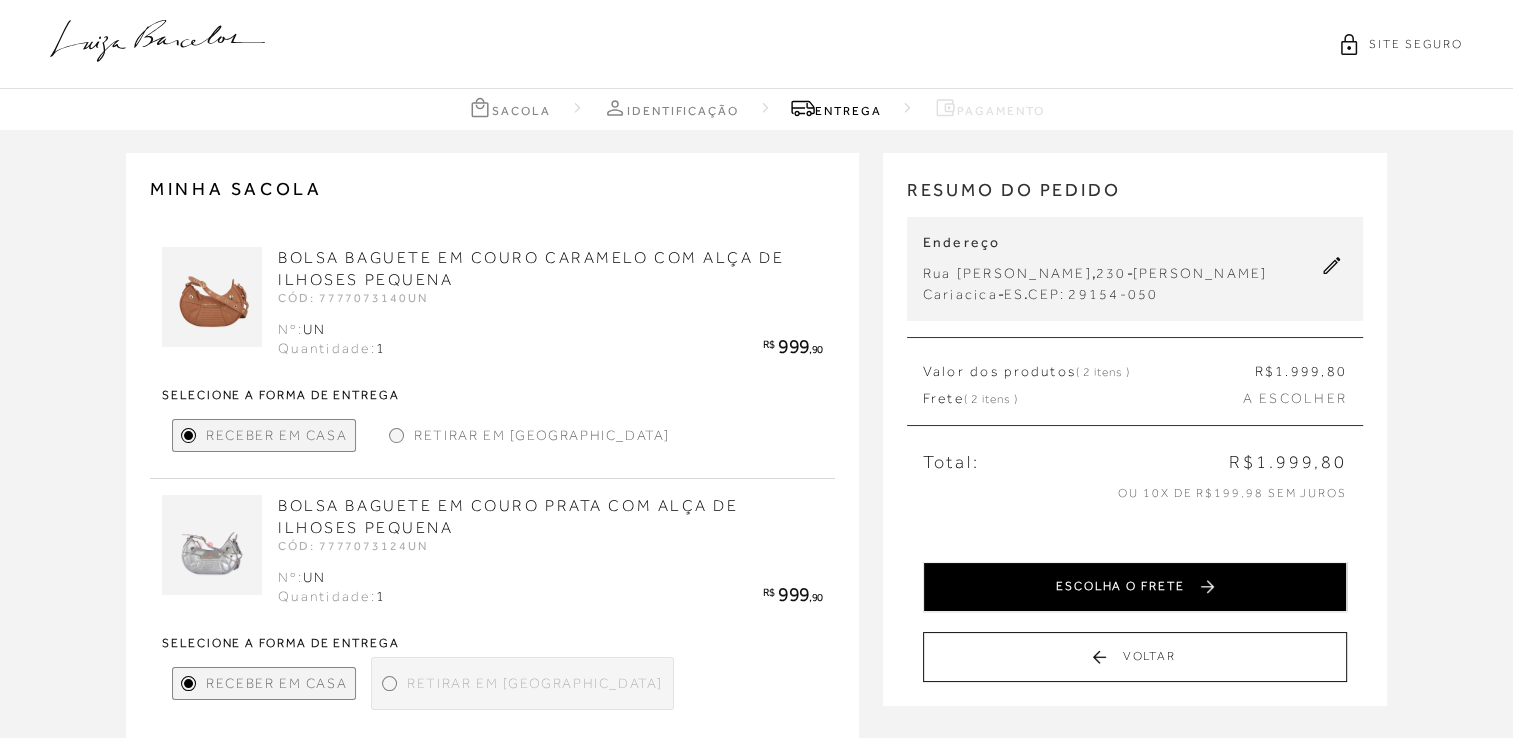 click on "ESCOLHA O FRETE" at bounding box center (1135, 587) 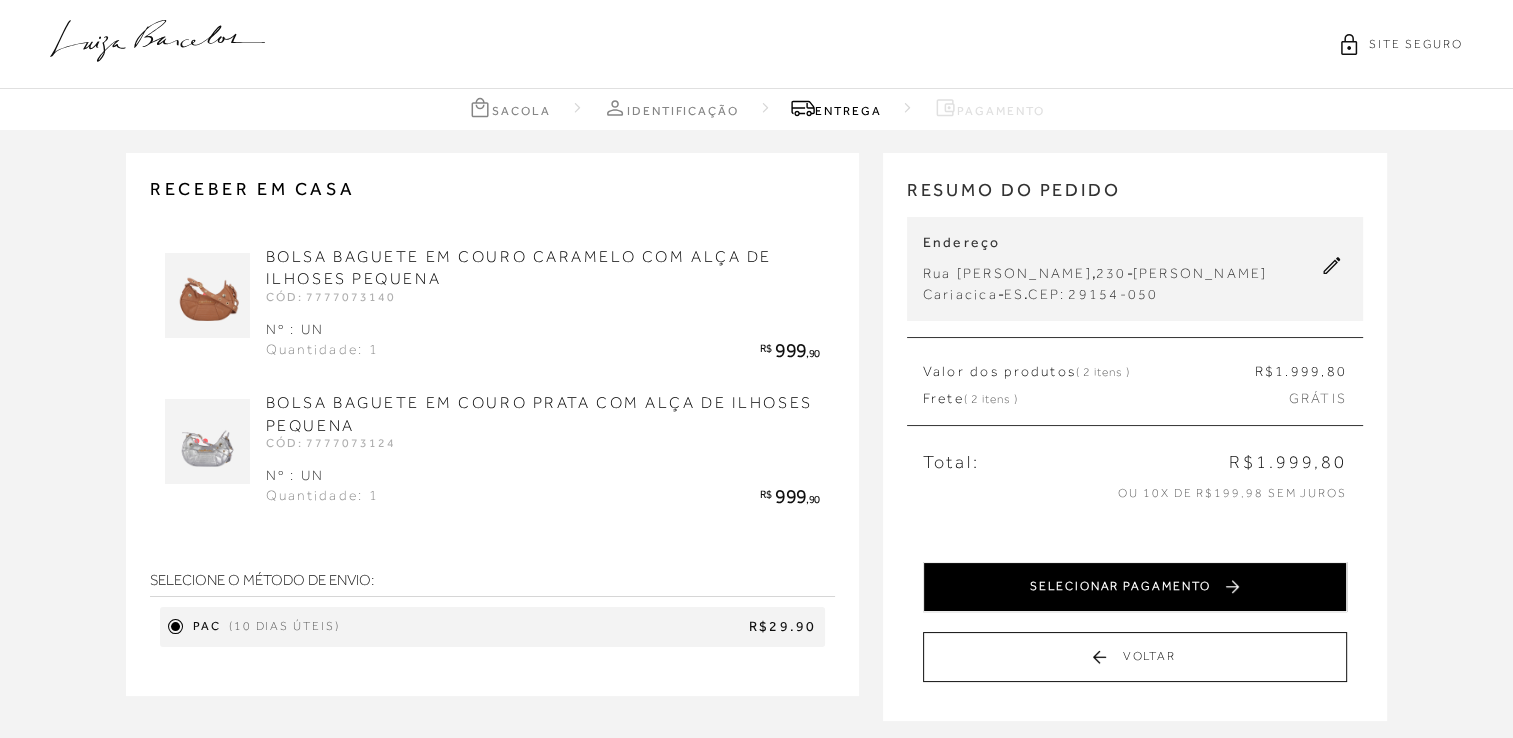 click on "SELECIONAR PAGAMENTO" at bounding box center (1135, 587) 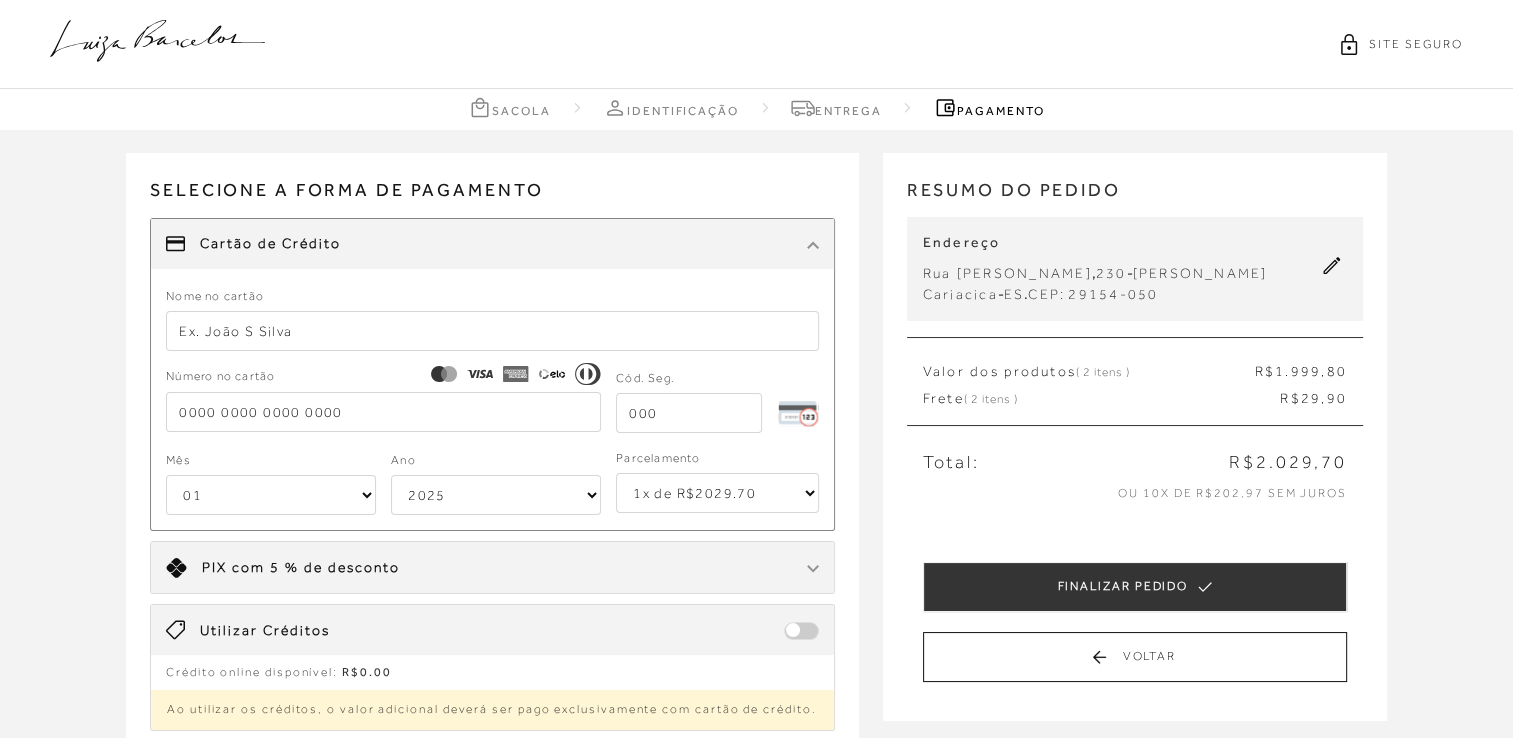 click at bounding box center [492, 331] 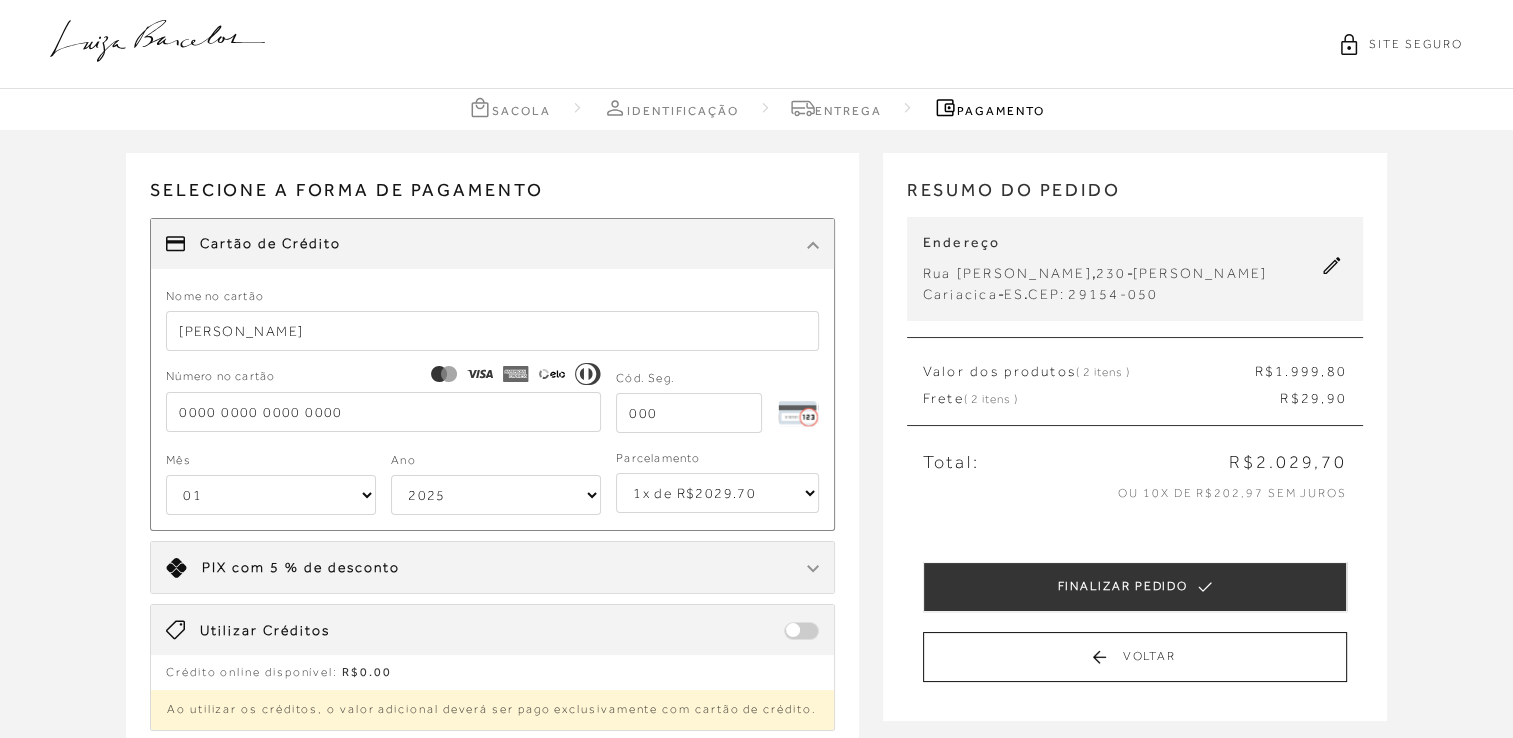 type on "Leticia Cordeiro" 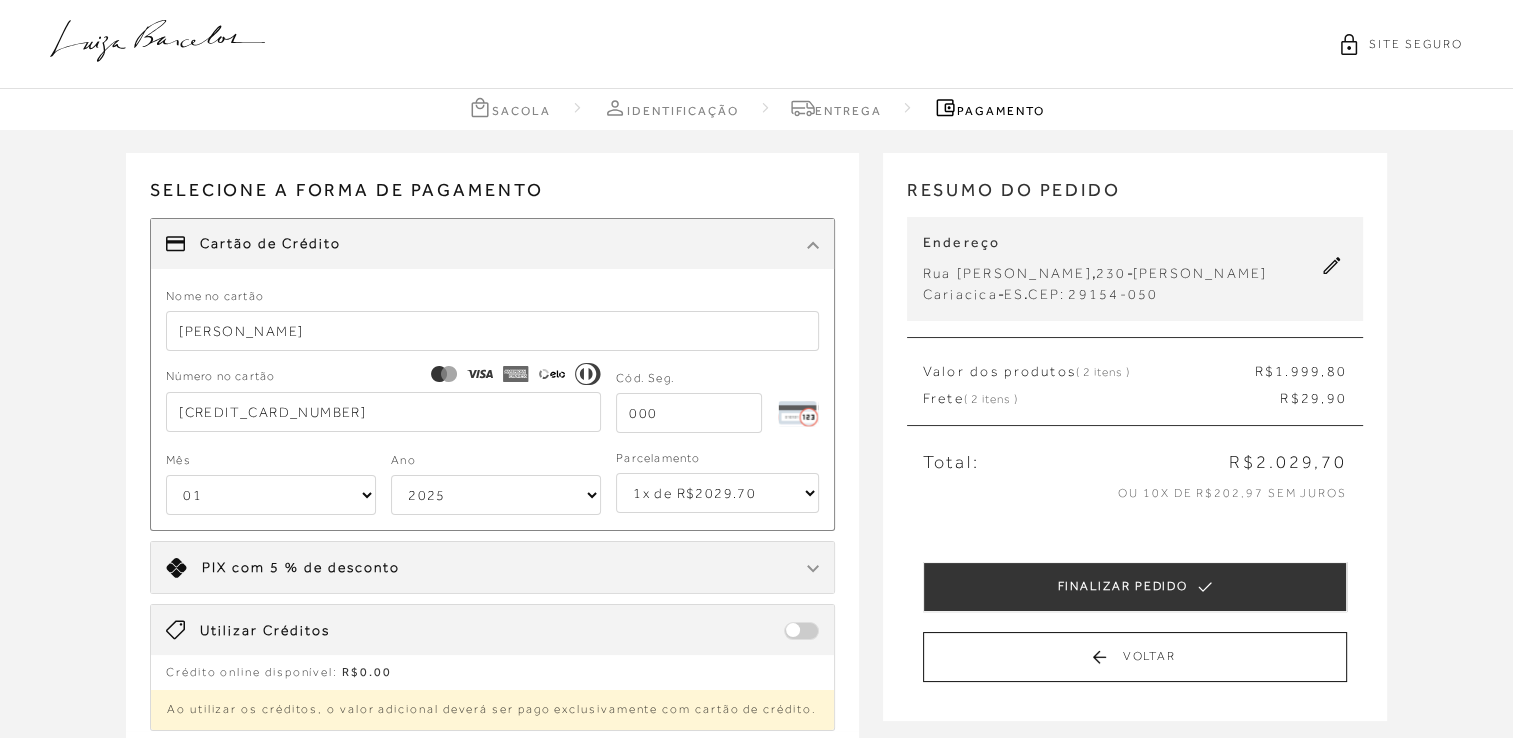 type on "945" 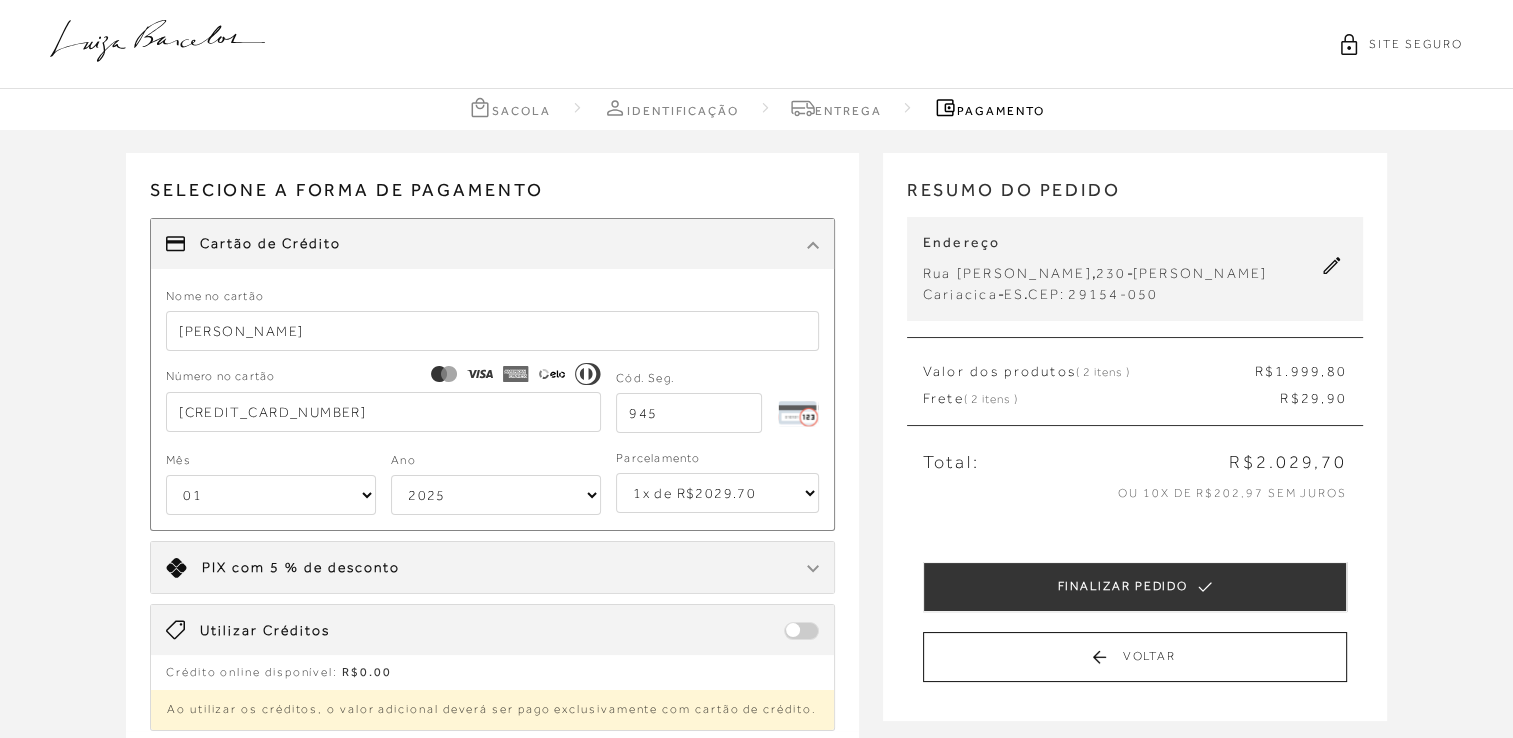 select on "12" 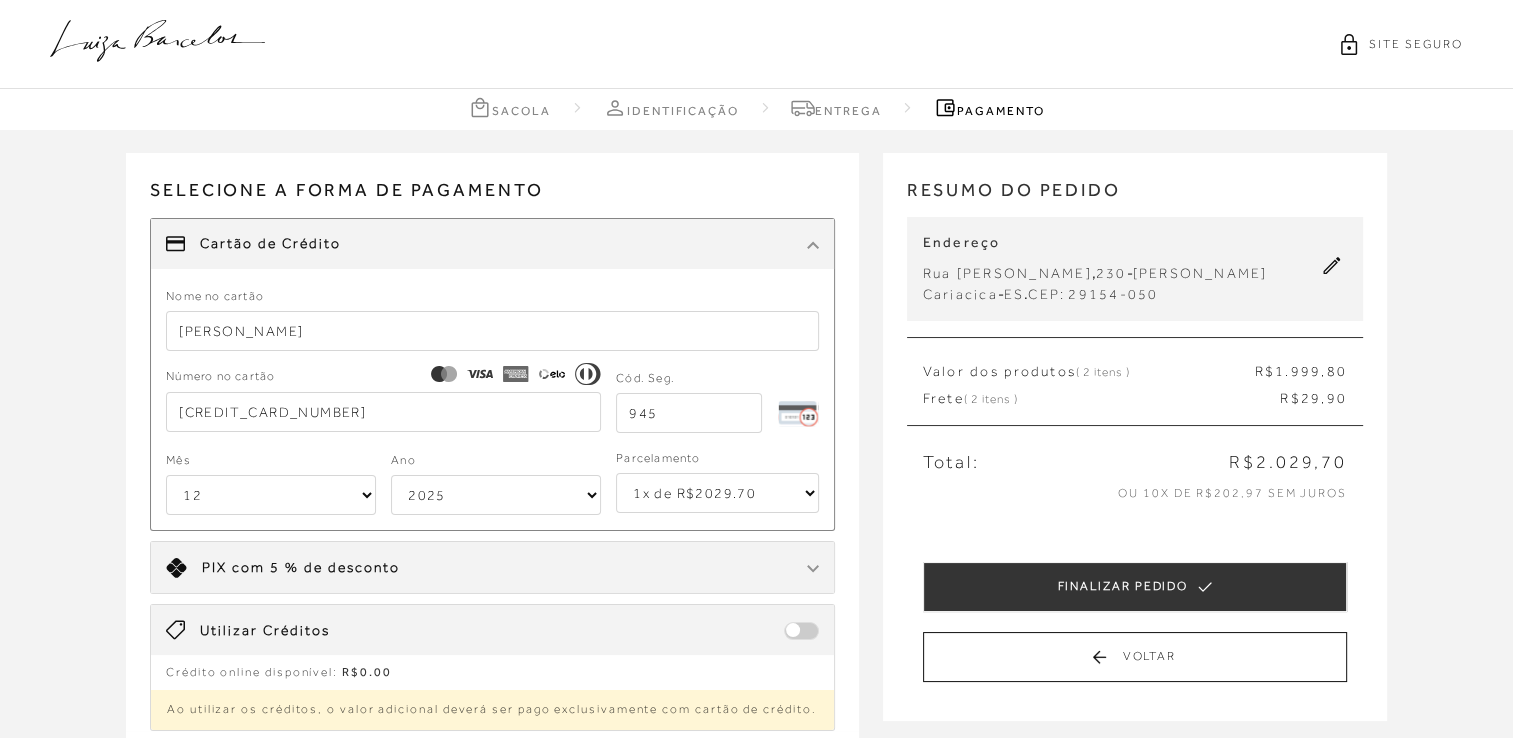 select on "2030" 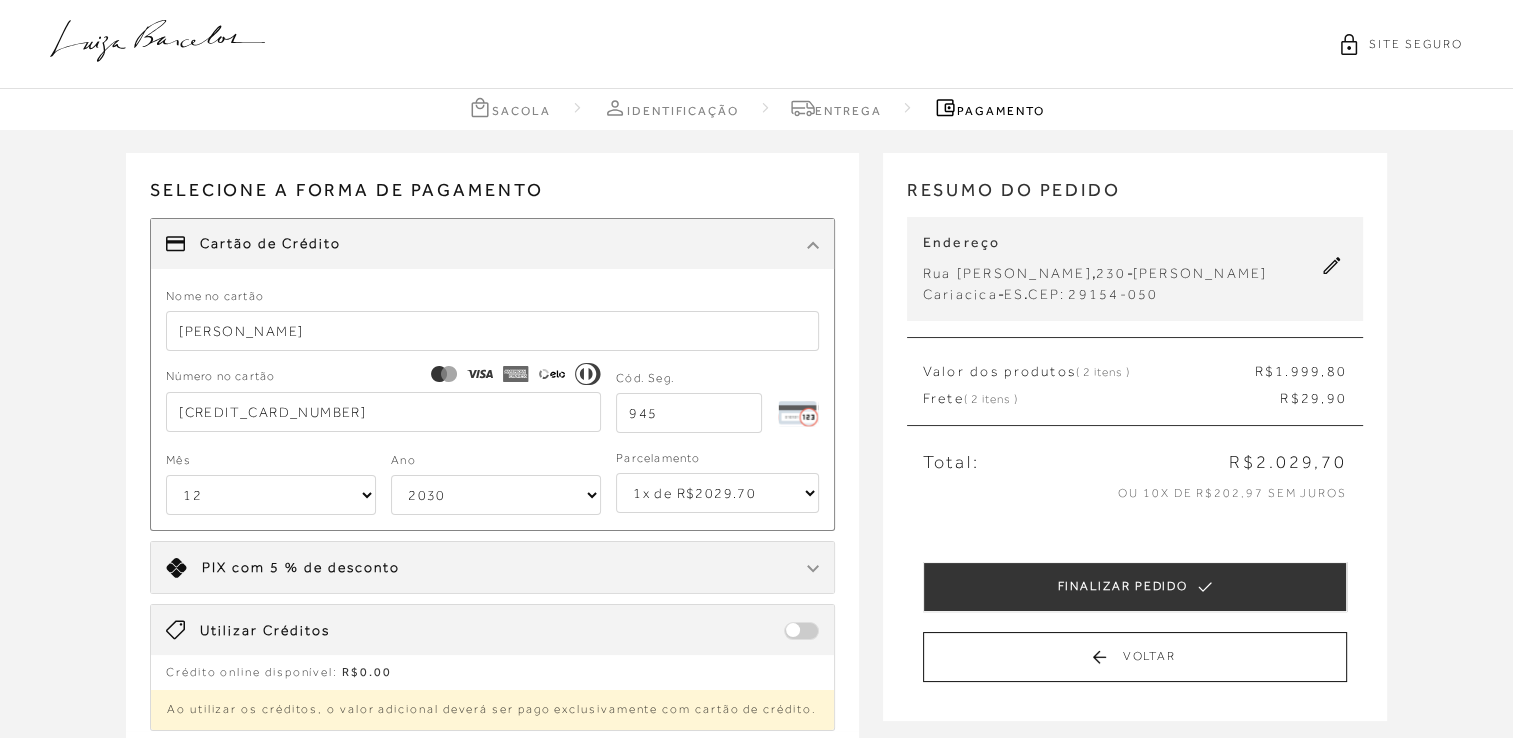 type on "2306500617694860" 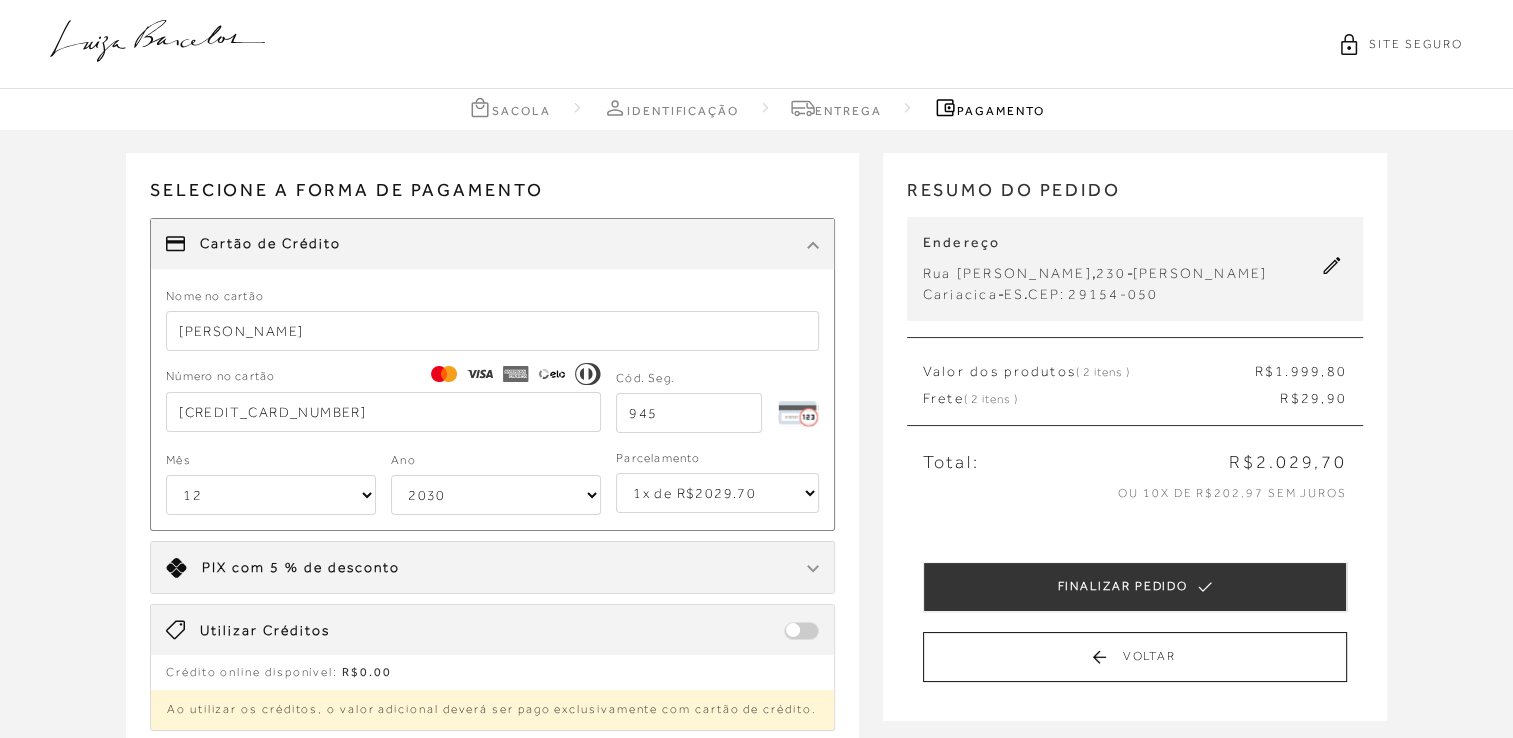 type on "Leticia Cordeiro" 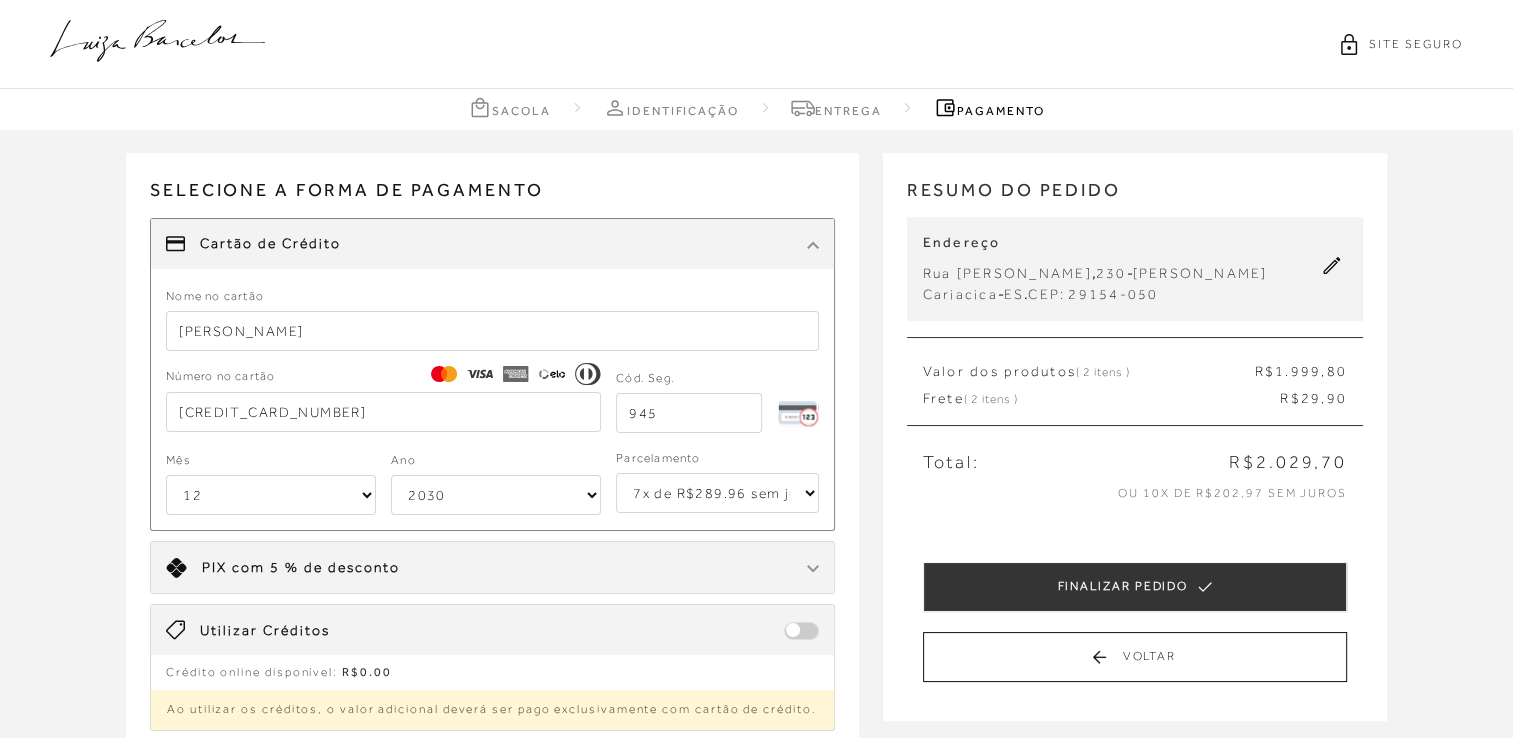 click on "1x de R$2029.70 2x de R$1014.85 sem juros 3x de R$676.57 sem juros 4x de R$507.43 sem juros 5x de R$405.94 sem juros 6x de R$338.29 sem juros 7x de R$289.96 sem juros 8x de R$253.72 sem juros 9x de R$225.53 sem juros 10x de R$202.97 sem juros" at bounding box center [717, 493] 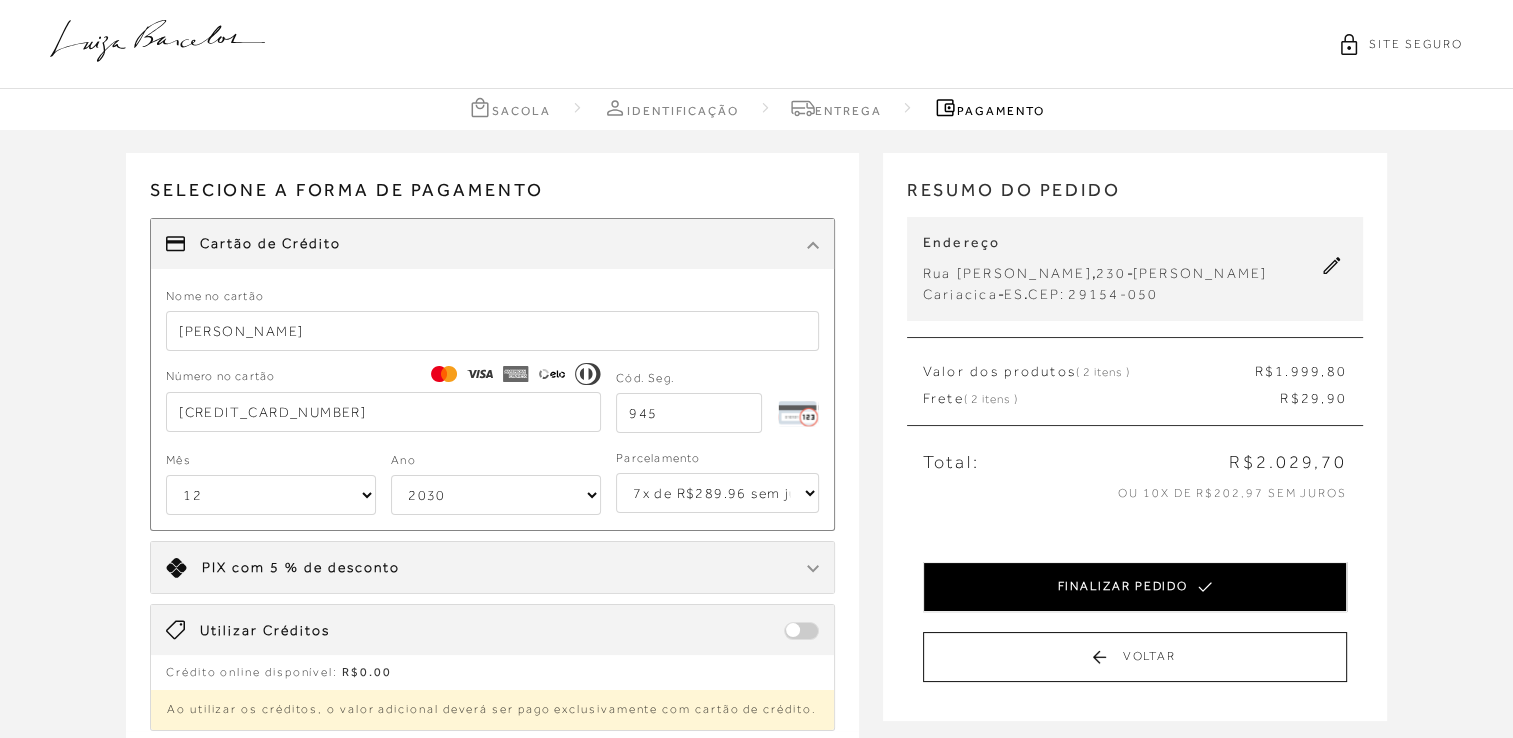 click on "FINALIZAR PEDIDO" at bounding box center [1135, 587] 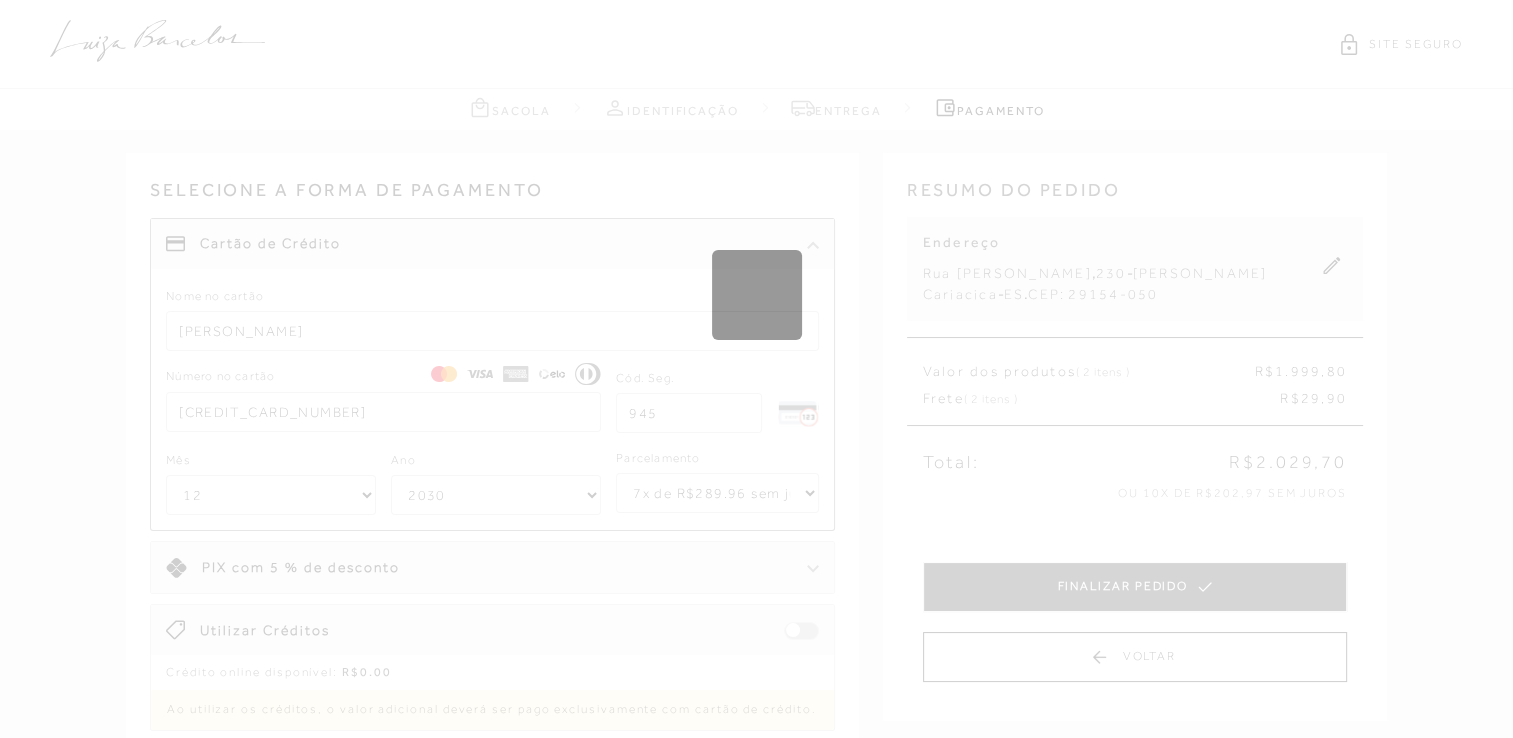 type 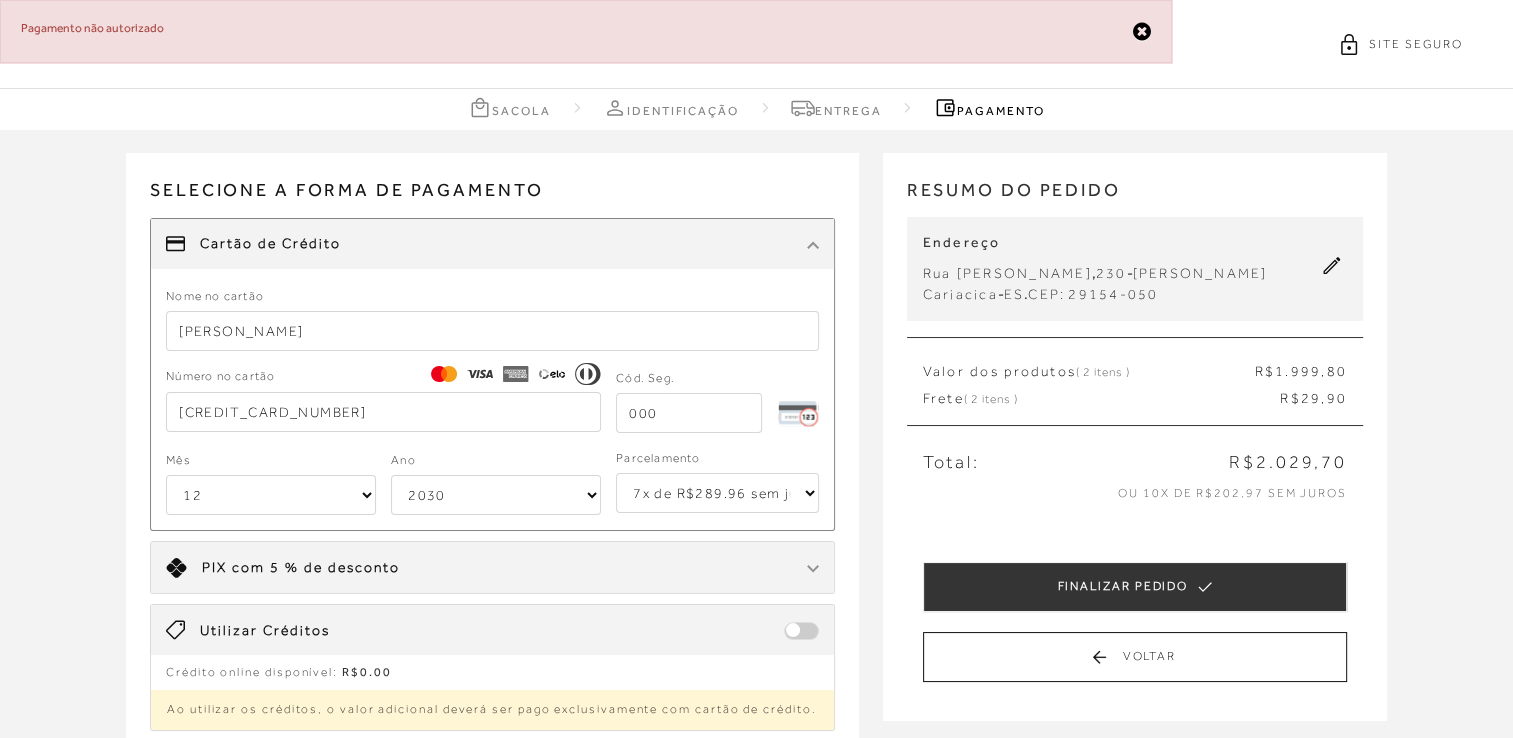 click on "Close notification Pagamento não autorizado" at bounding box center (586, 31) 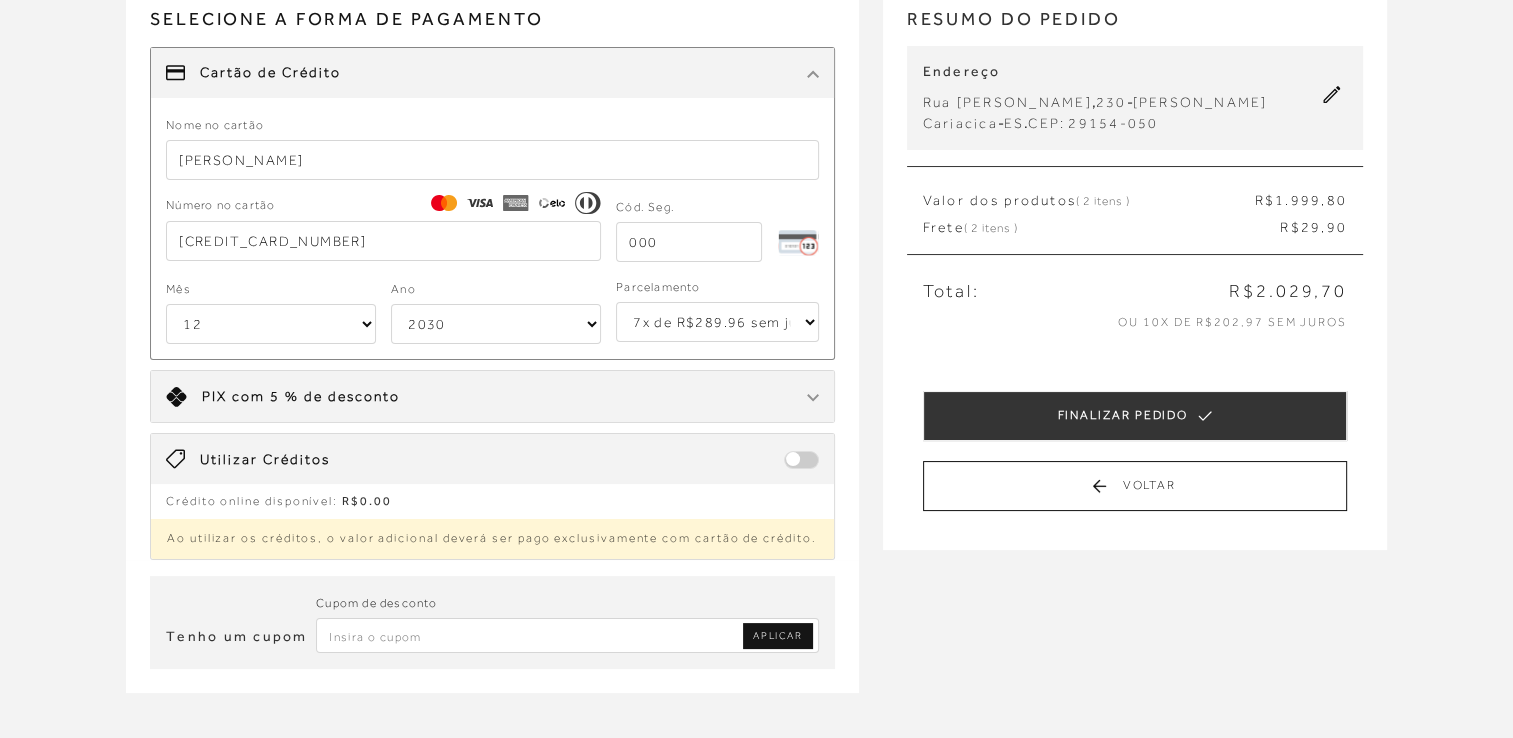 scroll, scrollTop: 200, scrollLeft: 0, axis: vertical 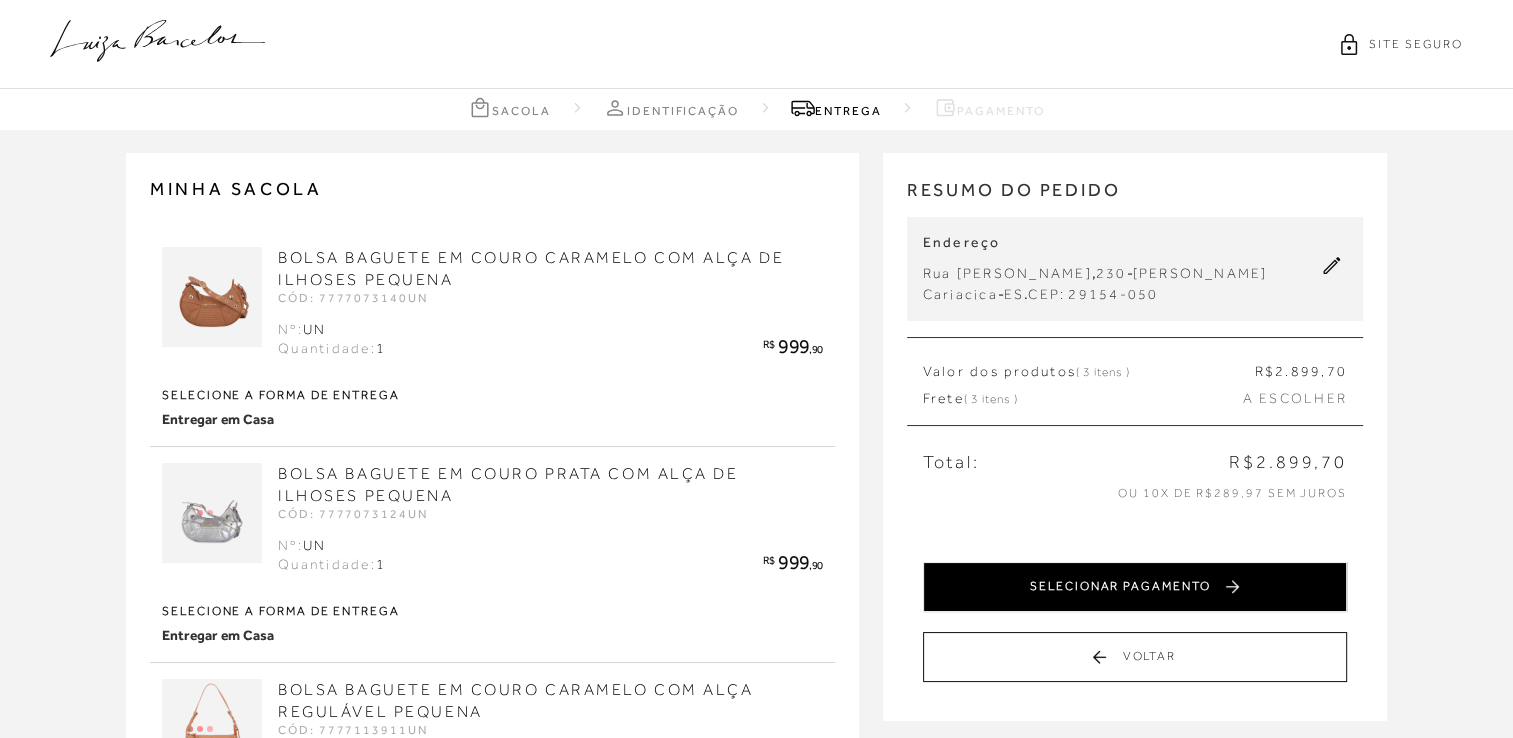 click on "SELECIONAR PAGAMENTO" at bounding box center (1135, 587) 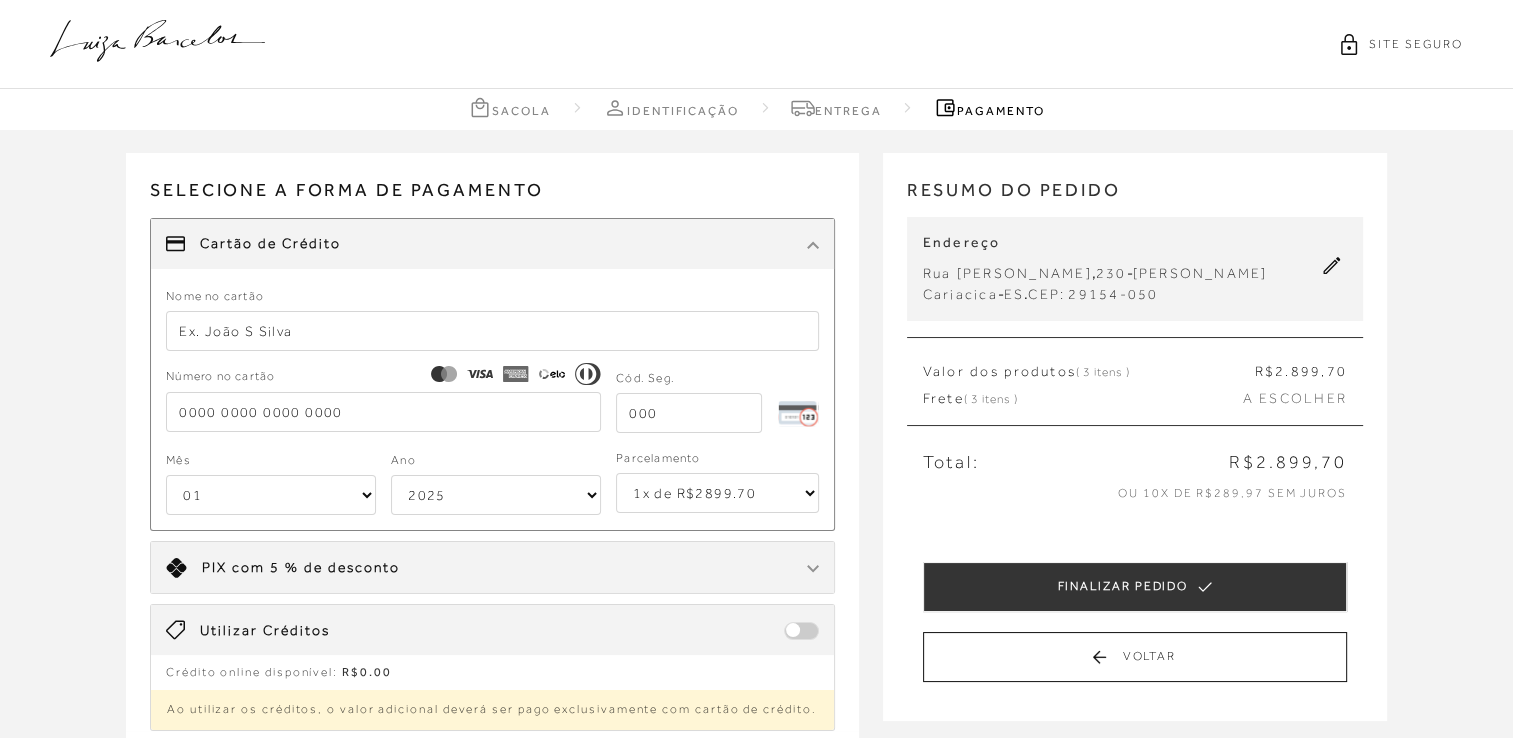 drag, startPoint x: 385, startPoint y: 378, endPoint x: 377, endPoint y: 392, distance: 16.124516 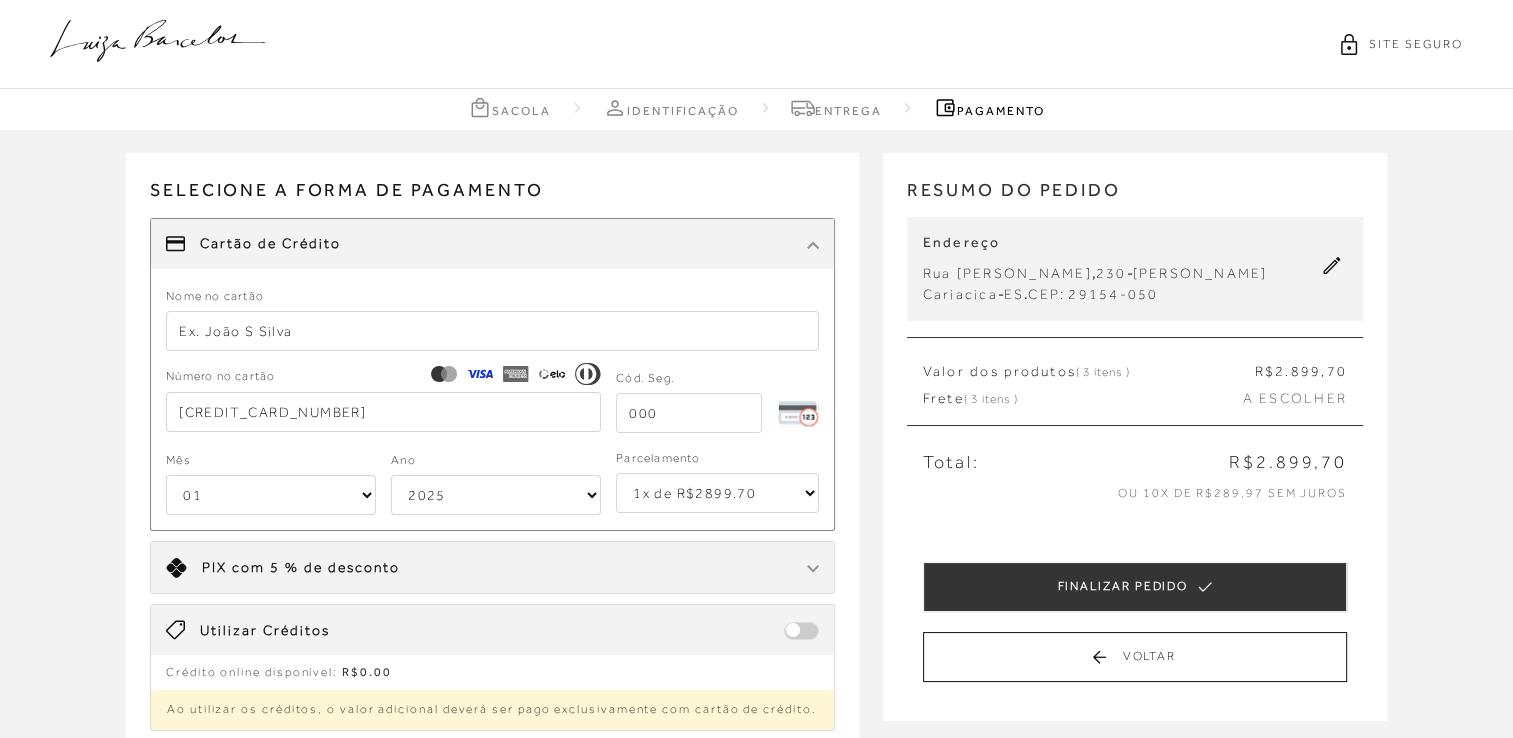 type on "[CREDIT_CARD_NUMBER]" 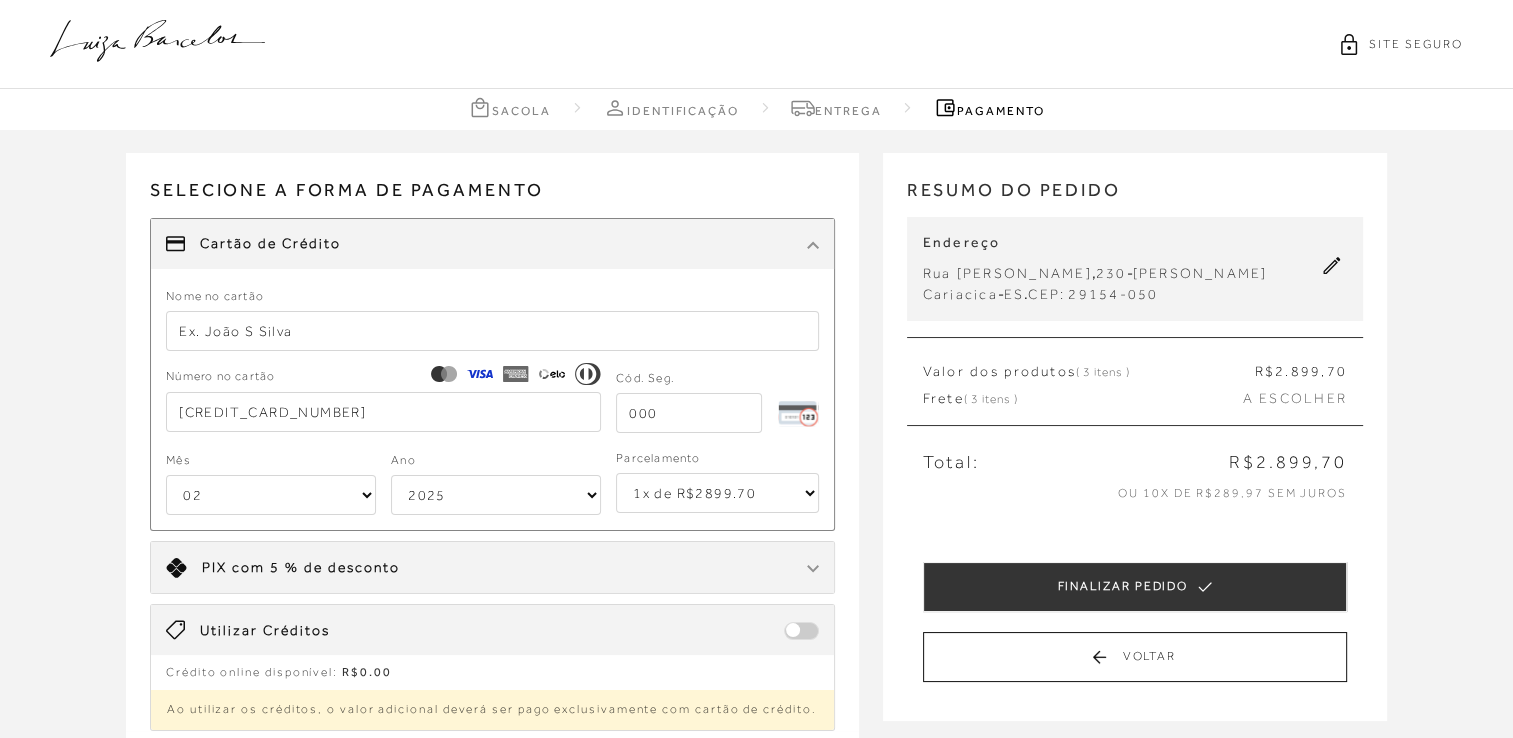click on "01 02 03 04 05 06 07 08 09 10 11 12" at bounding box center [271, 495] 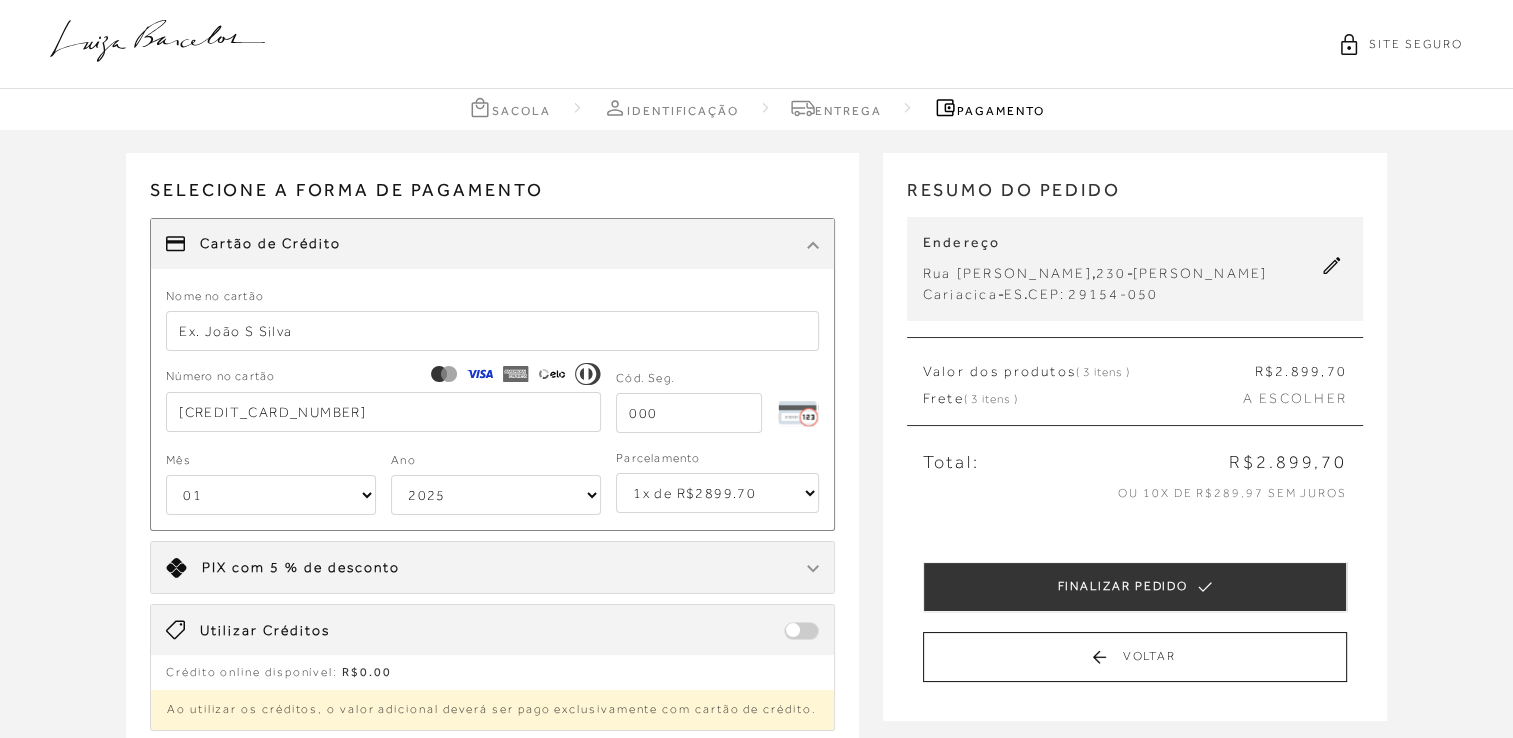 click on "01 02 03 04 05 06 07 08 09 10 11 12" at bounding box center (271, 495) 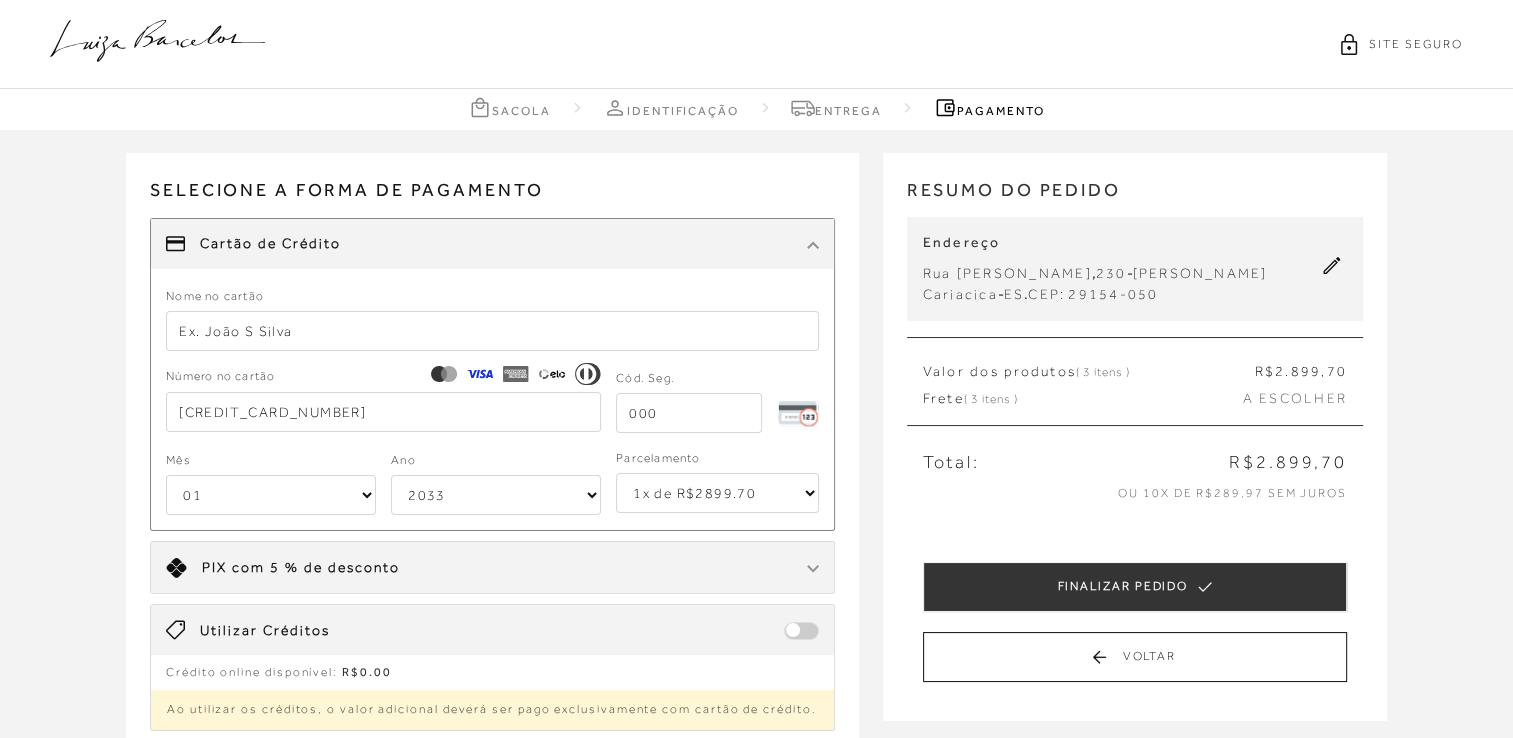 click on "2025 2026 2027 2028 2029 2030 2031 2032 2033 2034 2035 2036 2037 2038 2039 2040 2041 2042 2043 2044" at bounding box center [496, 495] 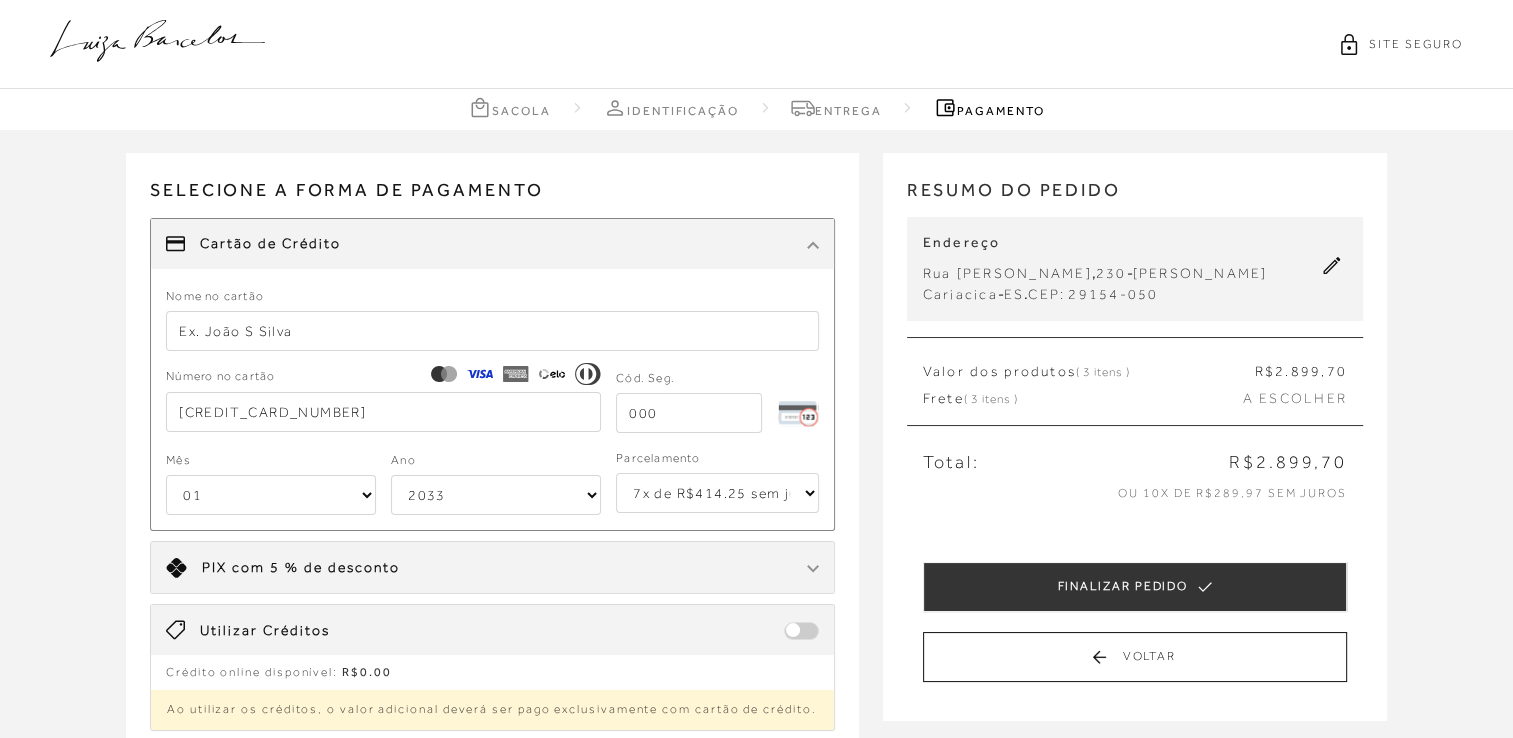 click on "1x de R$2899.70 2x de R$1449.85 sem juros 3x de R$966.57 sem juros 4x de R$724.93 sem juros 5x de R$579.94 sem juros 6x de R$483.29 sem juros 7x de R$414.25 sem juros 8x de R$362.47 sem juros 9x de R$322.19 sem juros 10x de R$289.97 sem juros" at bounding box center (717, 493) 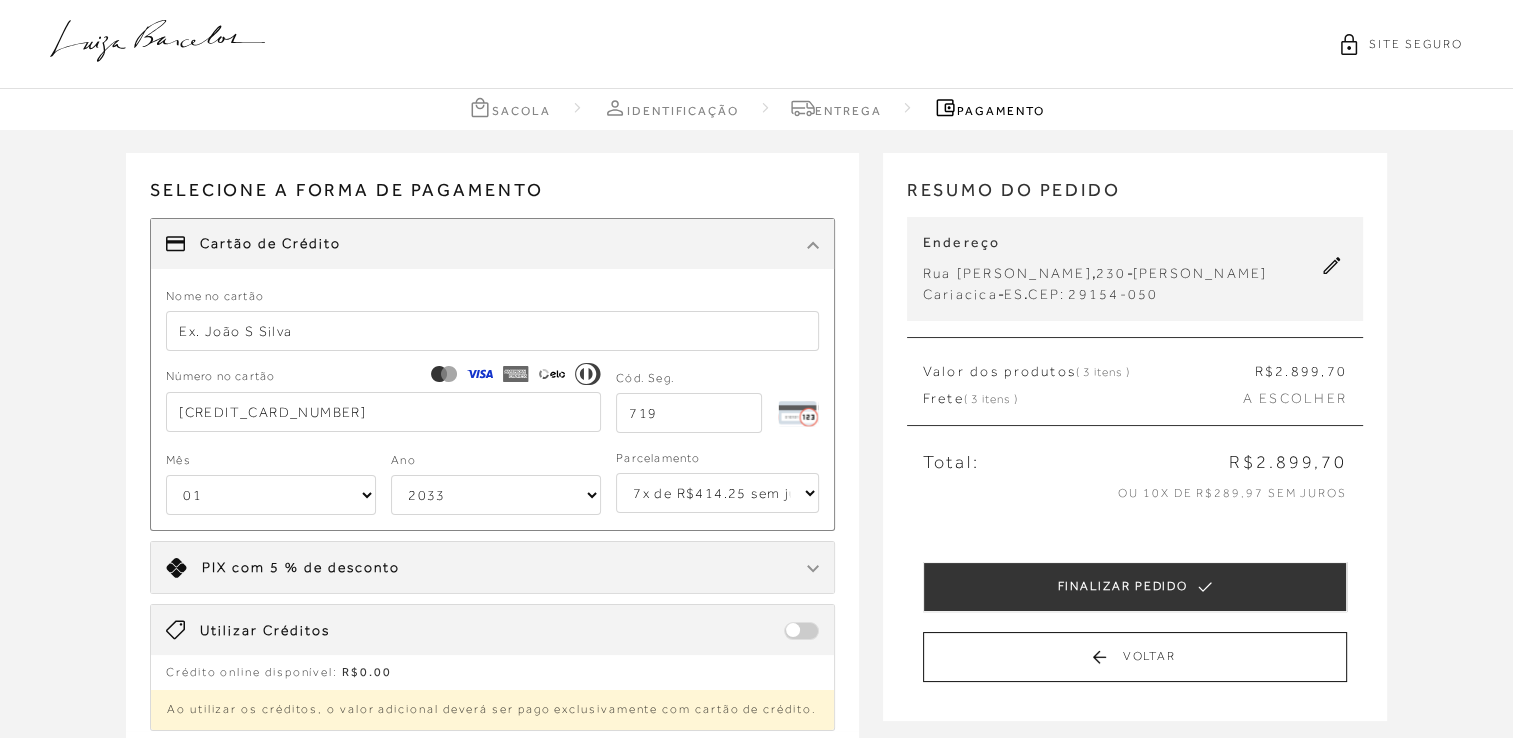 type on "719" 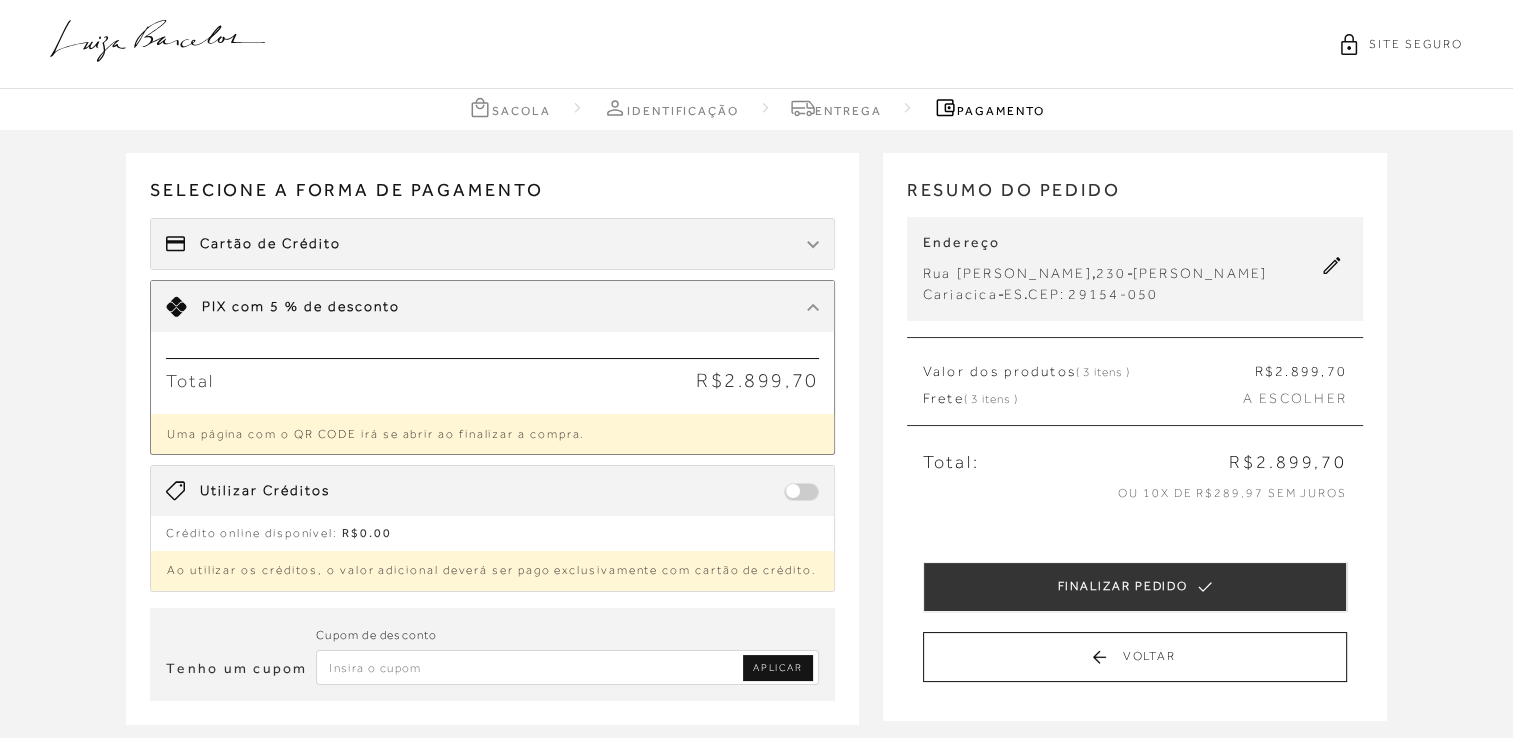 click on "Cartão de Crédito" at bounding box center (492, 244) 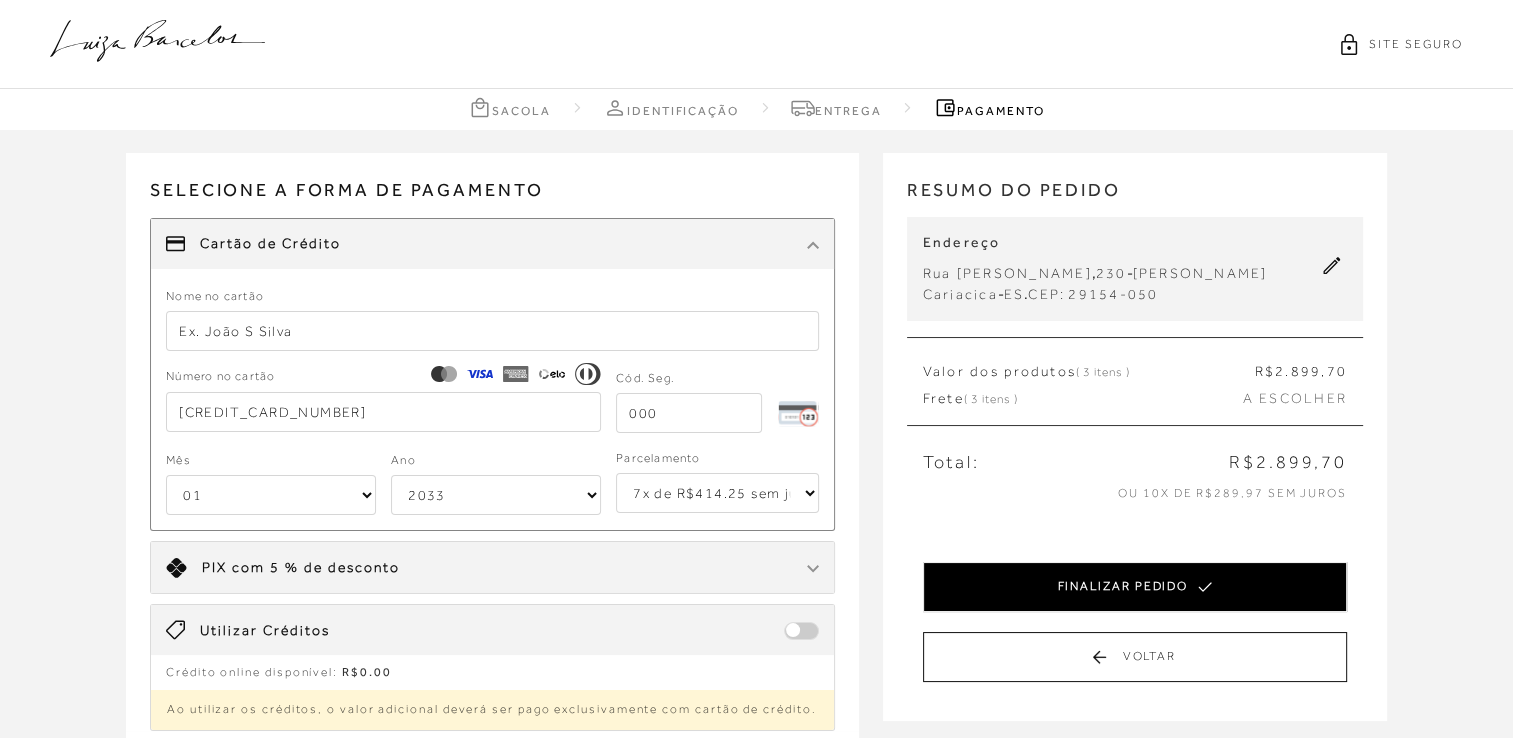 click on "FINALIZAR PEDIDO" at bounding box center (1135, 587) 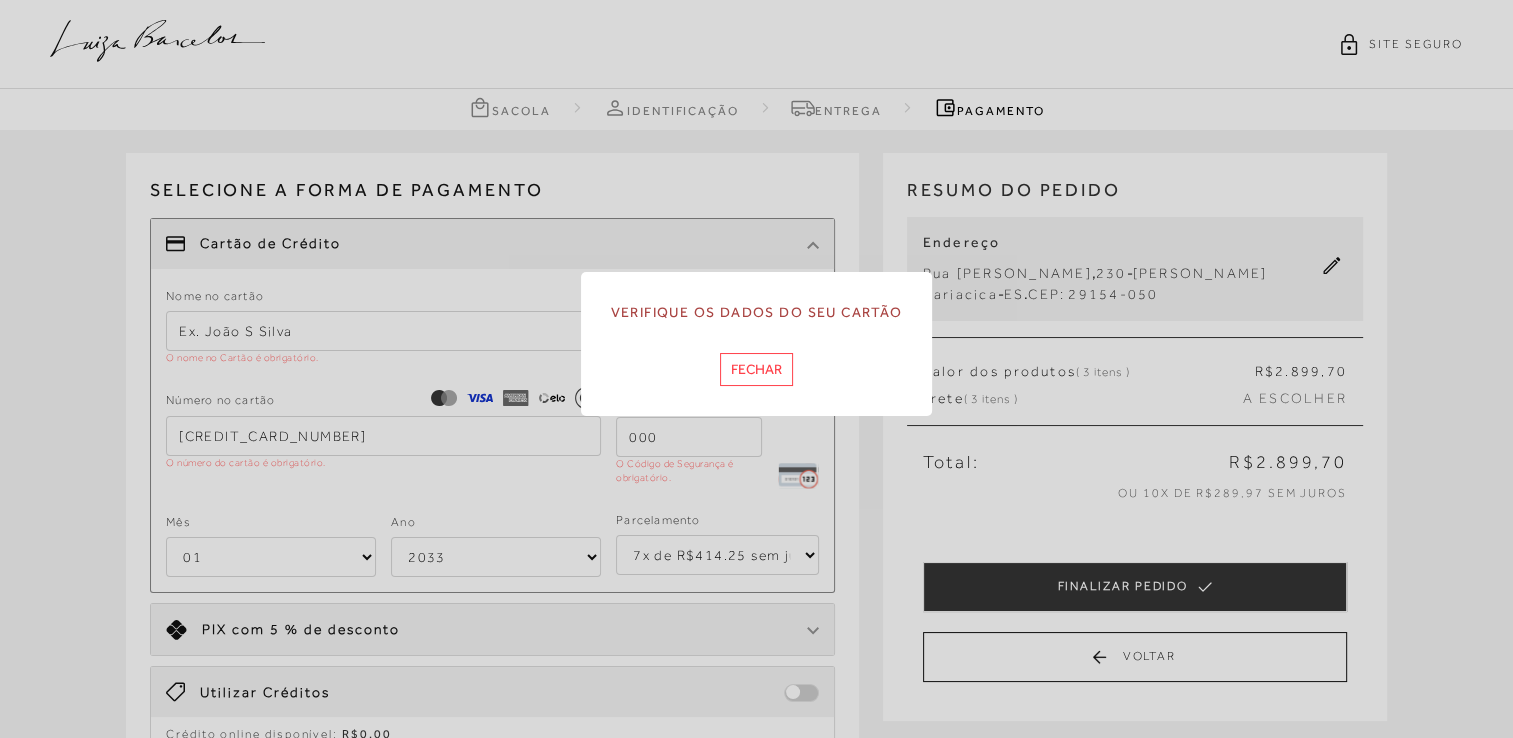click on "Fechar" at bounding box center [756, 369] 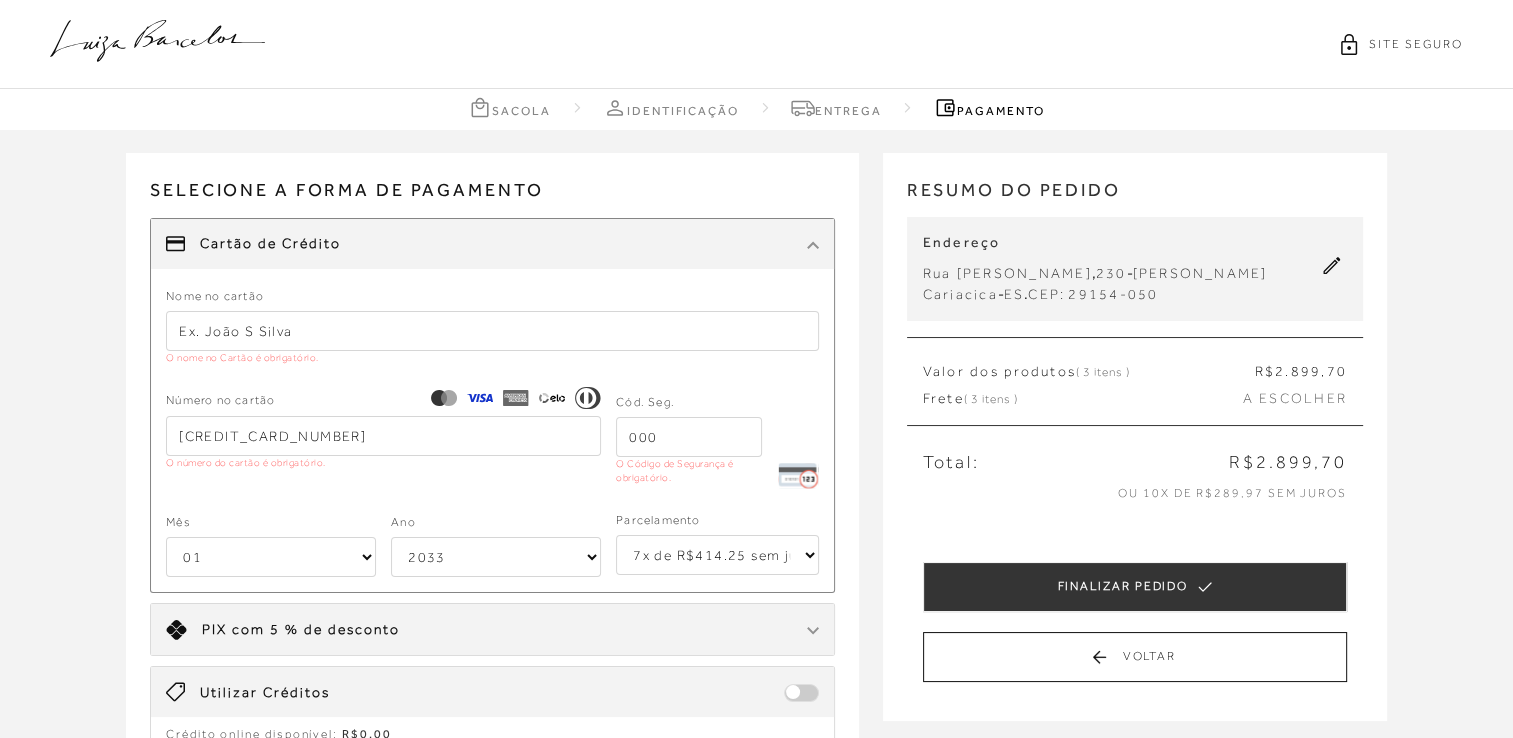 click on "4568620016794019" at bounding box center [383, 436] 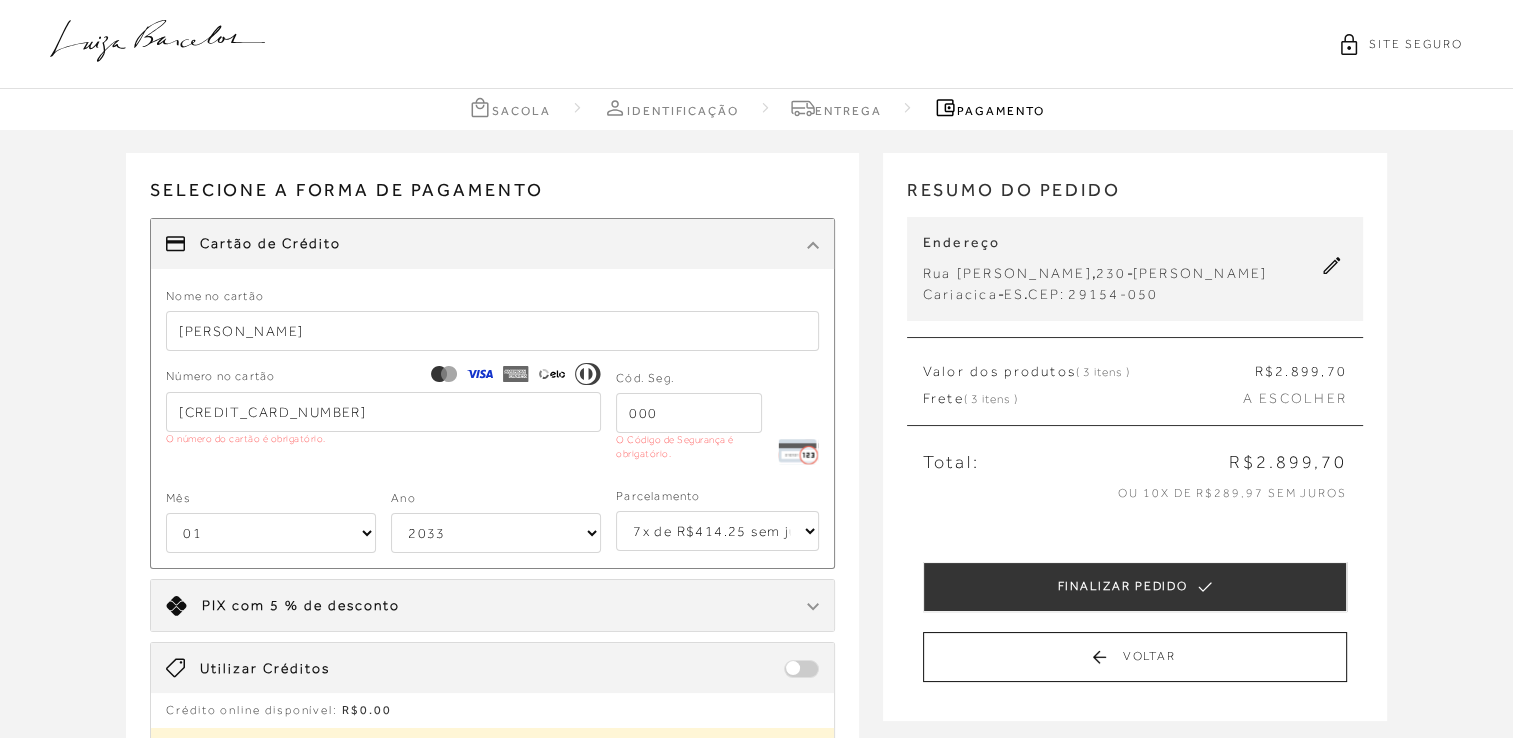 type on "Leticia cordeiro" 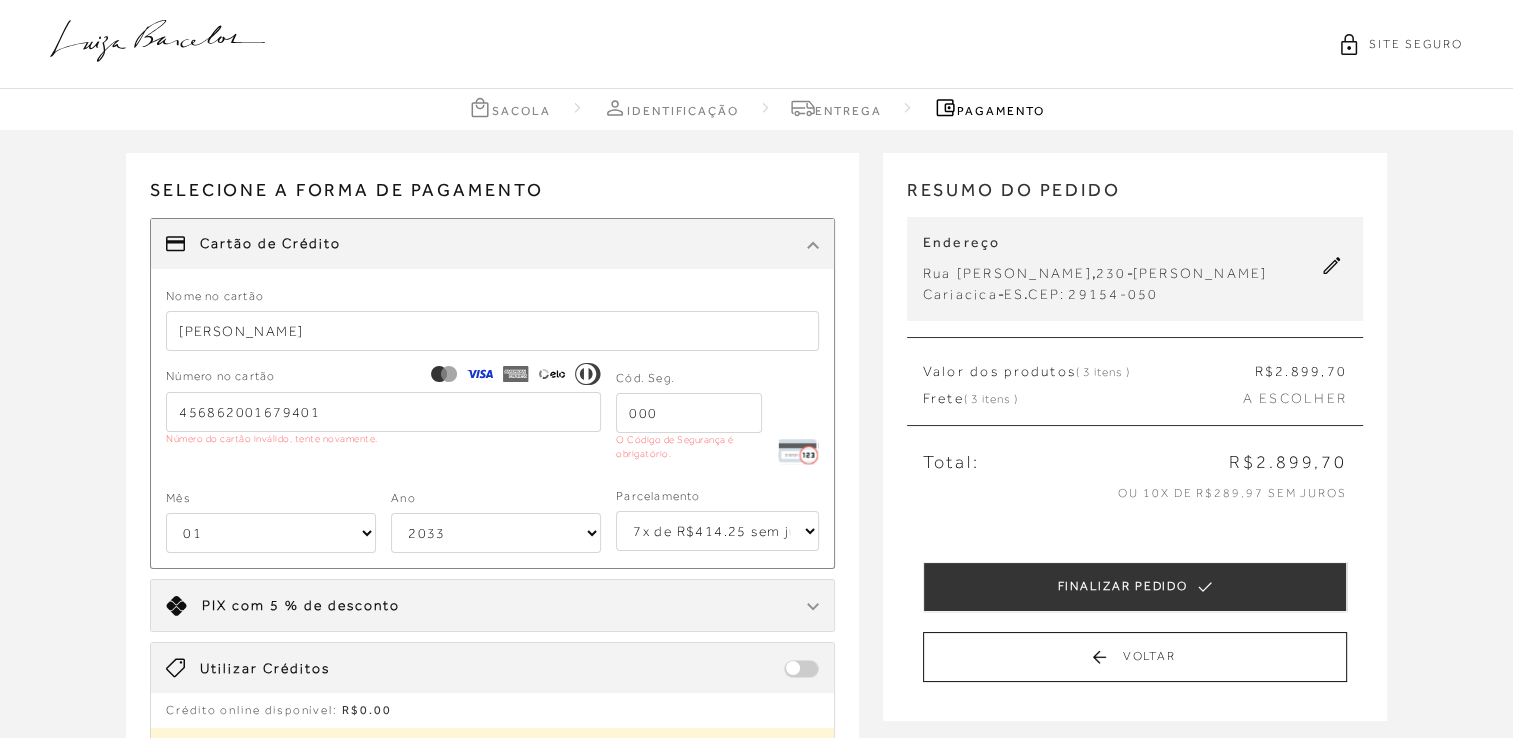 type on "4568 6200 1679 4019" 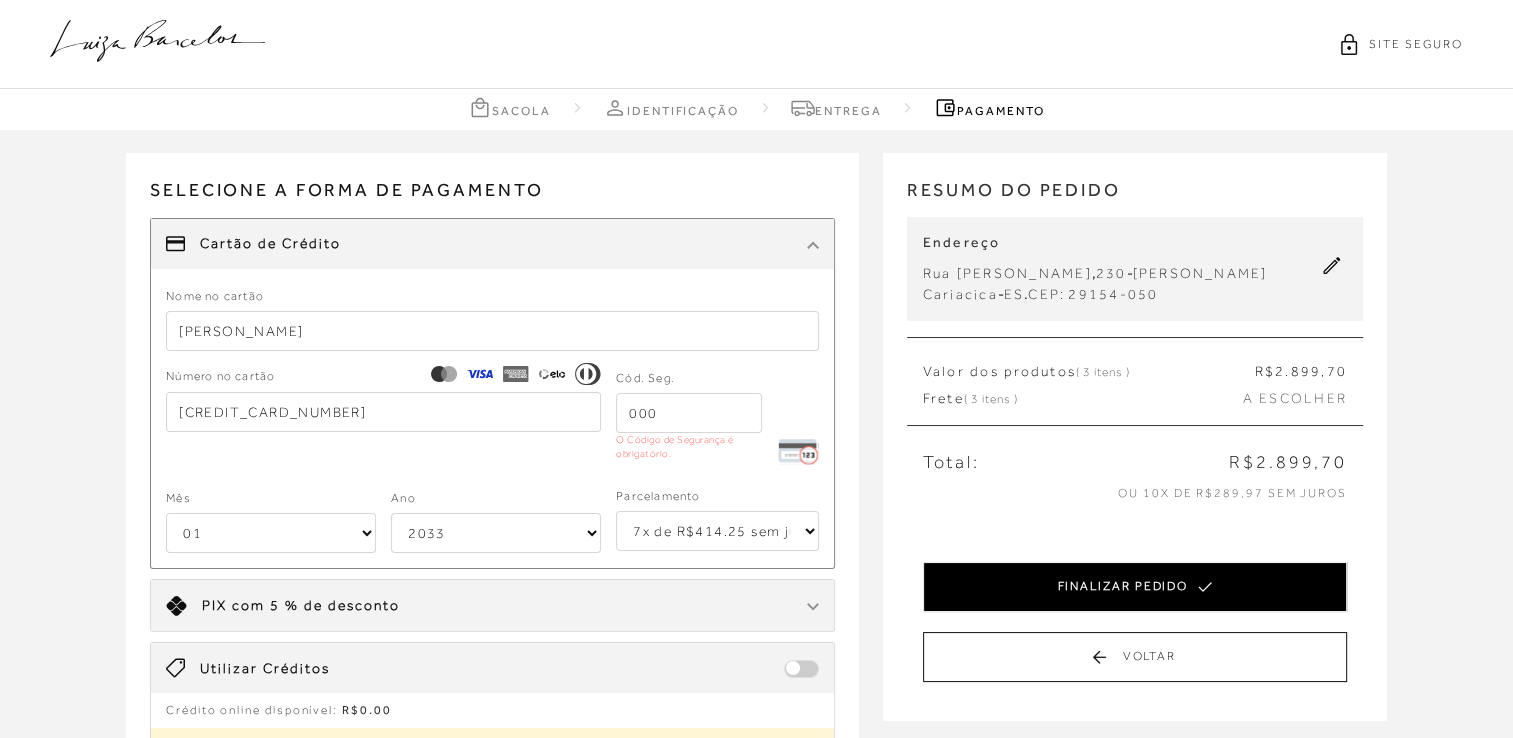 click on "FINALIZAR PEDIDO" at bounding box center (1135, 587) 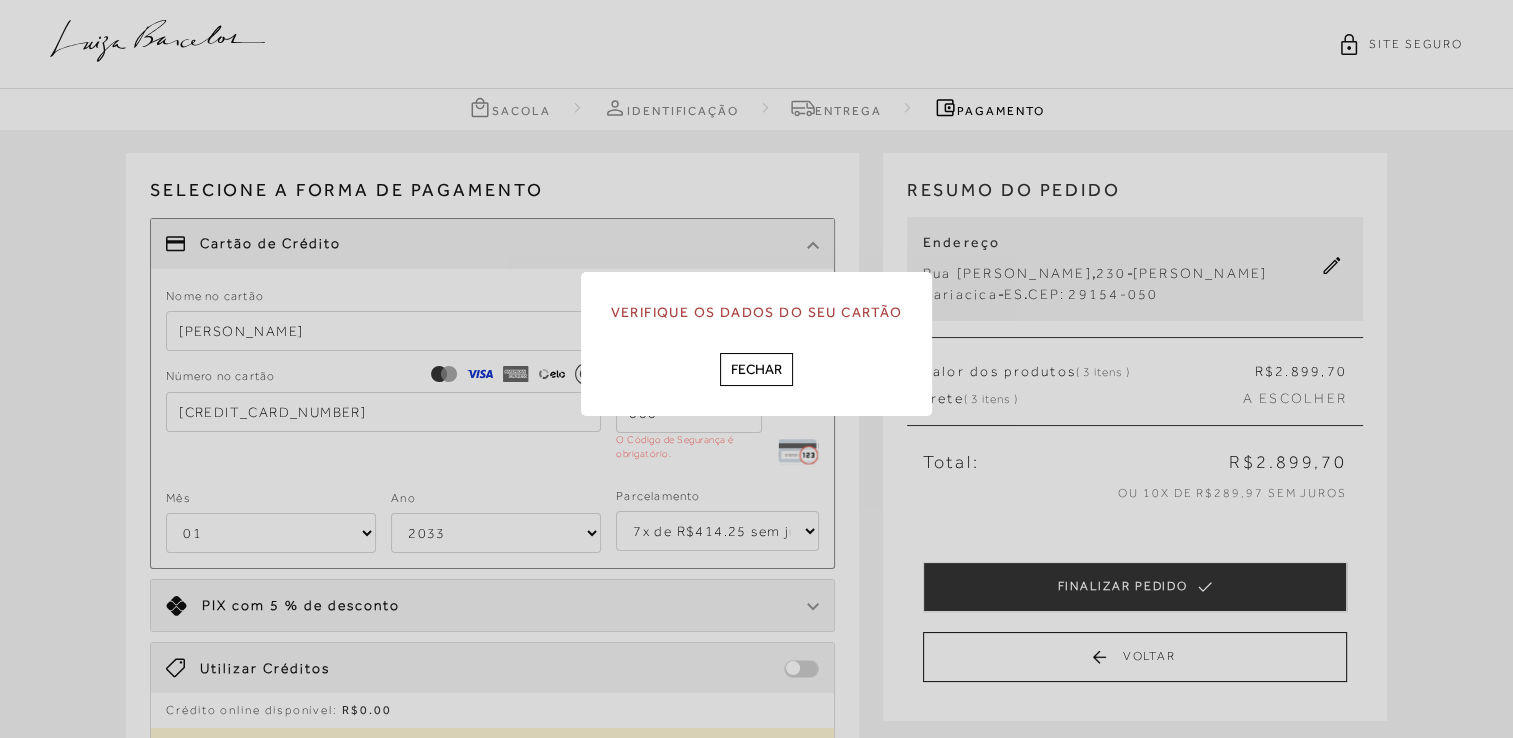 click on "Verifique os dados do seu cartão
Fechar" at bounding box center [757, 344] 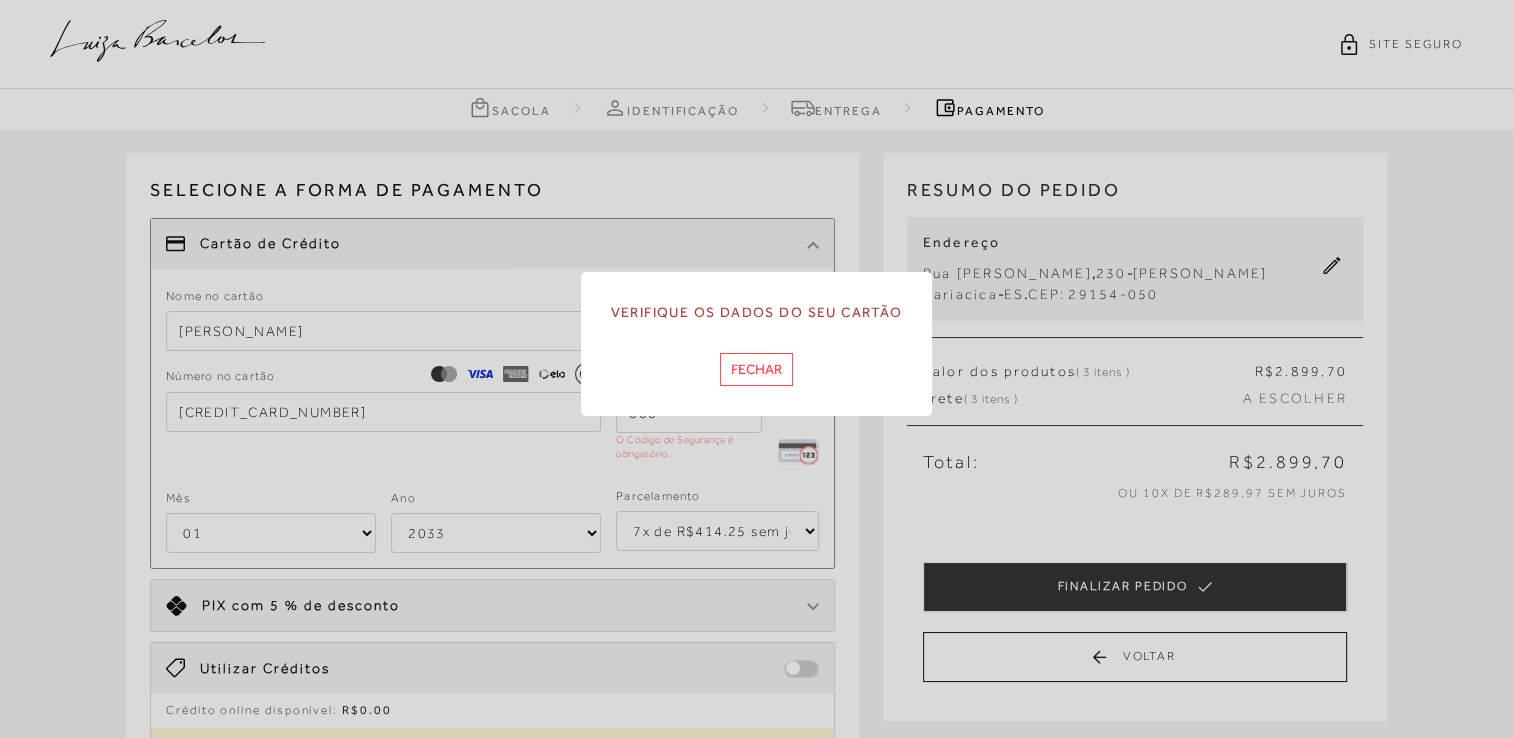 click on "Fechar" at bounding box center (756, 369) 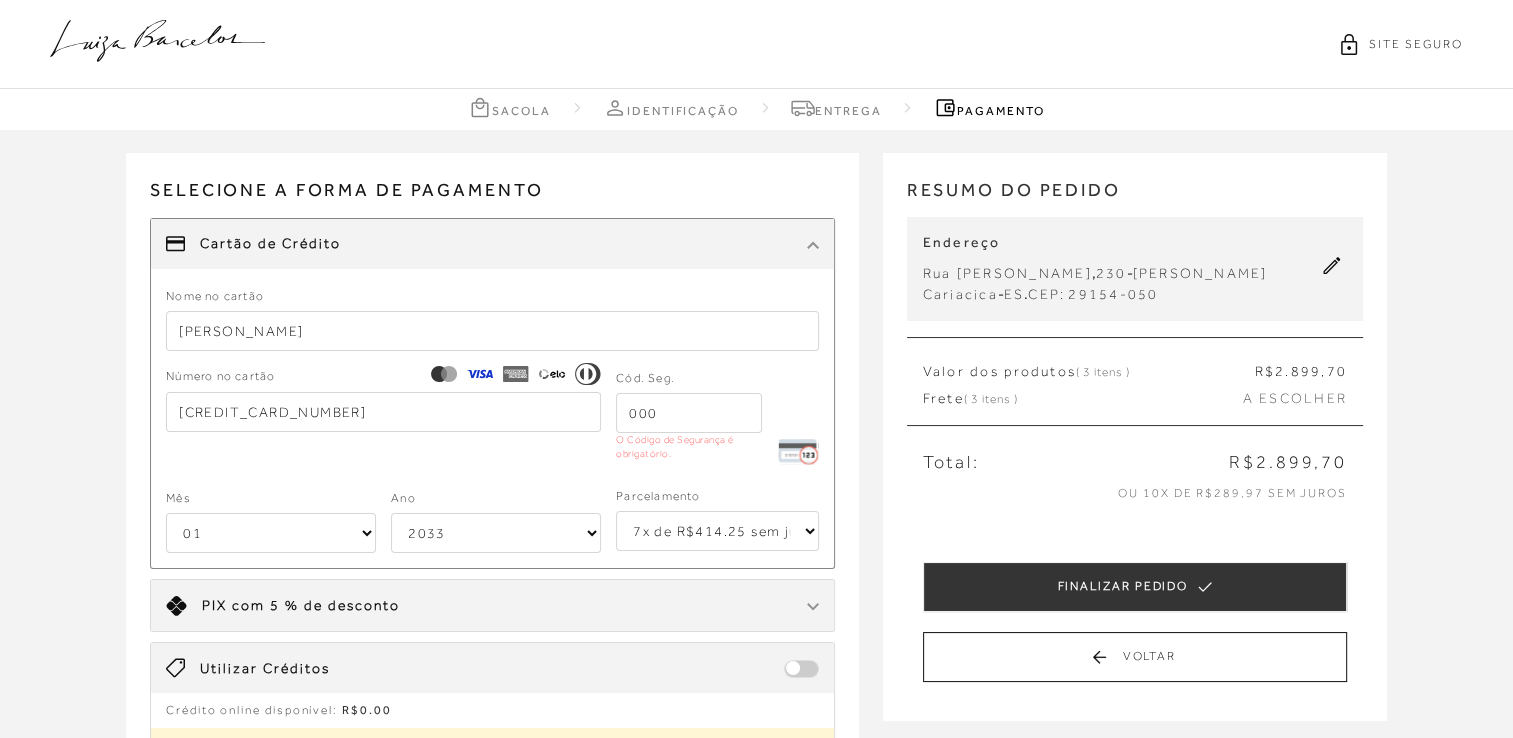 drag, startPoint x: 694, startPoint y: 415, endPoint x: 687, endPoint y: 405, distance: 12.206555 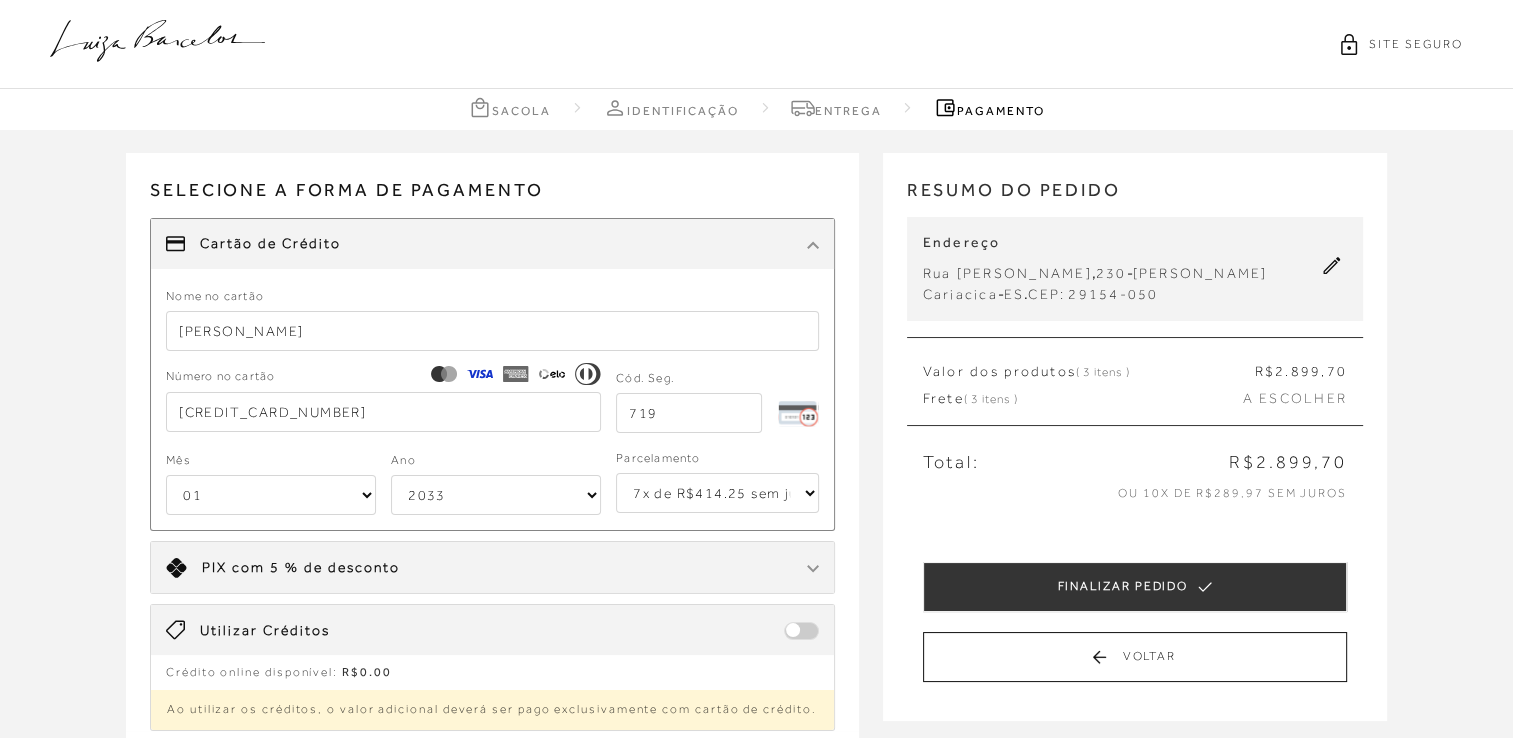 type on "719" 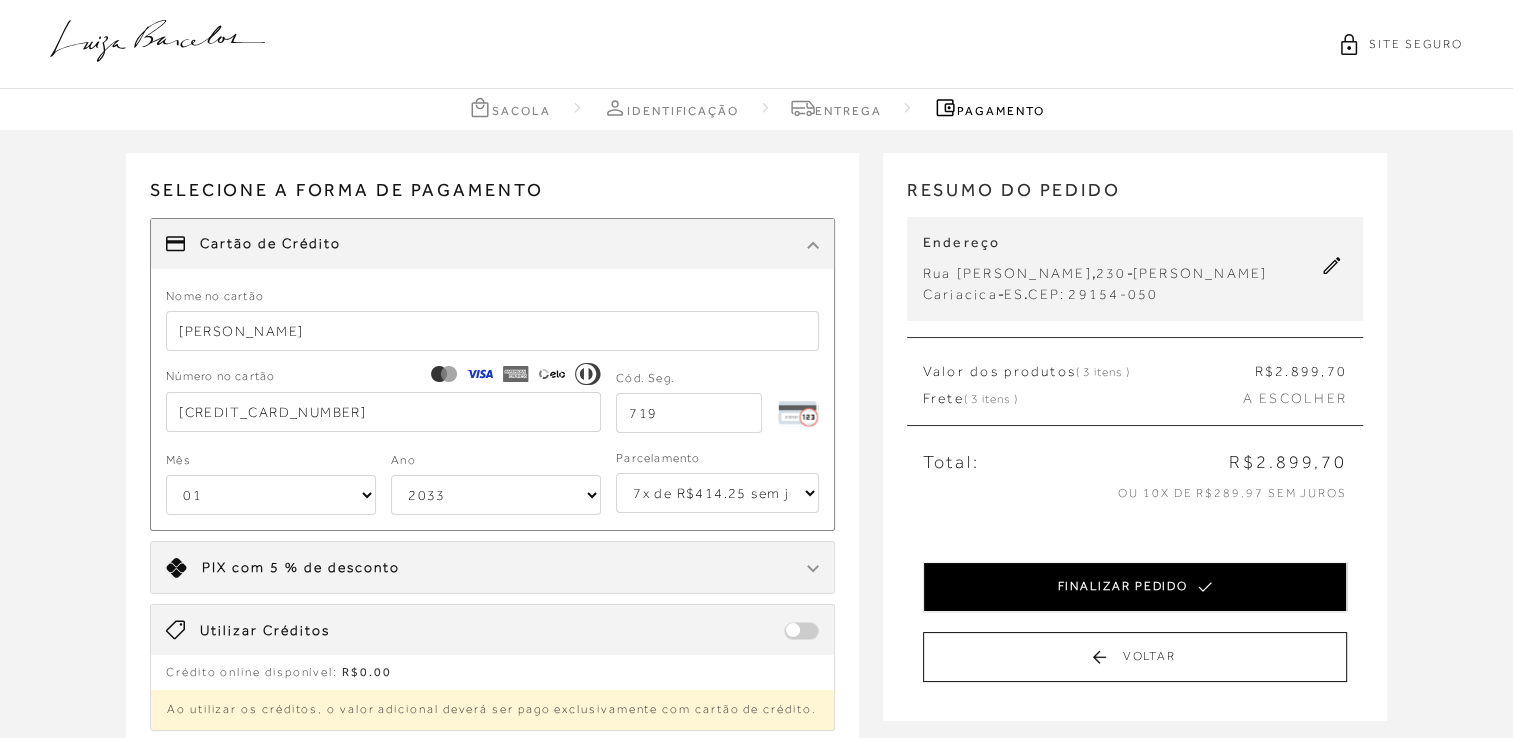 click on "FINALIZAR PEDIDO" at bounding box center [1135, 587] 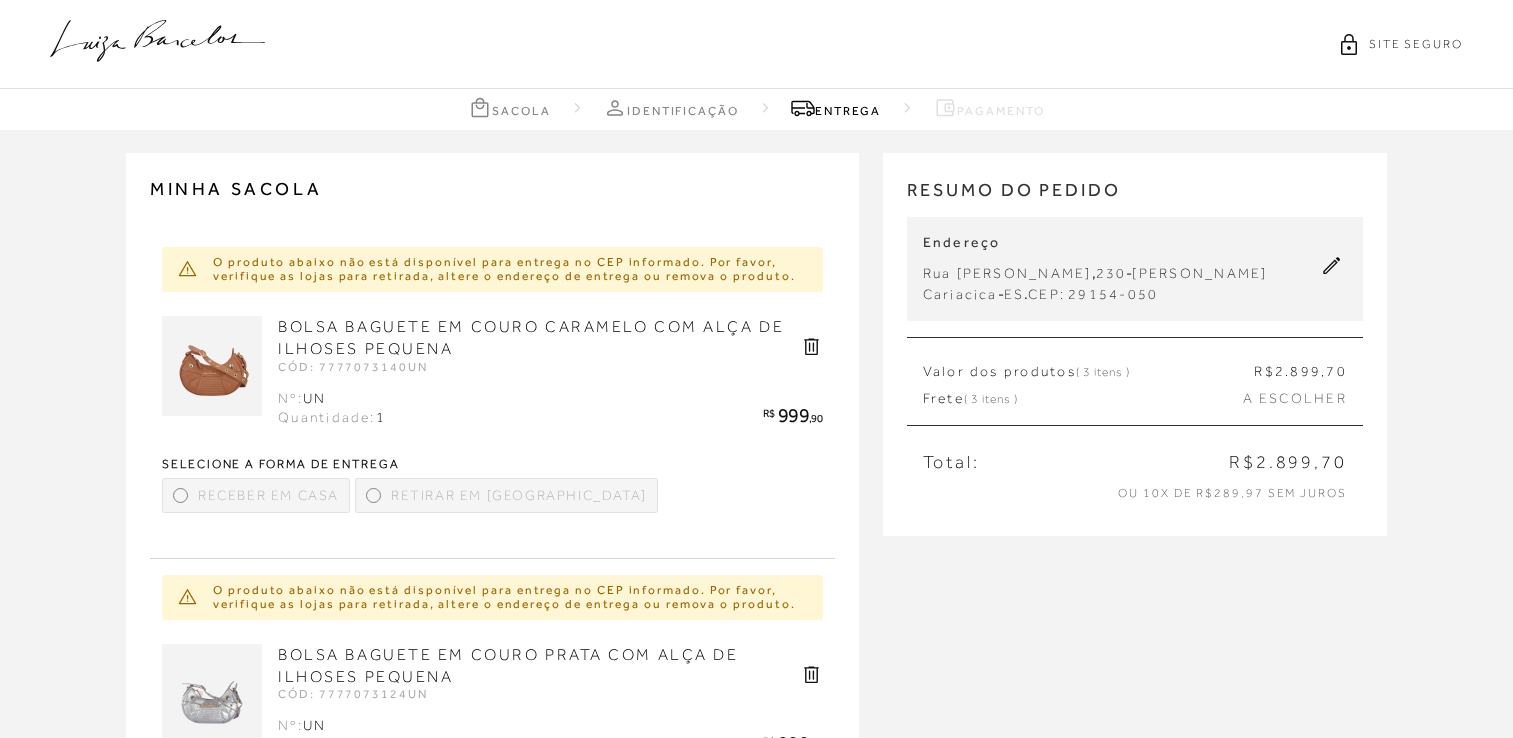 scroll, scrollTop: 0, scrollLeft: 0, axis: both 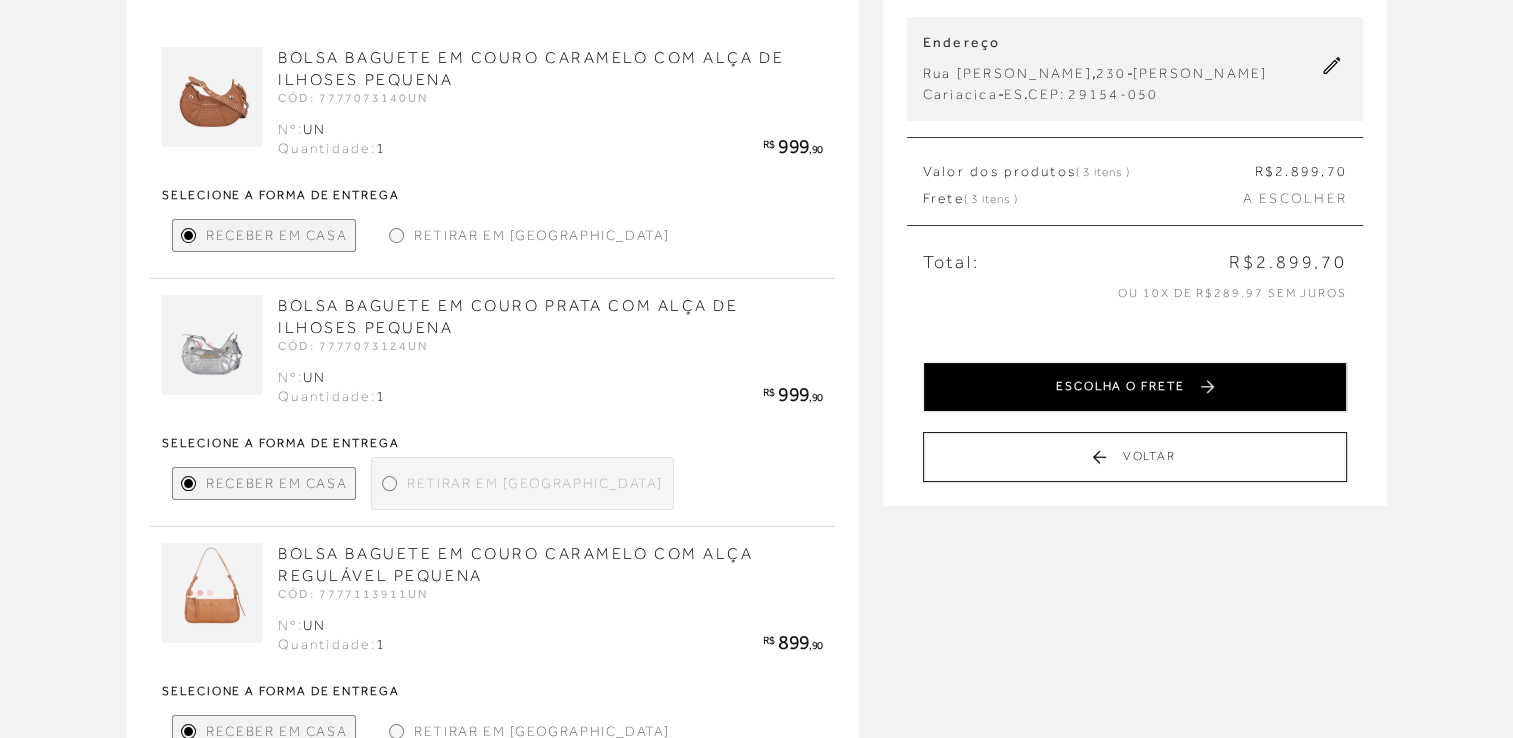 click on "ESCOLHA O FRETE" at bounding box center (1135, 387) 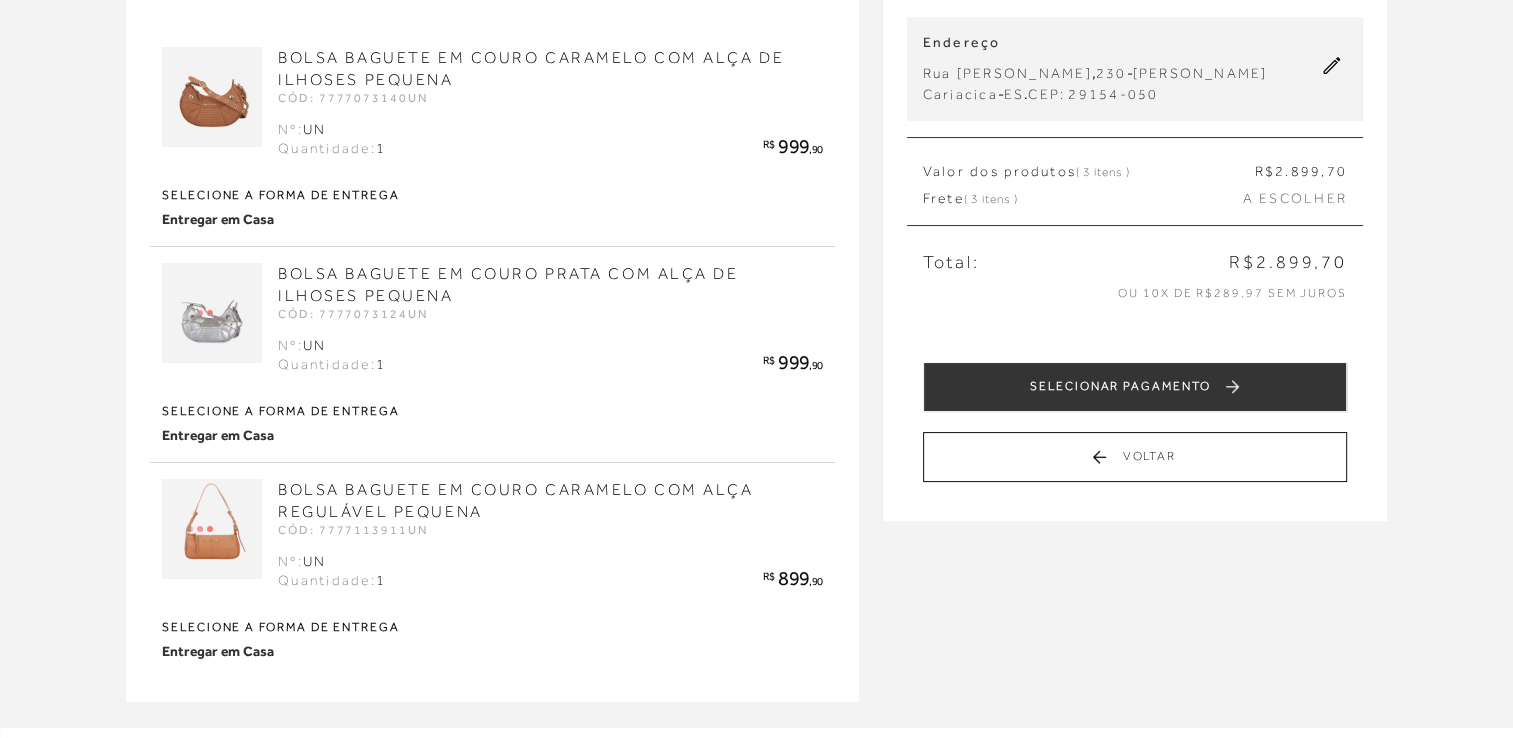 scroll, scrollTop: 0, scrollLeft: 0, axis: both 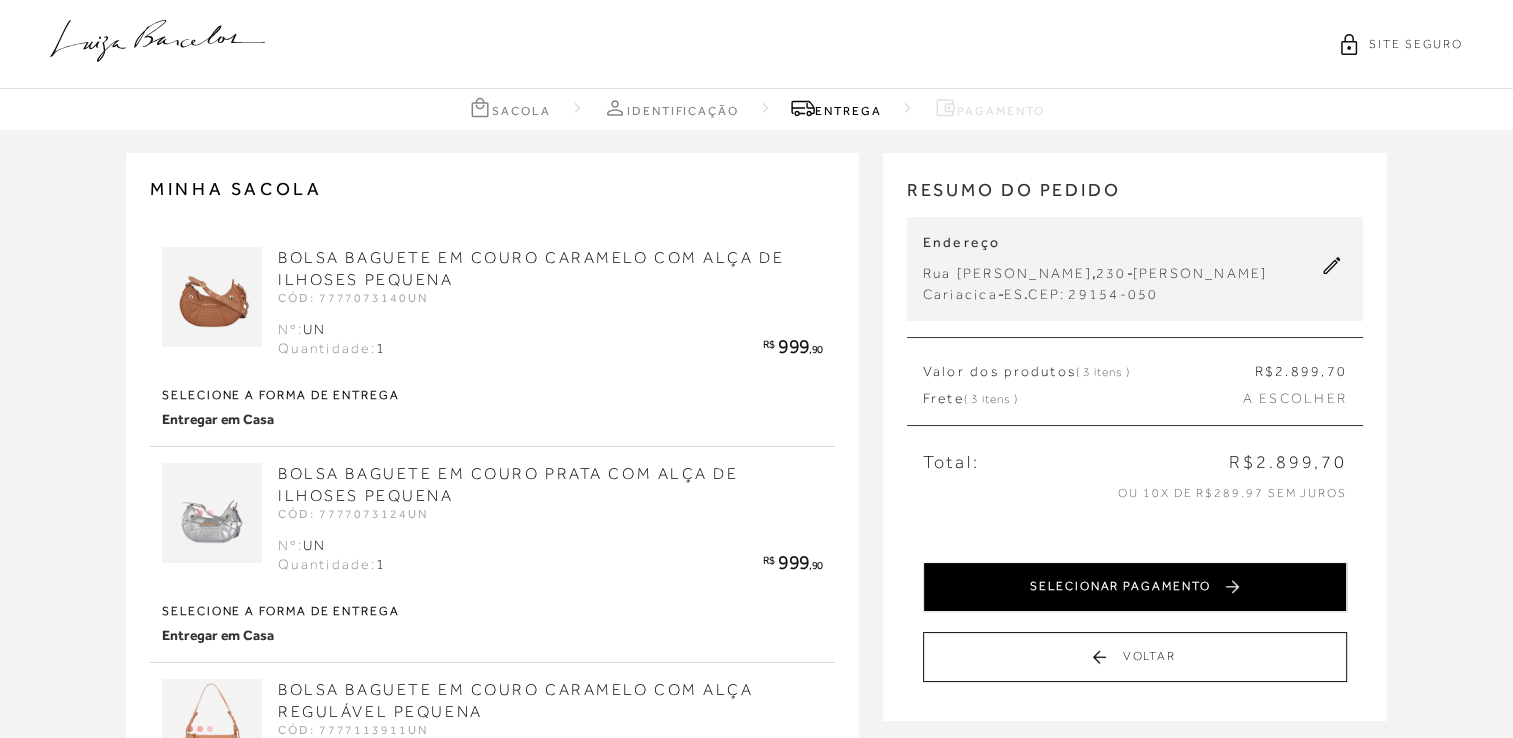 click on "SELECIONAR PAGAMENTO" at bounding box center [1135, 587] 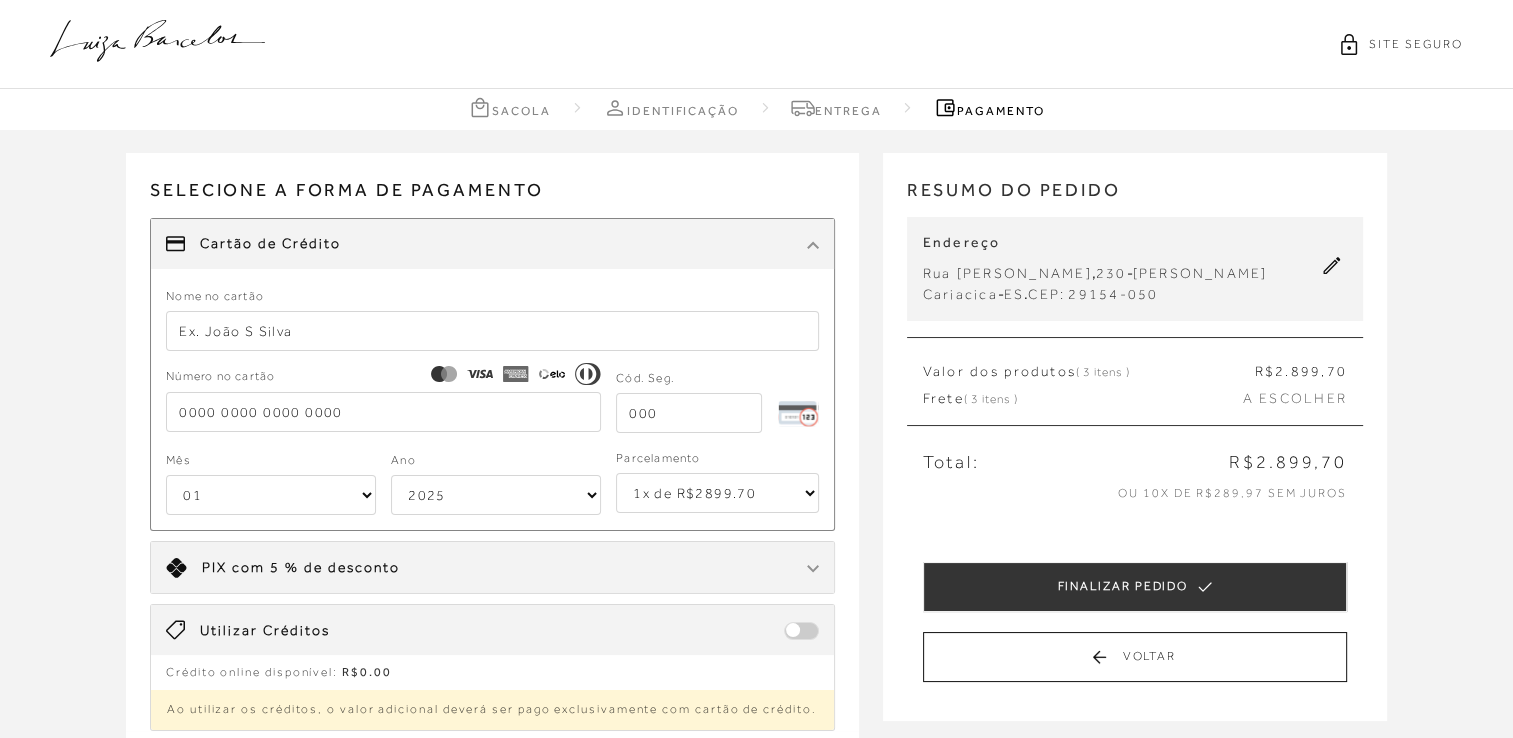 click on "pa2900009 está carregada.
SITE SEGURO
Sacola
Identificação
[GEOGRAPHIC_DATA]" at bounding box center [756, 369] 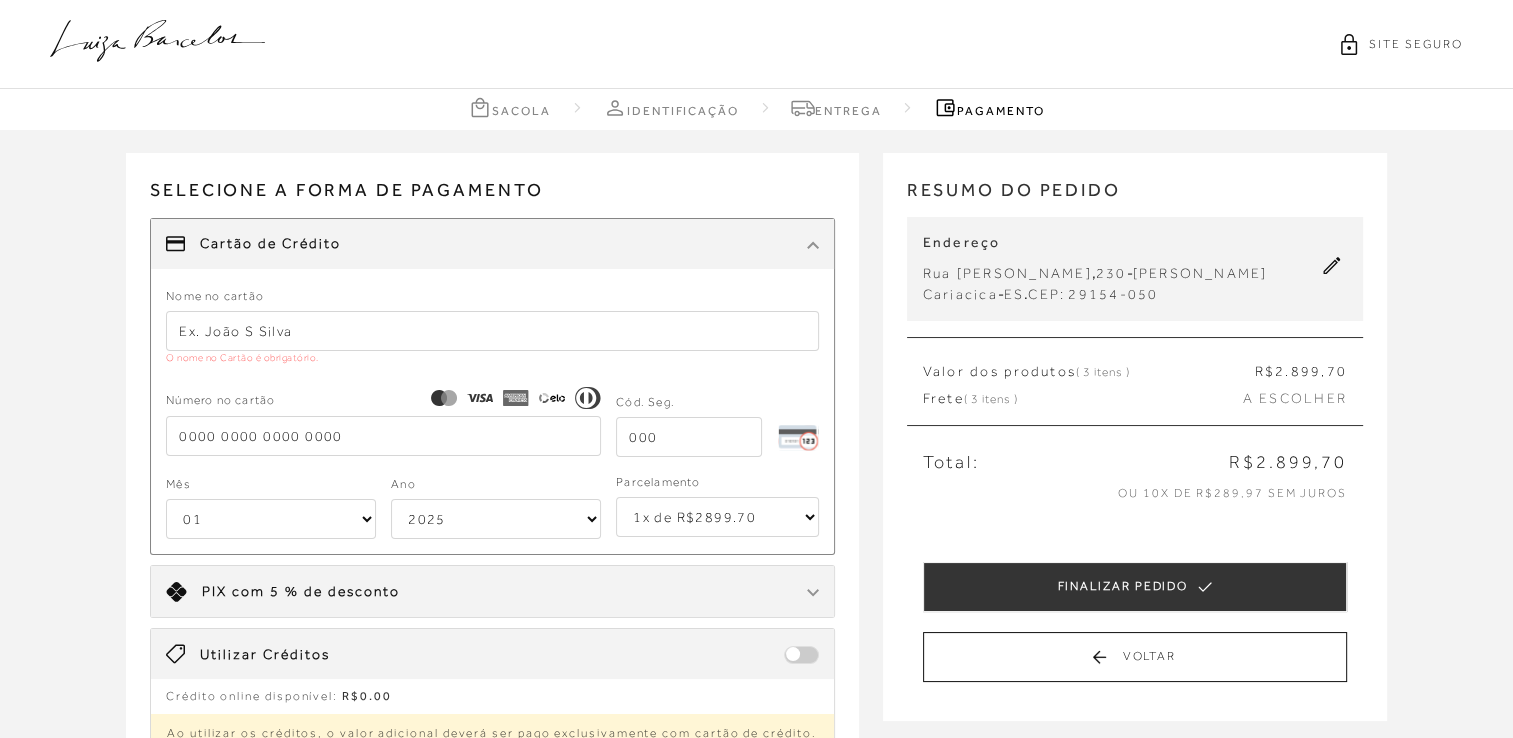 click at bounding box center (383, 436) 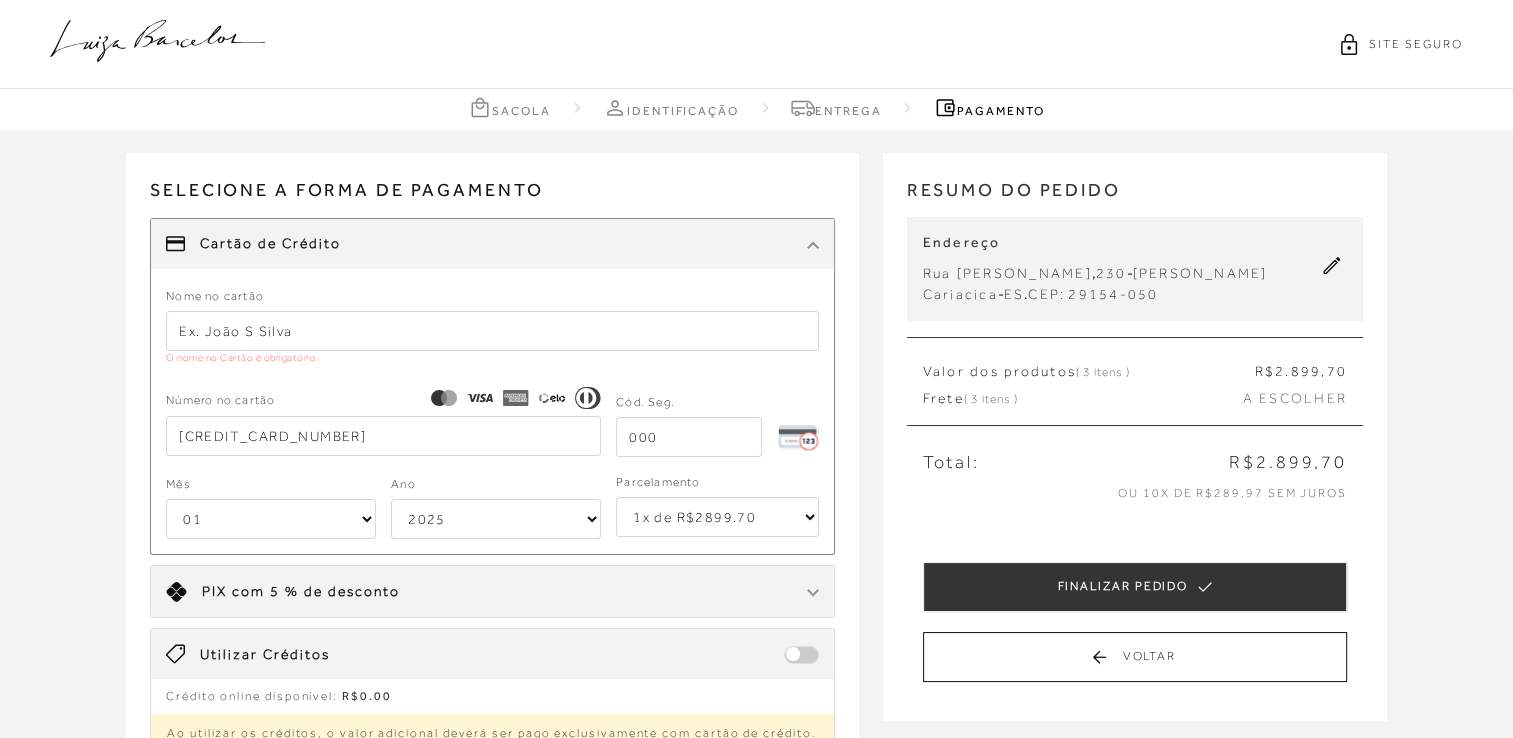type on "4763339781617122" 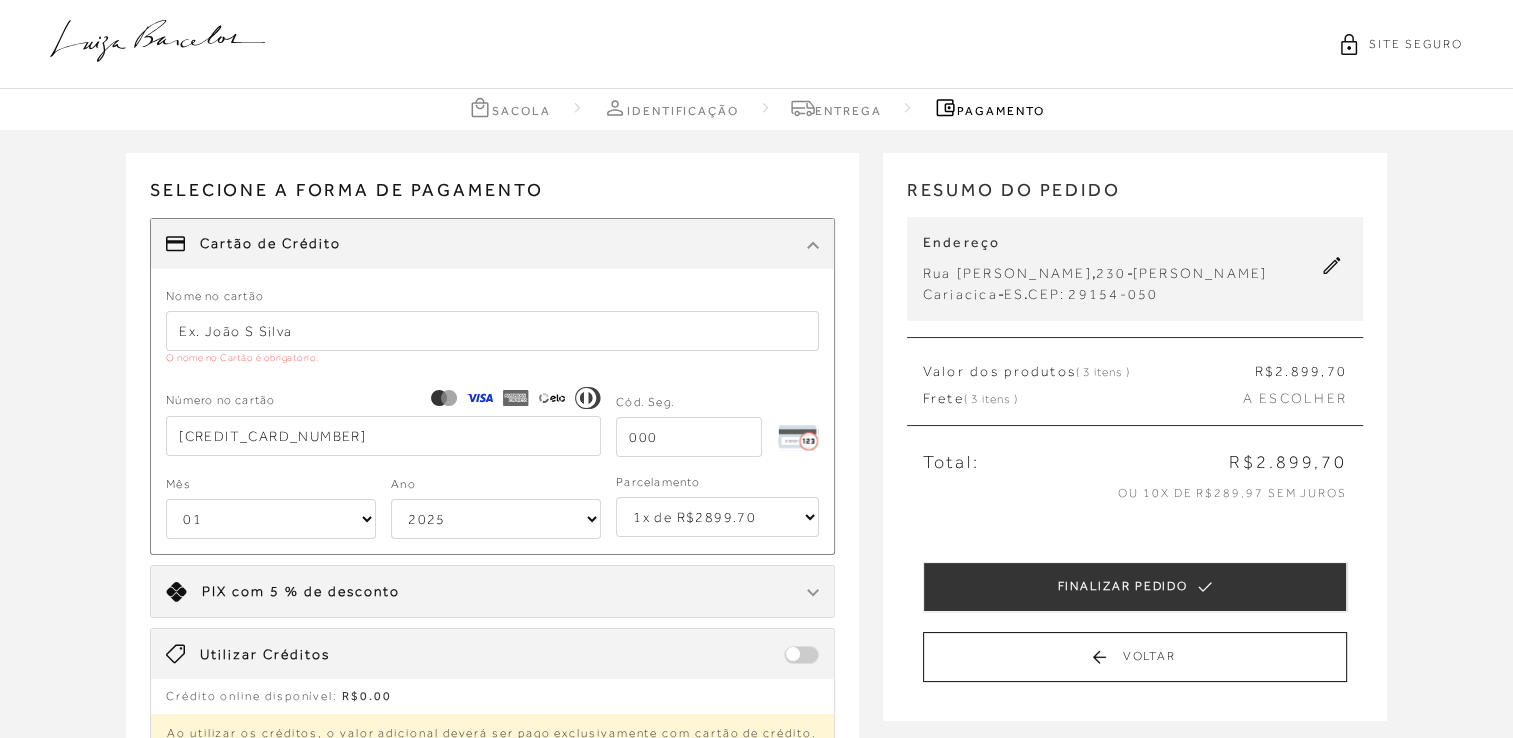 click on "01 02 03 04 05 06 07 08 09 10 11 12" at bounding box center [271, 519] 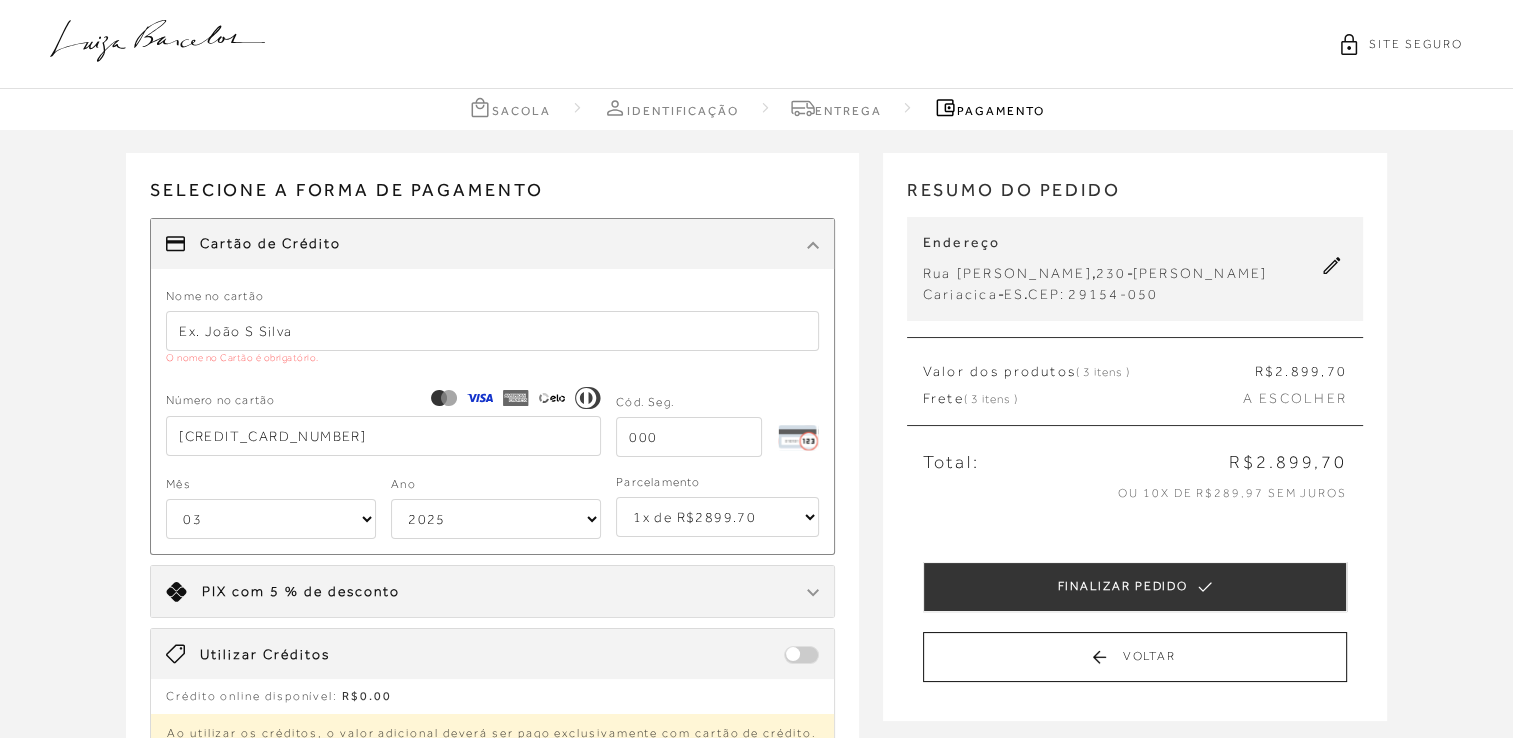 click on "01 02 03 04 05 06 07 08 09 10 11 12" at bounding box center (271, 519) 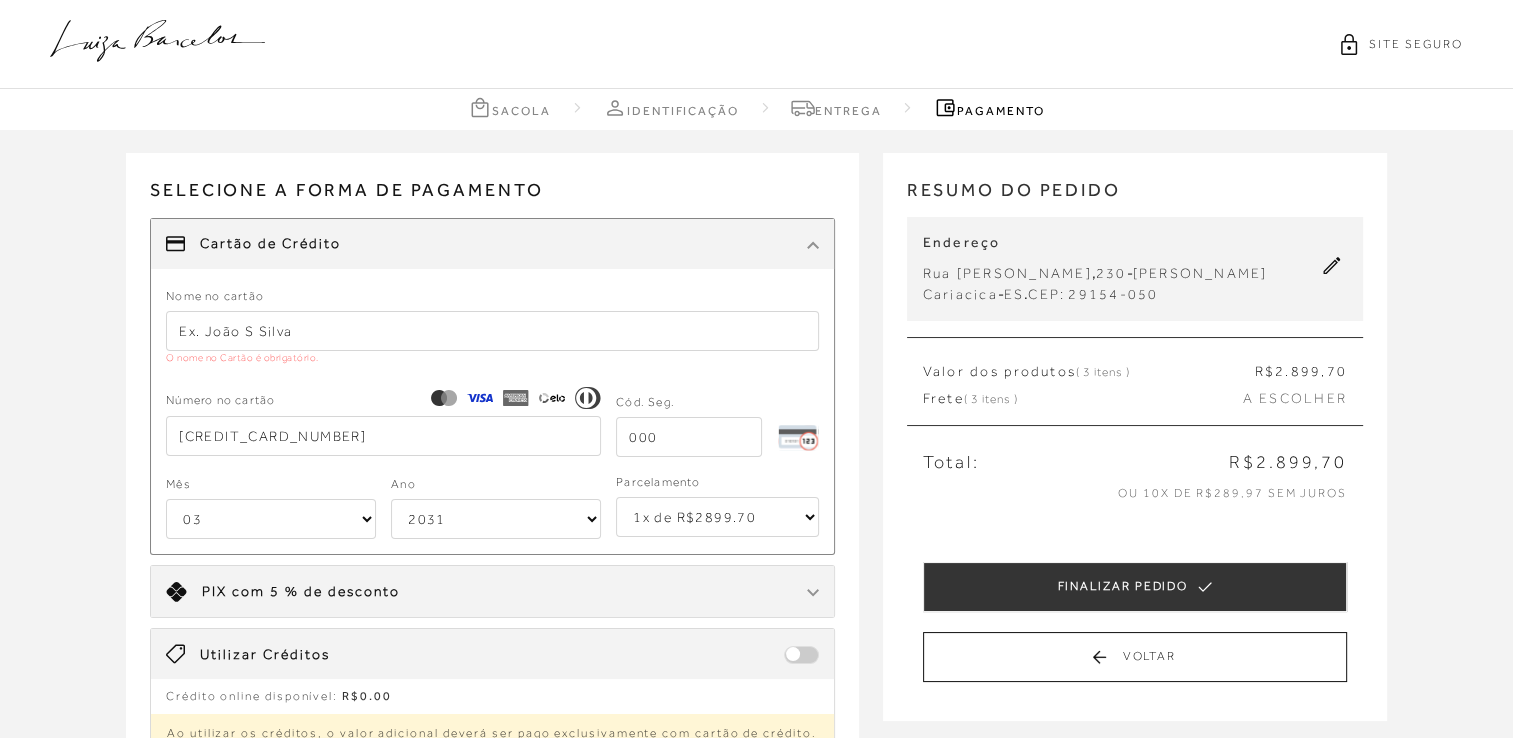 click on "2025 2026 2027 2028 2029 2030 2031 2032 2033 2034 2035 2036 2037 2038 2039 2040 2041 2042 2043 2044" at bounding box center [496, 519] 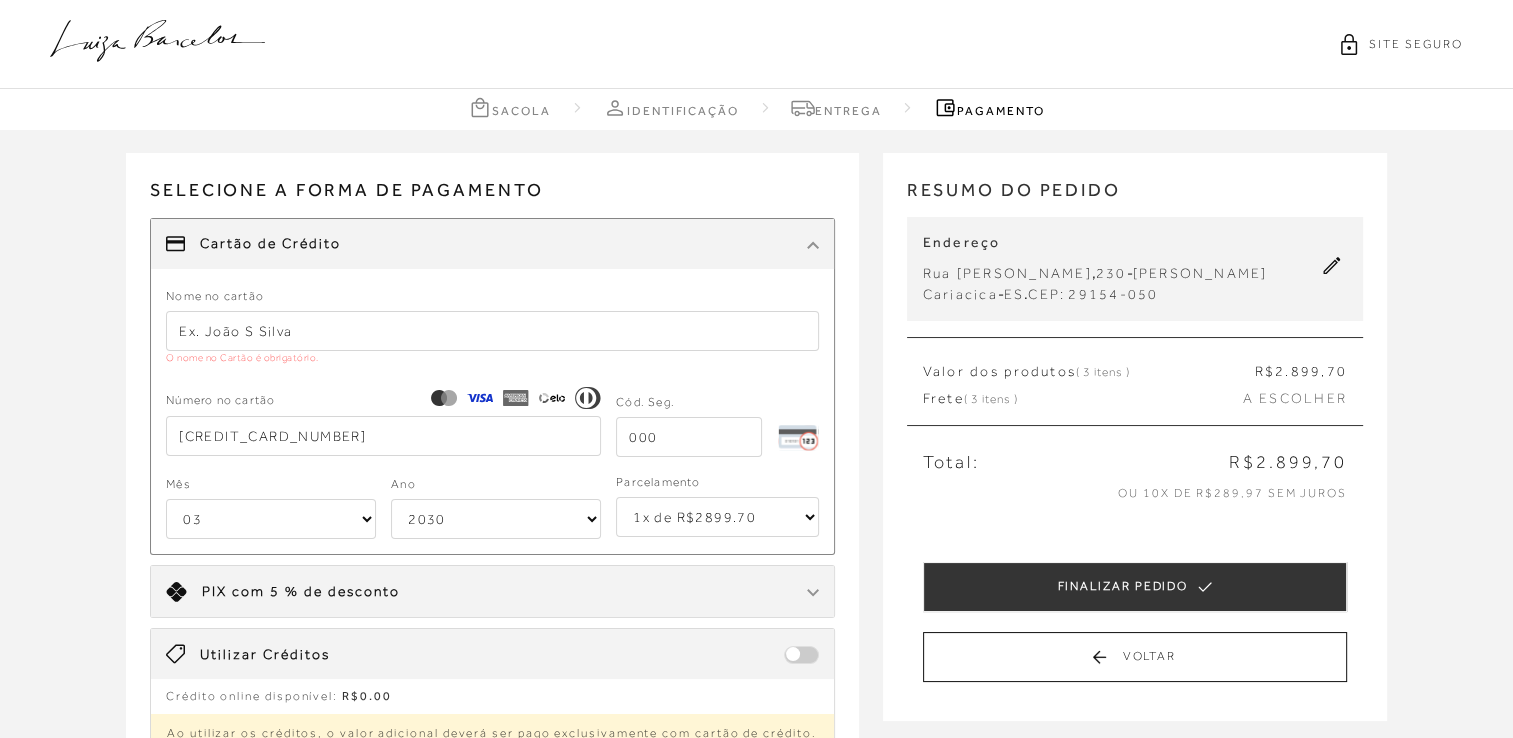 click on "2025 2026 2027 2028 2029 2030 2031 2032 2033 2034 2035 2036 2037 2038 2039 2040 2041 2042 2043 2044" at bounding box center [496, 519] 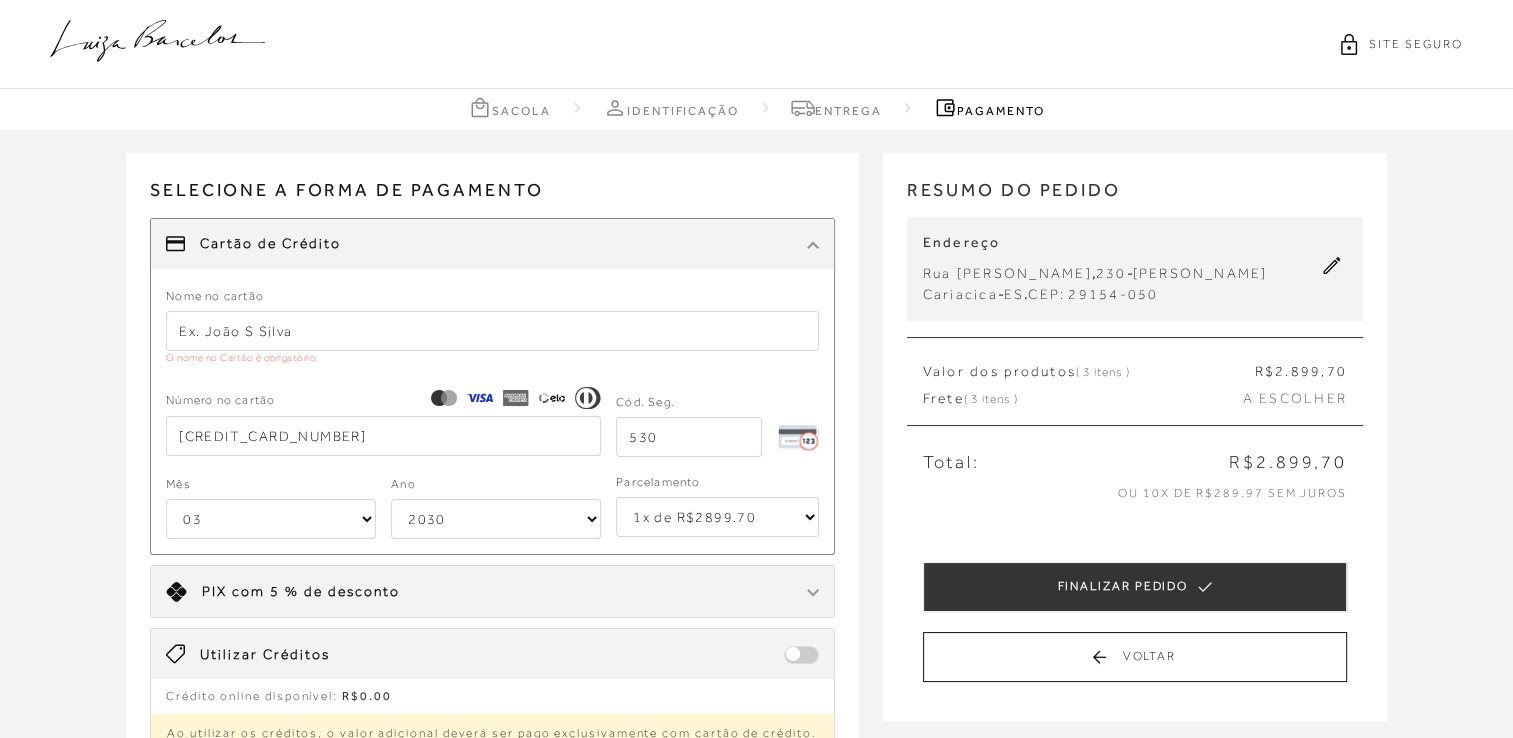 type on "530" 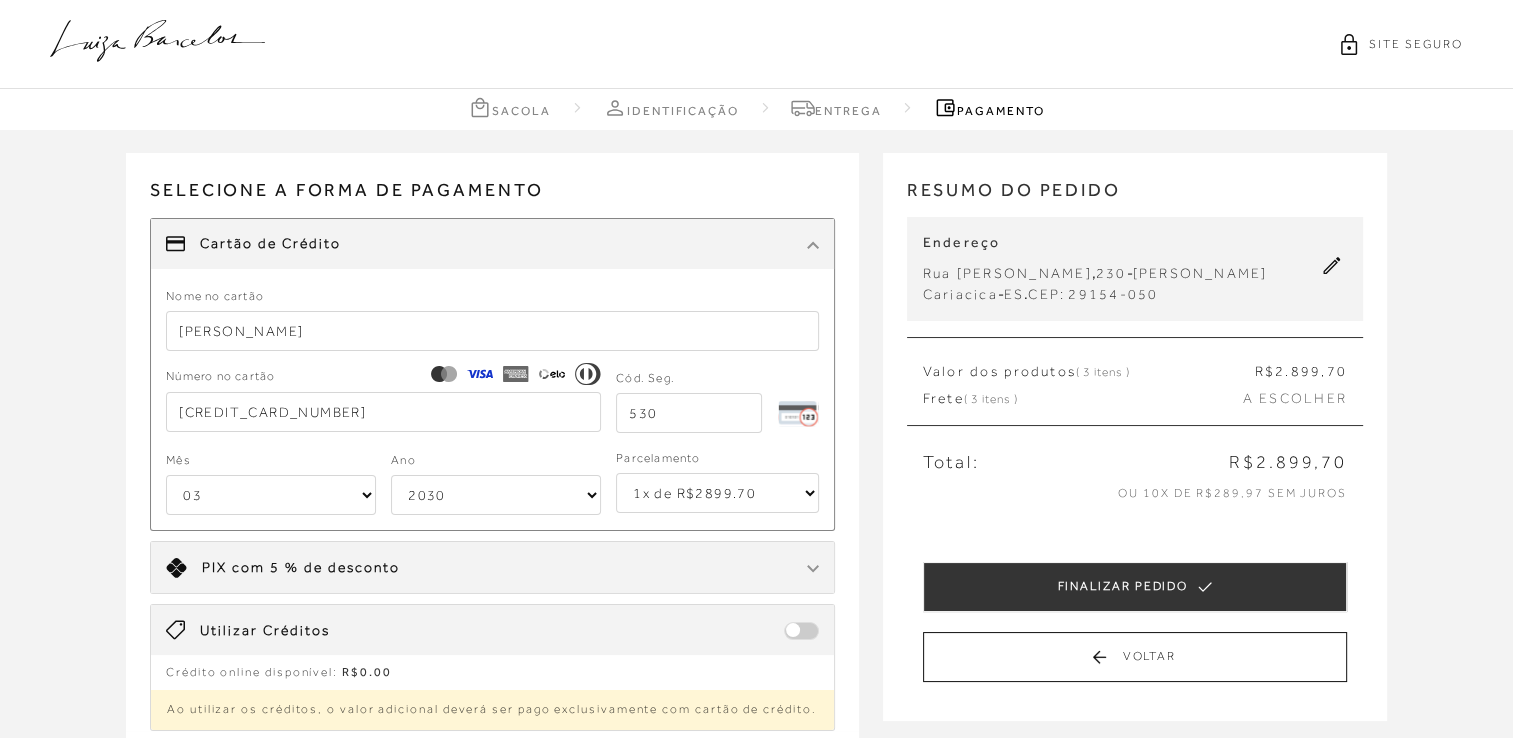 click on "1x de R$2899.70 2x de R$1449.85 sem juros 3x de R$966.57 sem juros 4x de R$724.93 sem juros 5x de R$579.94 sem juros 6x de R$483.29 sem juros 7x de R$414.25 sem juros 8x de R$362.47 sem juros 9x de R$322.19 sem juros 10x de R$289.97 sem juros" at bounding box center (717, 493) 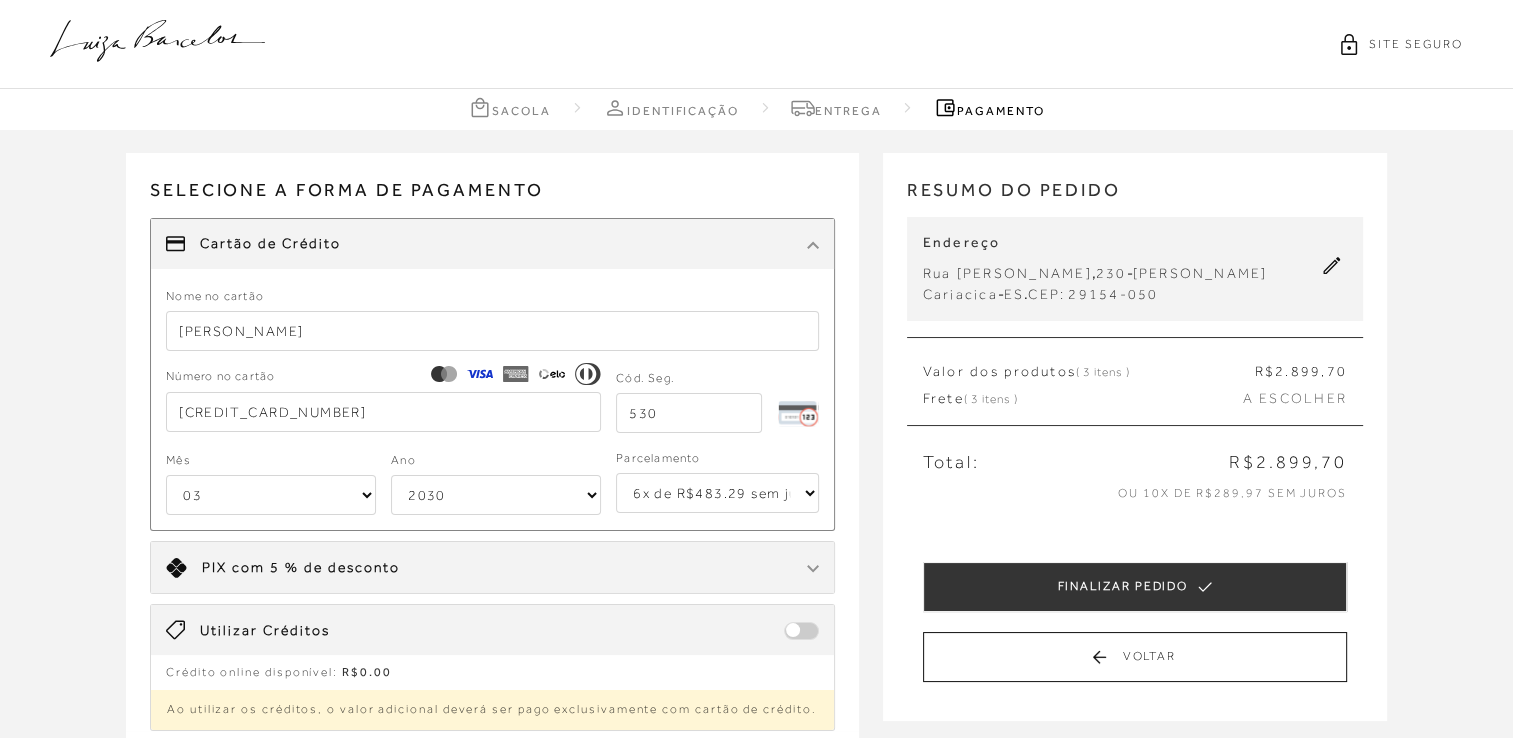 click on "1x de R$2899.70 2x de R$1449.85 sem juros 3x de R$966.57 sem juros 4x de R$724.93 sem juros 5x de R$579.94 sem juros 6x de R$483.29 sem juros 7x de R$414.25 sem juros 8x de R$362.47 sem juros 9x de R$322.19 sem juros 10x de R$289.97 sem juros" at bounding box center (717, 493) 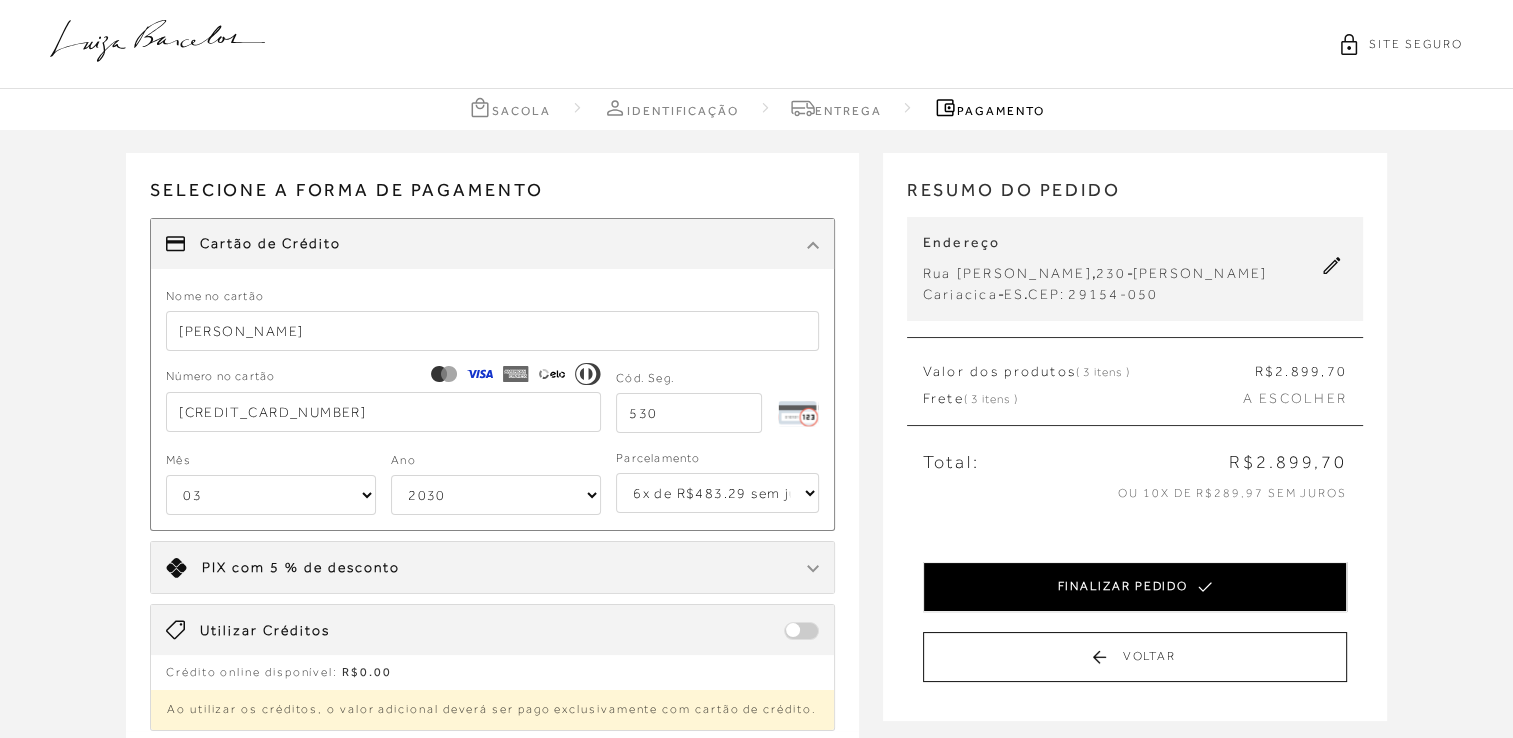 click on "FINALIZAR PEDIDO" at bounding box center [1135, 587] 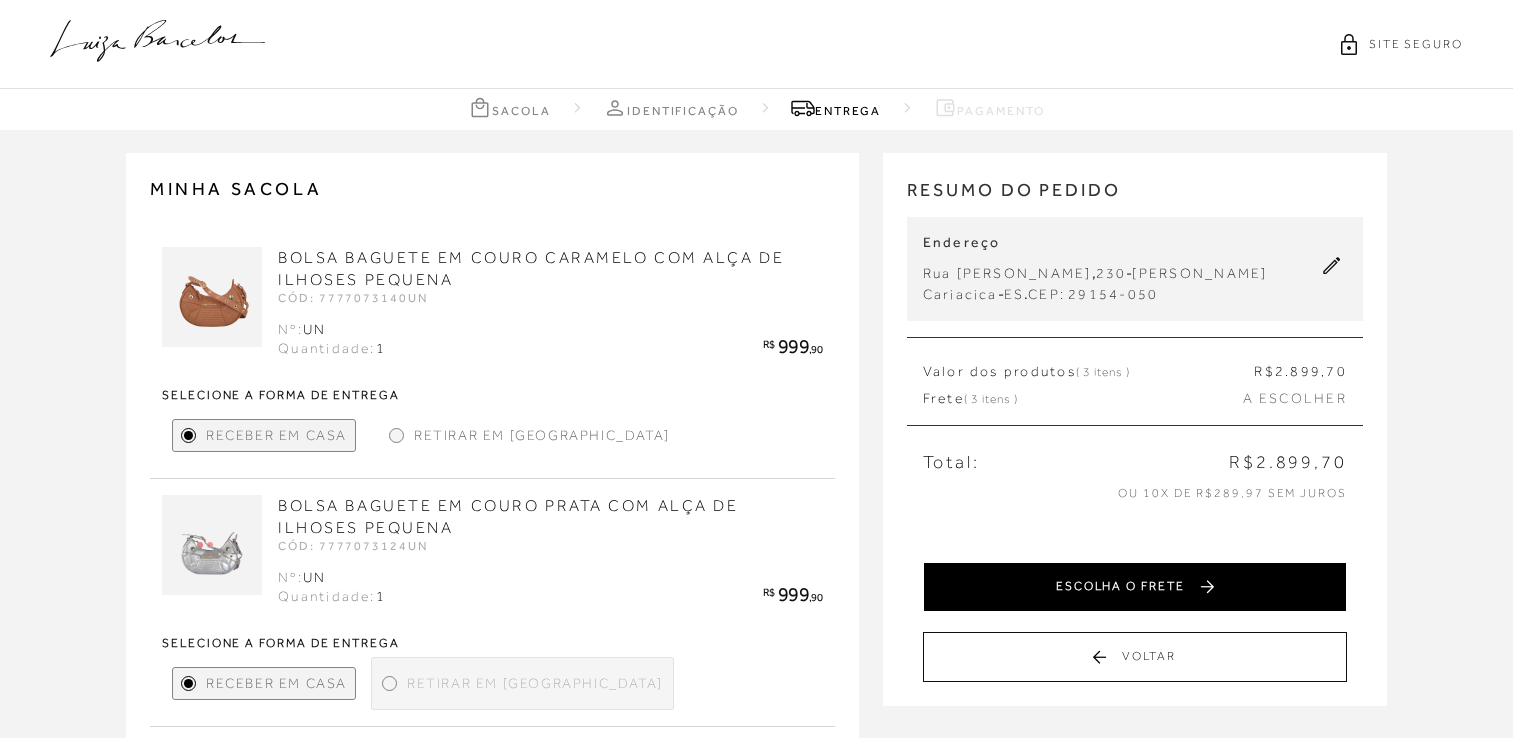 scroll, scrollTop: 209, scrollLeft: 0, axis: vertical 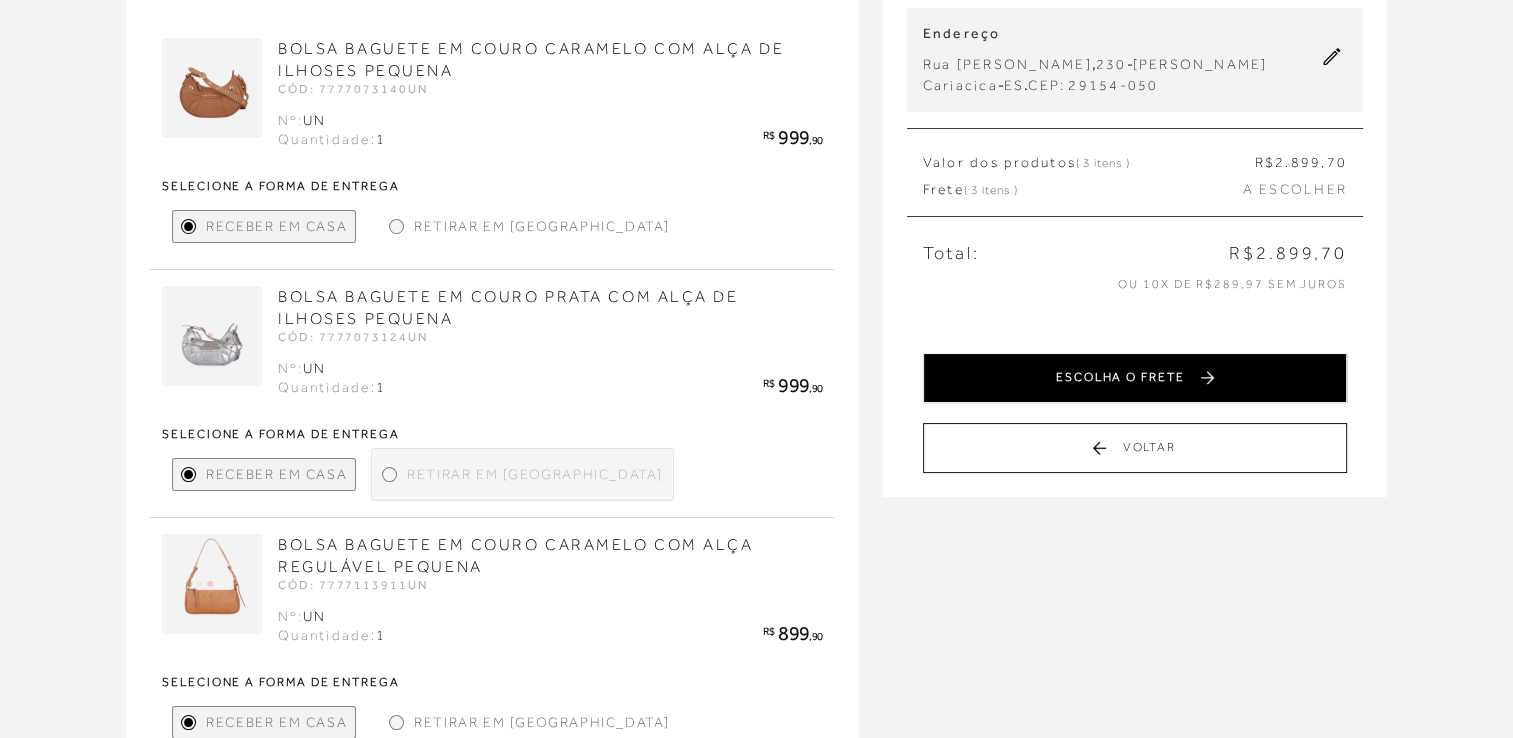 click on "ESCOLHA O FRETE" at bounding box center [1135, 378] 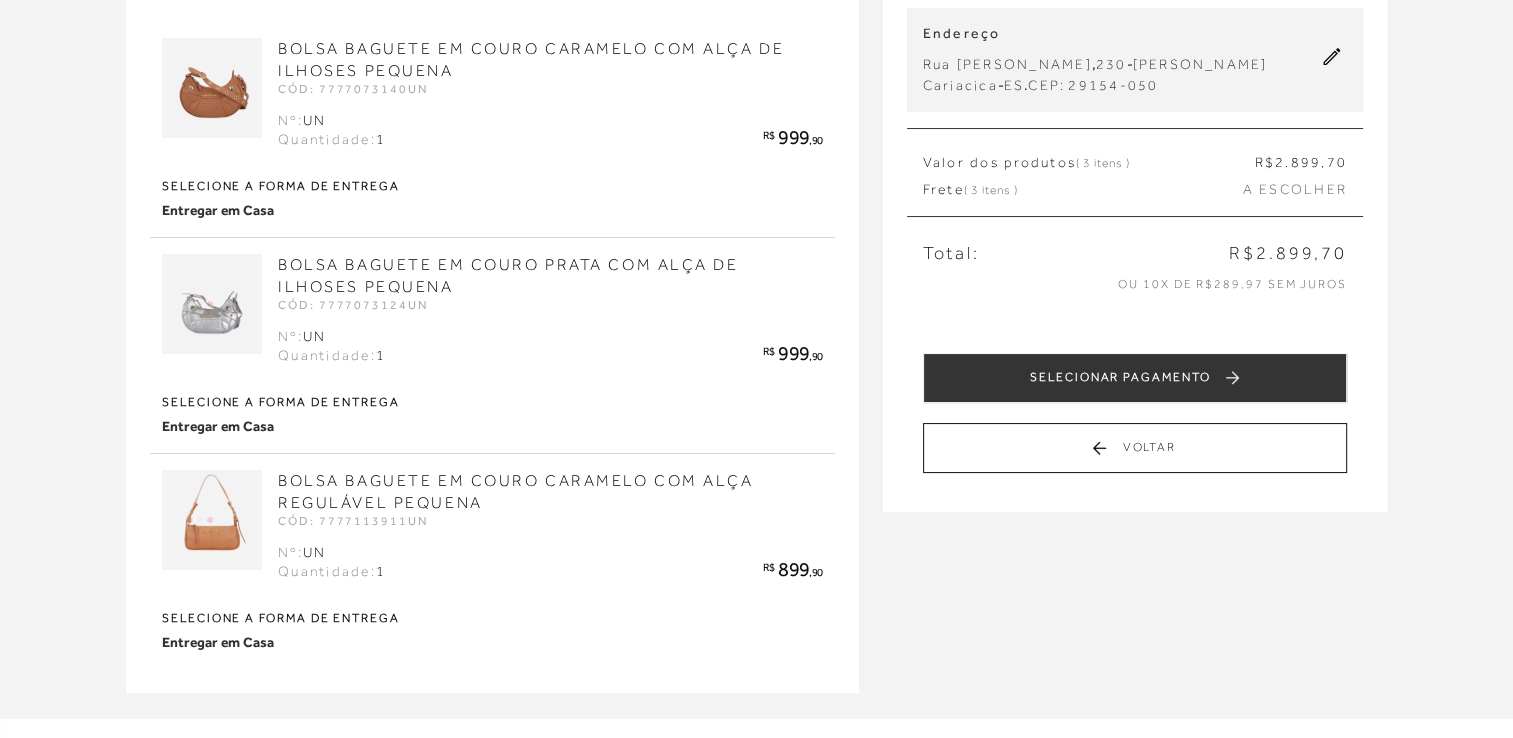 scroll, scrollTop: 0, scrollLeft: 0, axis: both 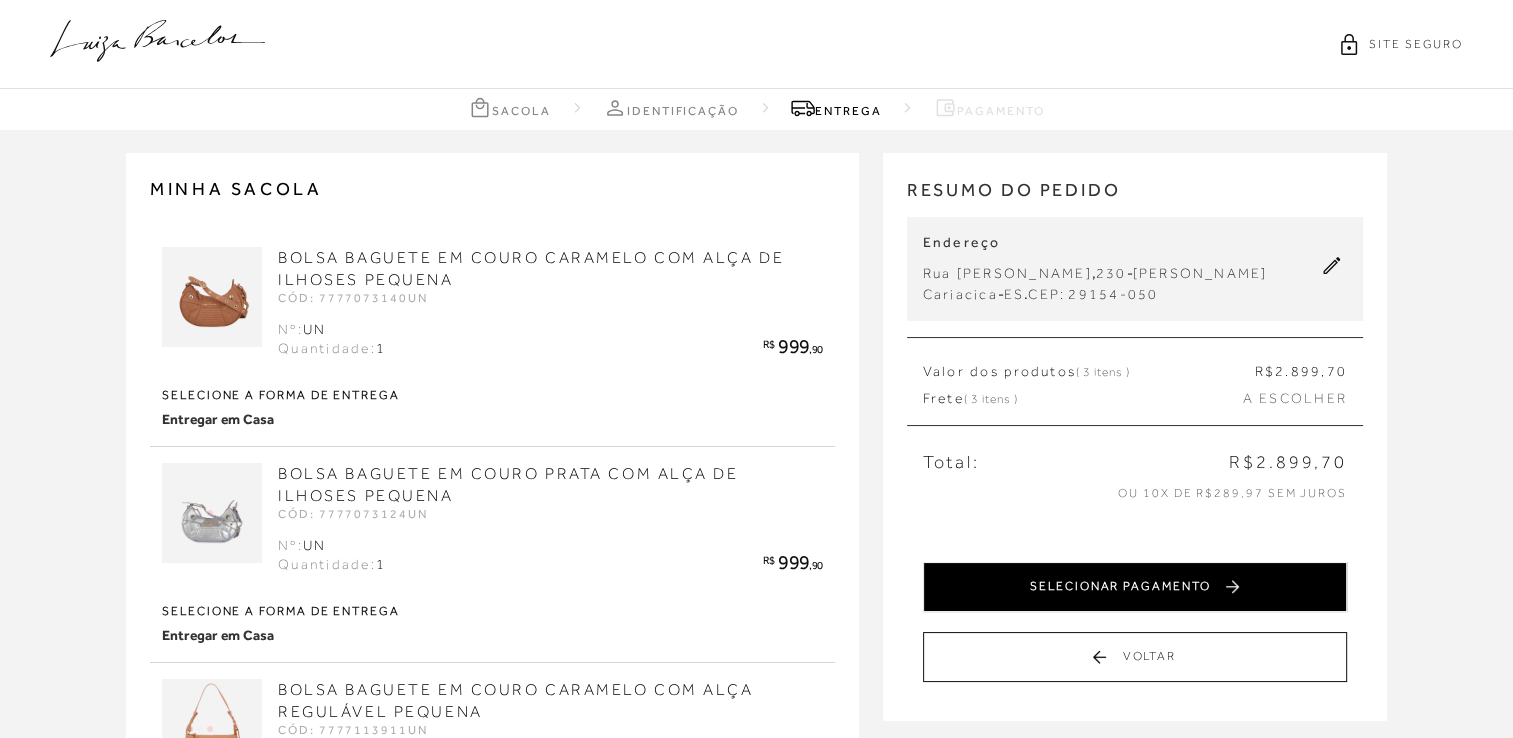 click on "SELECIONAR PAGAMENTO" at bounding box center [1135, 587] 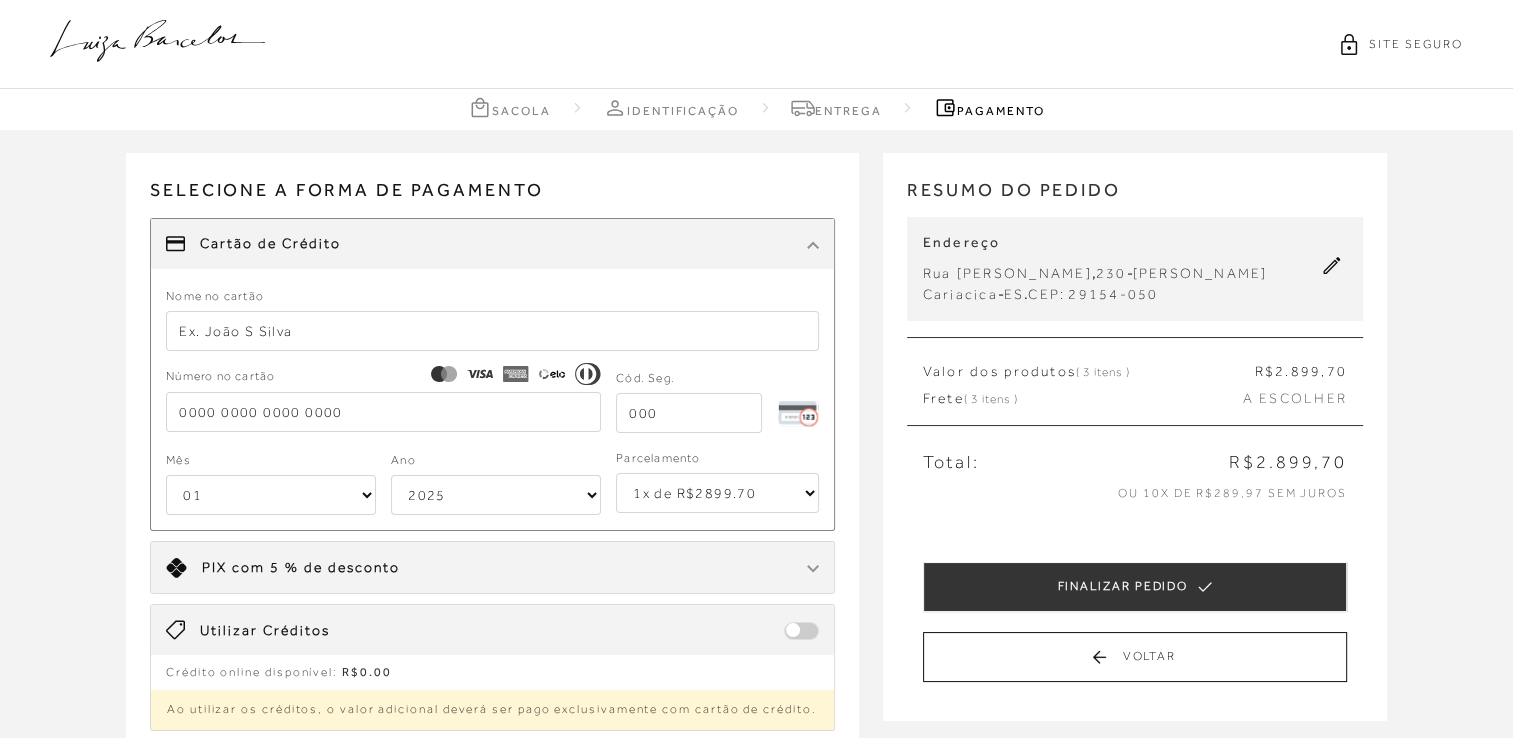 click at bounding box center [492, 331] 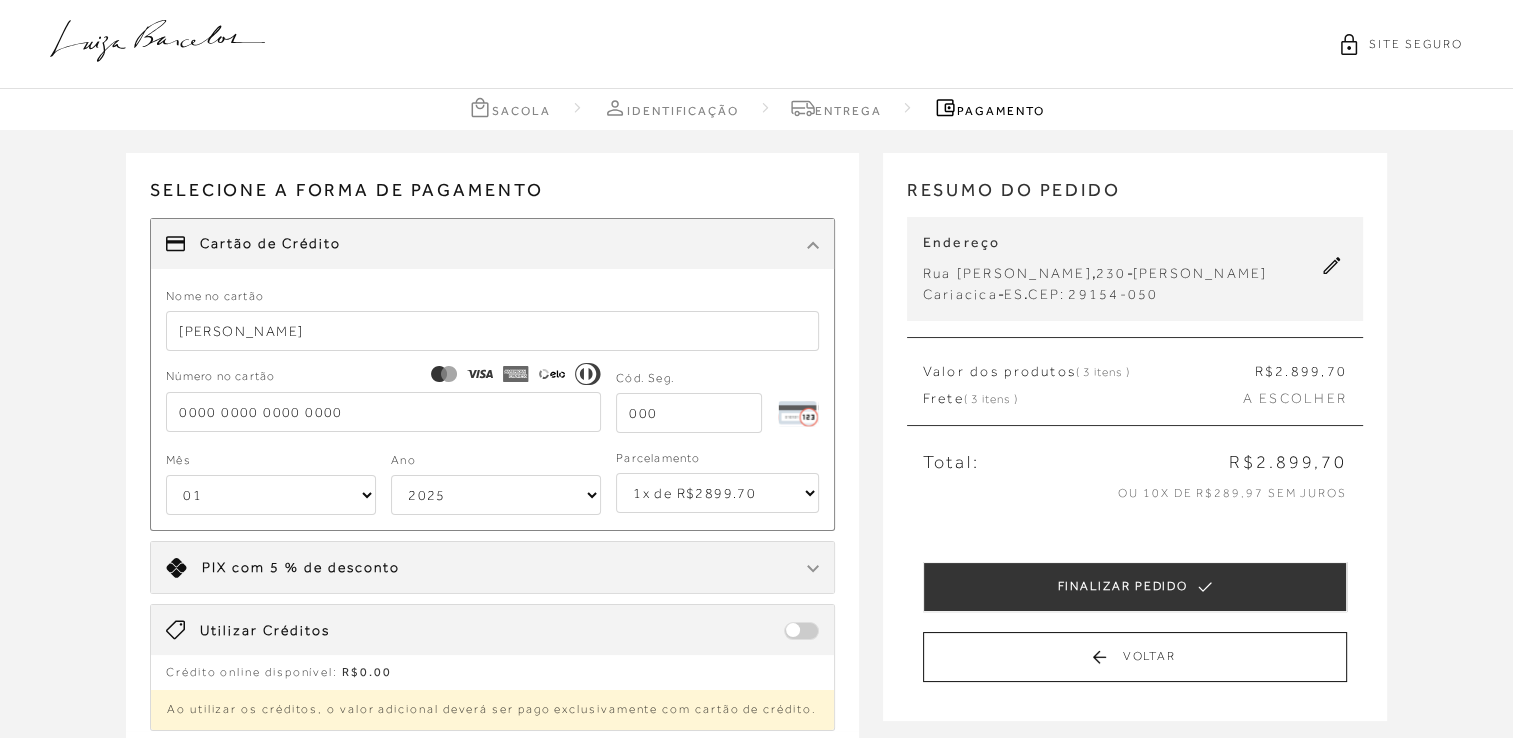 type on "[CREDIT_CARD_NUMBER]" 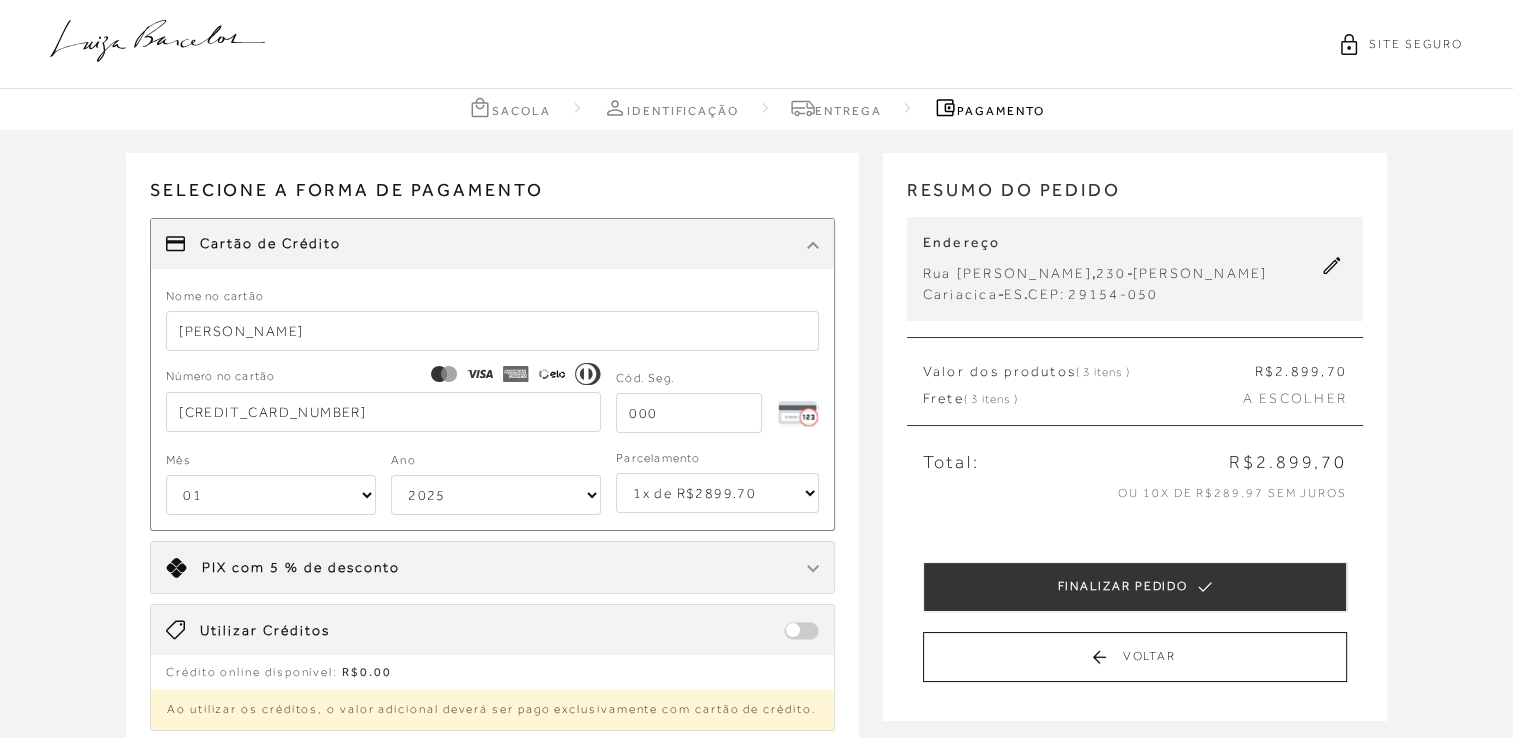 type on "945" 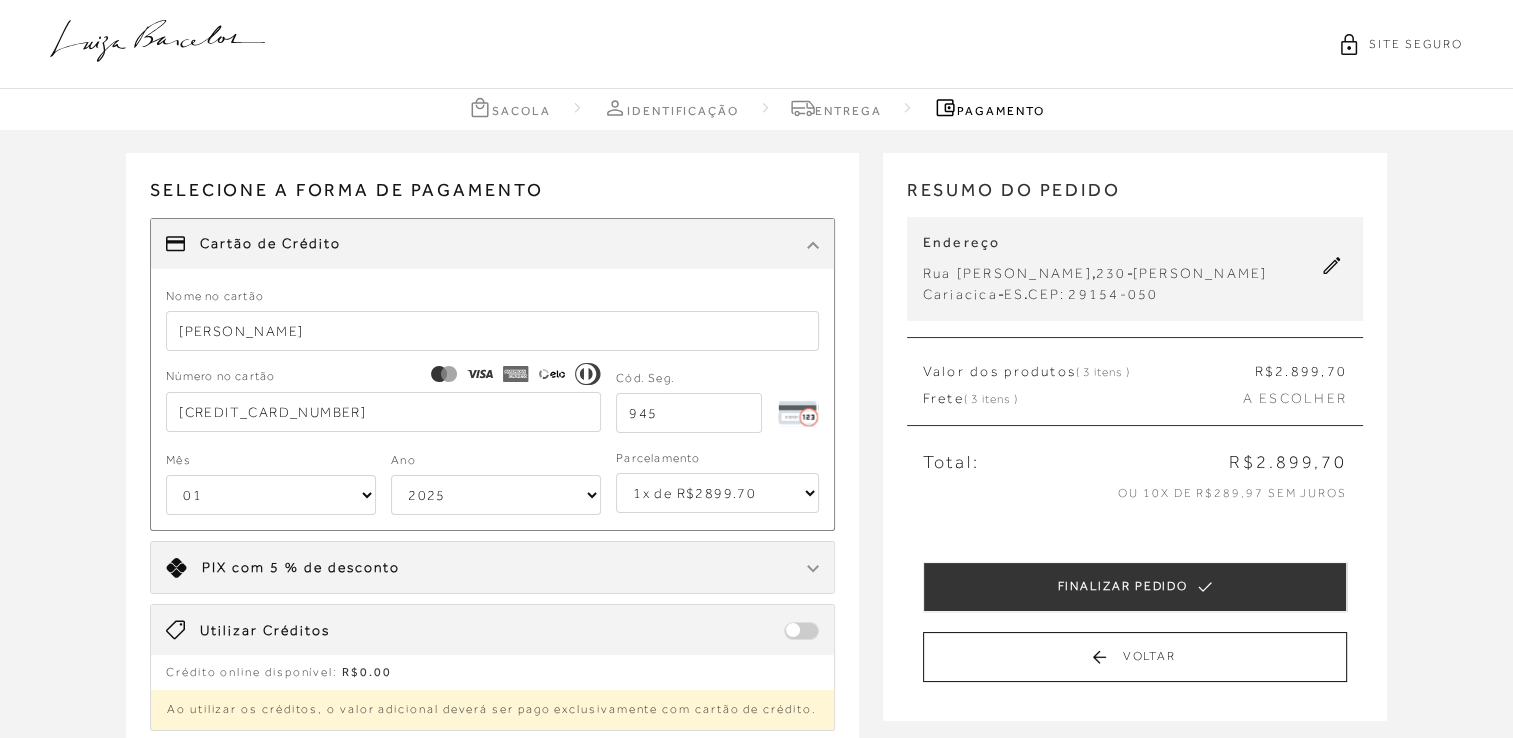 select on "12" 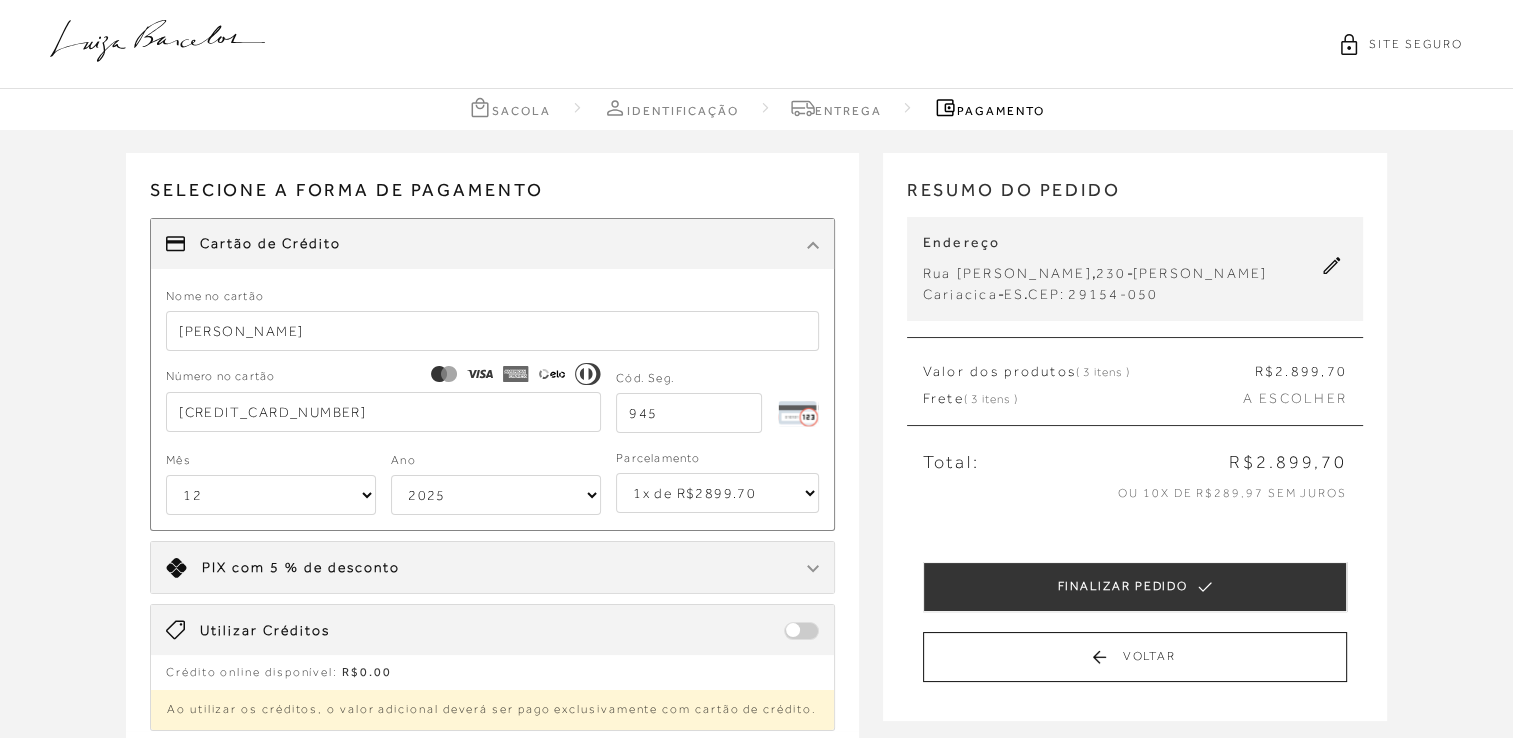 select on "2030" 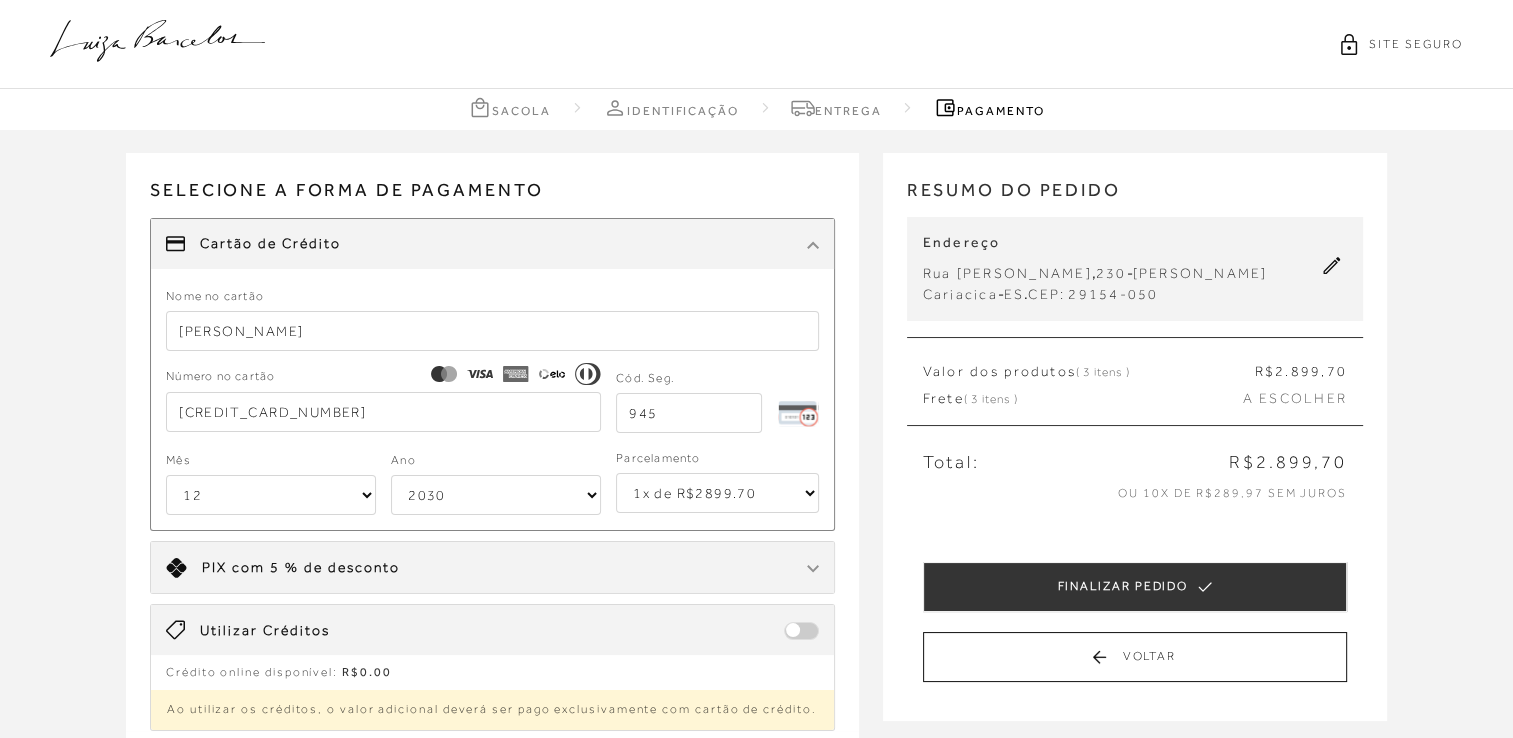 type on "[CREDIT_CARD_NUMBER]" 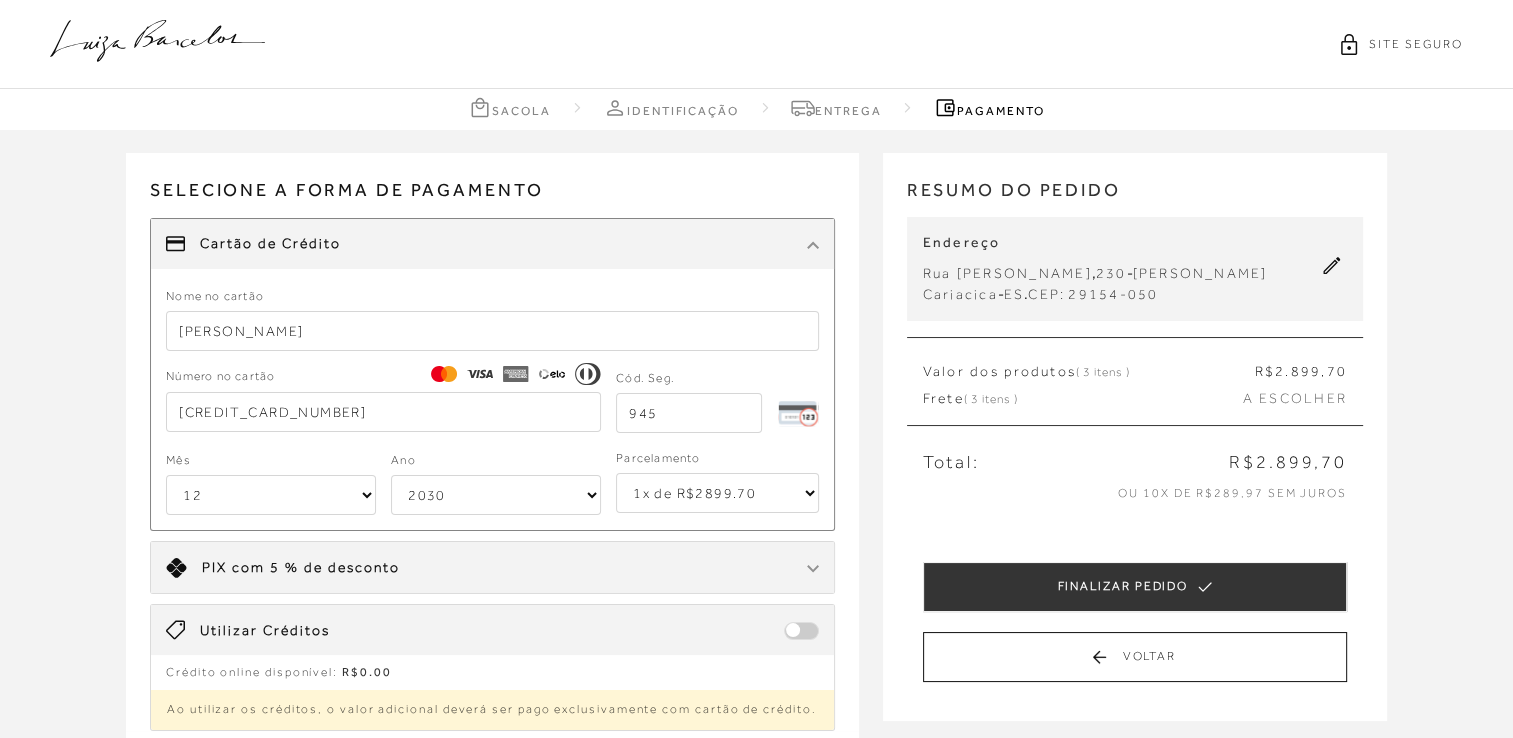 drag, startPoint x: 361, startPoint y: 411, endPoint x: 147, endPoint y: 398, distance: 214.3945 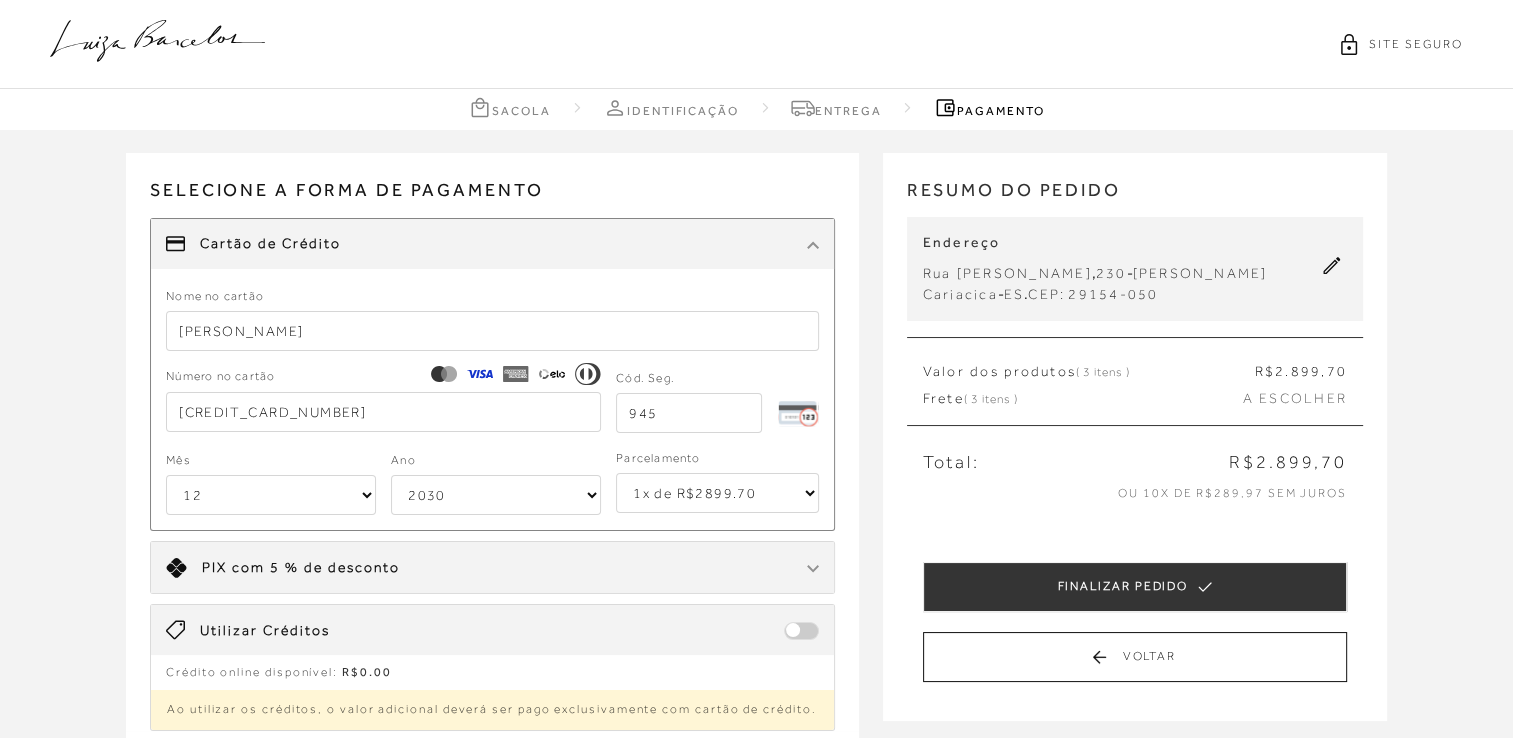 type on "[CREDIT_CARD_NUMBER]" 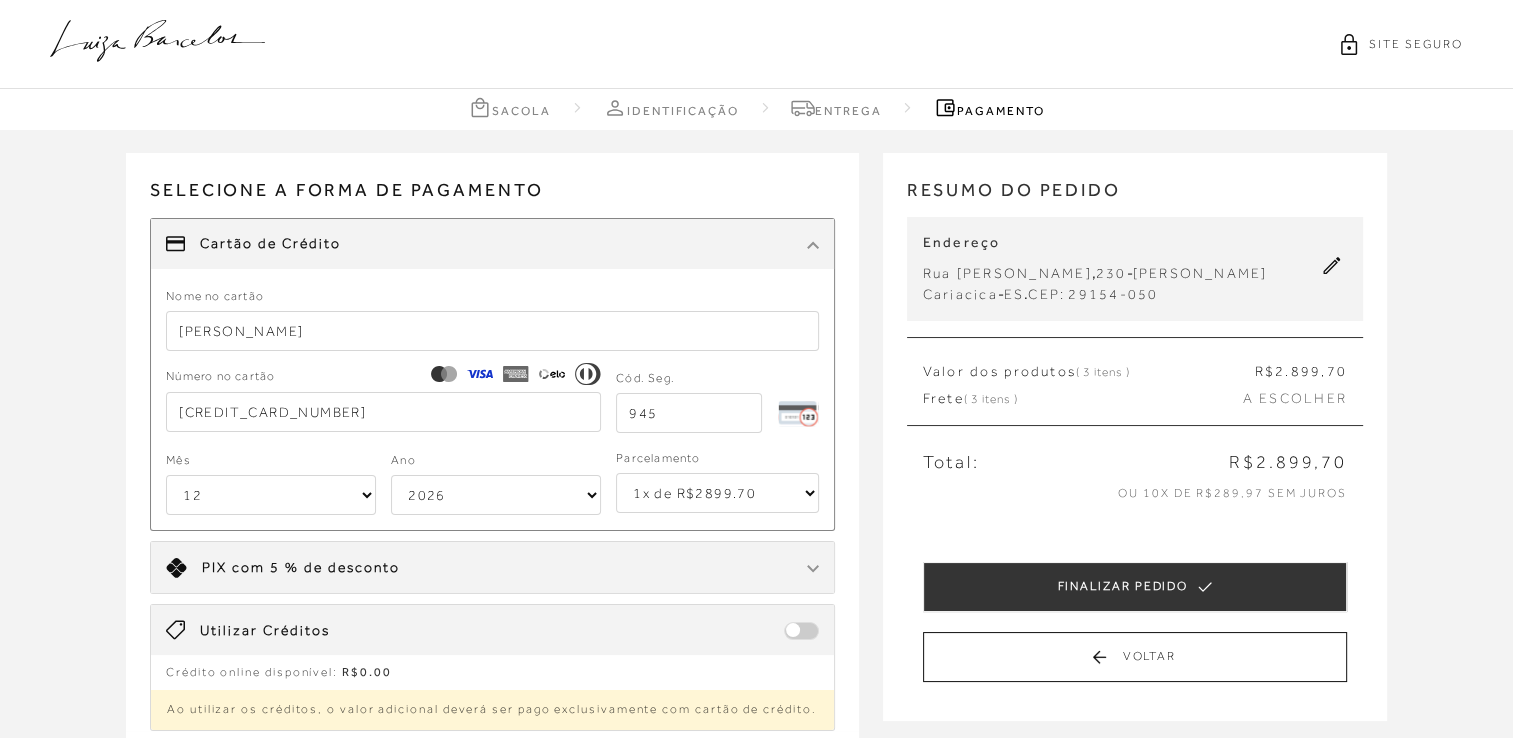 click on "2025 2026 2027 2028 2029 2030 2031 2032 2033 2034 2035 2036 2037 2038 2039 2040 2041 2042 2043 2044" at bounding box center [496, 495] 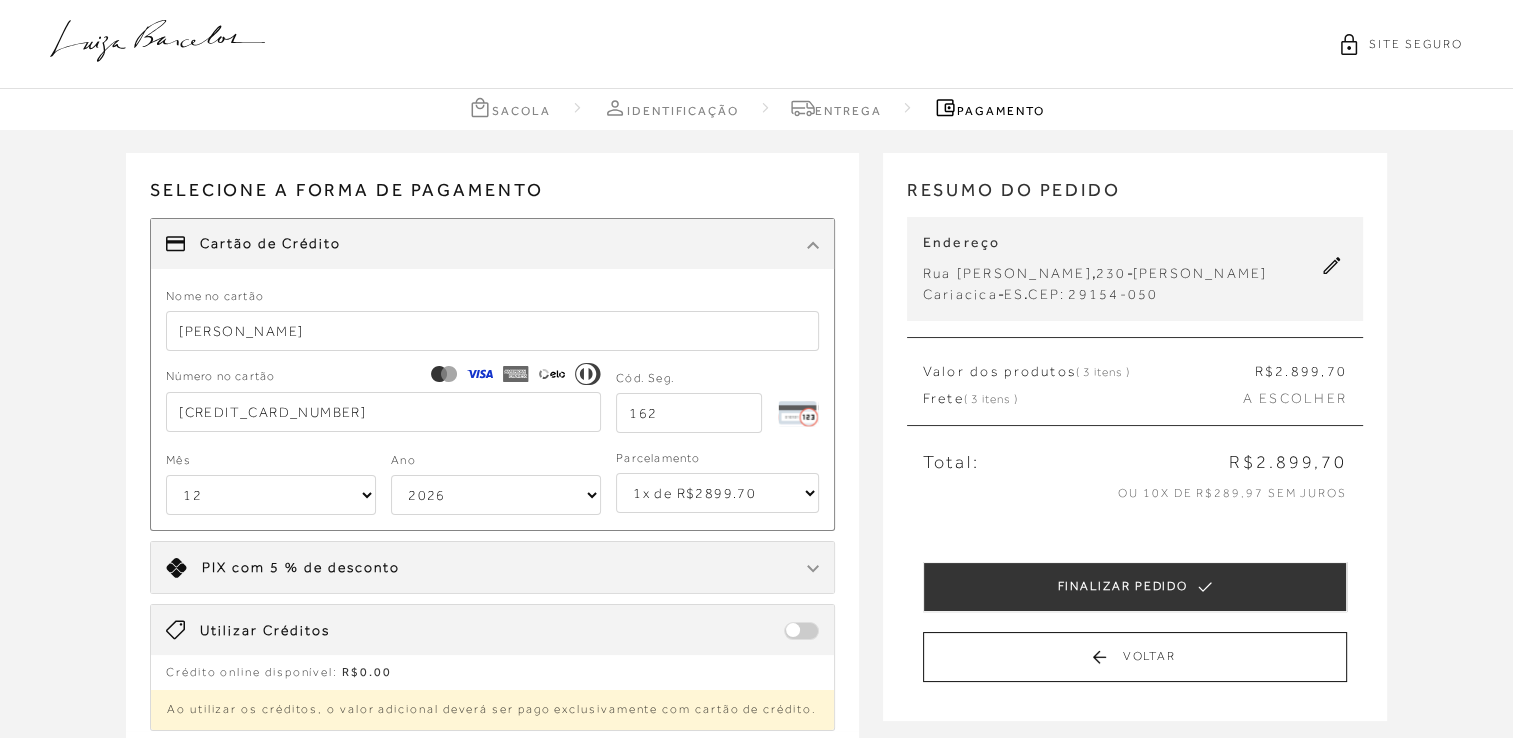 type on "162" 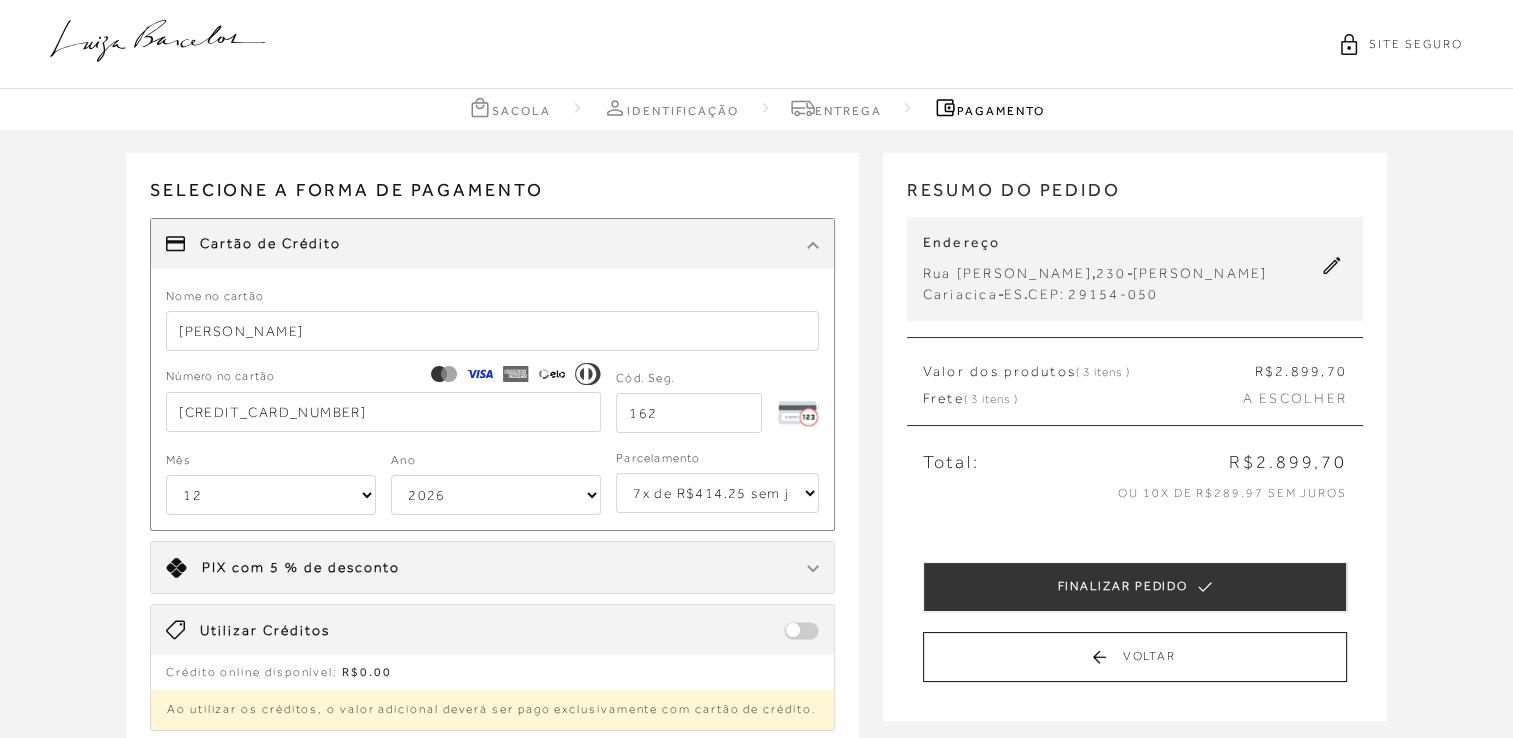 click on "1x de R$2899.70 2x de R$1449.85 sem juros 3x de R$966.57 sem juros 4x de R$724.93 sem juros 5x de R$579.94 sem juros 6x de R$483.29 sem juros 7x de R$414.25 sem juros 8x de R$362.47 sem juros 9x de R$322.19 sem juros 10x de R$289.97 sem juros" at bounding box center [717, 493] 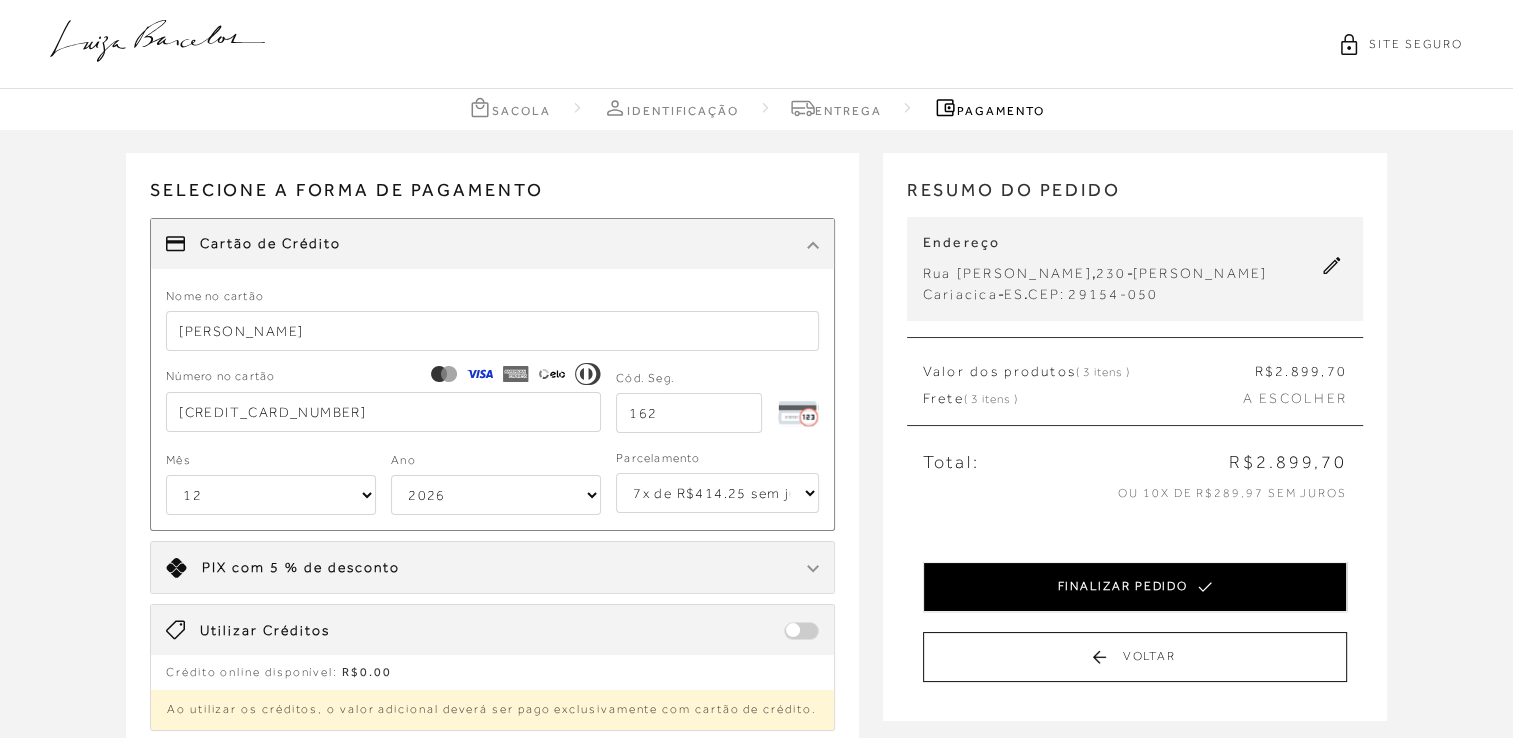 click on "FINALIZAR PEDIDO" at bounding box center [1135, 587] 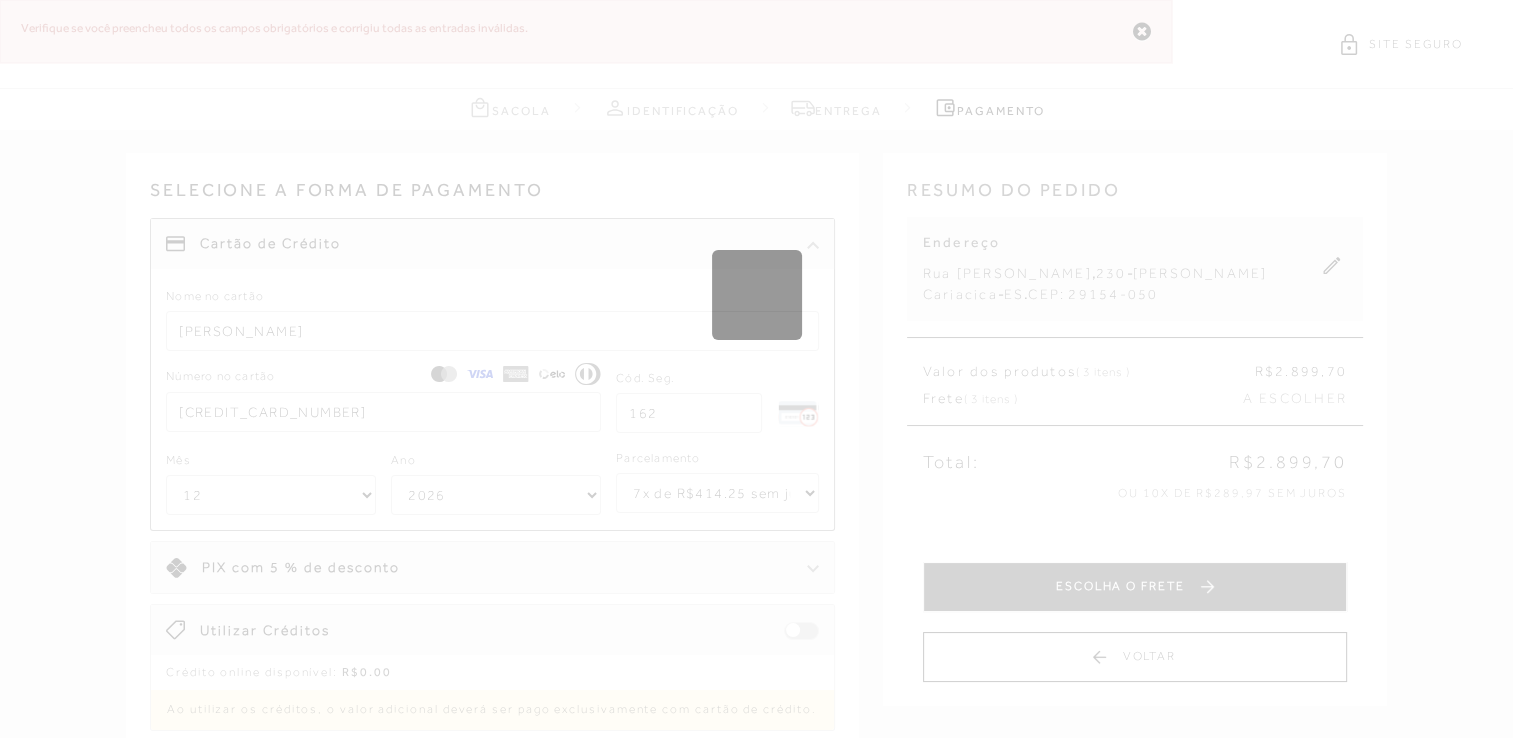 click on "Loading..." at bounding box center (756, 369) 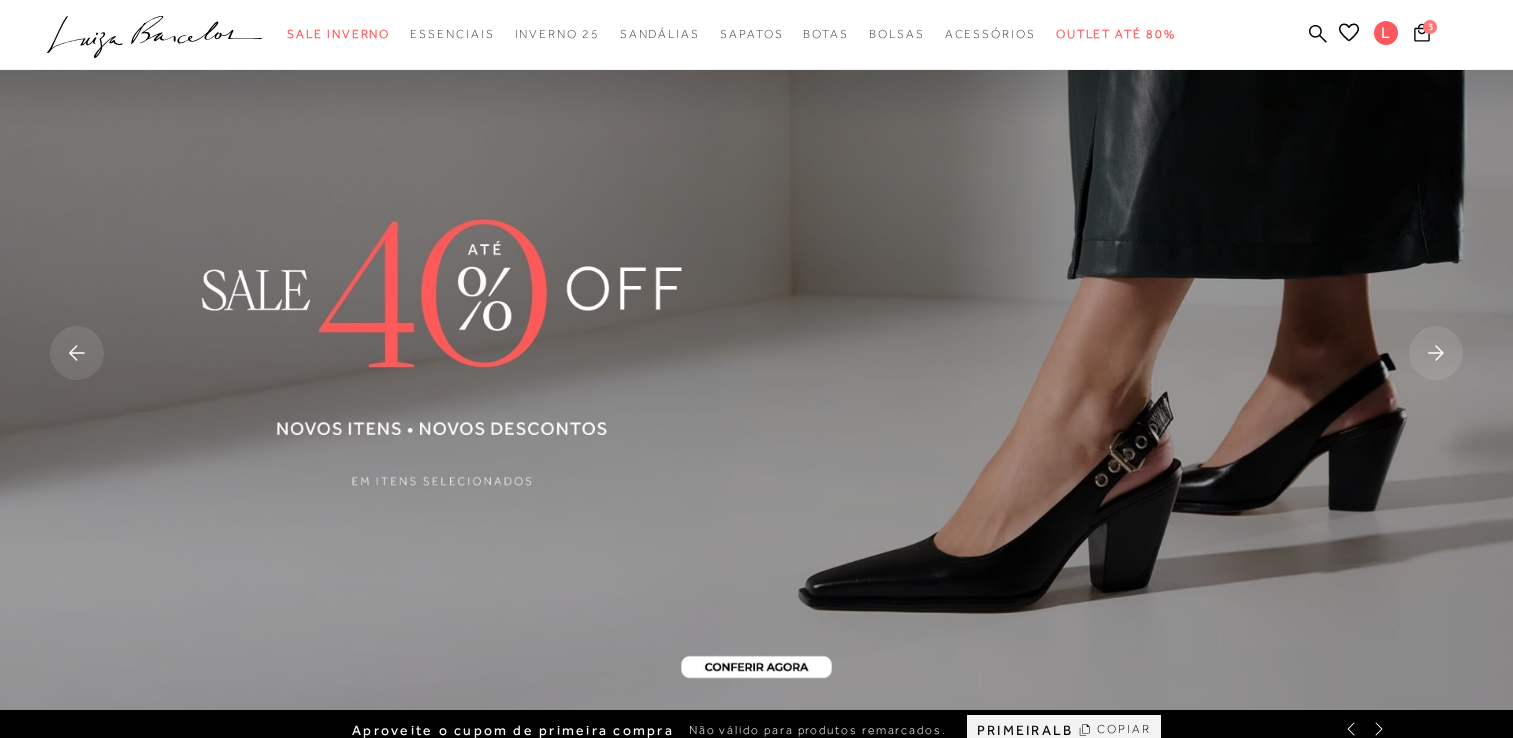 scroll, scrollTop: 625, scrollLeft: 0, axis: vertical 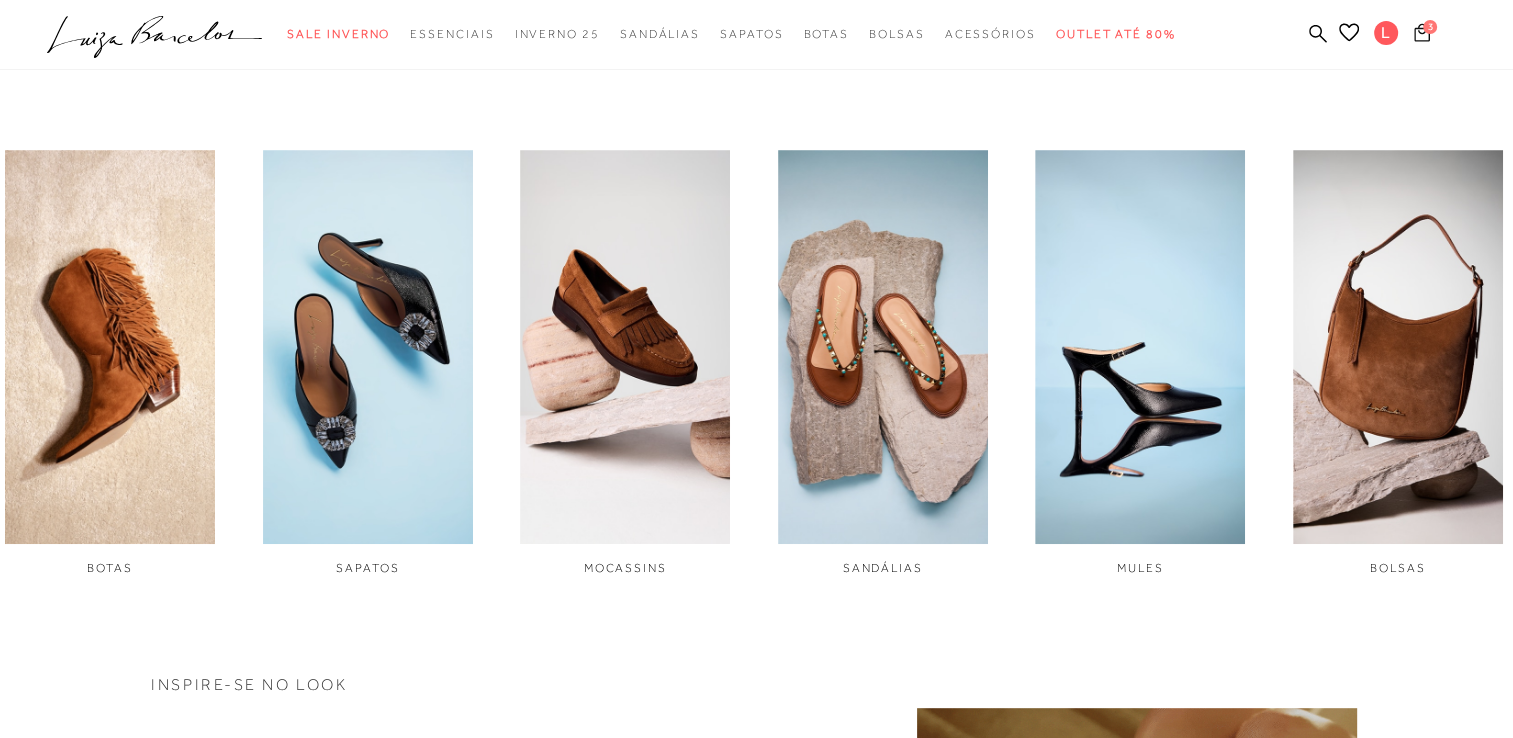 click 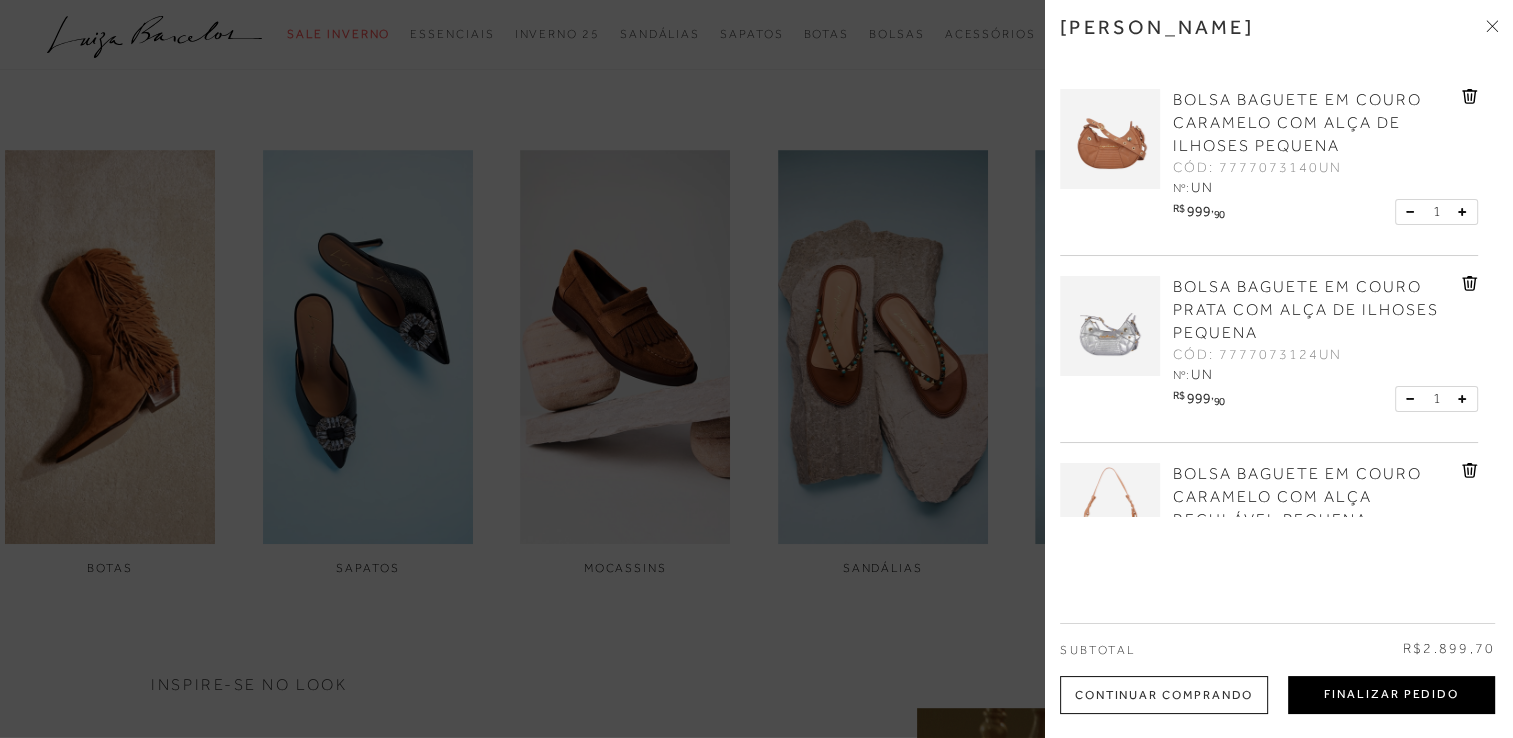 click on "Finalizar Pedido" at bounding box center (1391, 695) 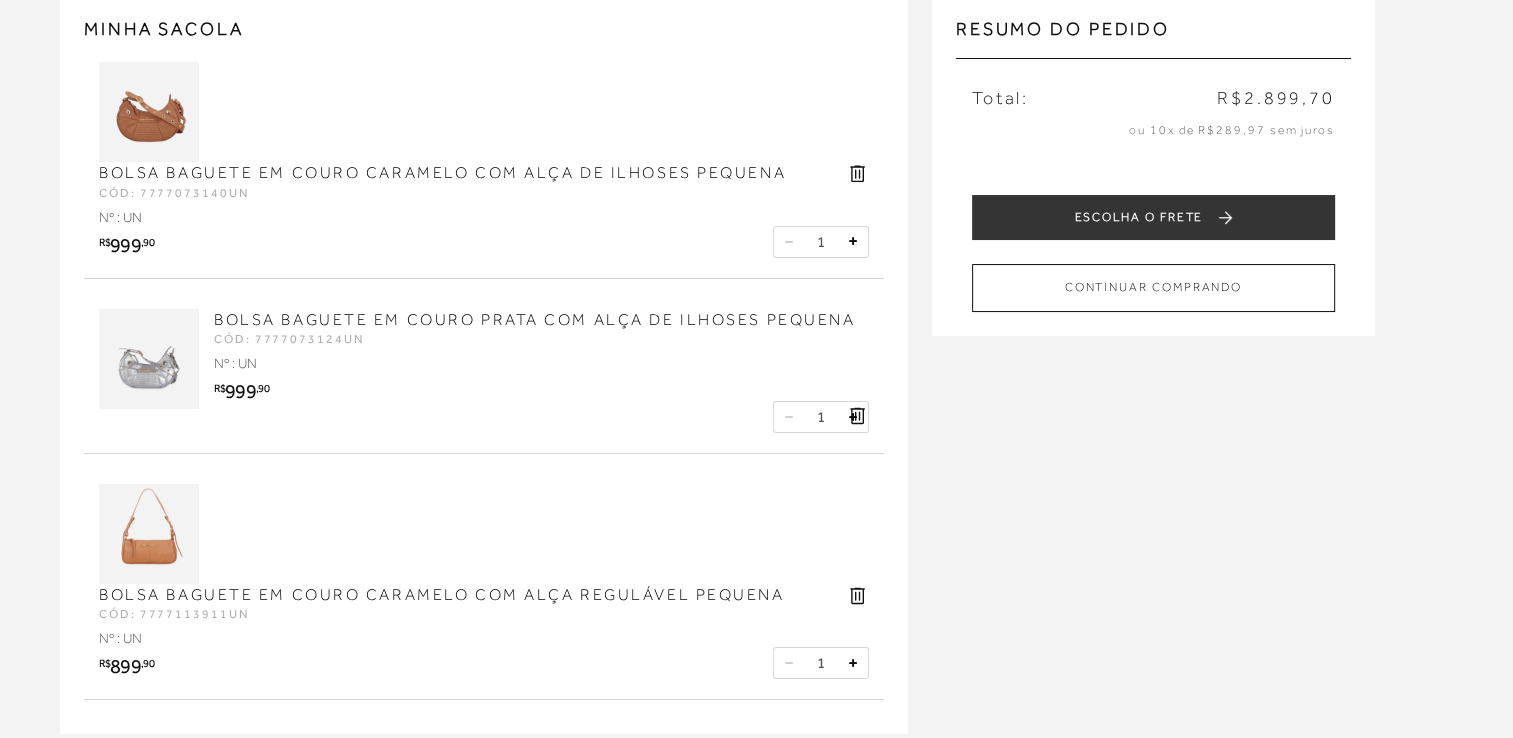 scroll, scrollTop: 0, scrollLeft: 0, axis: both 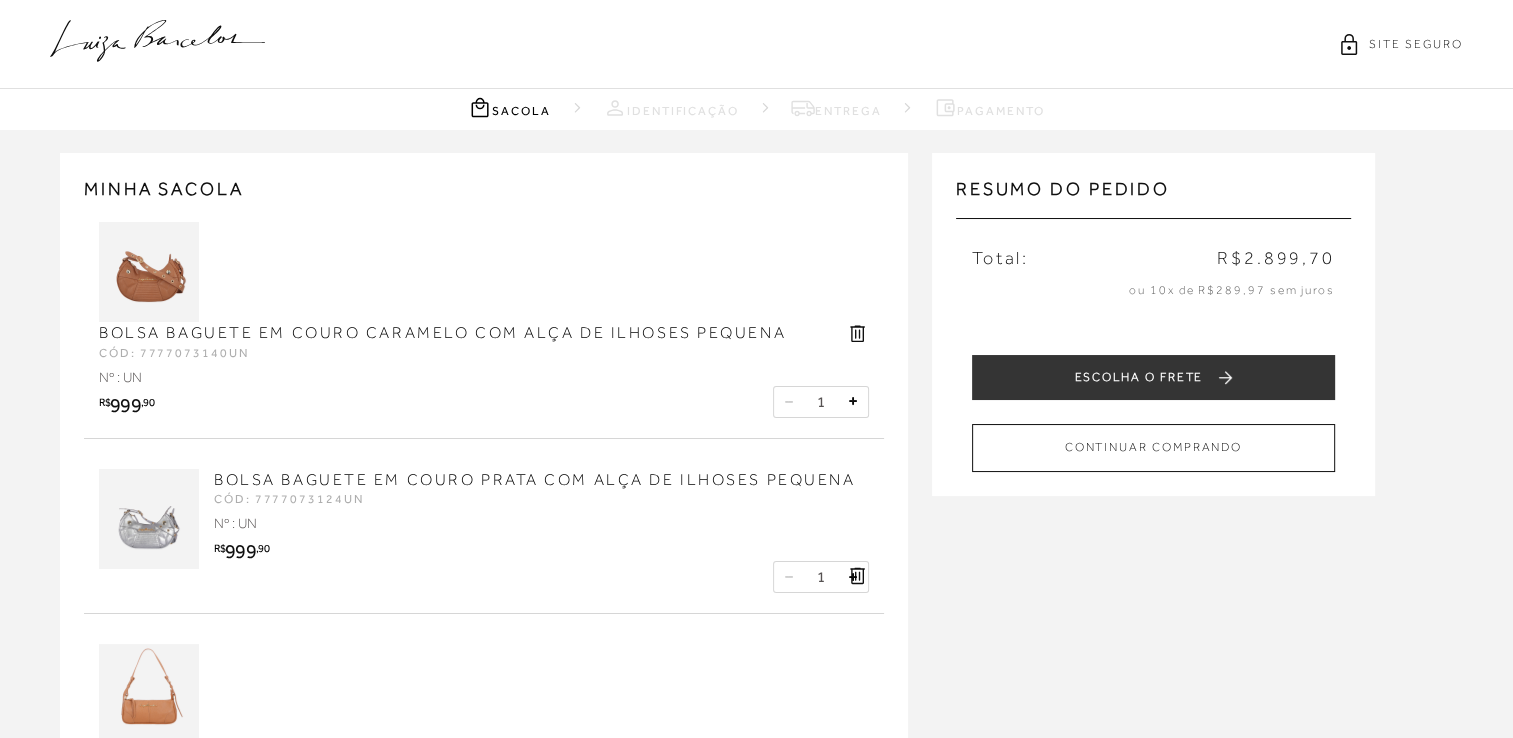 click on "Resumo do pedido
Total:
R$2.899,70
ou 10x de R$289,97 sem juros
ESCOLHA O FRETE
CONTINUAR COMPRANDO
VOLTAR" at bounding box center [1153, 324] 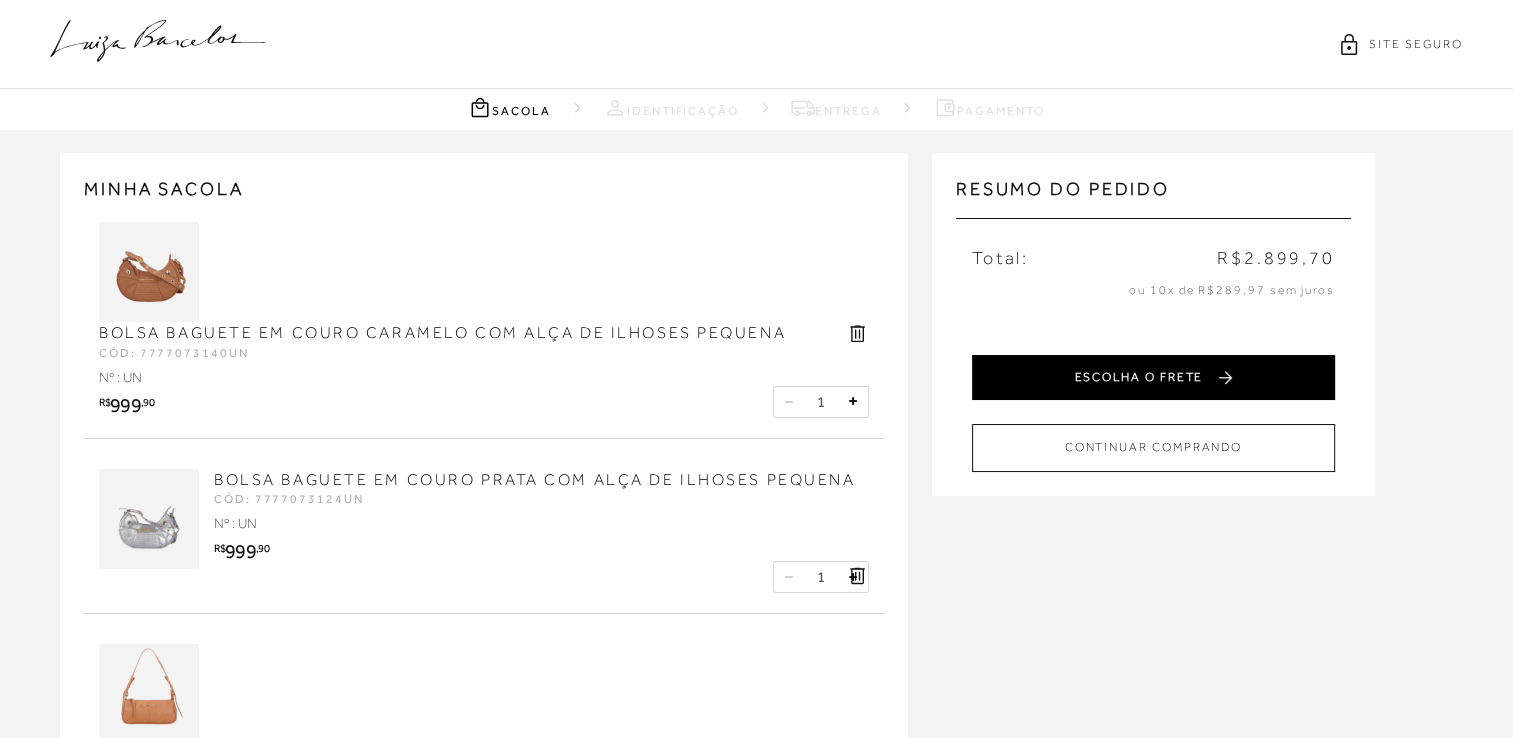 click on "ESCOLHA O FRETE" at bounding box center [1153, 377] 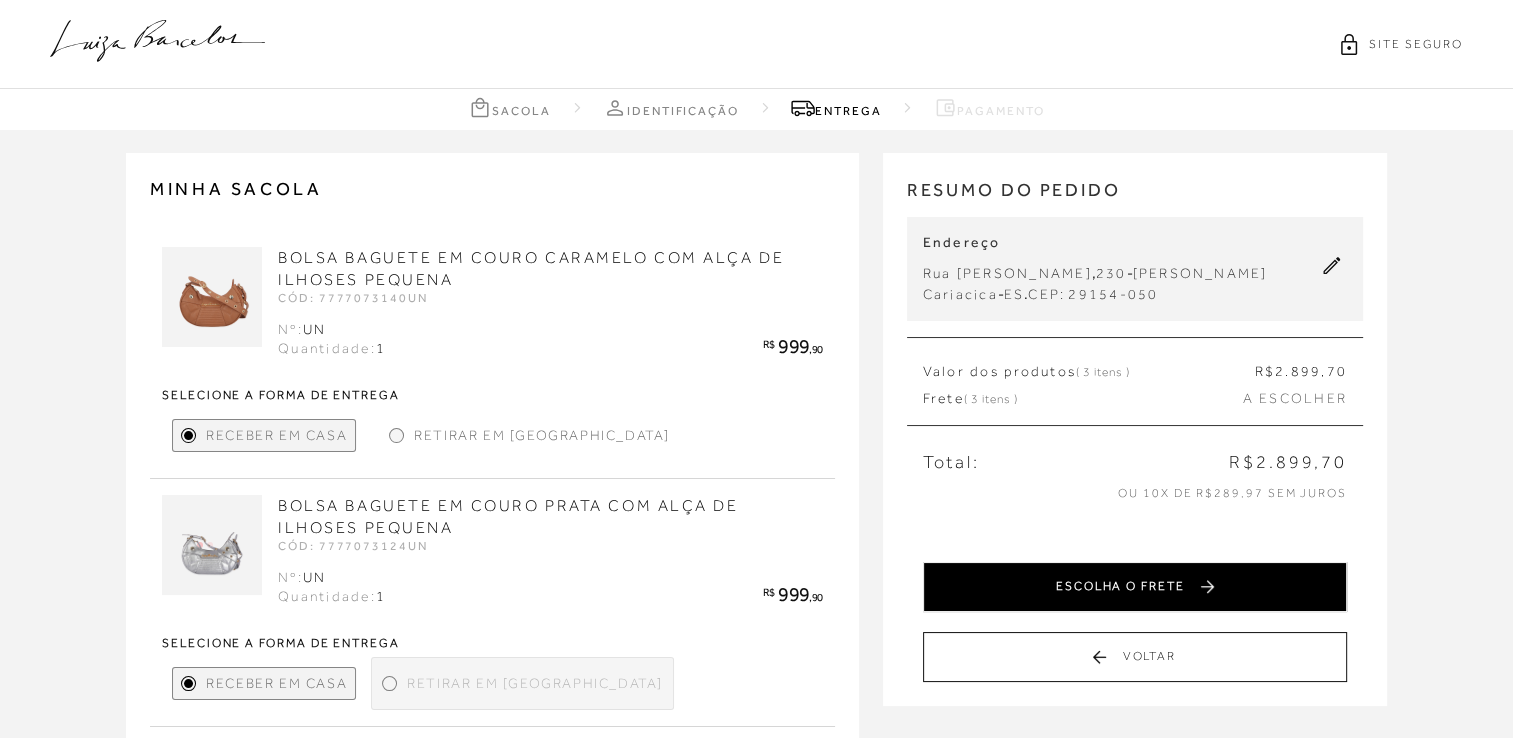 click on "ESCOLHA O FRETE" at bounding box center (1135, 587) 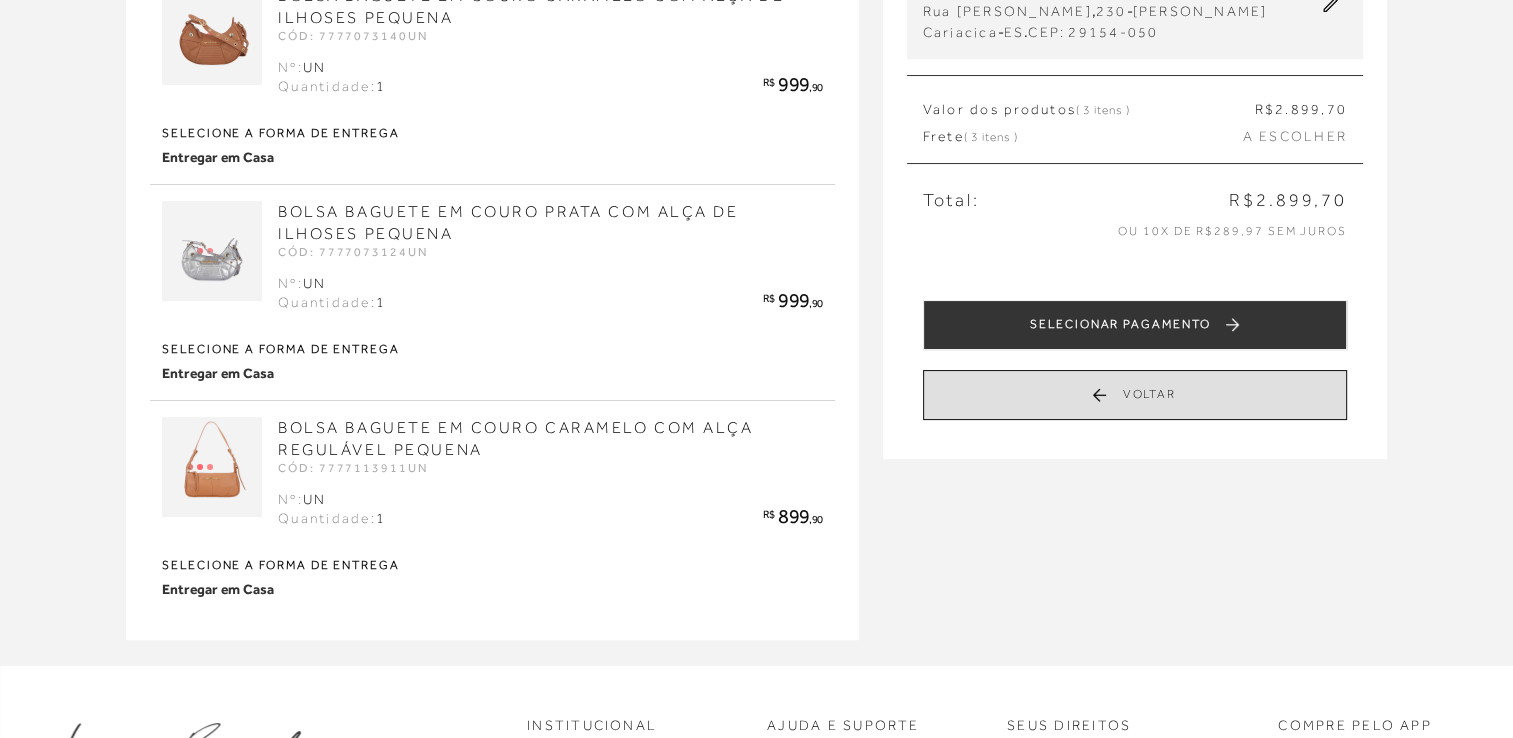 scroll, scrollTop: 300, scrollLeft: 0, axis: vertical 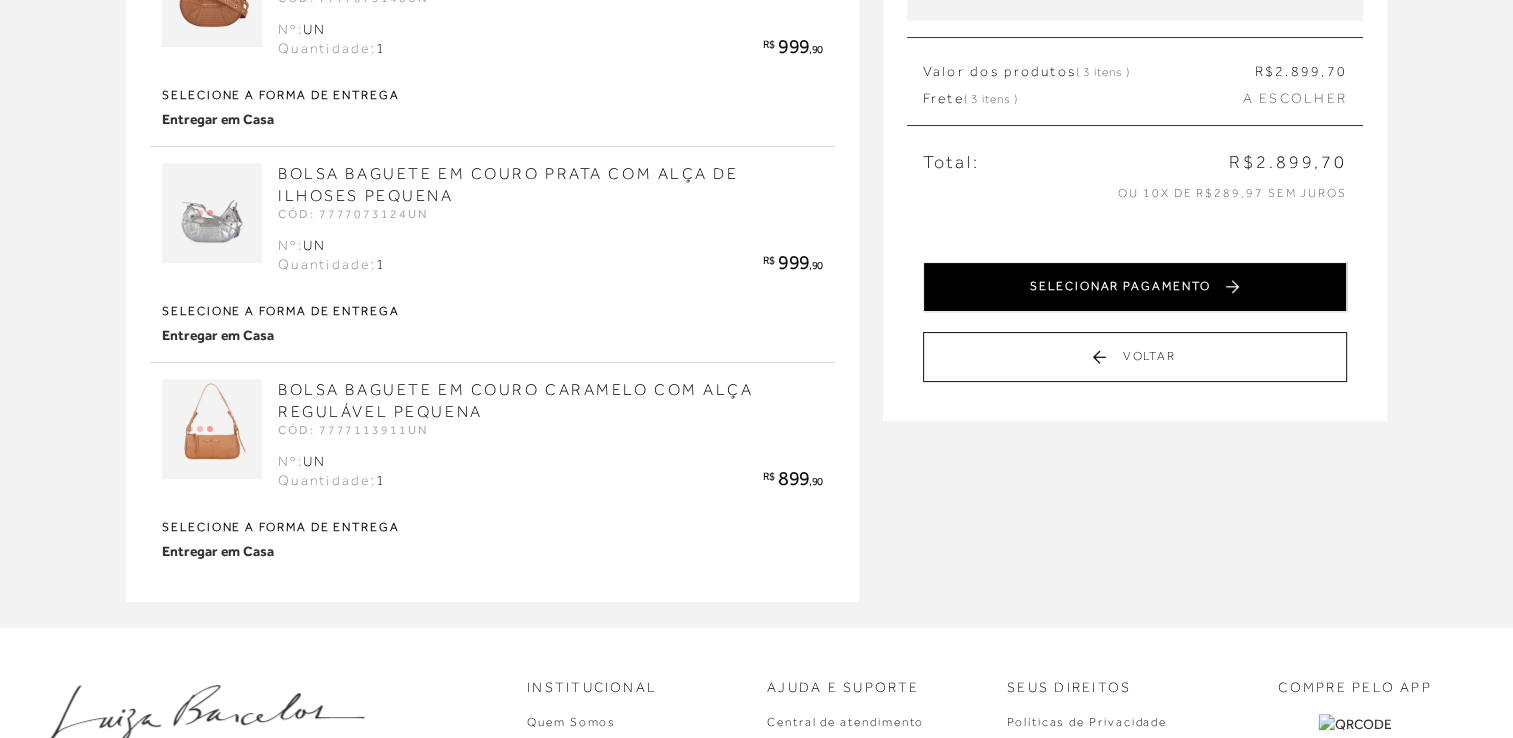 click on "SELECIONAR PAGAMENTO" at bounding box center [1135, 287] 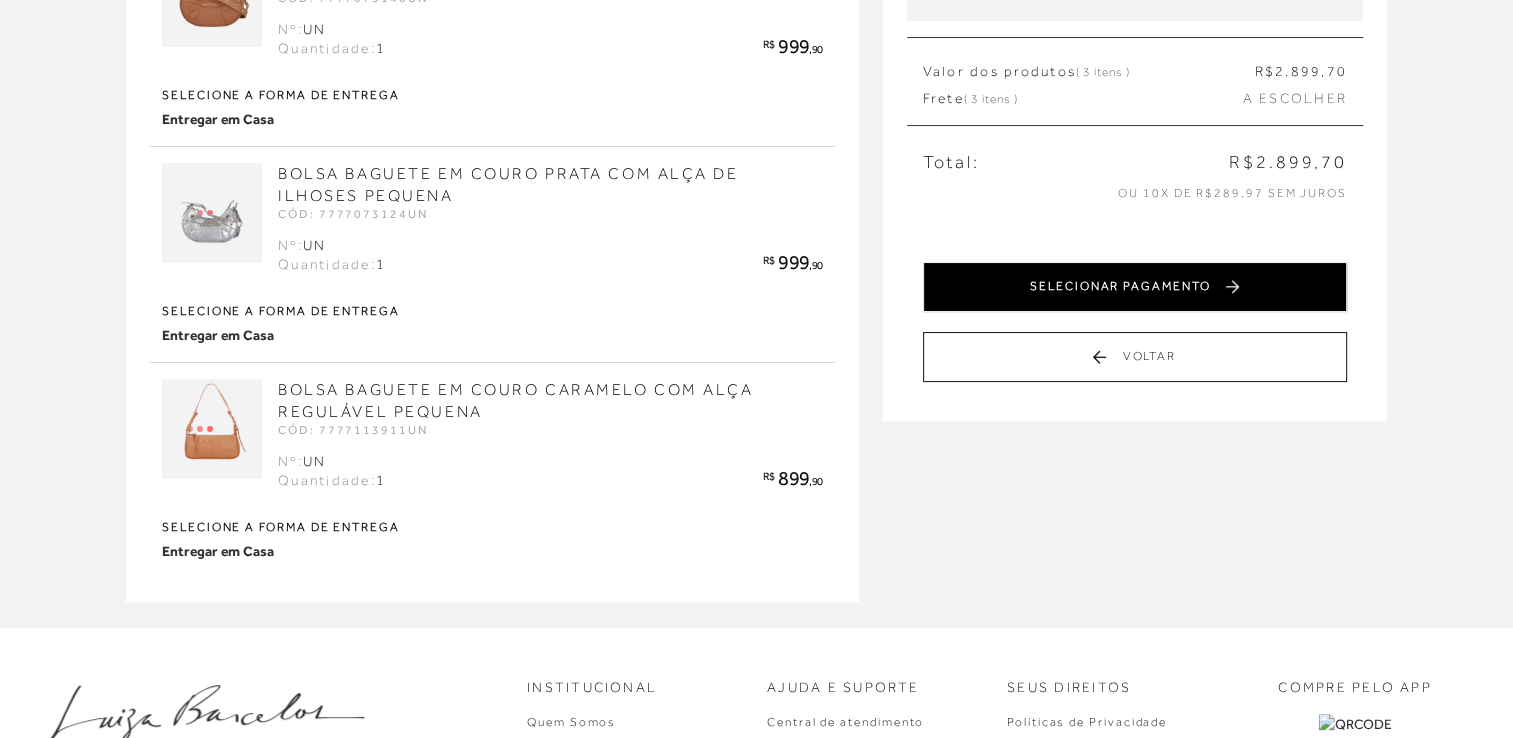 scroll, scrollTop: 0, scrollLeft: 0, axis: both 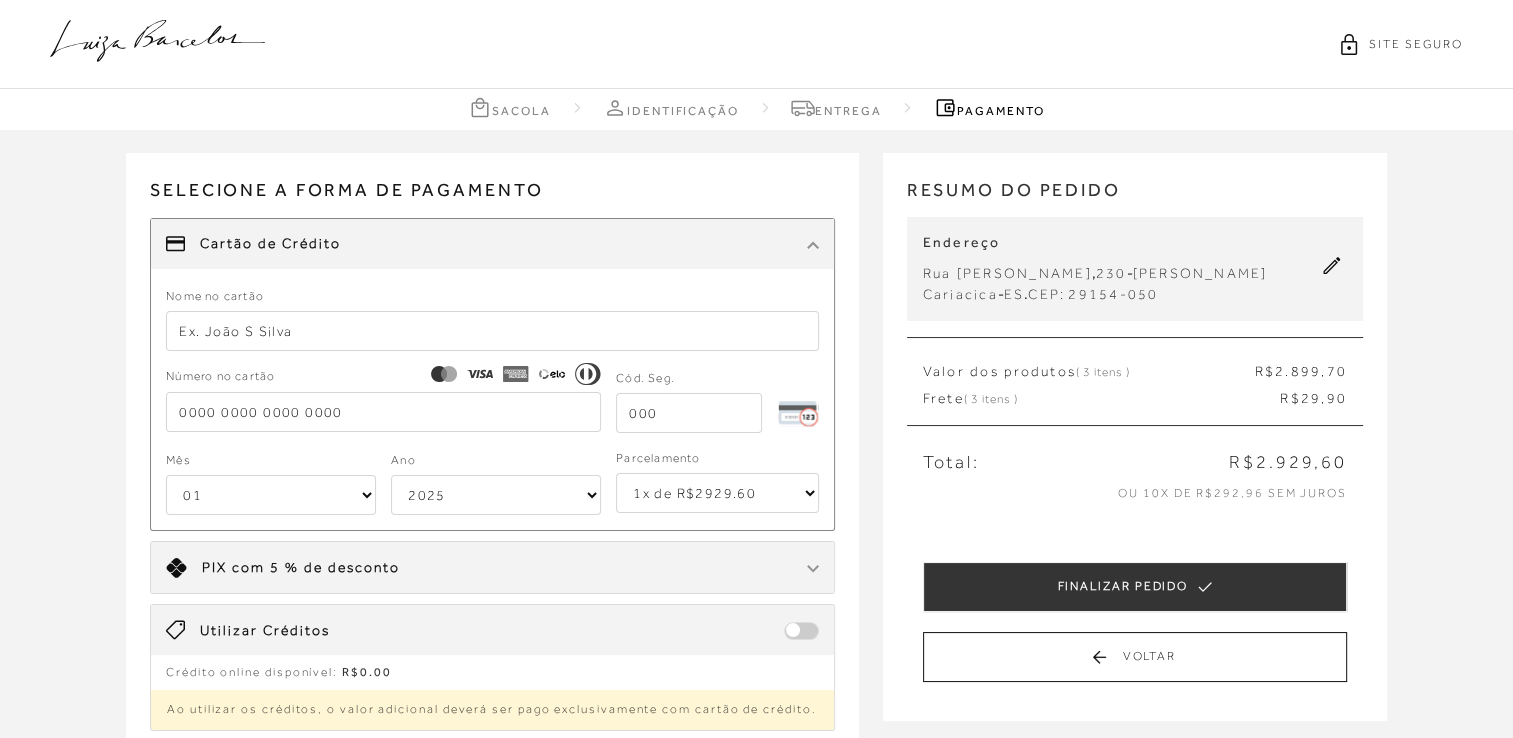 click on "Nome no cartão" at bounding box center [492, 318] 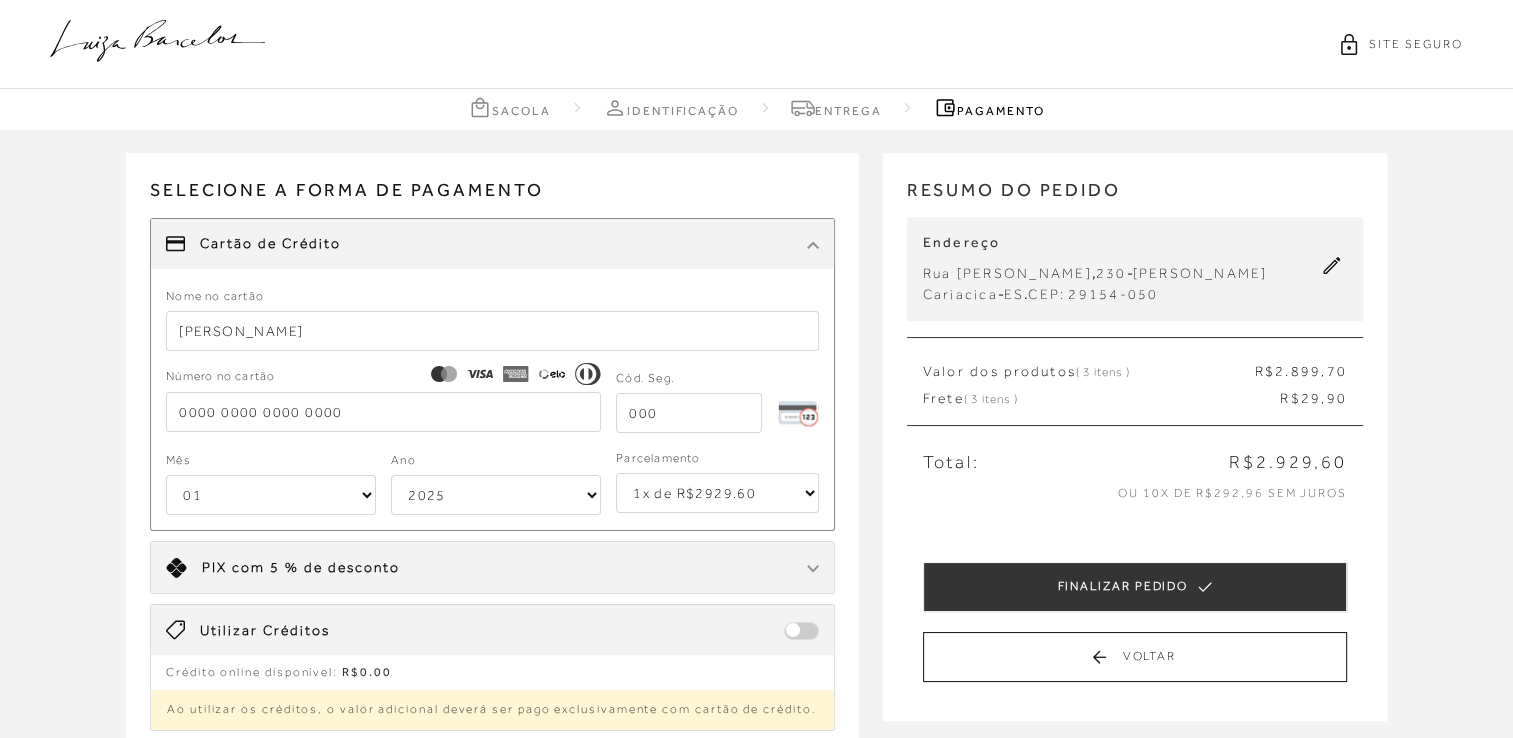 type on "[PERSON_NAME]" 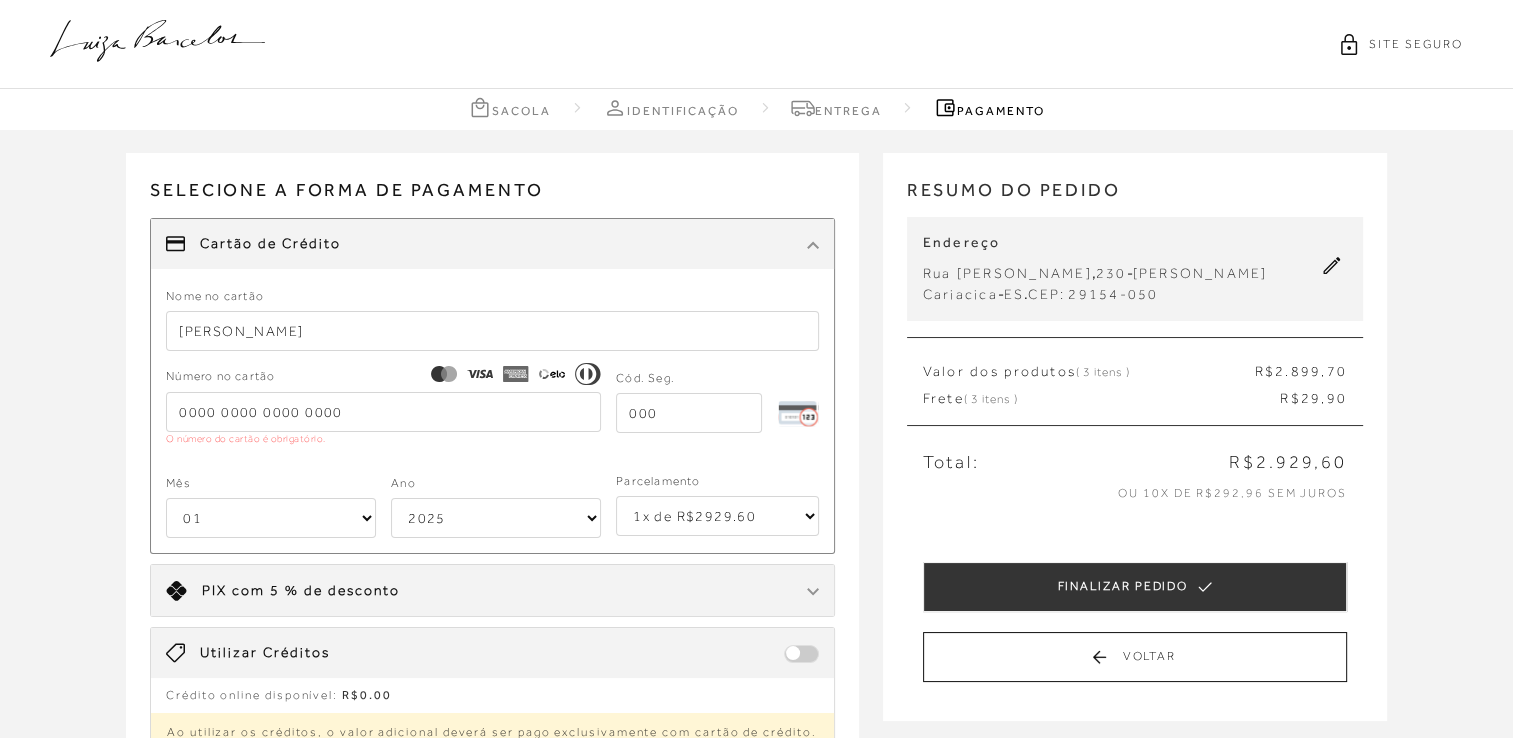 click on "Receber em casa
BOLSA BAGUETE EM COURO CARAMELO COM ALÇA DE ILHOSES PEQUENA
CÓD: 7777073140
Nº : UN
Quantidade: 1
R$ 999 ,90" at bounding box center [756, 541] 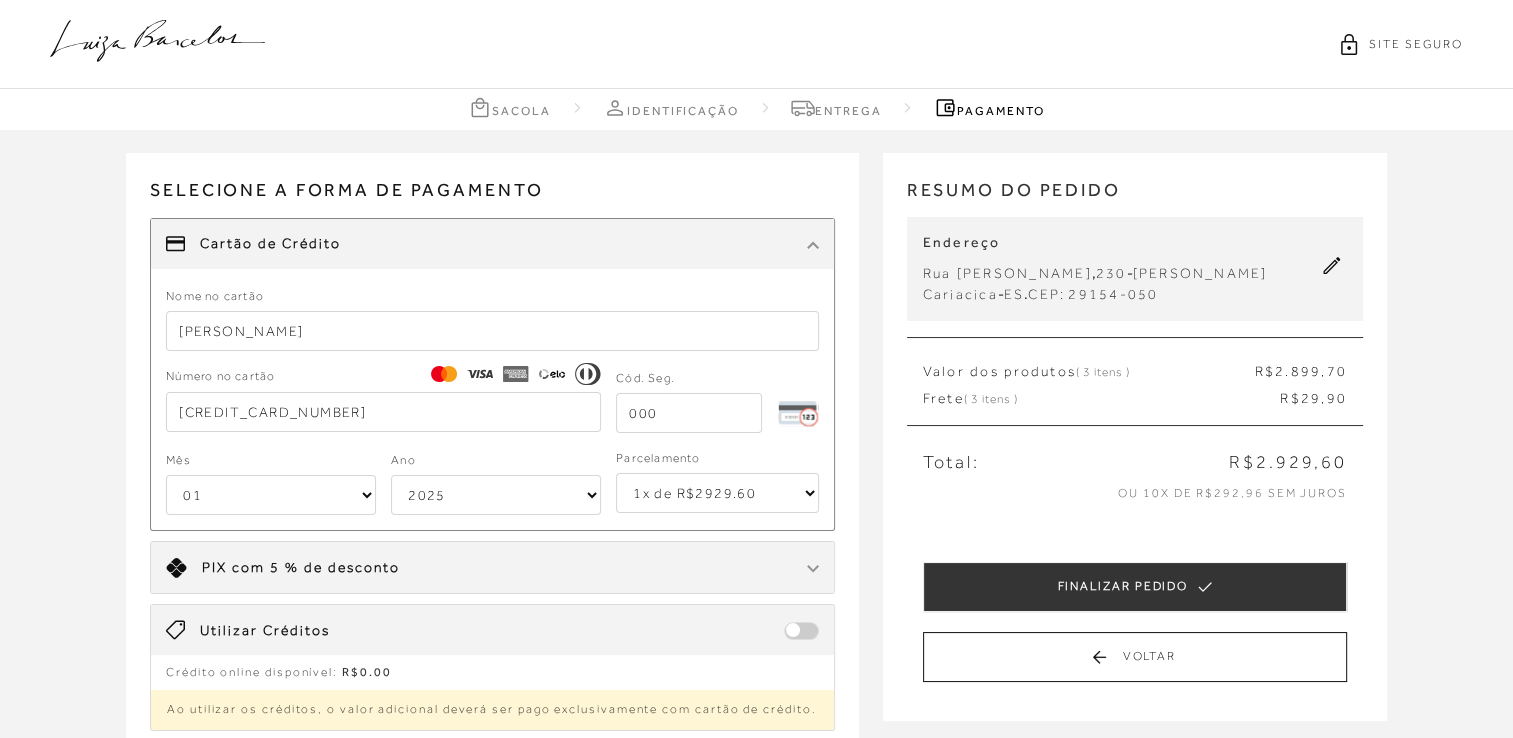 type on "[CREDIT_CARD_NUMBER]" 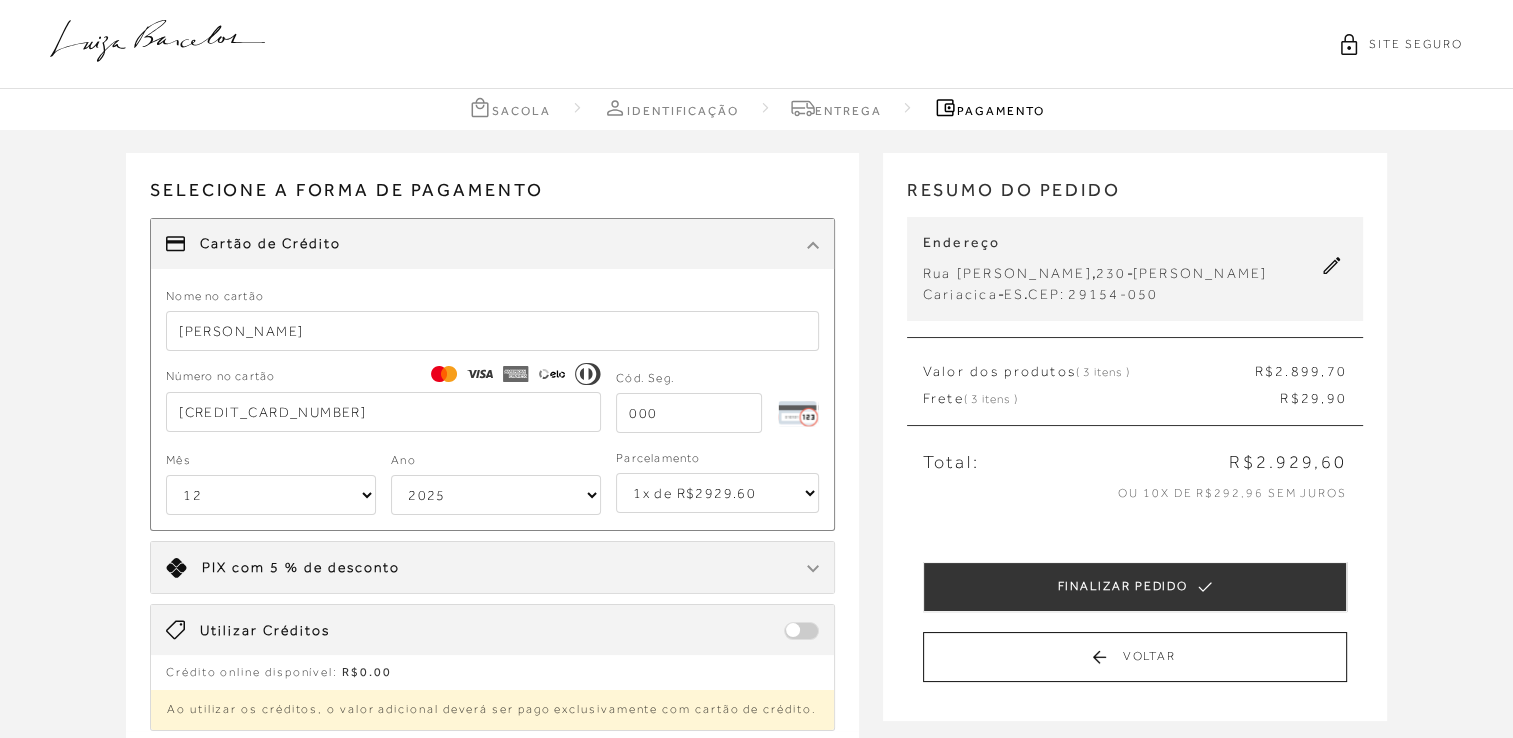 click on "01 02 03 04 05 06 07 08 09 10 11 12" at bounding box center (271, 495) 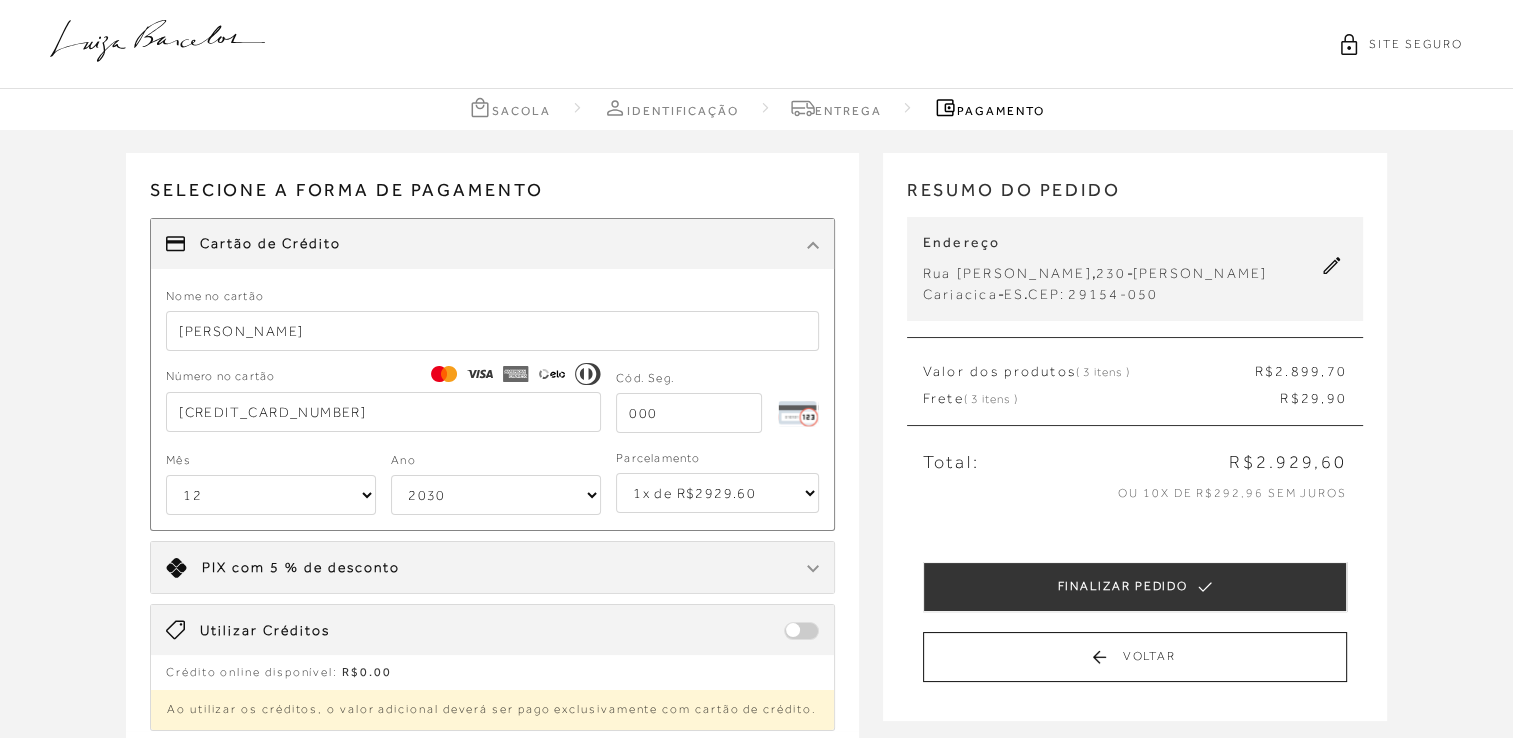 click on "2025 2026 2027 2028 2029 2030 2031 2032 2033 2034 2035 2036 2037 2038 2039 2040 2041 2042 2043 2044" at bounding box center (496, 495) 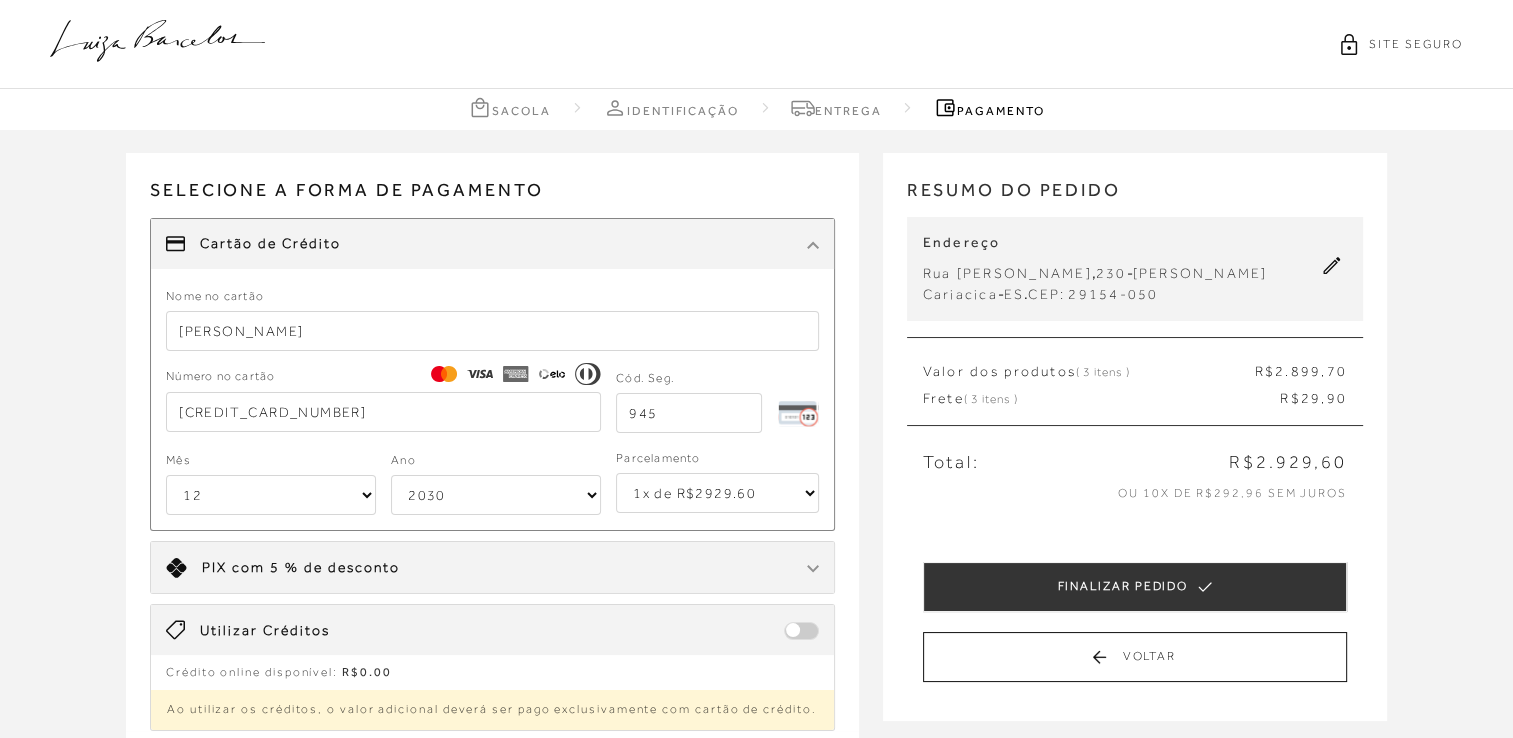 type on "945" 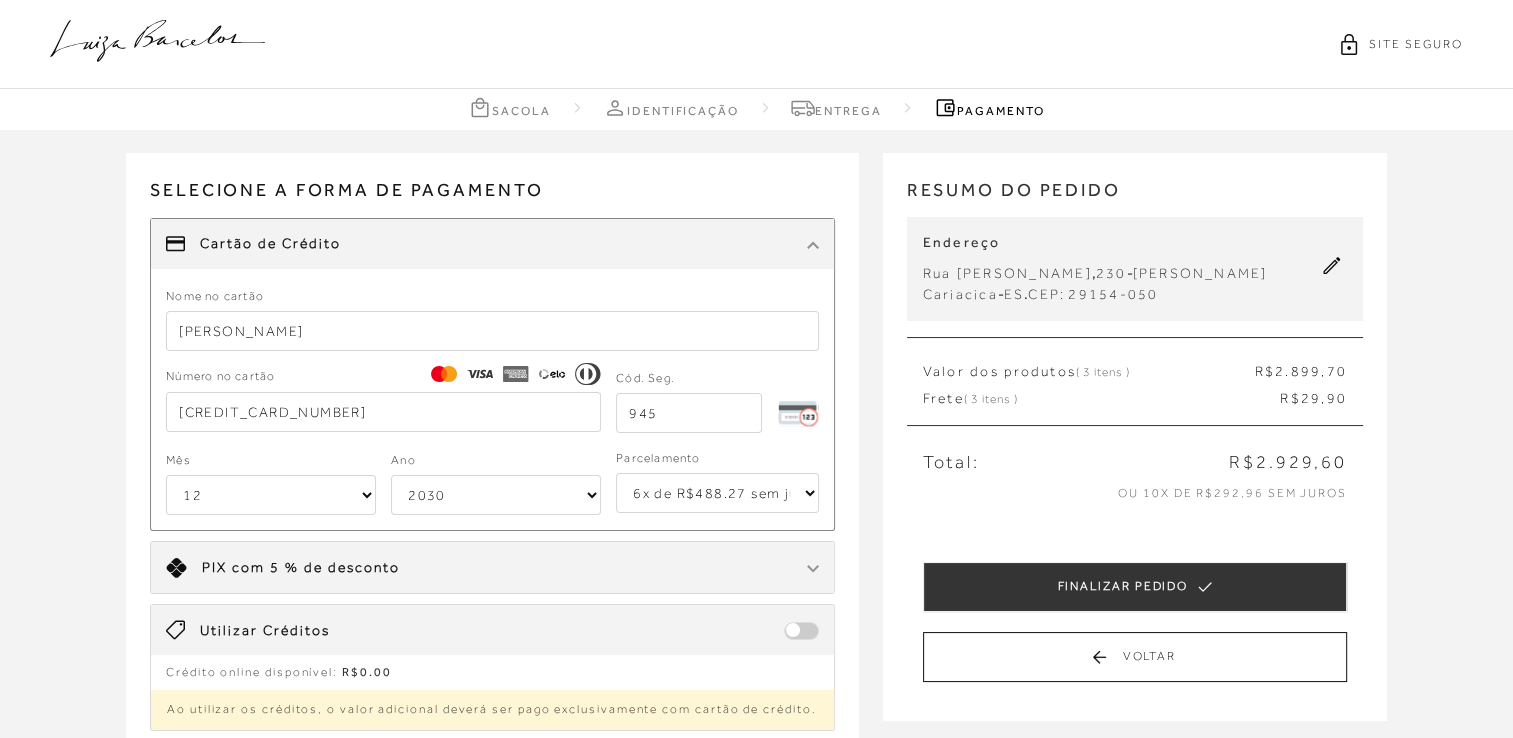click on "1x de R$2929.60 2x de R$1464.80 sem juros 3x de R$976.54 sem juros 4x de R$732.40 sem juros 5x de R$585.92 sem juros 6x de R$488.27 sem juros 7x de R$418.52 sem juros 8x de R$366.20 sem juros 9x de R$325.52 sem juros 10x de R$292.96 sem juros" at bounding box center [717, 493] 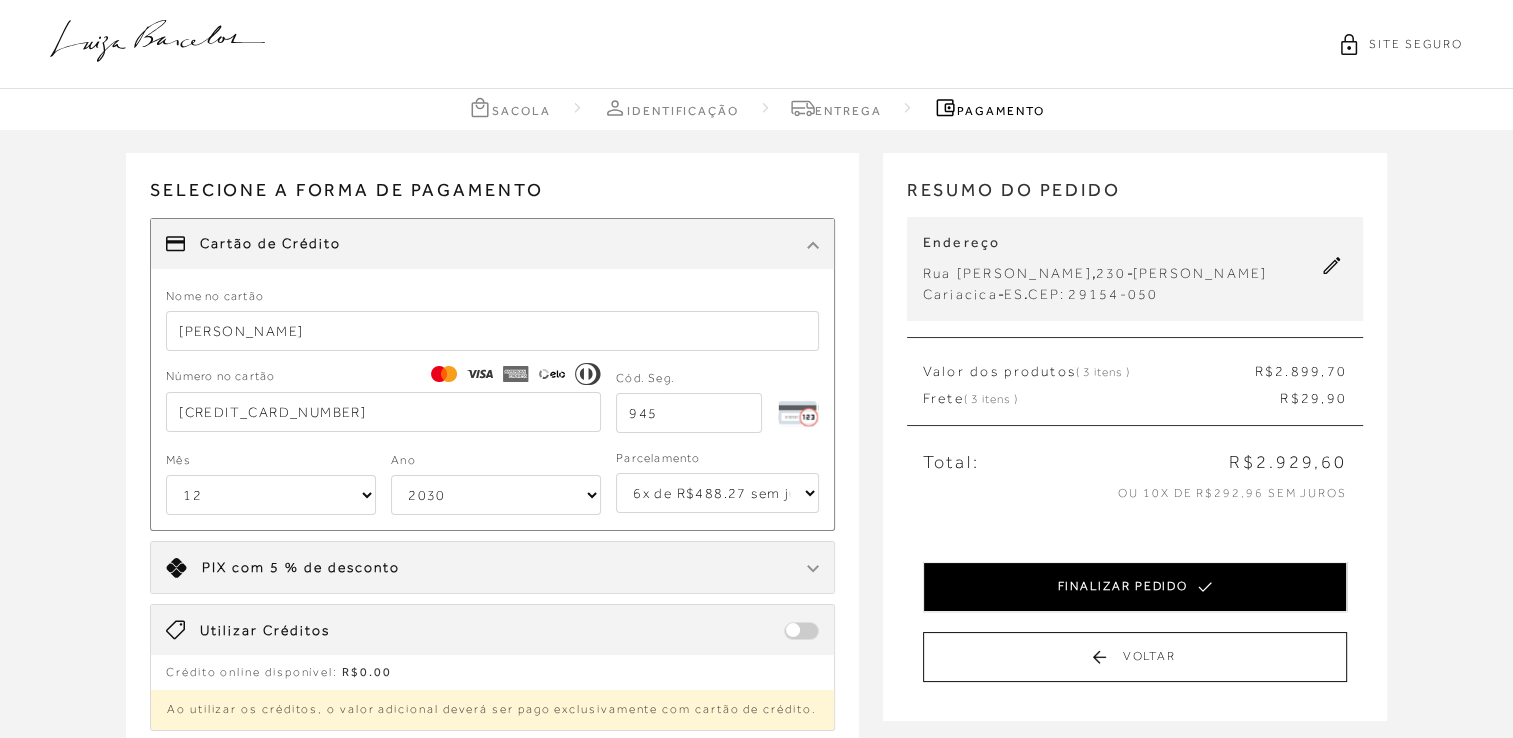 click on "FINALIZAR PEDIDO" at bounding box center (1135, 587) 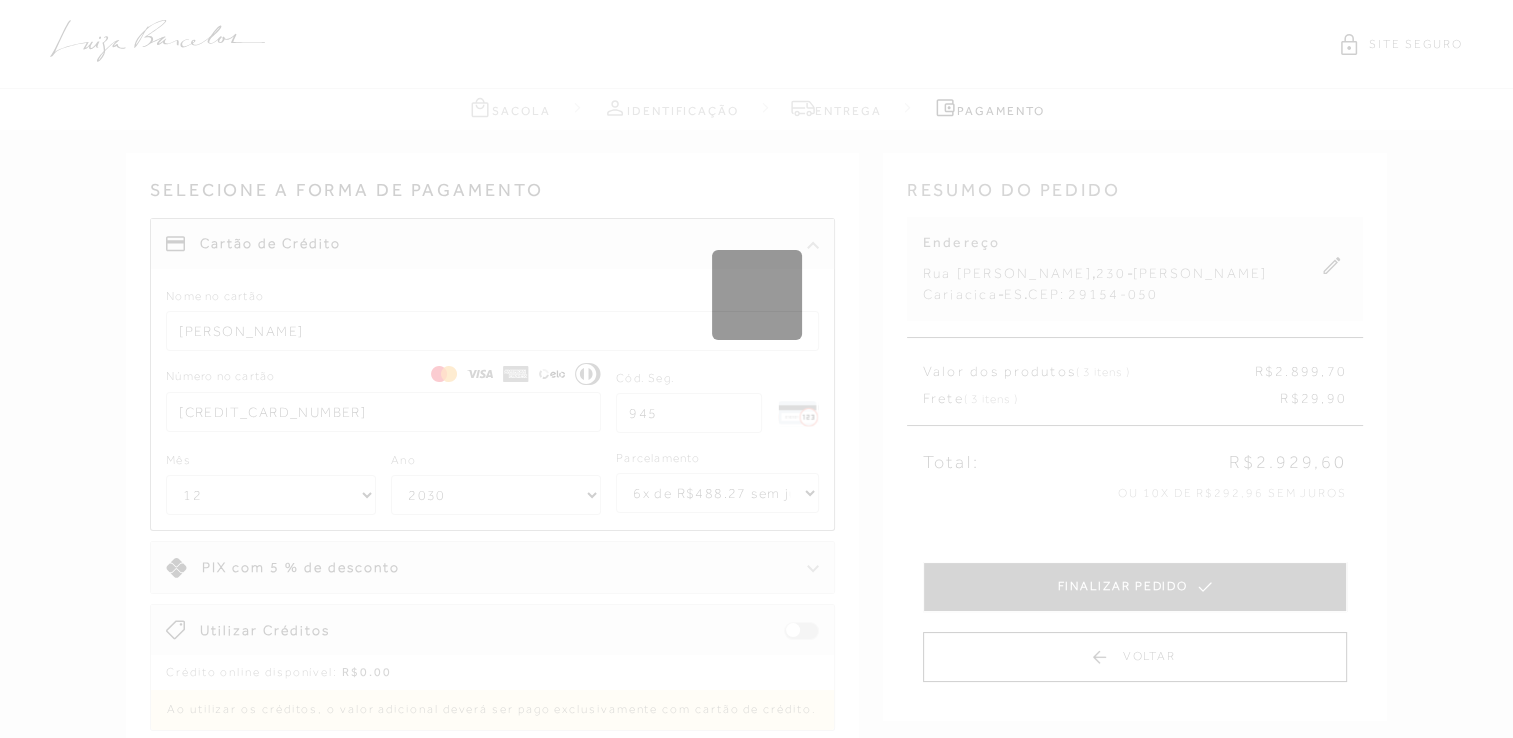 type 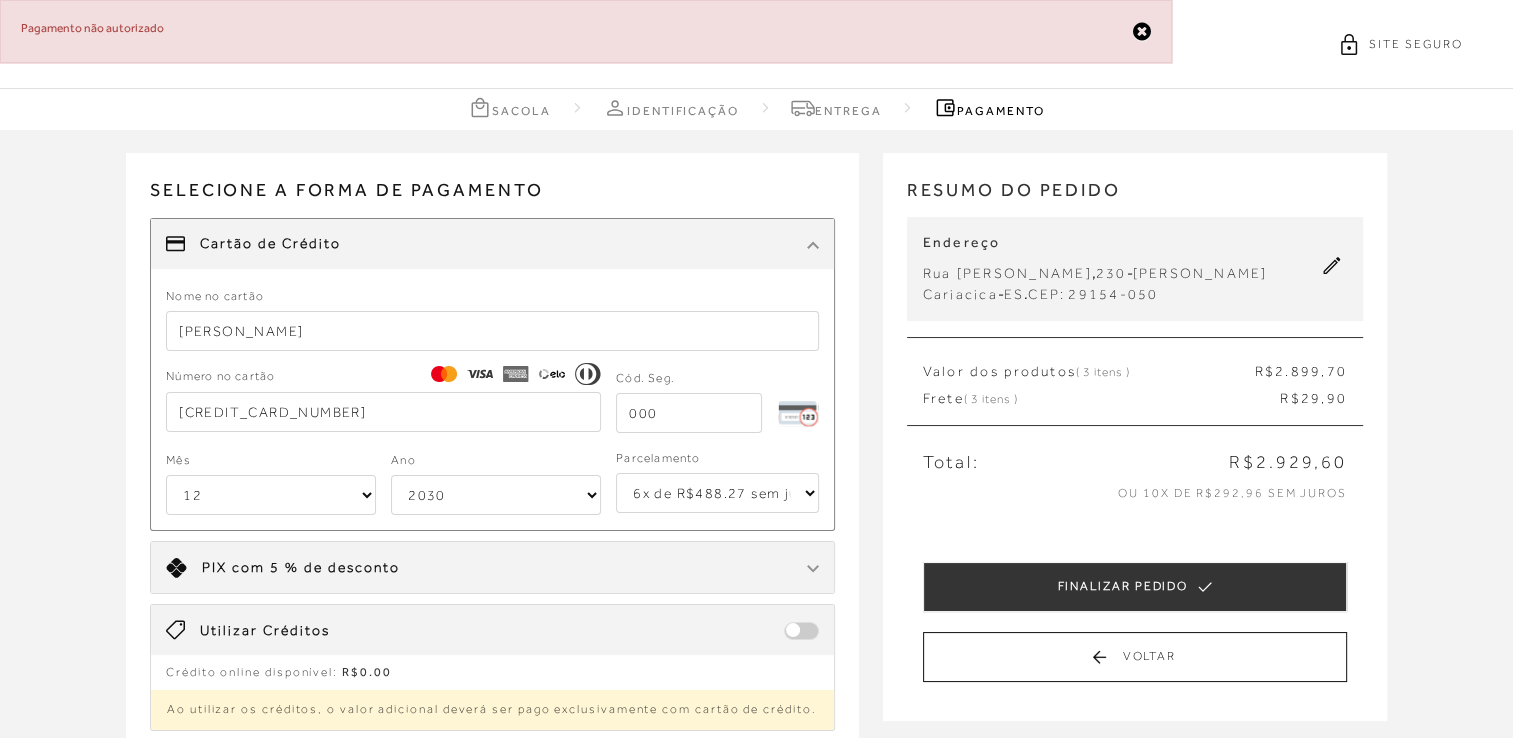 type 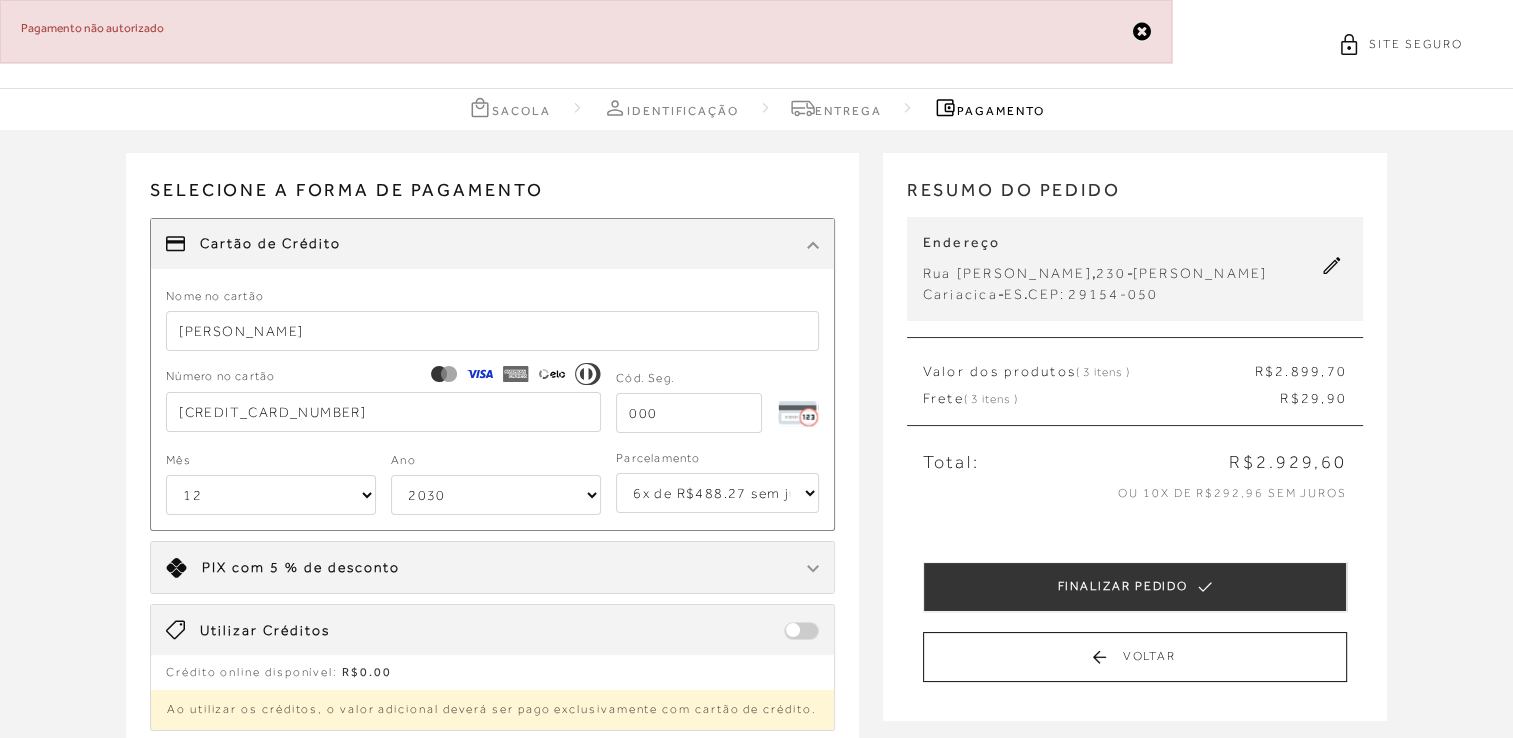 type on "[CREDIT_CARD_NUMBER]" 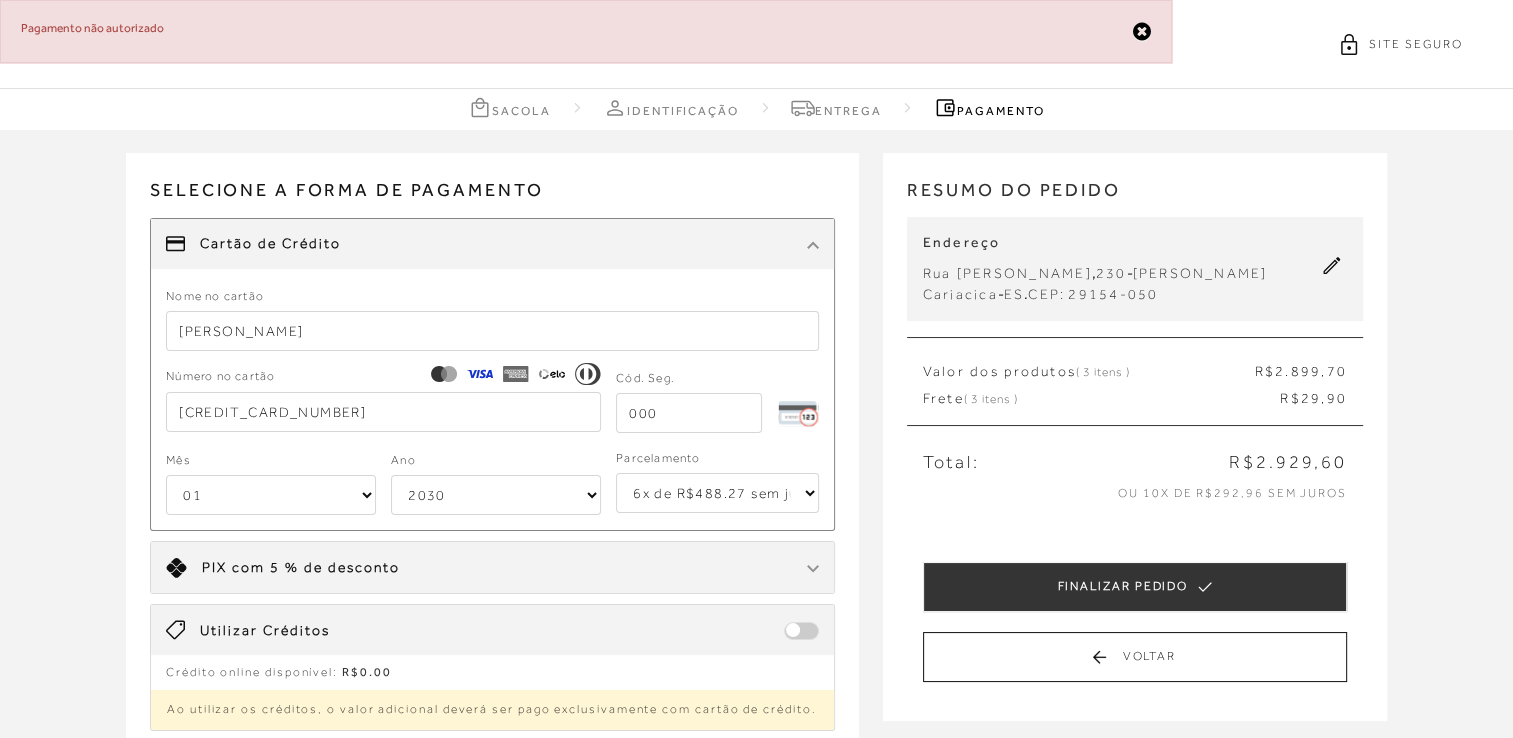 click on "01 02 03 04 05 06 07 08 09 10 11 12" at bounding box center [271, 495] 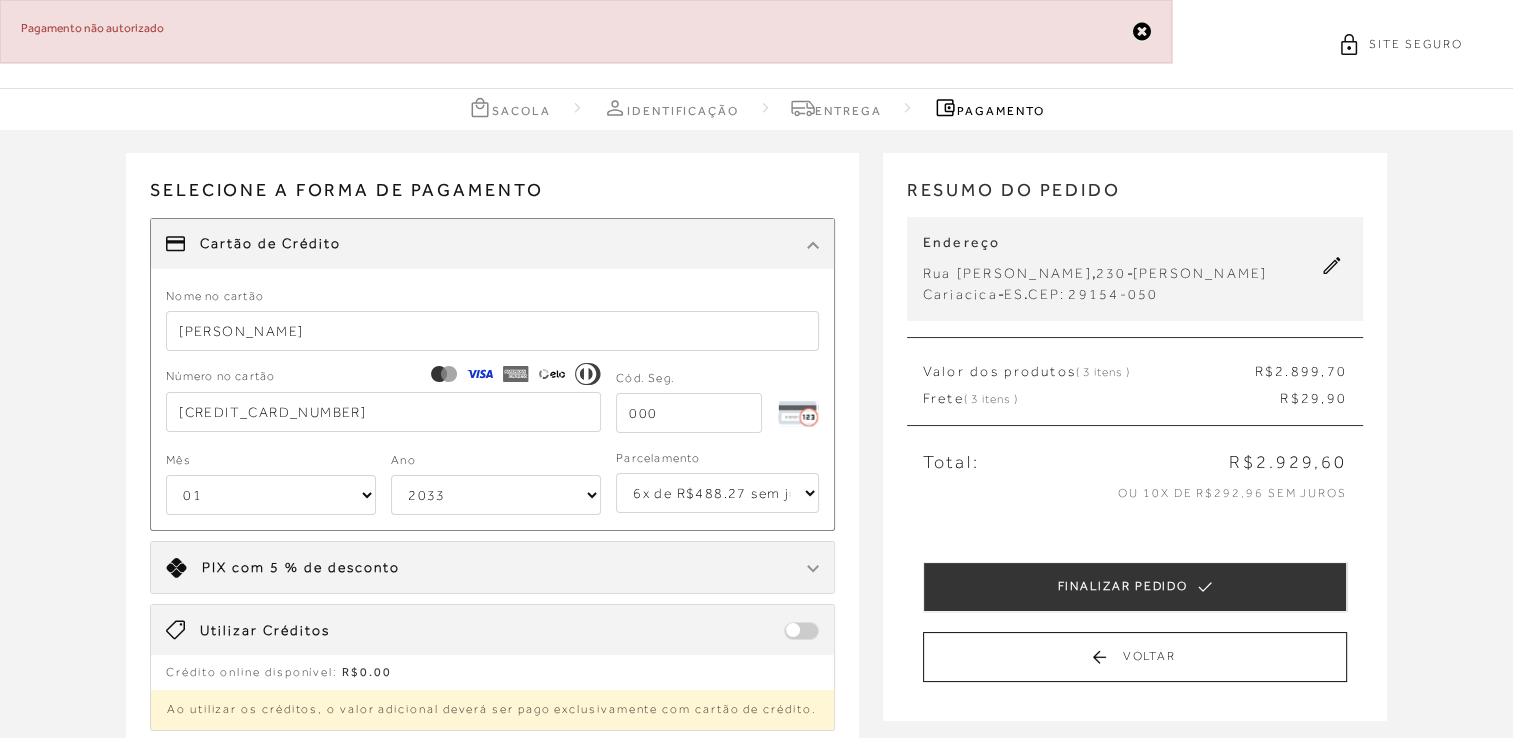 click on "2025 2026 2027 2028 2029 2030 2031 2032 2033 2034 2035 2036 2037 2038 2039 2040 2041 2042 2043 2044" at bounding box center (496, 495) 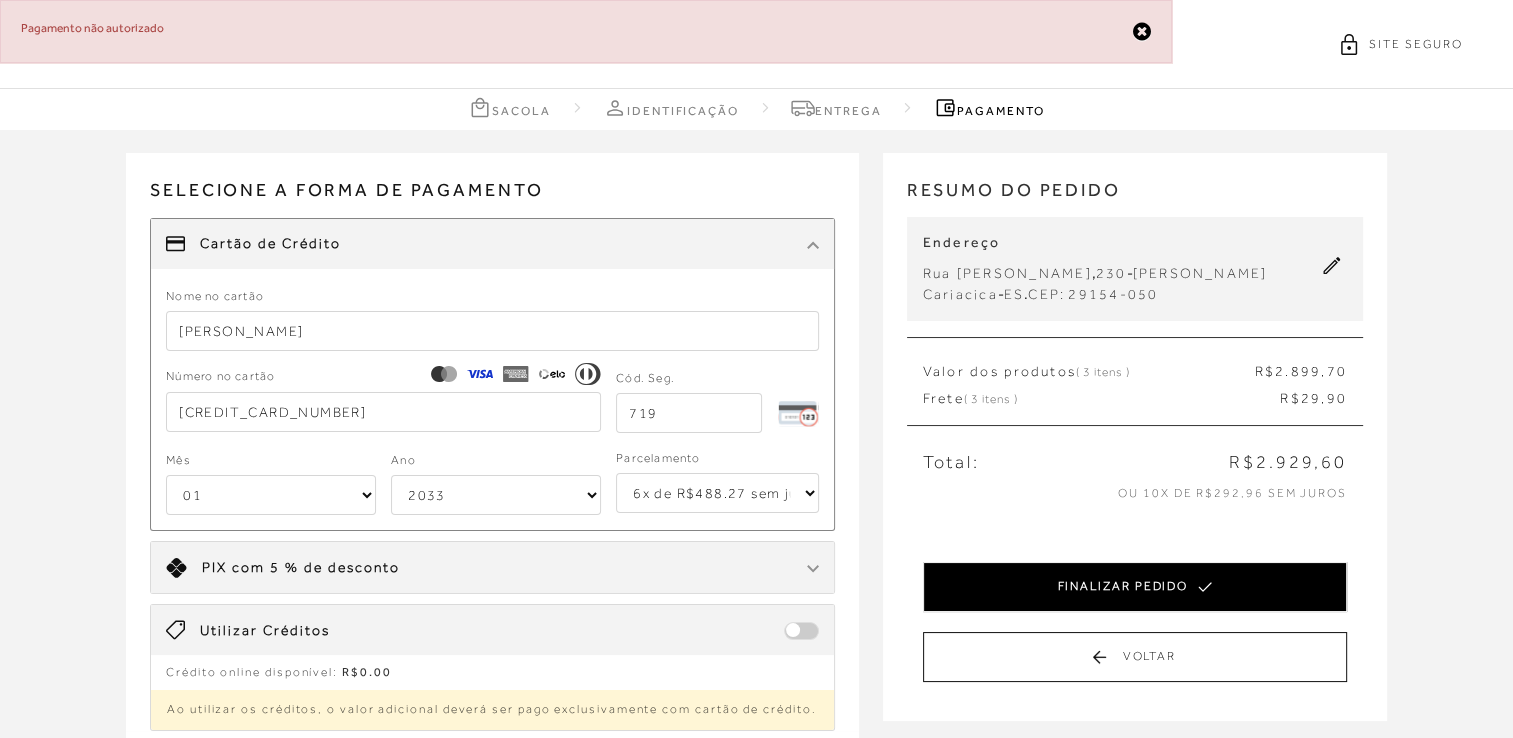 type on "719" 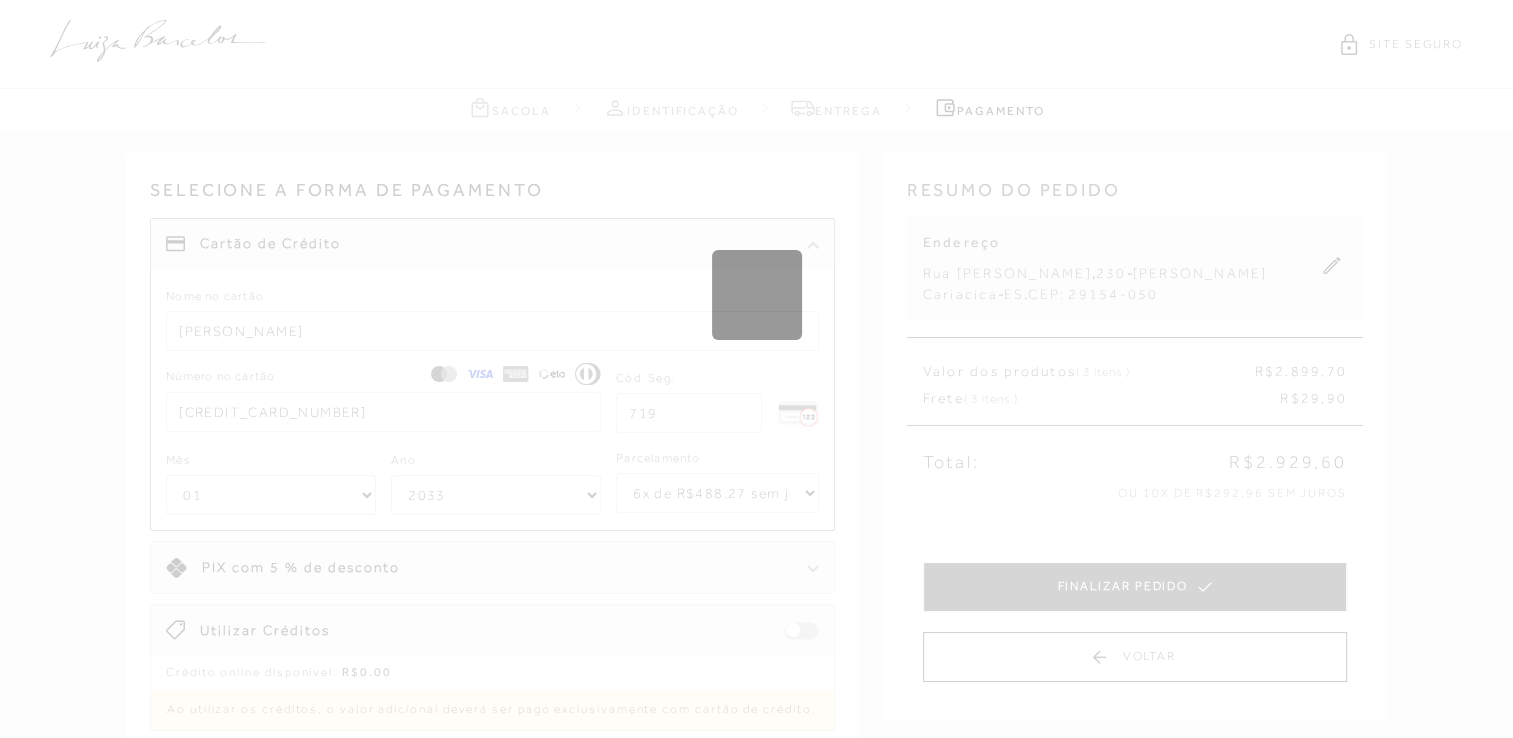type 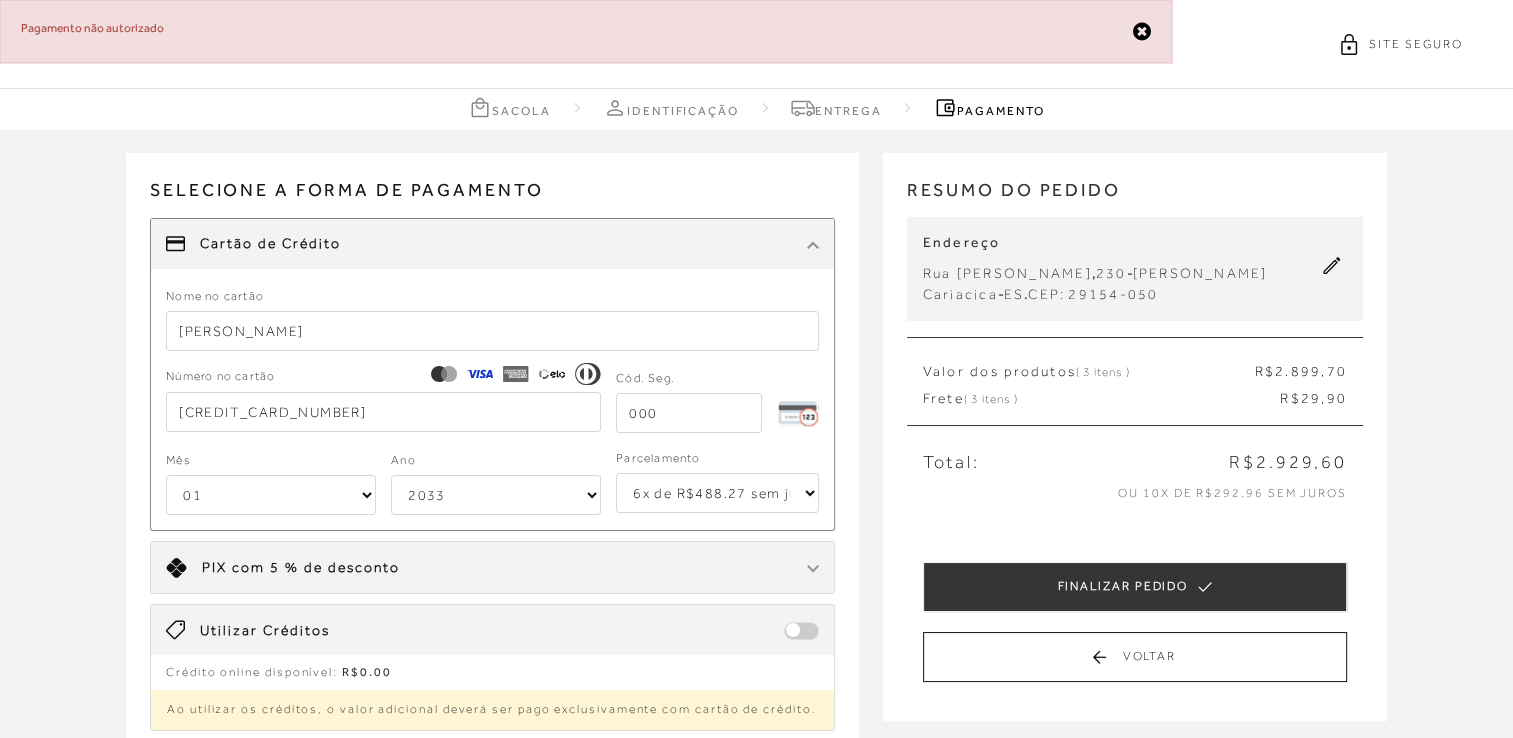 click on "Receber em casa
BOLSA BAGUETE EM COURO CARAMELO COM ALÇA DE ILHOSES PEQUENA
CÓD: 7777073140
Nº : UN
Quantidade: 1
R$ 999 ,90" at bounding box center (756, 529) 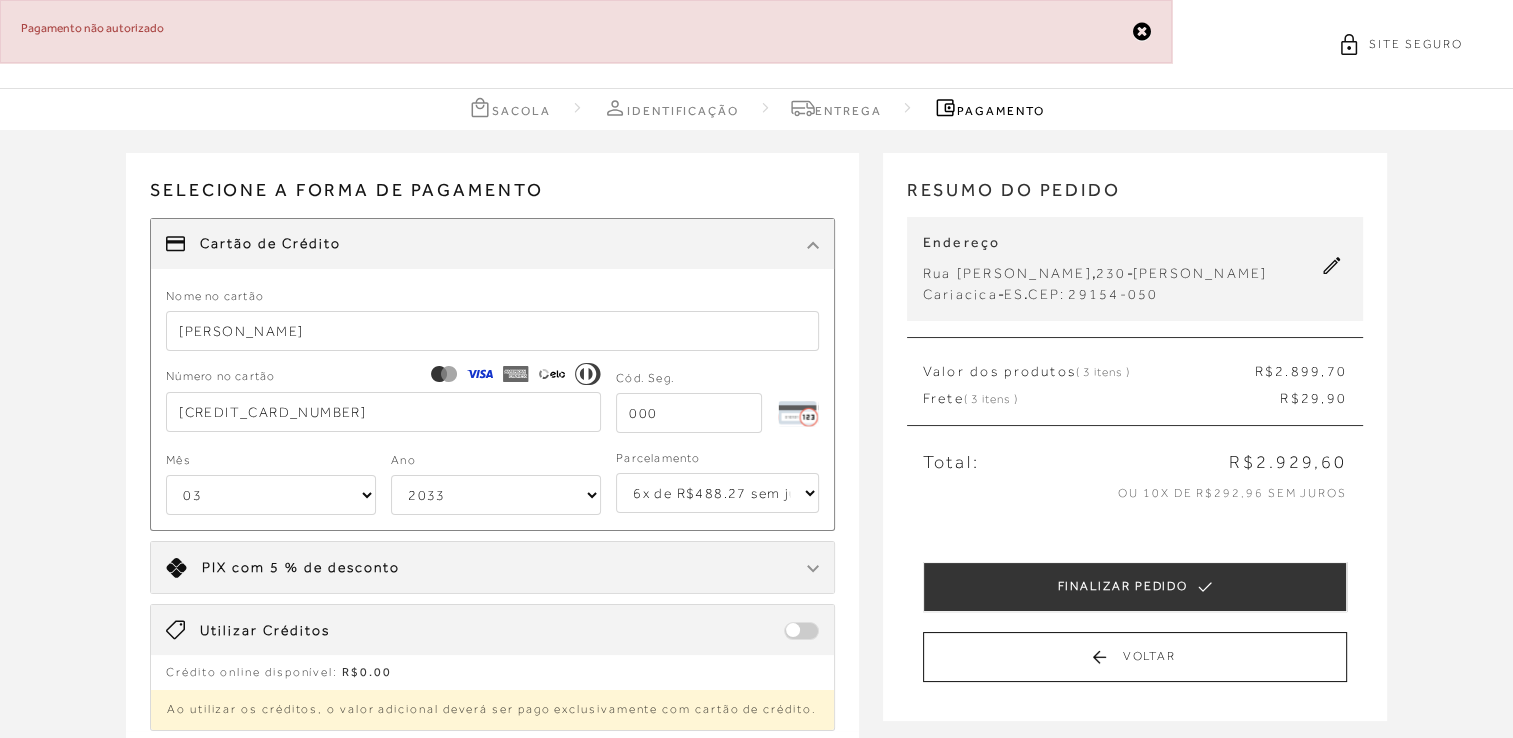 click on "01 02 03 04 05 06 07 08 09 10 11 12" at bounding box center (271, 495) 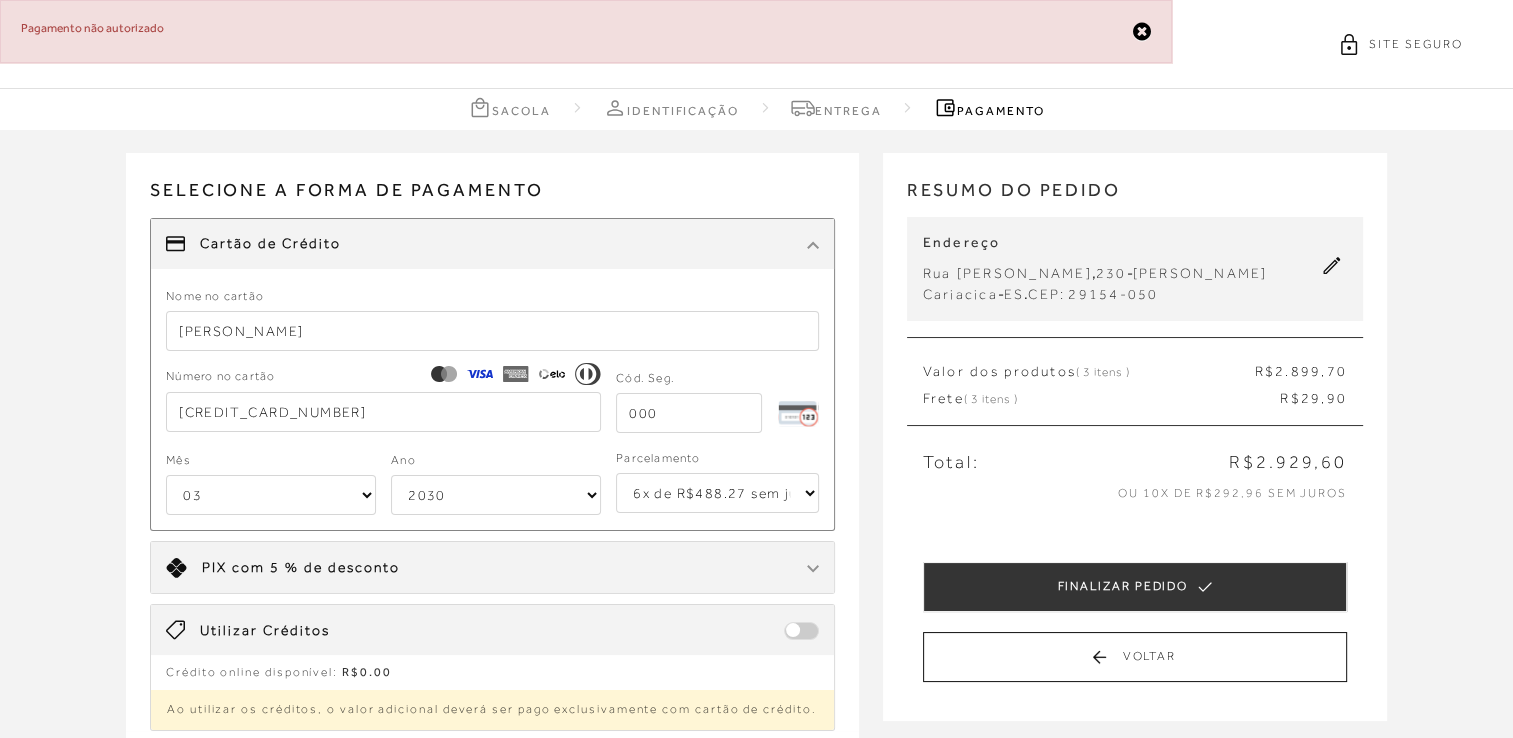click on "2025 2026 2027 2028 2029 2030 2031 2032 2033 2034 2035 2036 2037 2038 2039 2040 2041 2042 2043 2044" at bounding box center [496, 495] 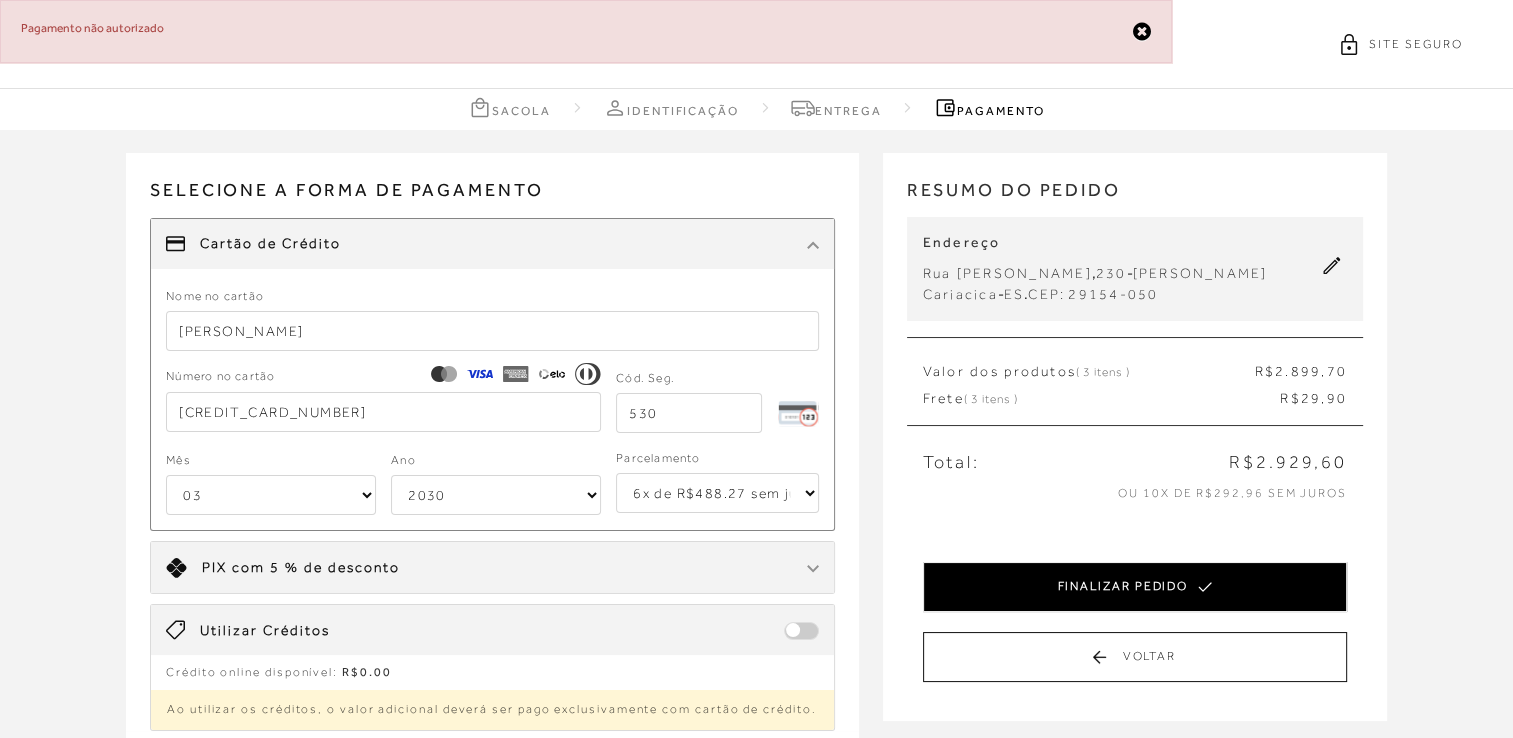 type on "530" 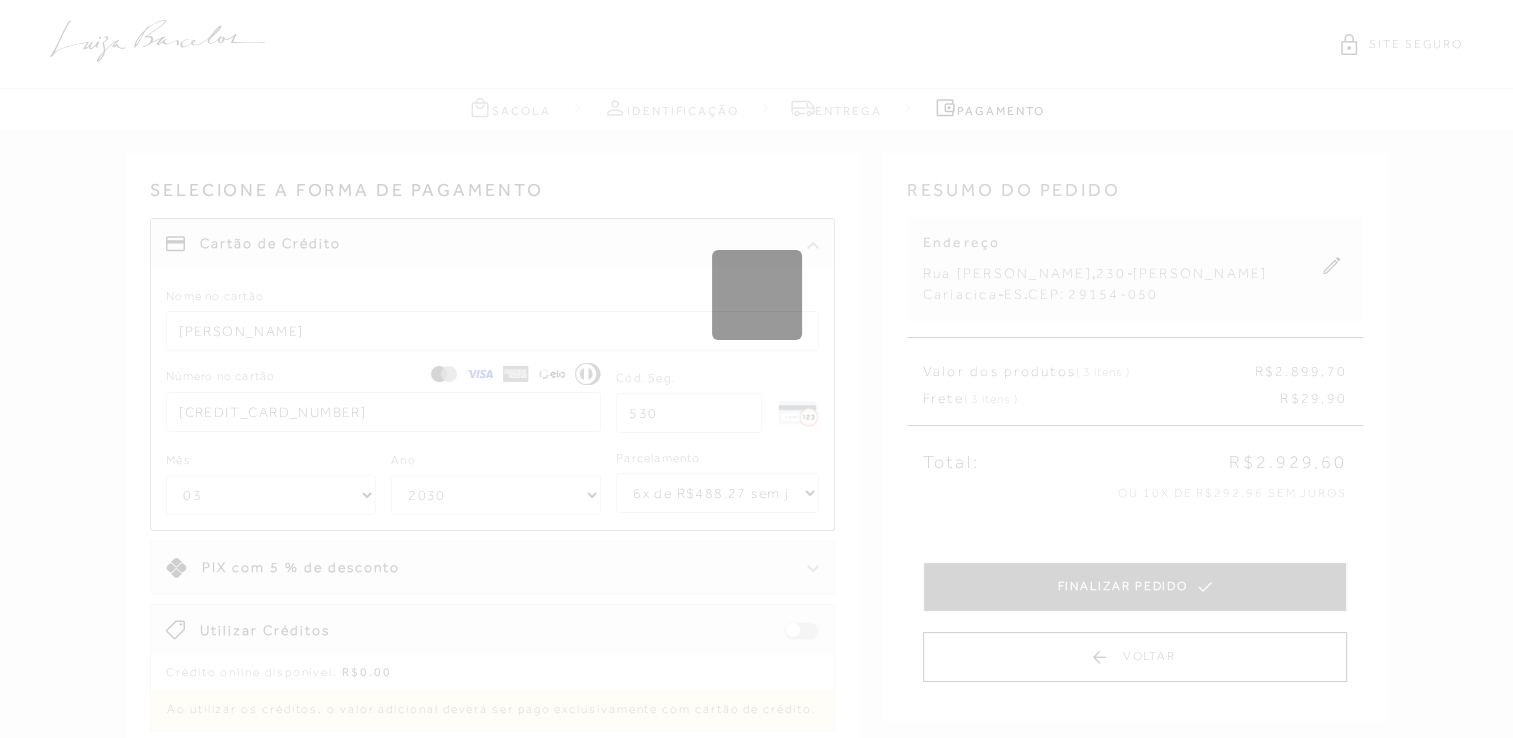 type 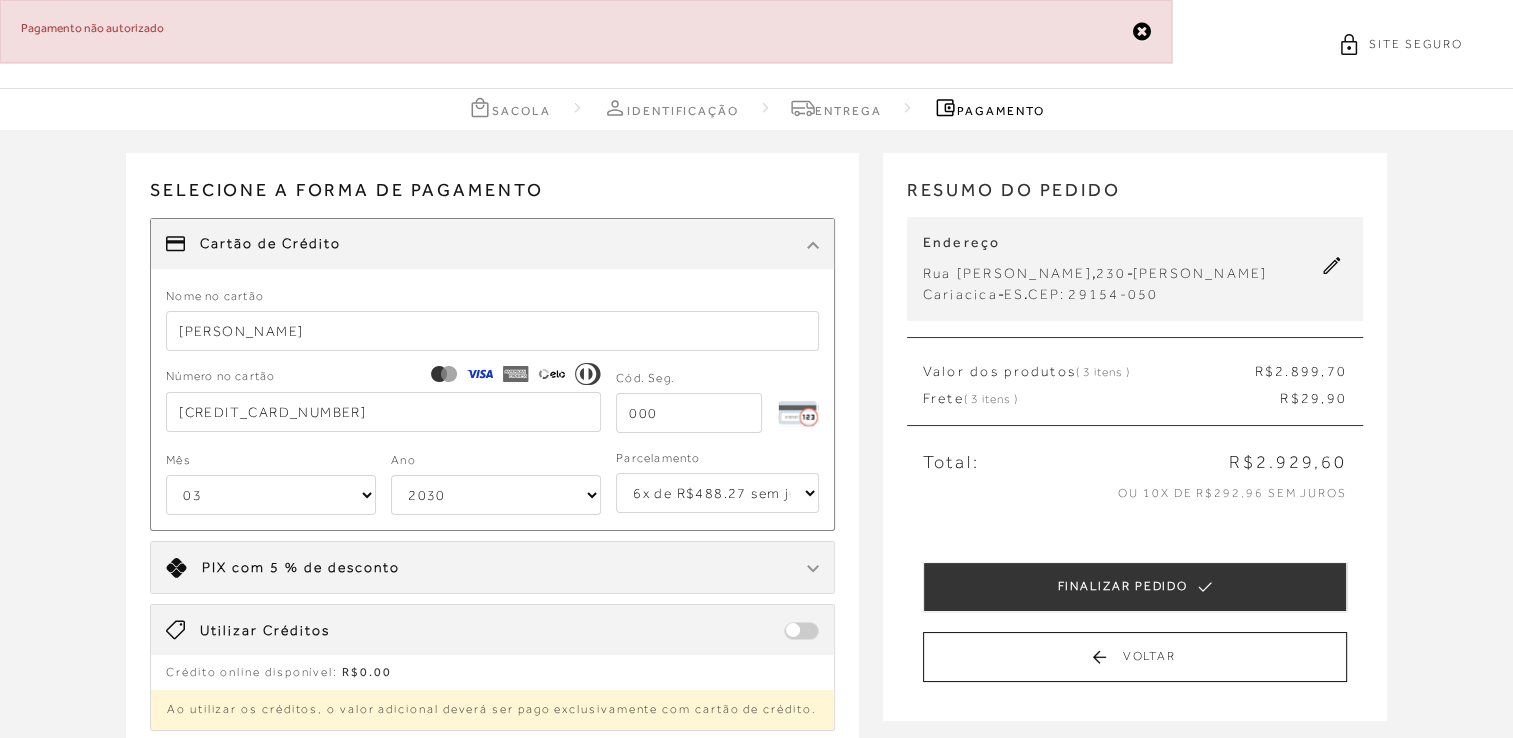 drag, startPoint x: 380, startPoint y: 422, endPoint x: 148, endPoint y: 422, distance: 232 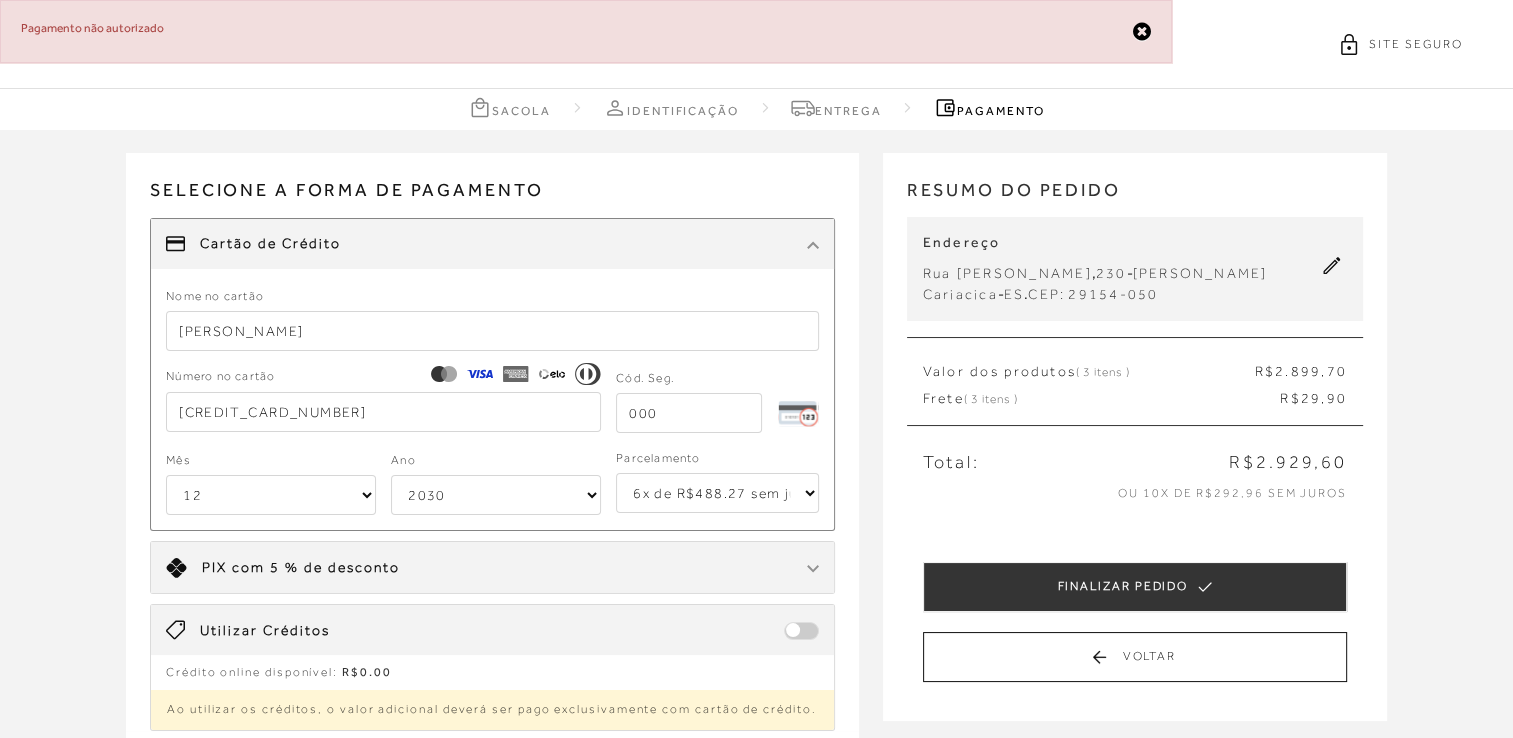 click on "01 02 03 04 05 06 07 08 09 10 11 12" at bounding box center [271, 495] 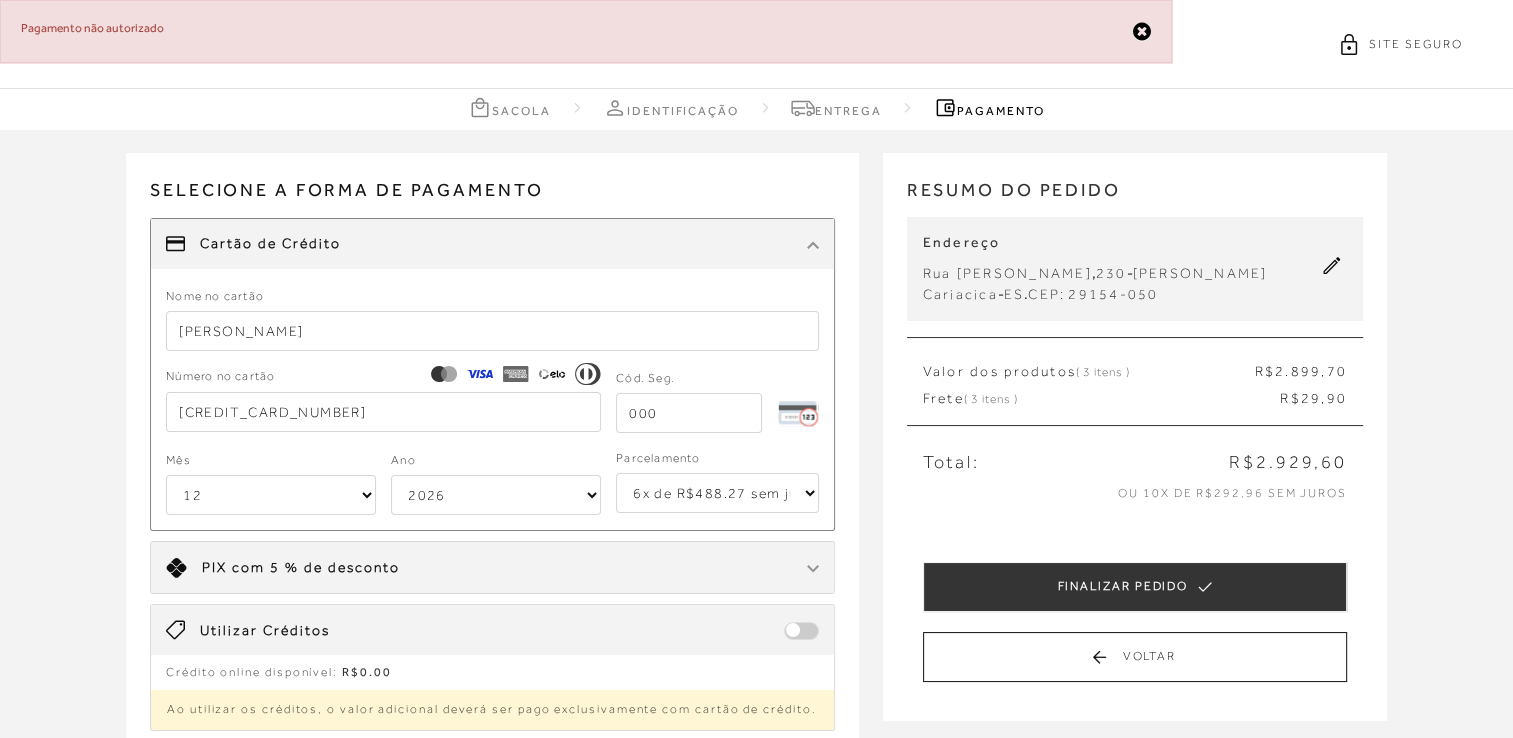 click on "2025 2026 2027 2028 2029 2030 2031 2032 2033 2034 2035 2036 2037 2038 2039 2040 2041 2042 2043 2044" at bounding box center [496, 495] 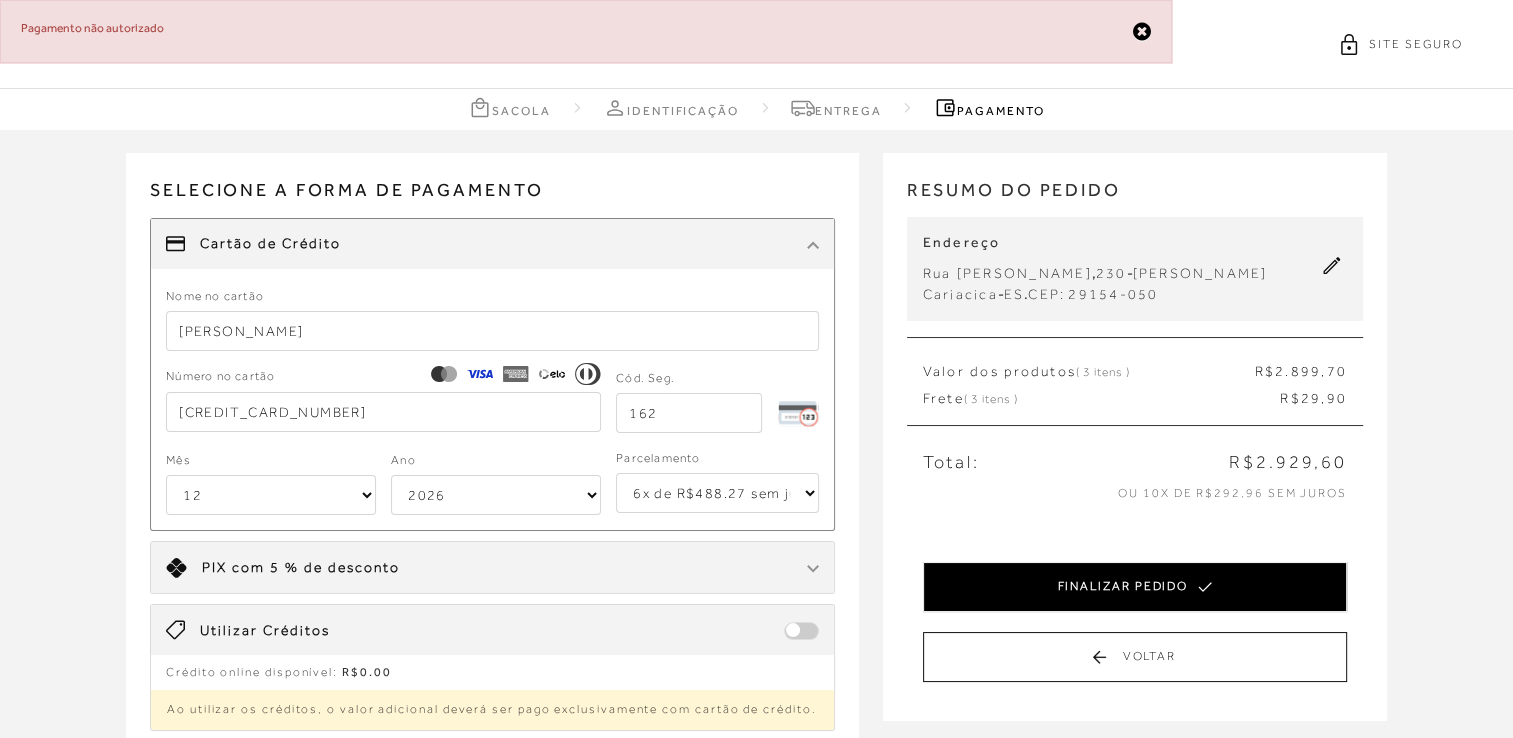 type on "162" 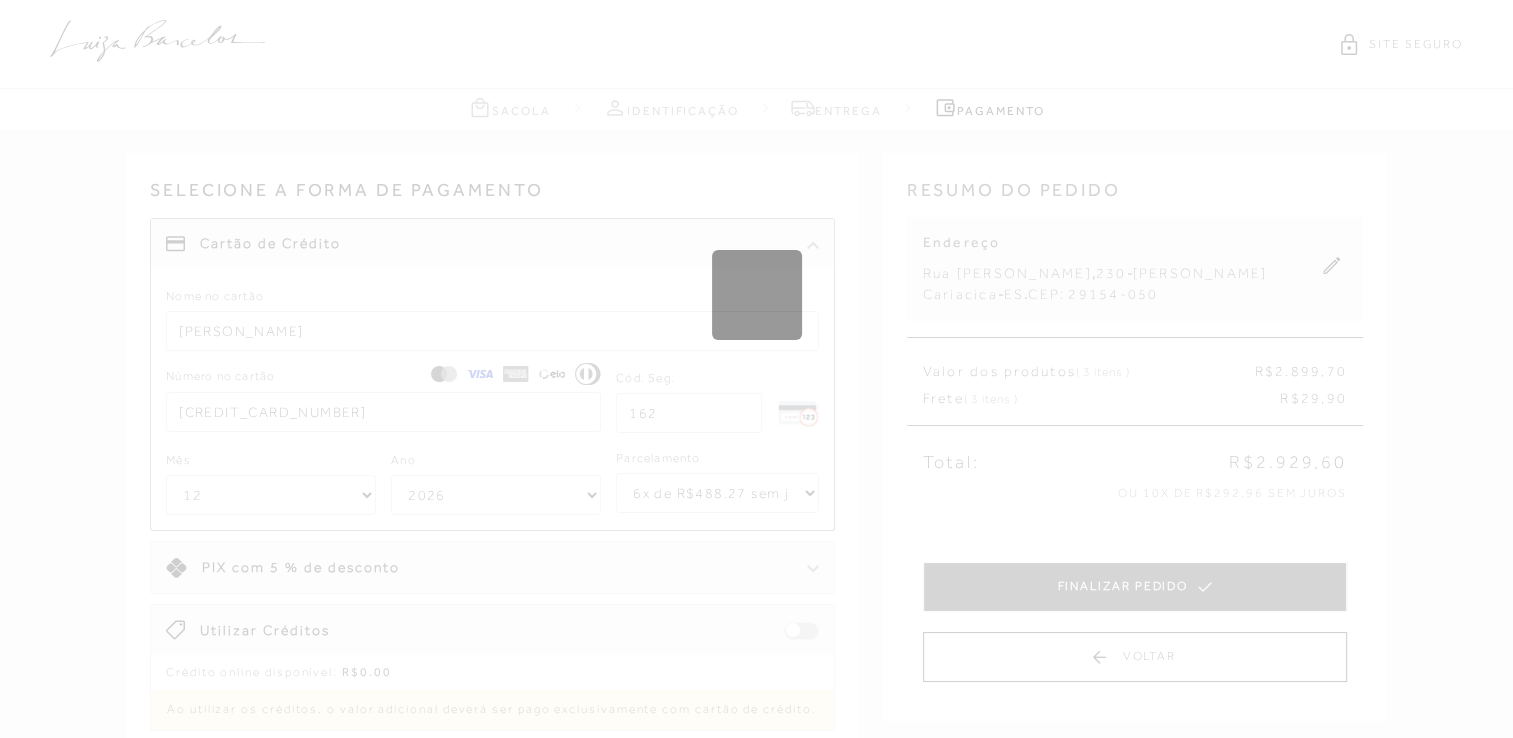 type 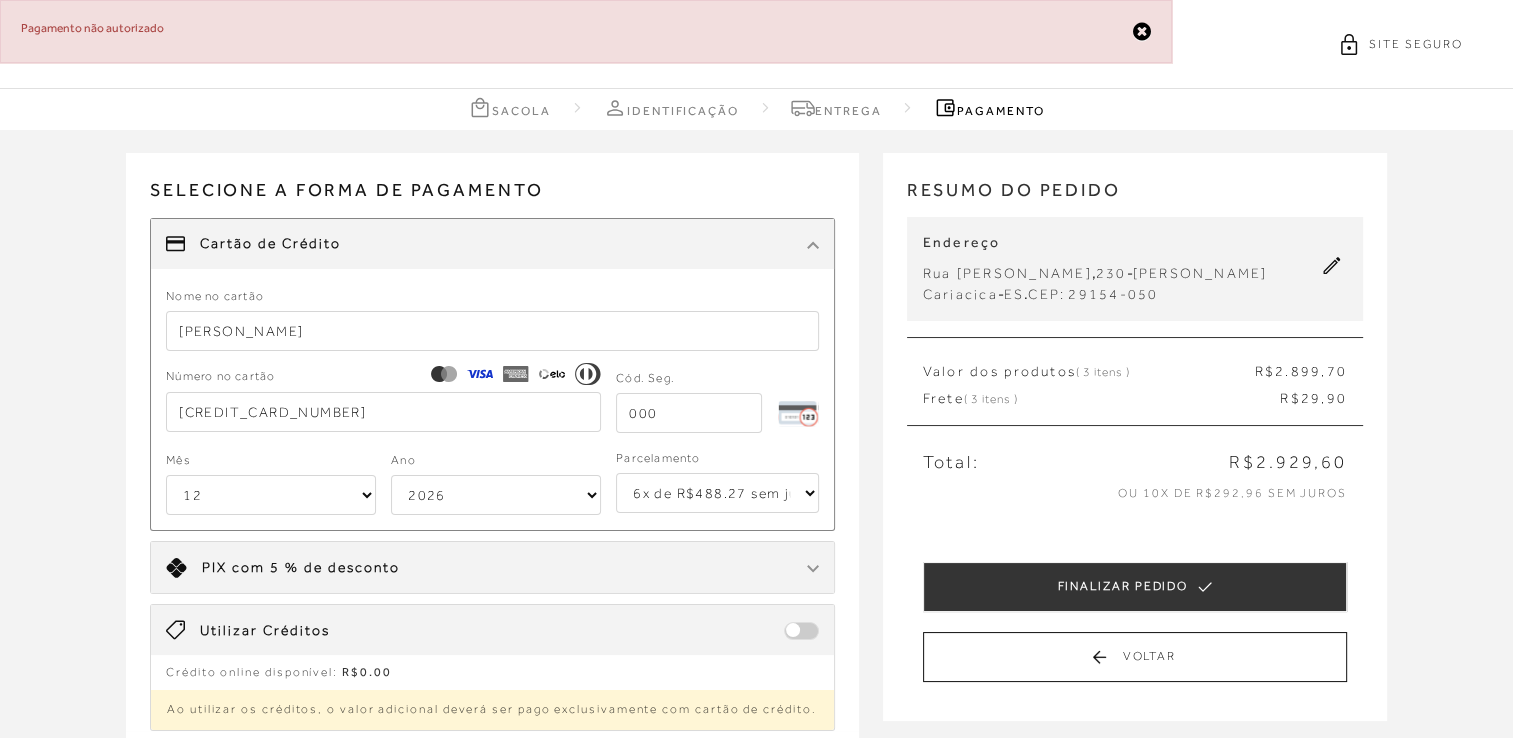 drag, startPoint x: 343, startPoint y: 414, endPoint x: 0, endPoint y: 395, distance: 343.52585 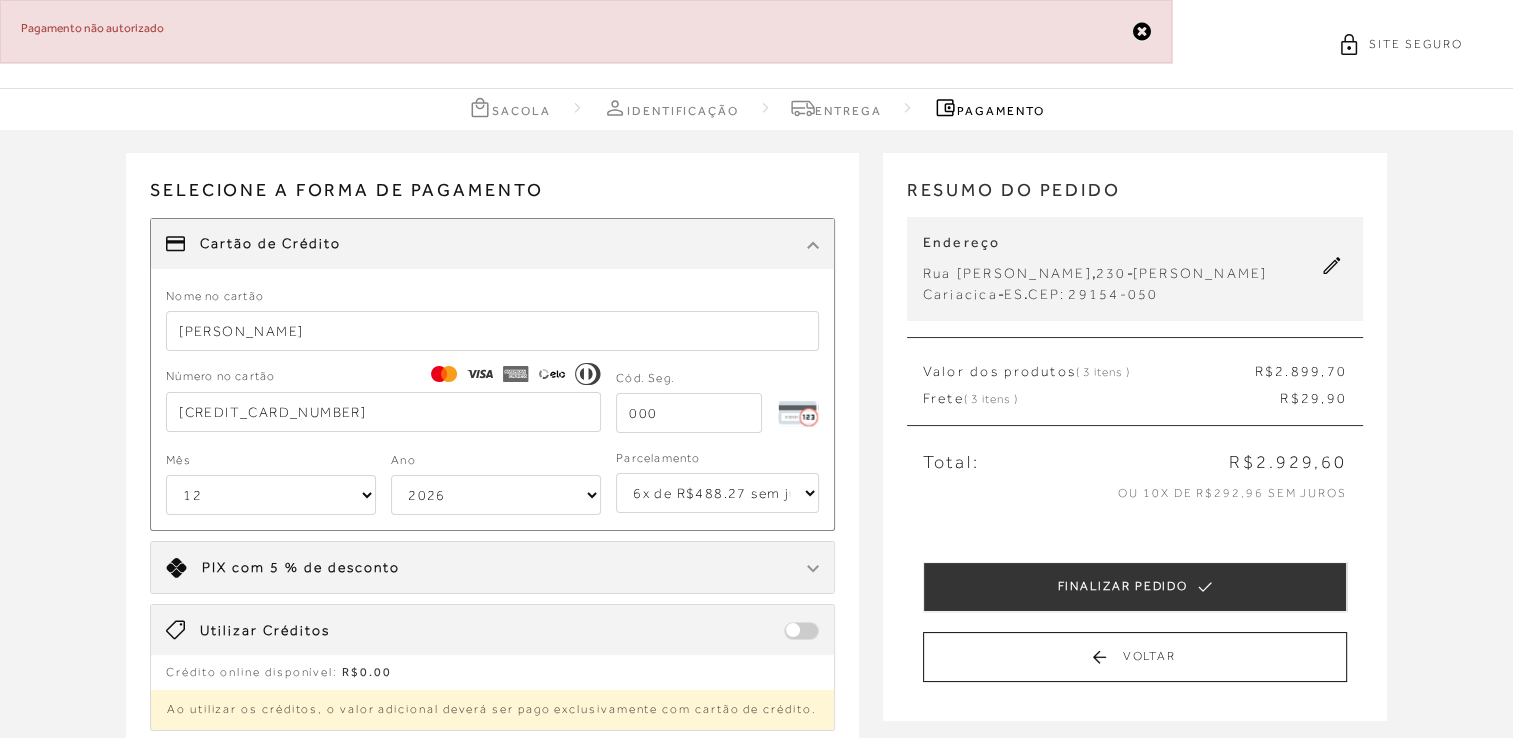 type on "[CREDIT_CARD_NUMBER]" 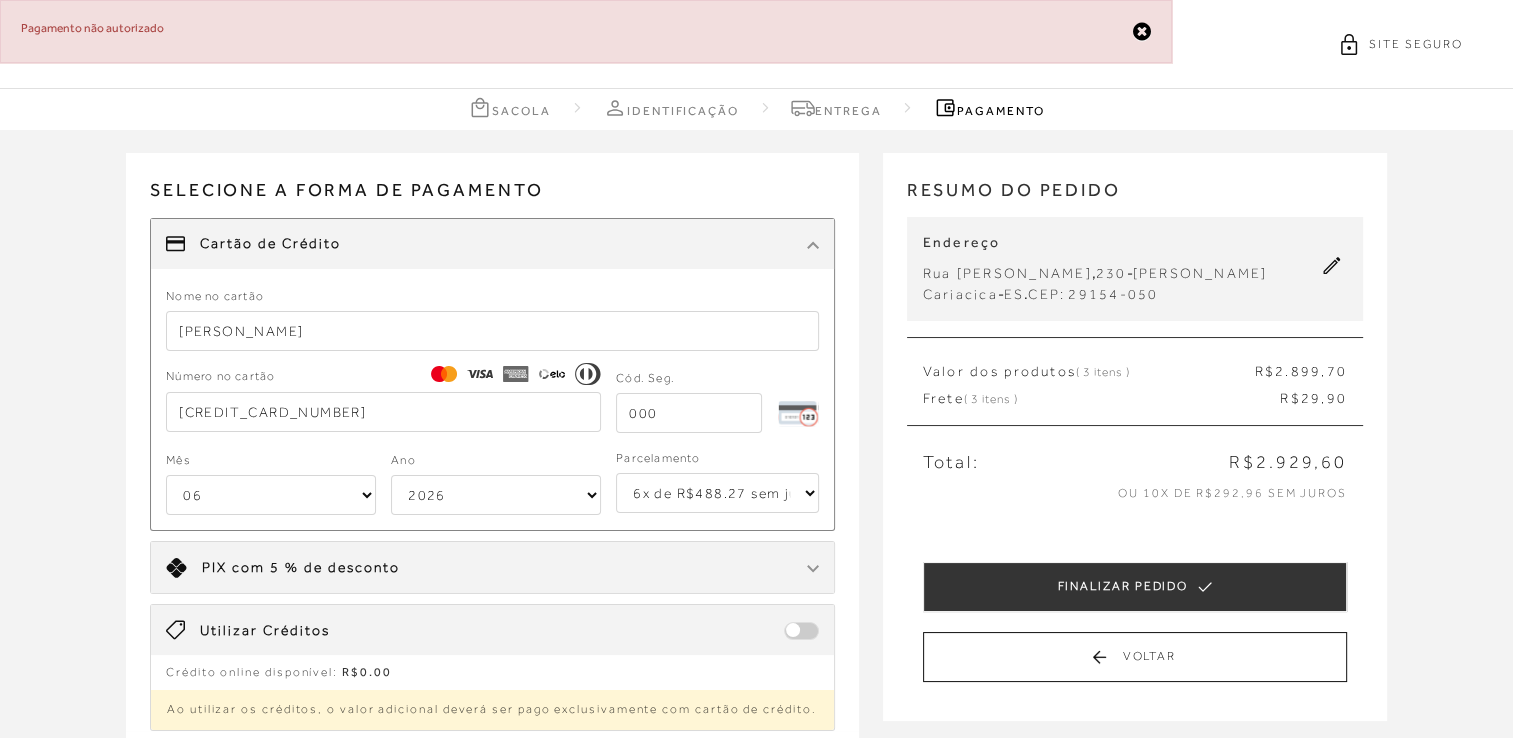 click on "01 02 03 04 05 06 07 08 09 10 11 12" at bounding box center (271, 495) 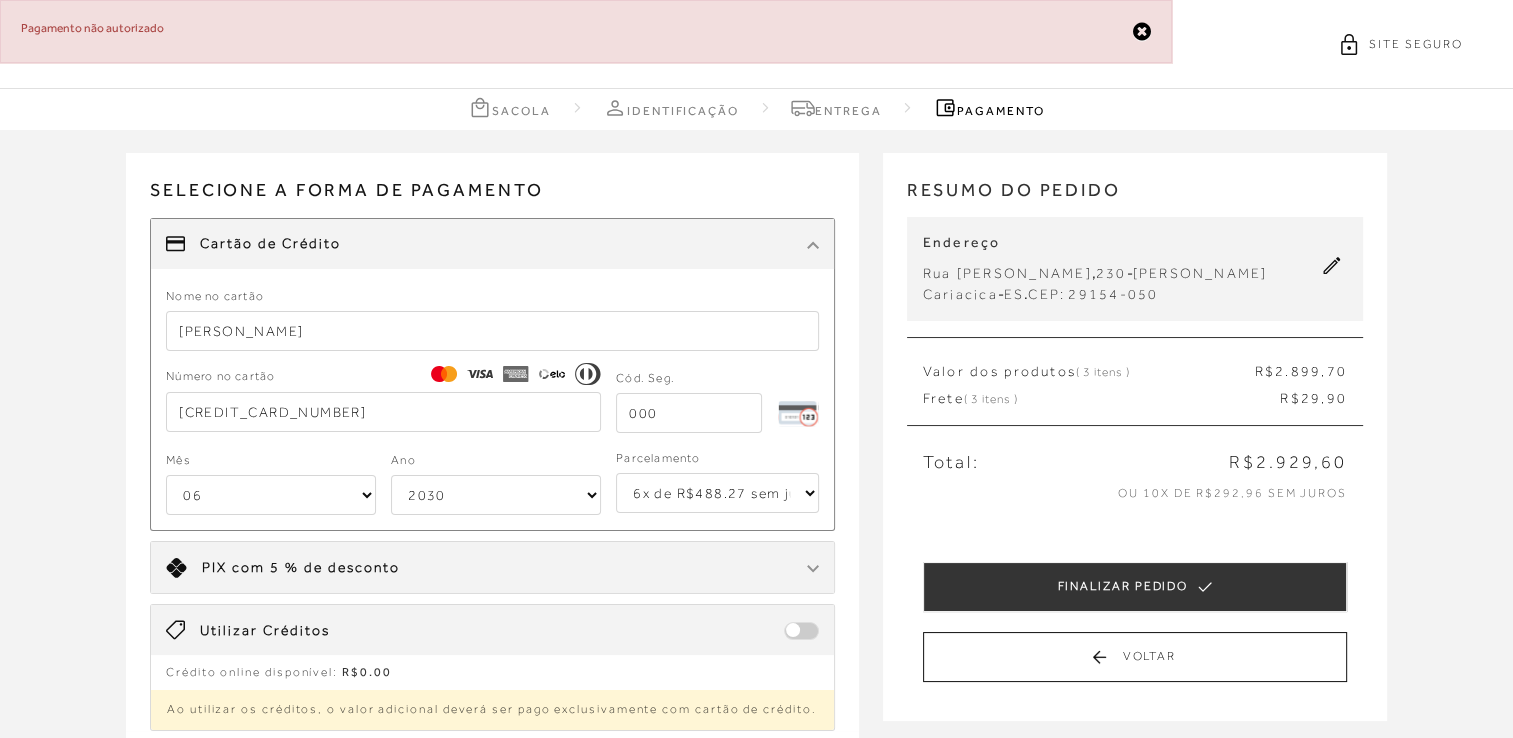 click on "2025 2026 2027 2028 2029 2030 2031 2032 2033 2034 2035 2036 2037 2038 2039 2040 2041 2042 2043 2044" at bounding box center [496, 495] 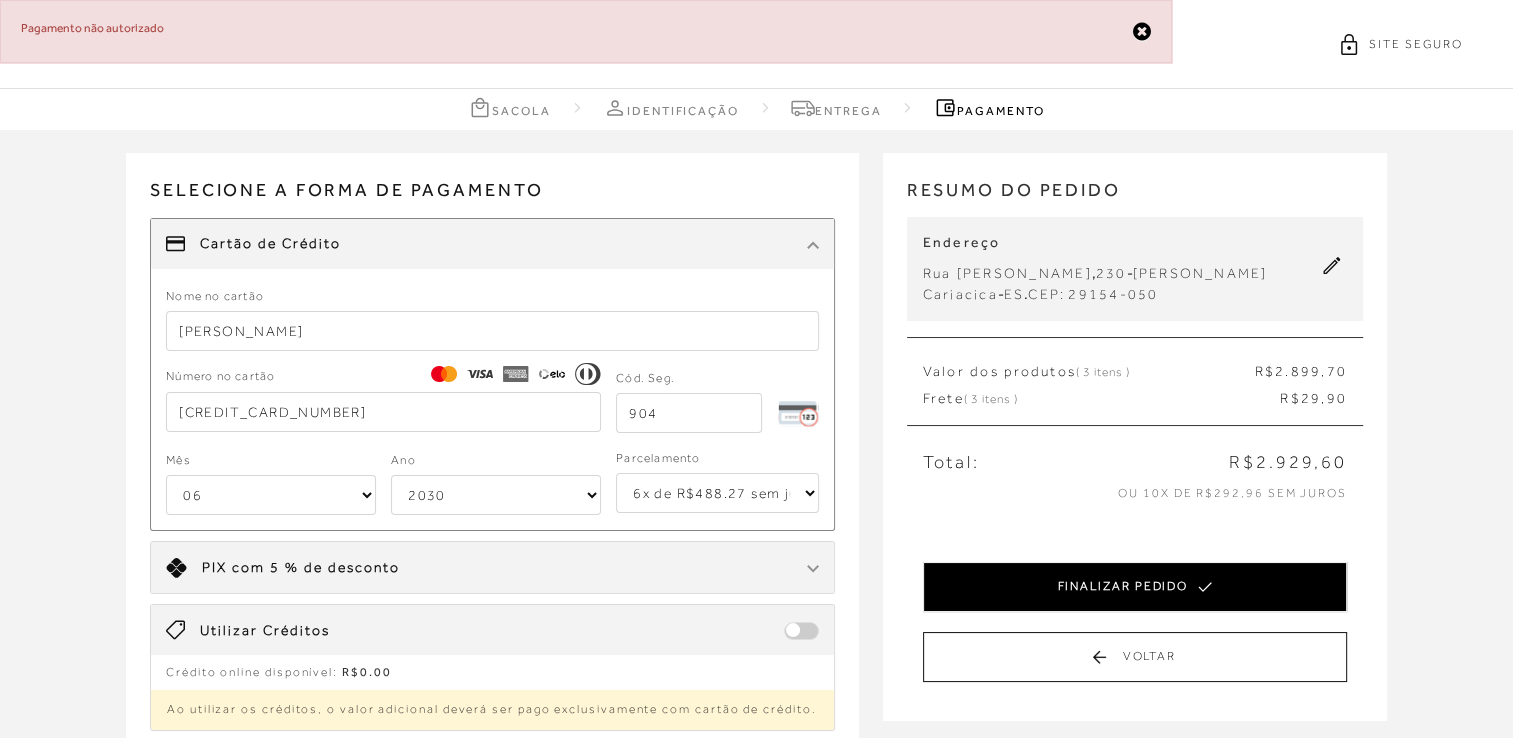 type on "904" 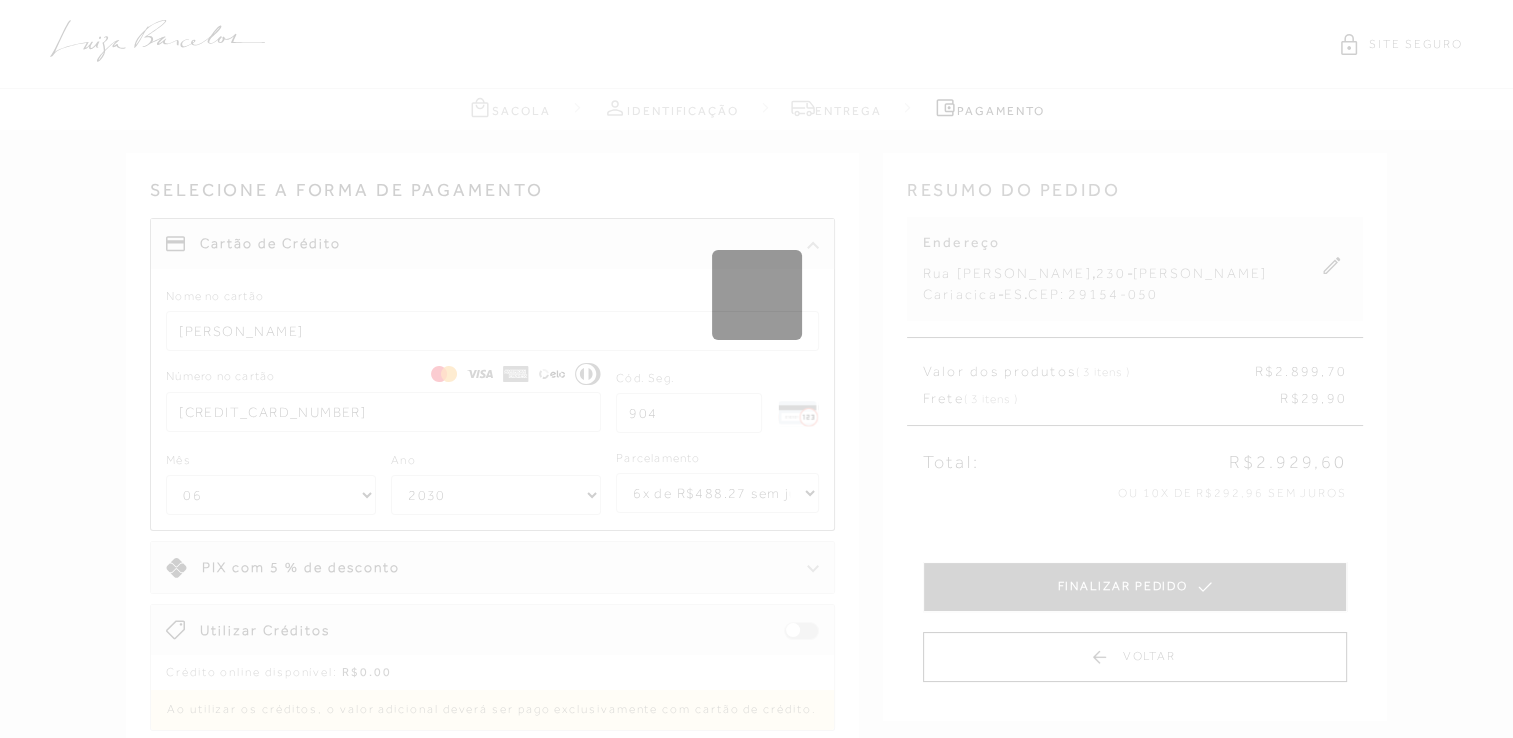 type 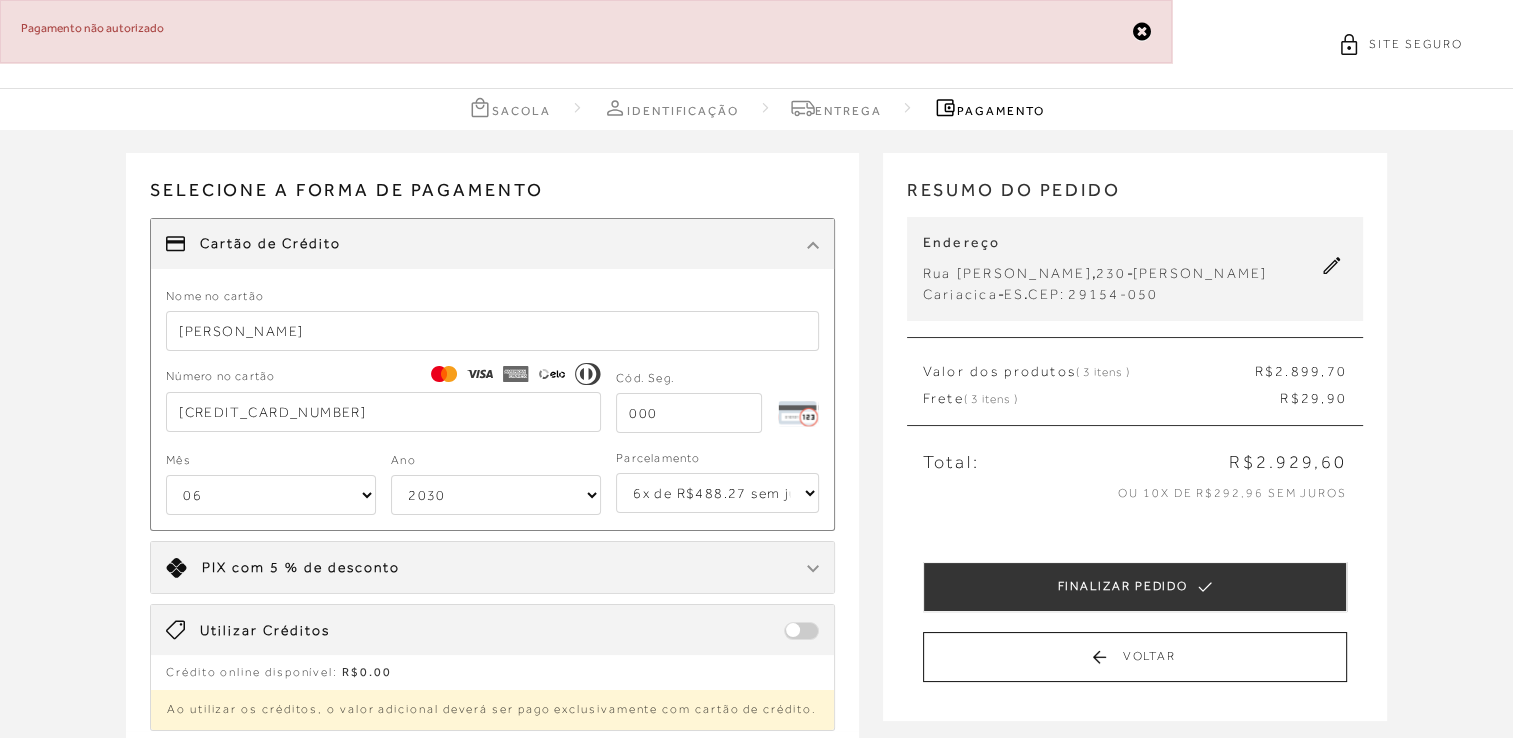 drag, startPoint x: 375, startPoint y: 405, endPoint x: 98, endPoint y: 374, distance: 278.72925 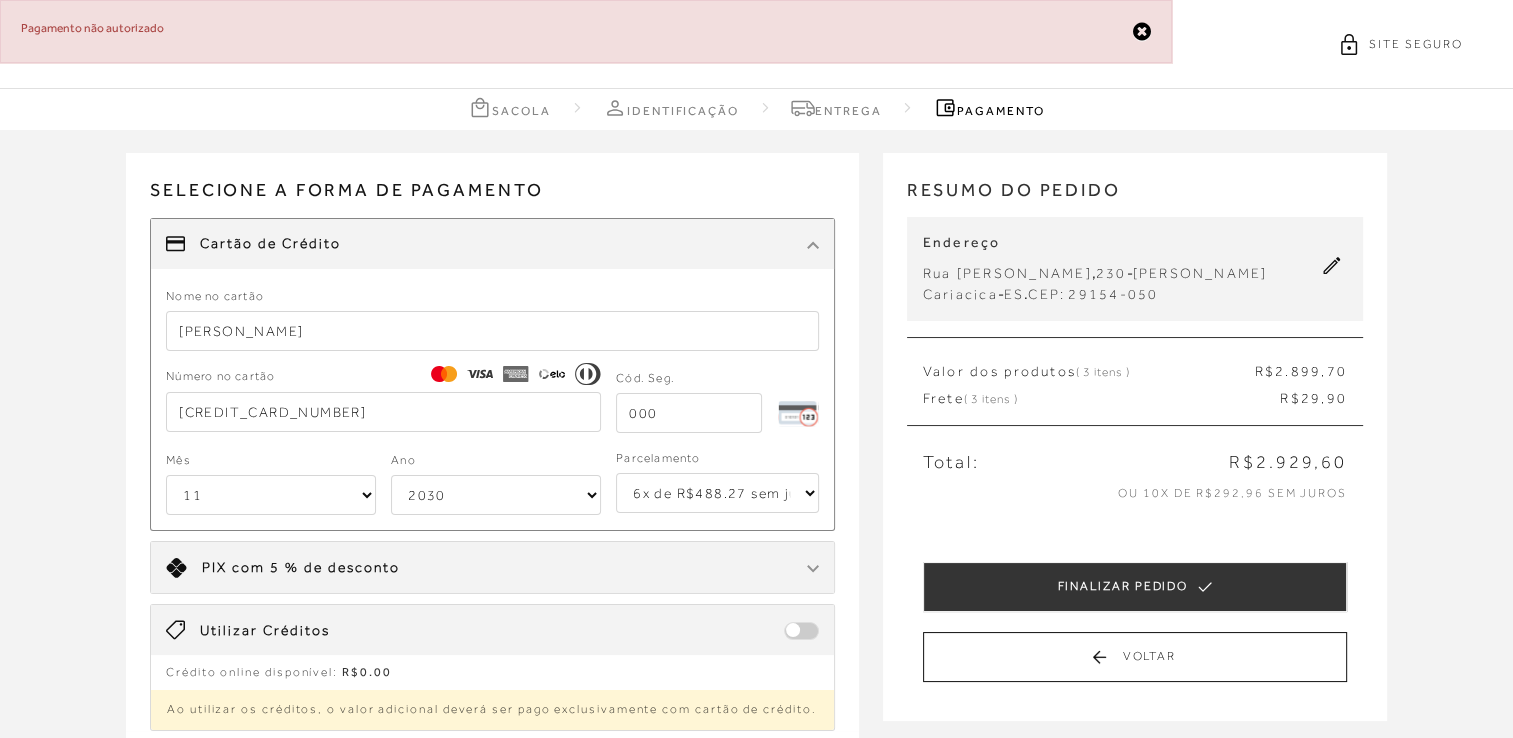 click on "01 02 03 04 05 06 07 08 09 10 11 12" at bounding box center (271, 495) 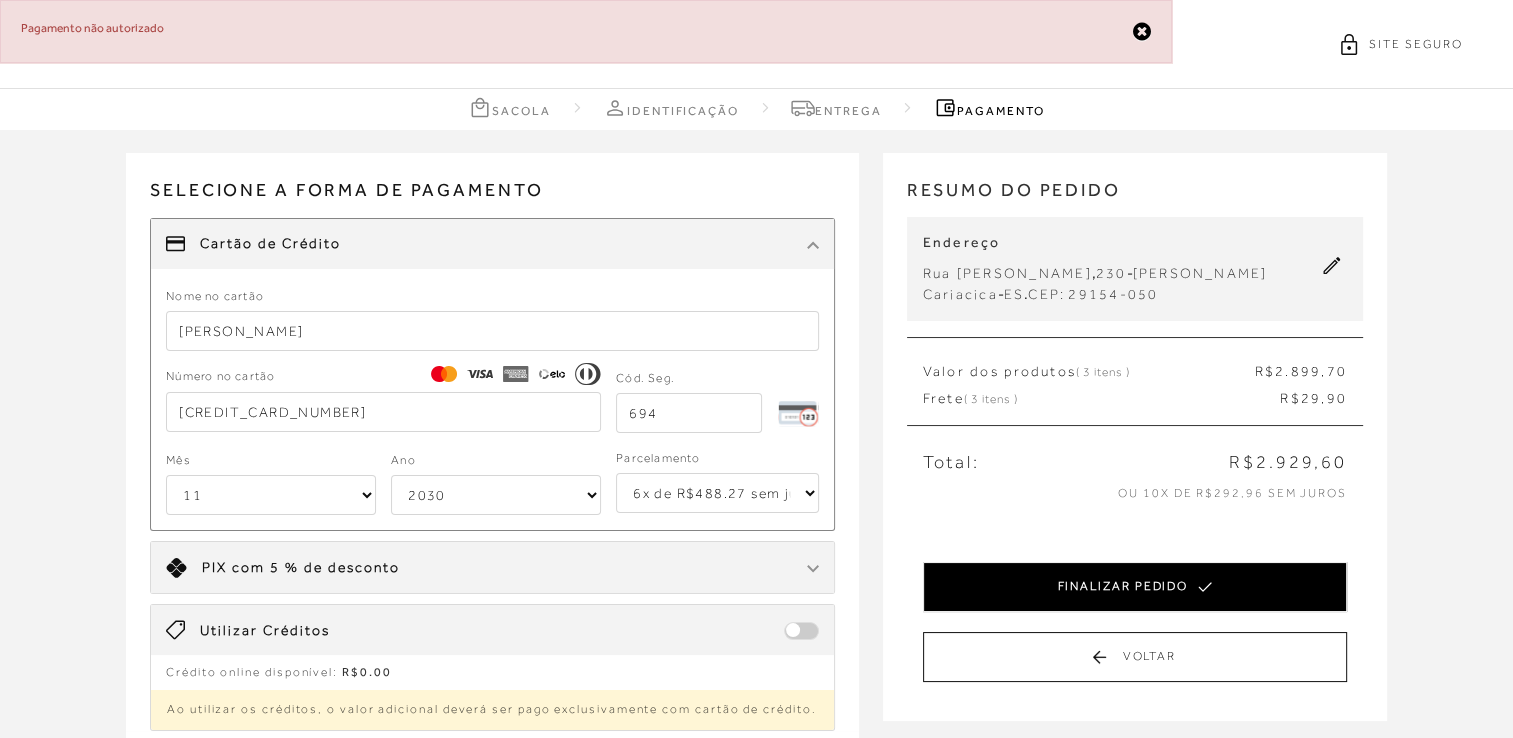 type on "694" 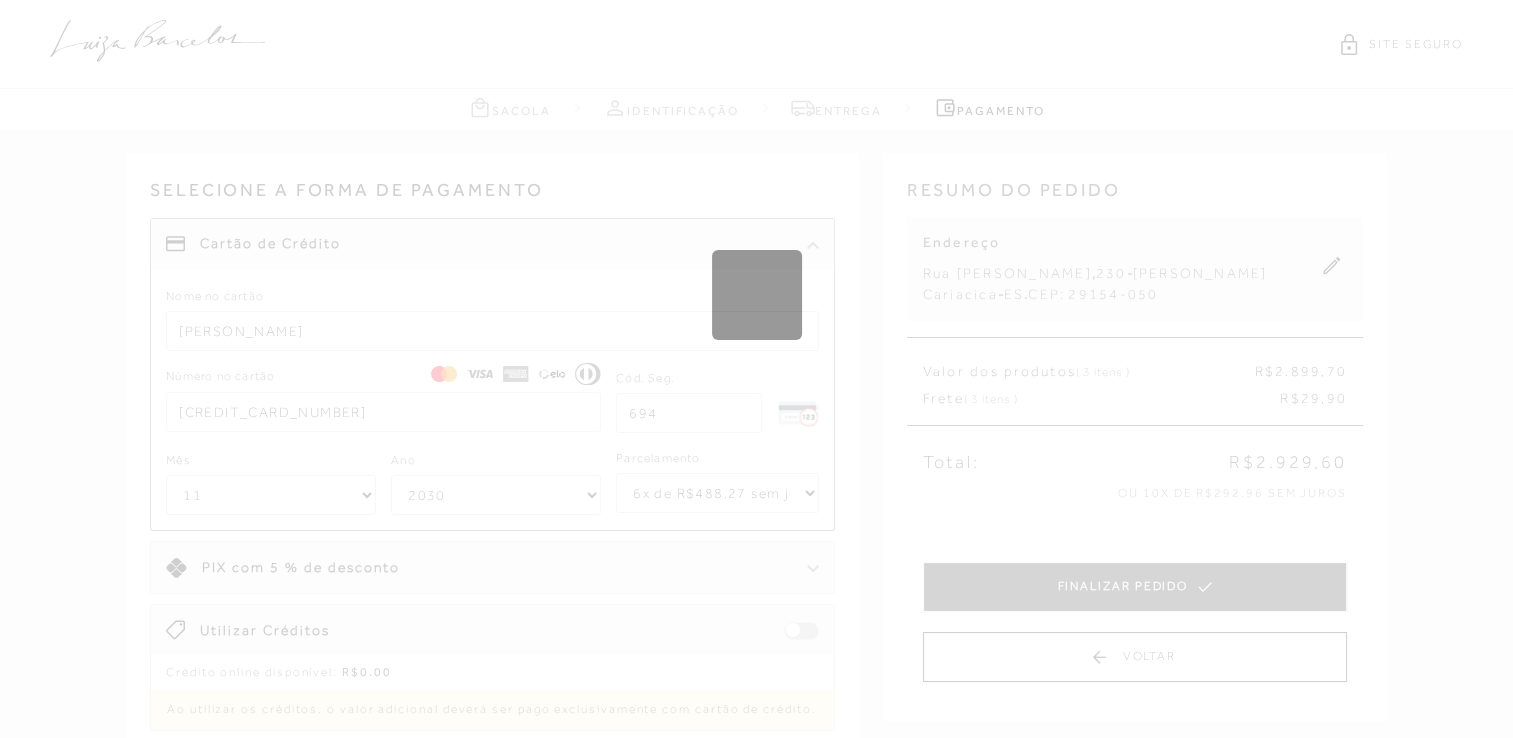 type 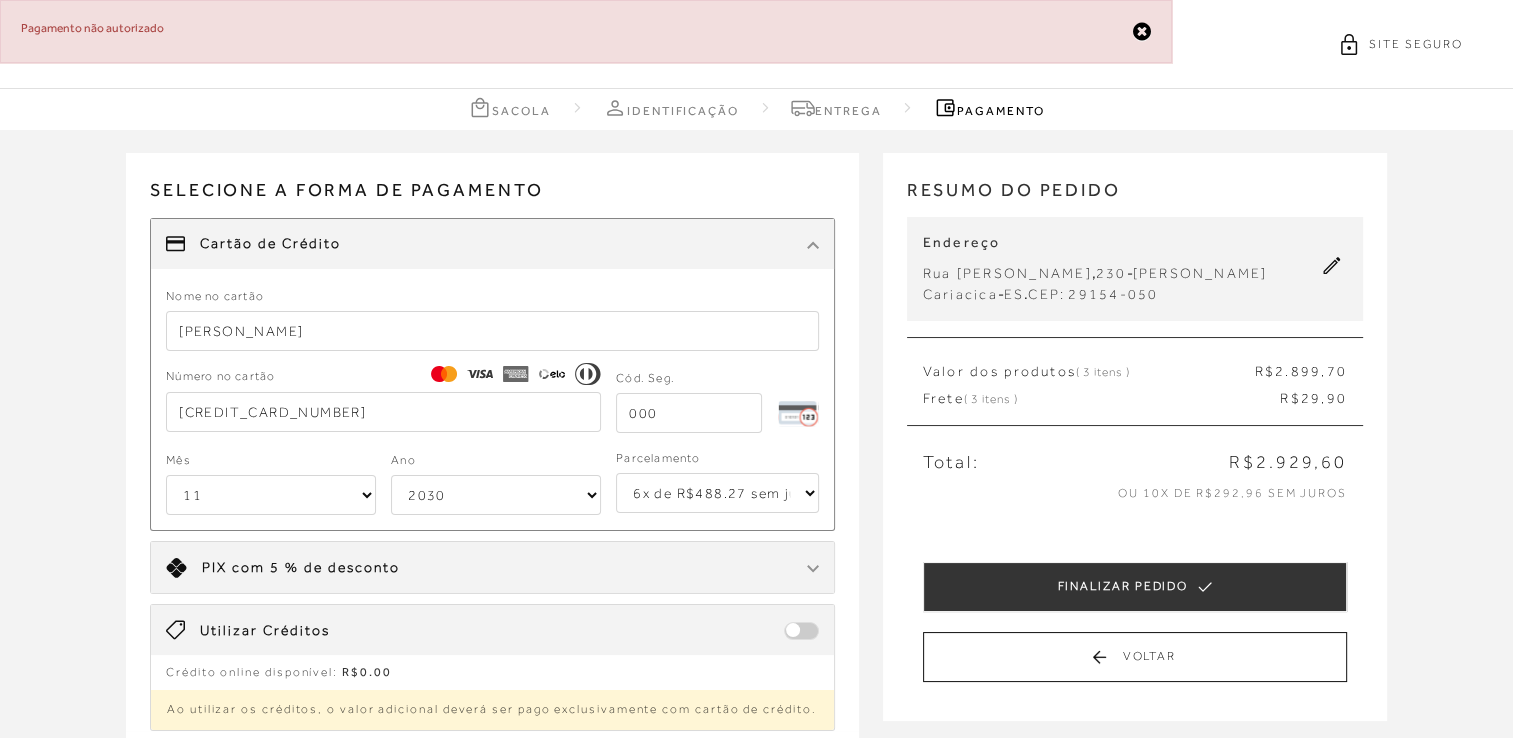 click on "[CREDIT_CARD_NUMBER]" at bounding box center [383, 412] 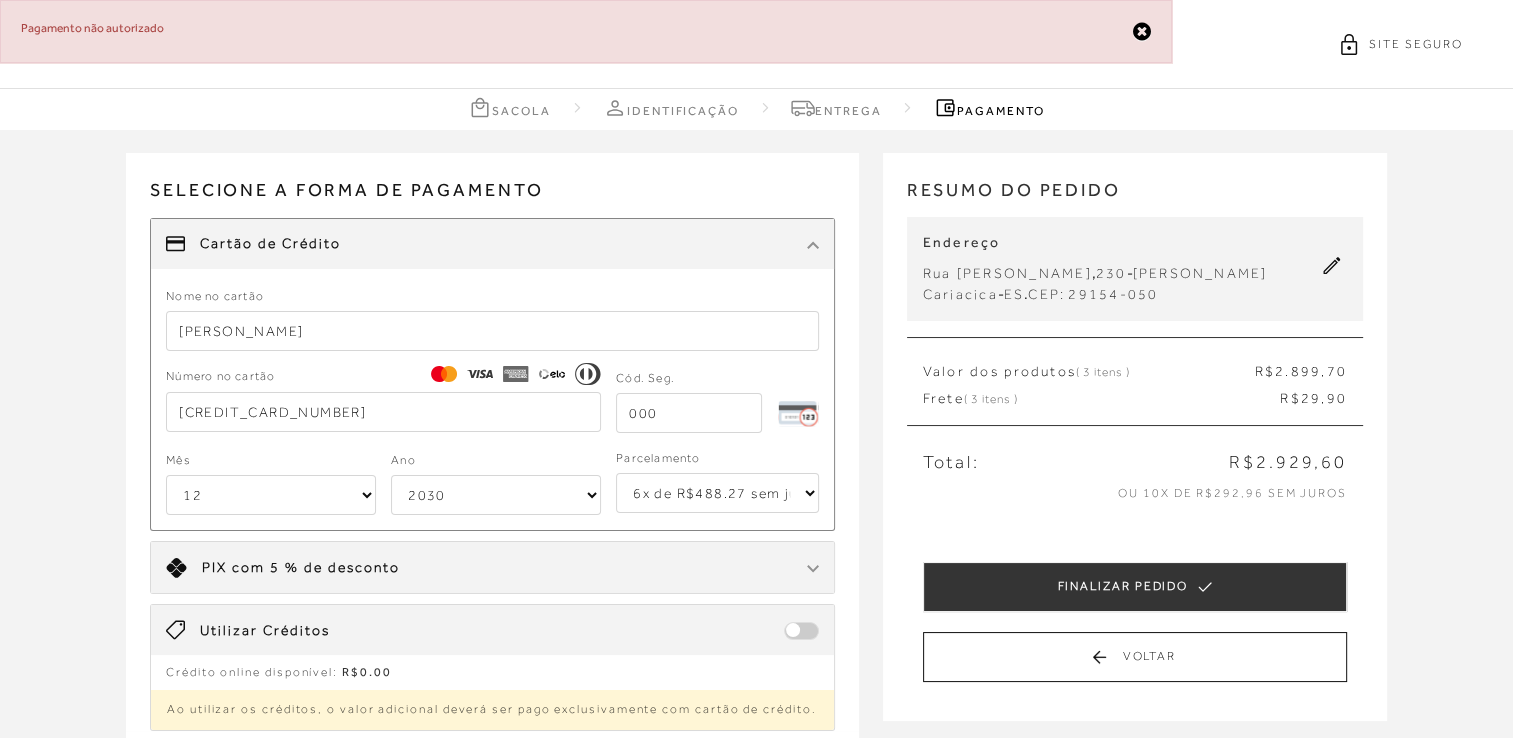 click on "01 02 03 04 05 06 07 08 09 10 11 12" at bounding box center [271, 495] 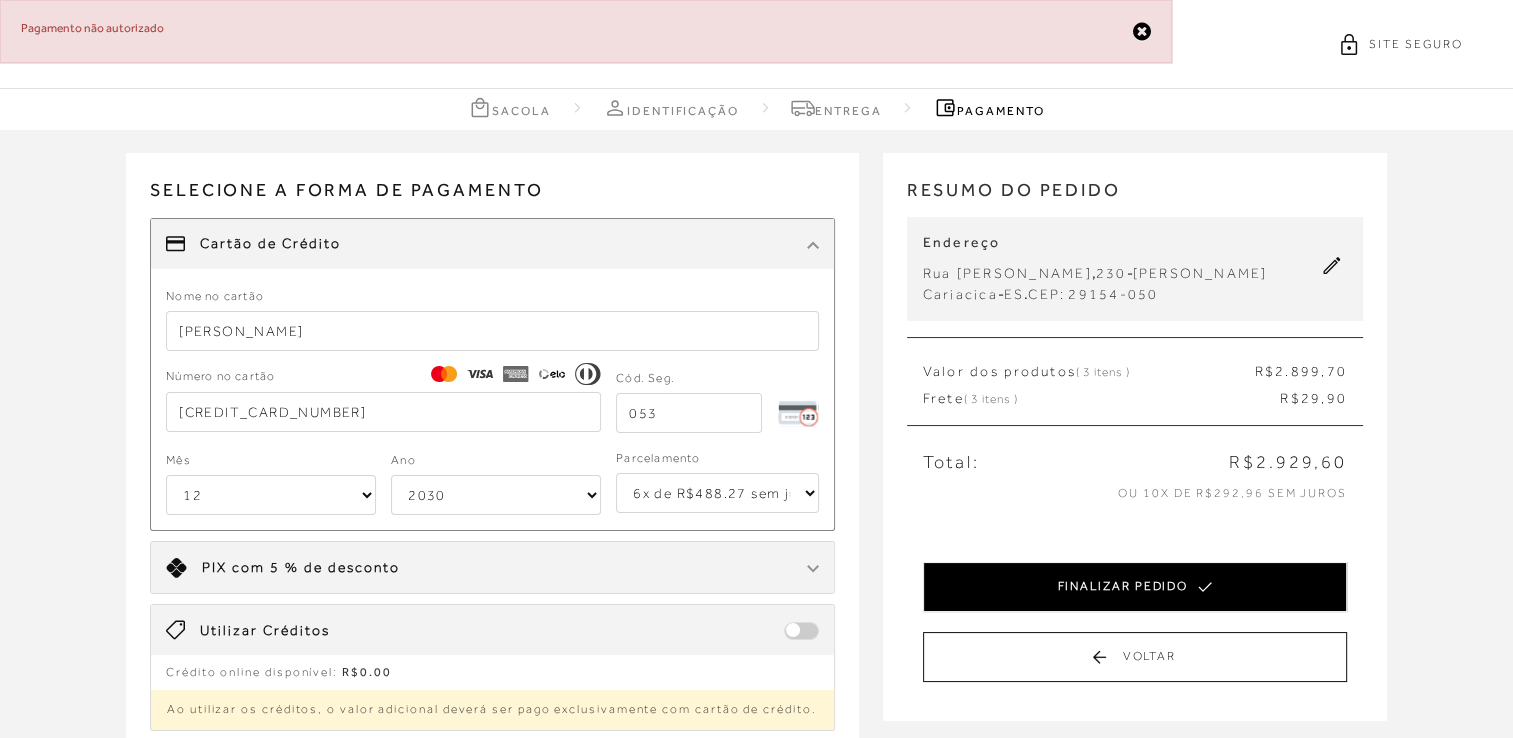 type on "053" 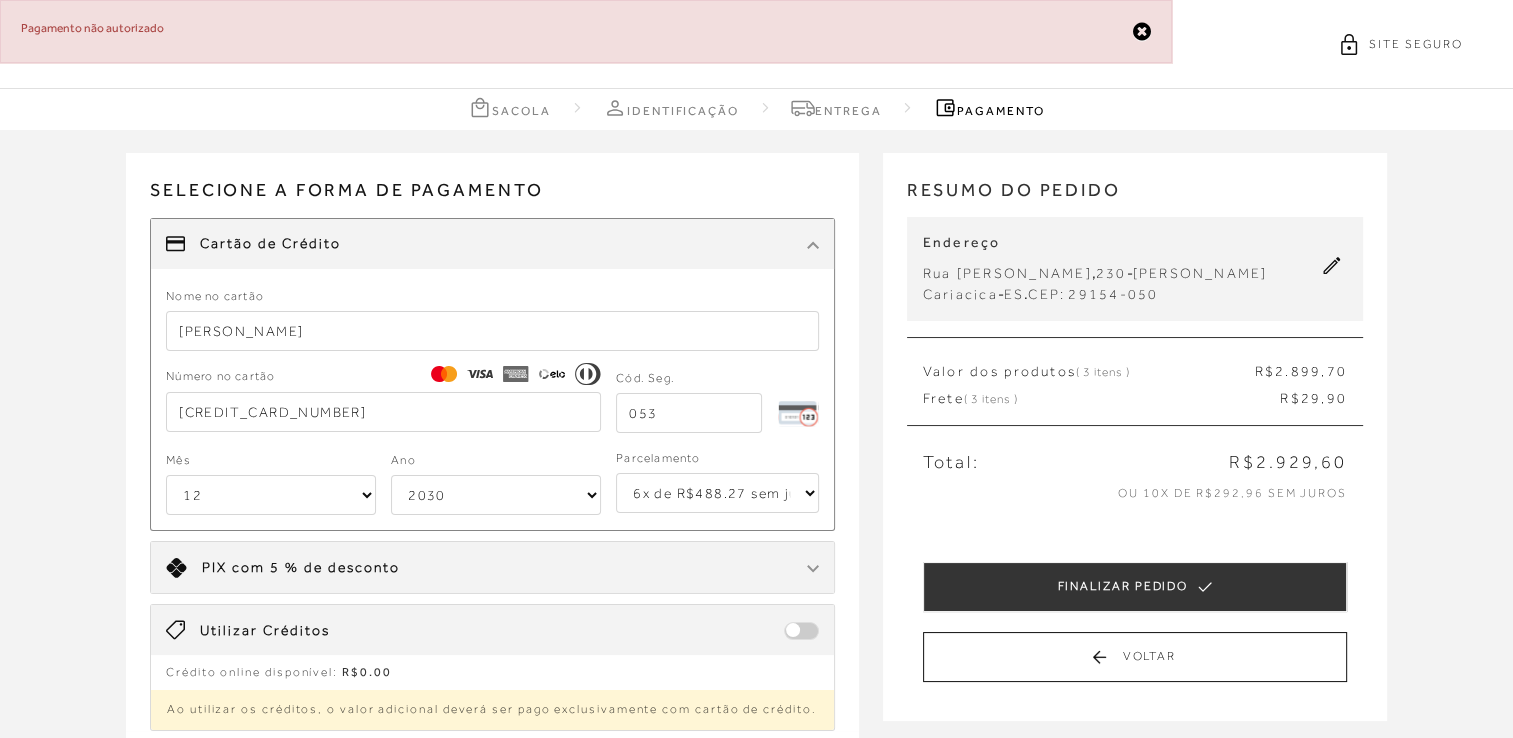 select on "12" 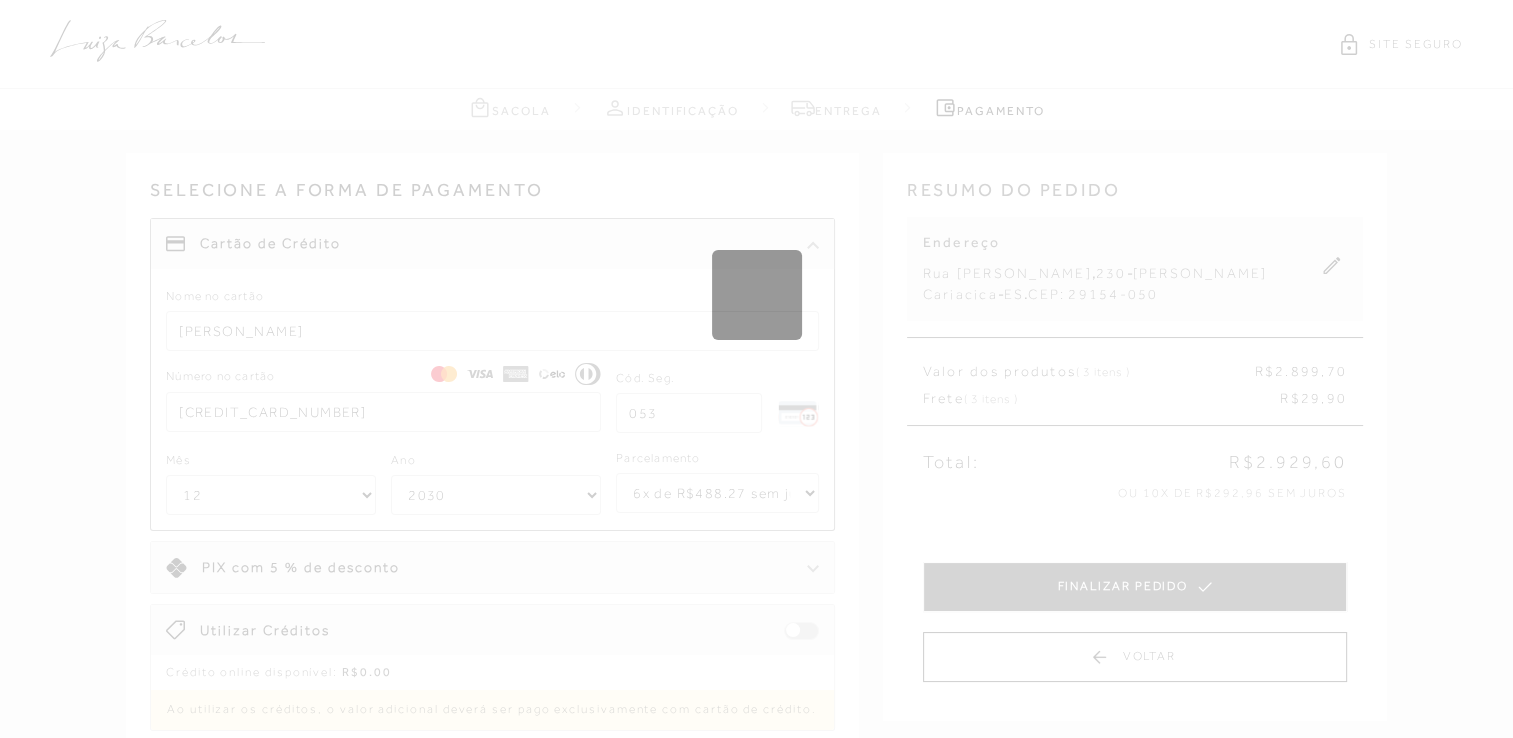 type 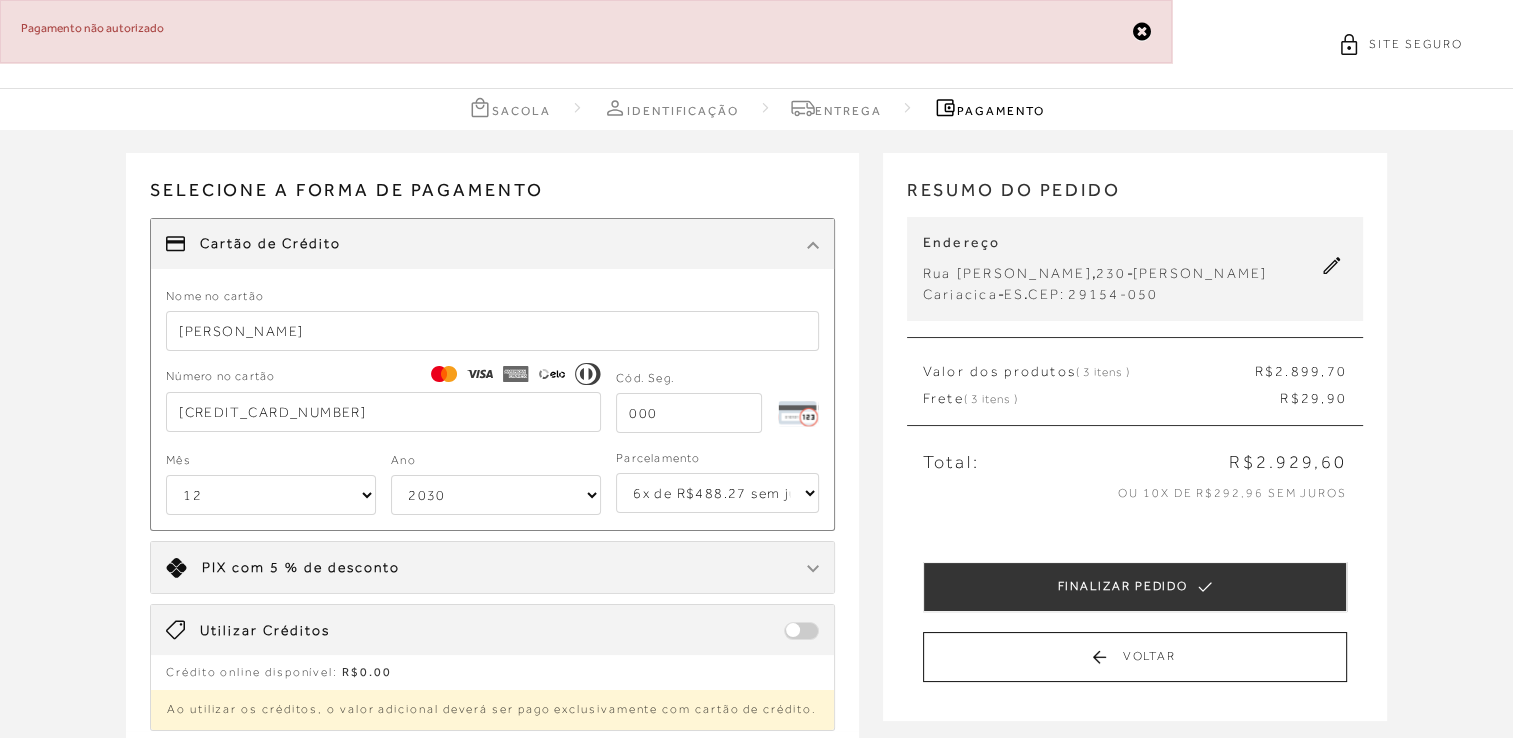 click on "Nome no cartão
[PERSON_NAME]
Número no cartão
[CREDIT_CARD_NUMBER]
Cód. Seg.
Mês
01 02 03 04 05 06 07 08 09 10 11 12
Ano
2025 2026 2027 2028 2029 2030 2031 2032 2033 2034 2035 2036 2037 2038 2039 2040 2041 2042 2043 2044
Parcelamento
1x de R$2929.60 2x de R$1464.80 sem juros 3x de R$976.54 sem juros 4x de R$732.40 sem juros 5x de R$585.92 sem juros 6x de R$488.27 sem juros" at bounding box center [492, 400] 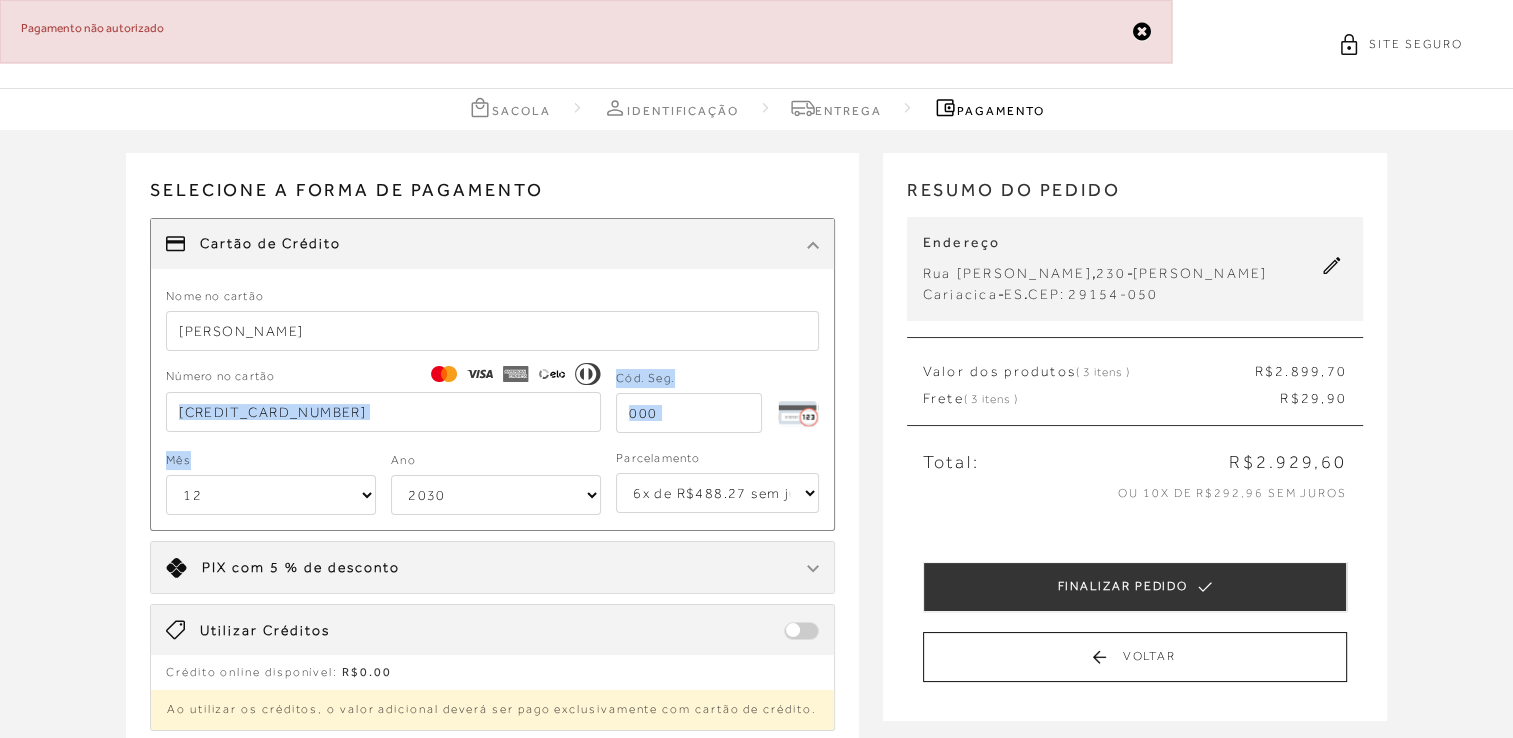 drag, startPoint x: 300, startPoint y: 430, endPoint x: 336, endPoint y: 423, distance: 36.67424 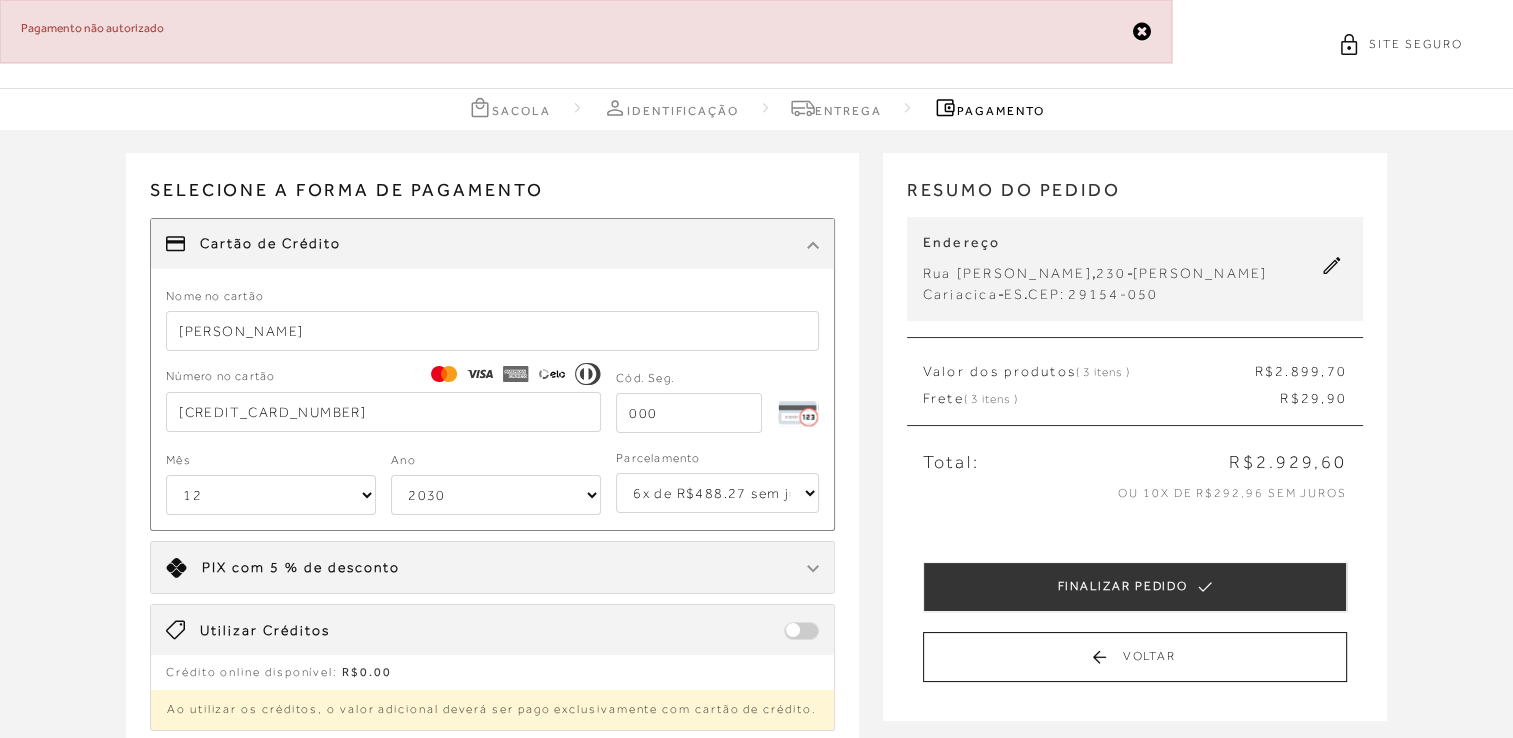 click on "[CREDIT_CARD_NUMBER]" at bounding box center (383, 412) 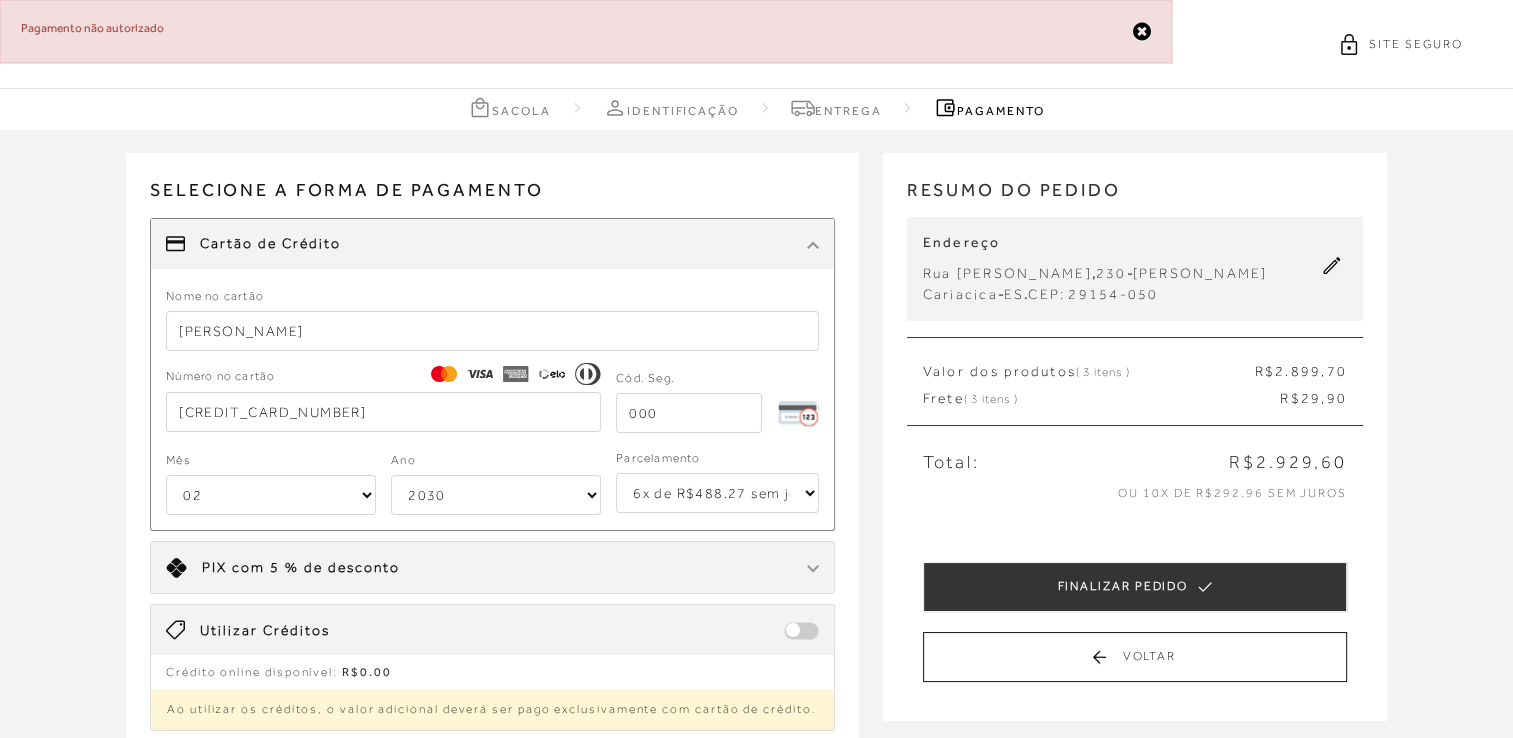 click on "01 02 03 04 05 06 07 08 09 10 11 12" at bounding box center (271, 495) 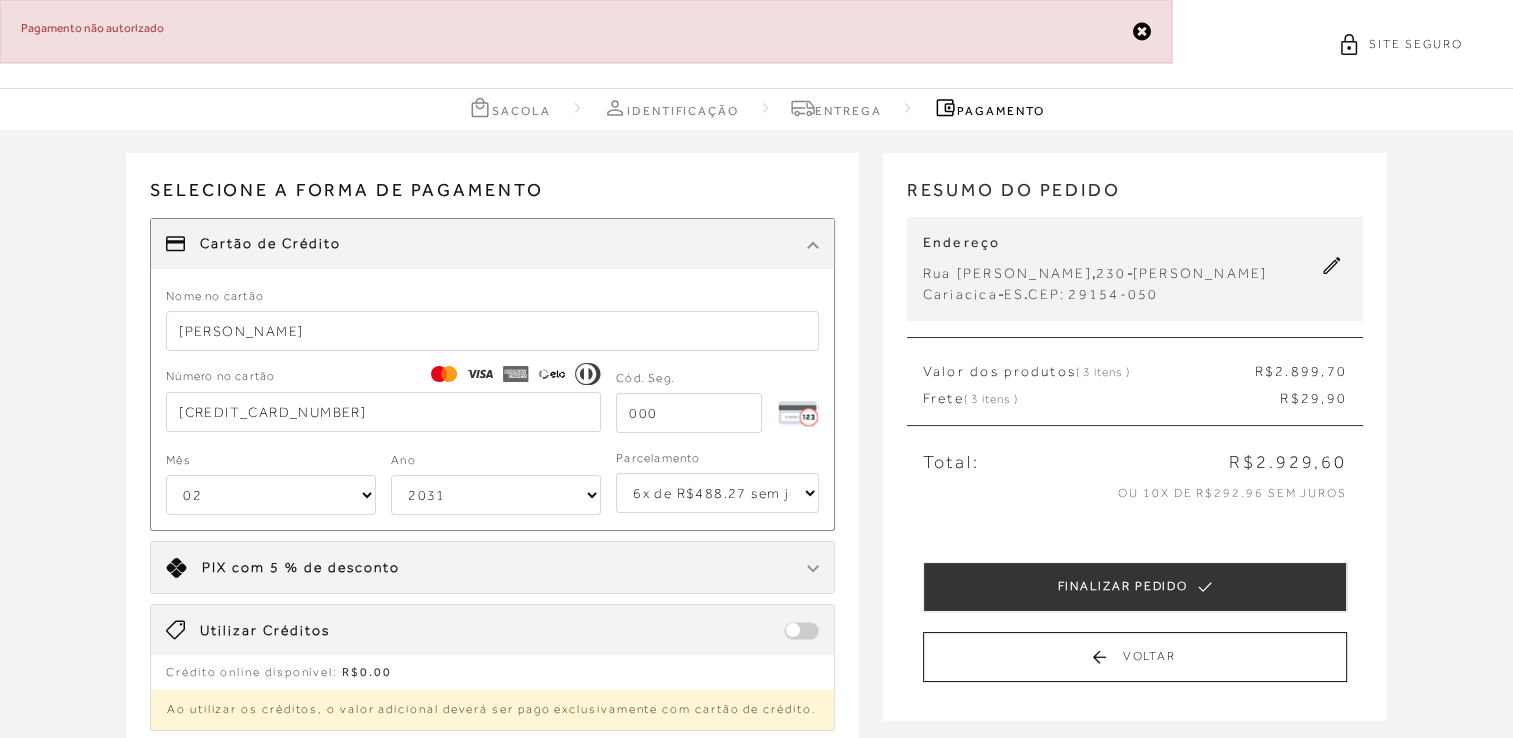 click on "2025 2026 2027 2028 2029 2030 2031 2032 2033 2034 2035 2036 2037 2038 2039 2040 2041 2042 2043 2044" at bounding box center [496, 495] 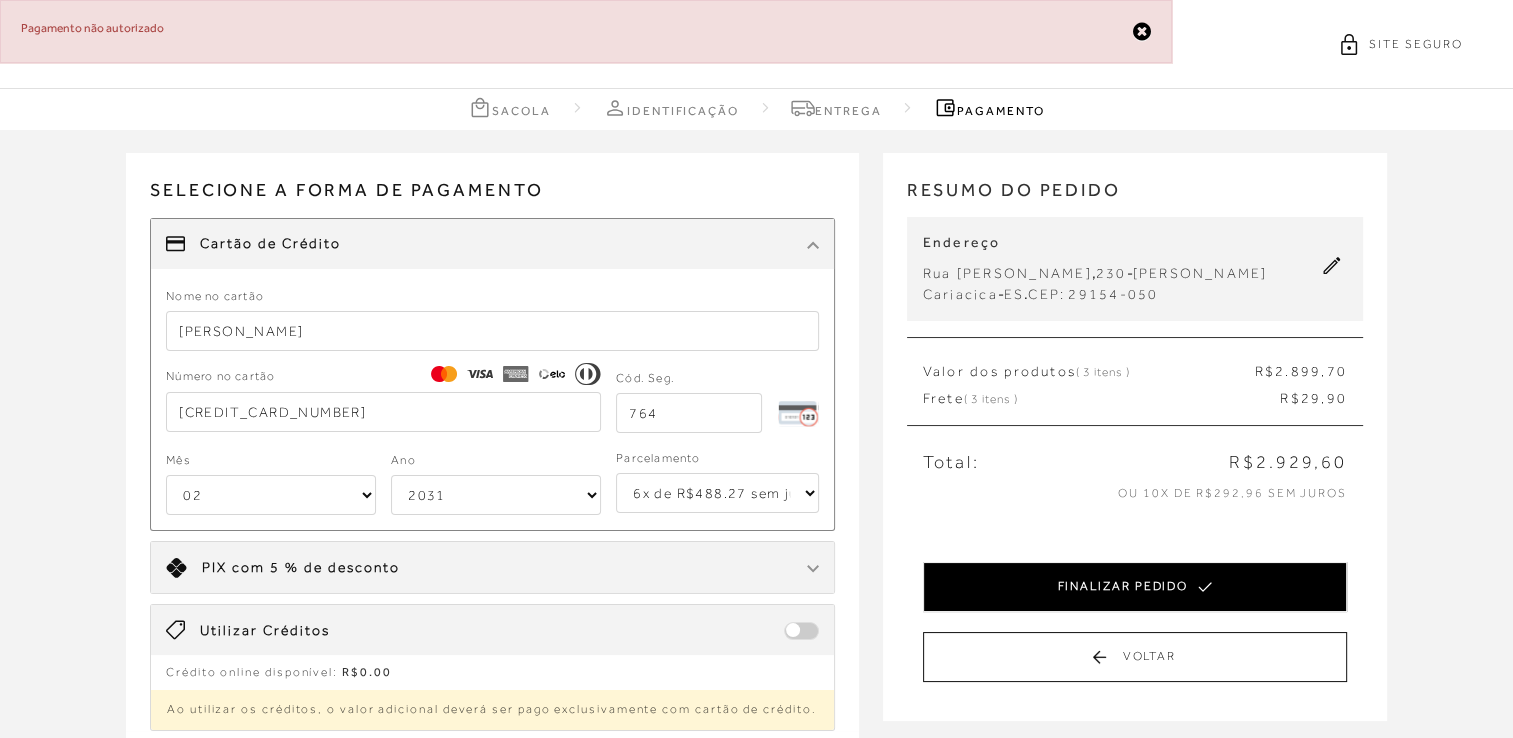 type on "764" 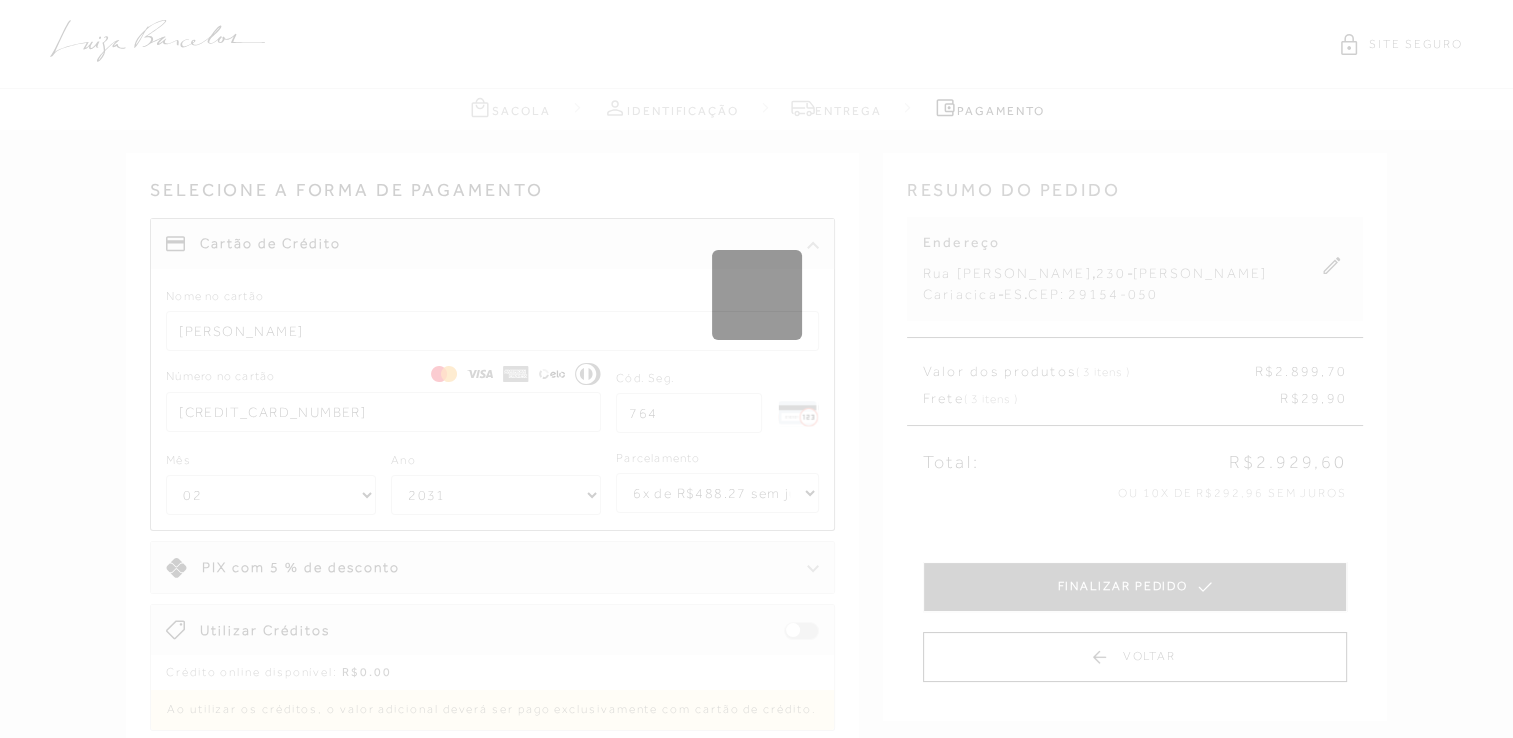 type 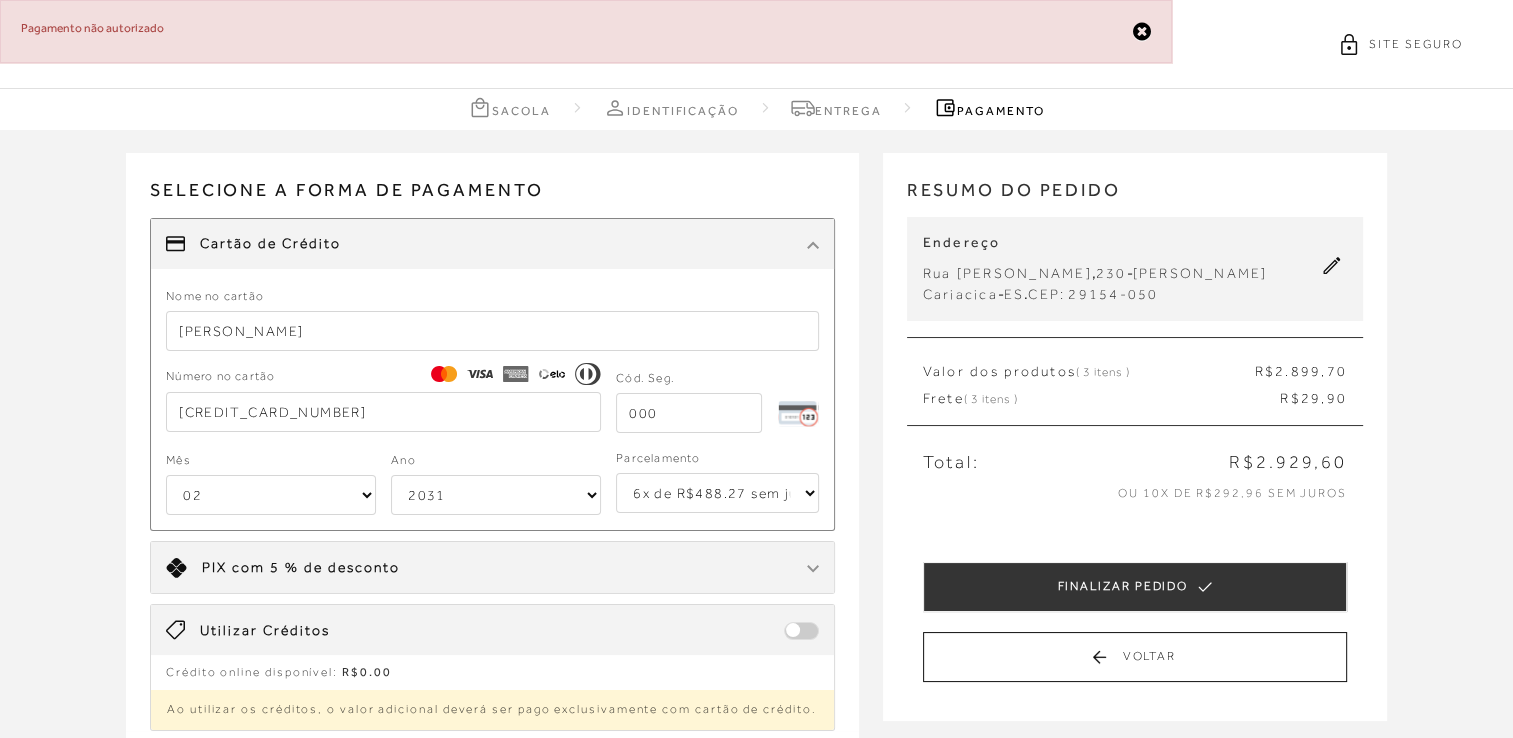 click on "[CREDIT_CARD_NUMBER]" at bounding box center [383, 412] 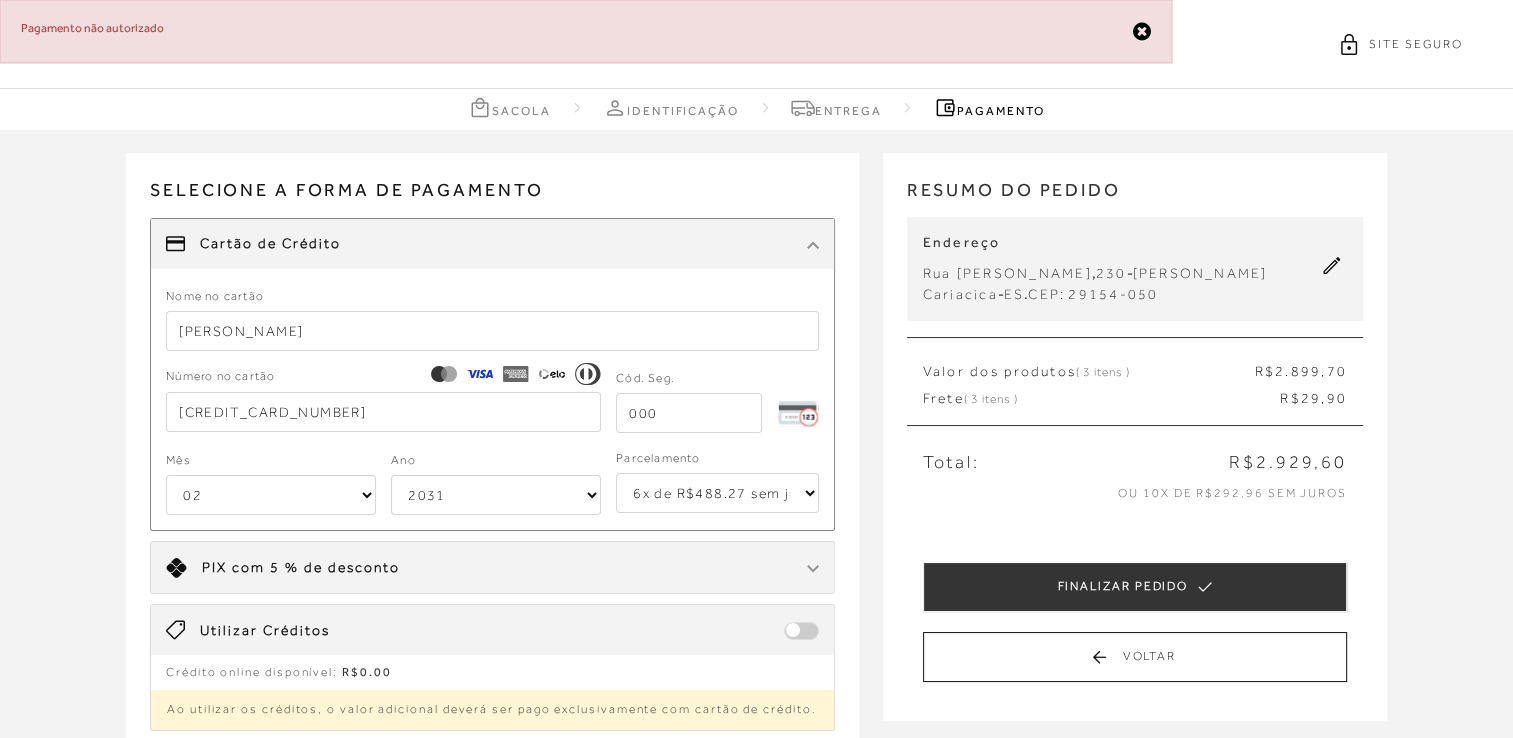 type on "[CREDIT_CARD_NUMBER]" 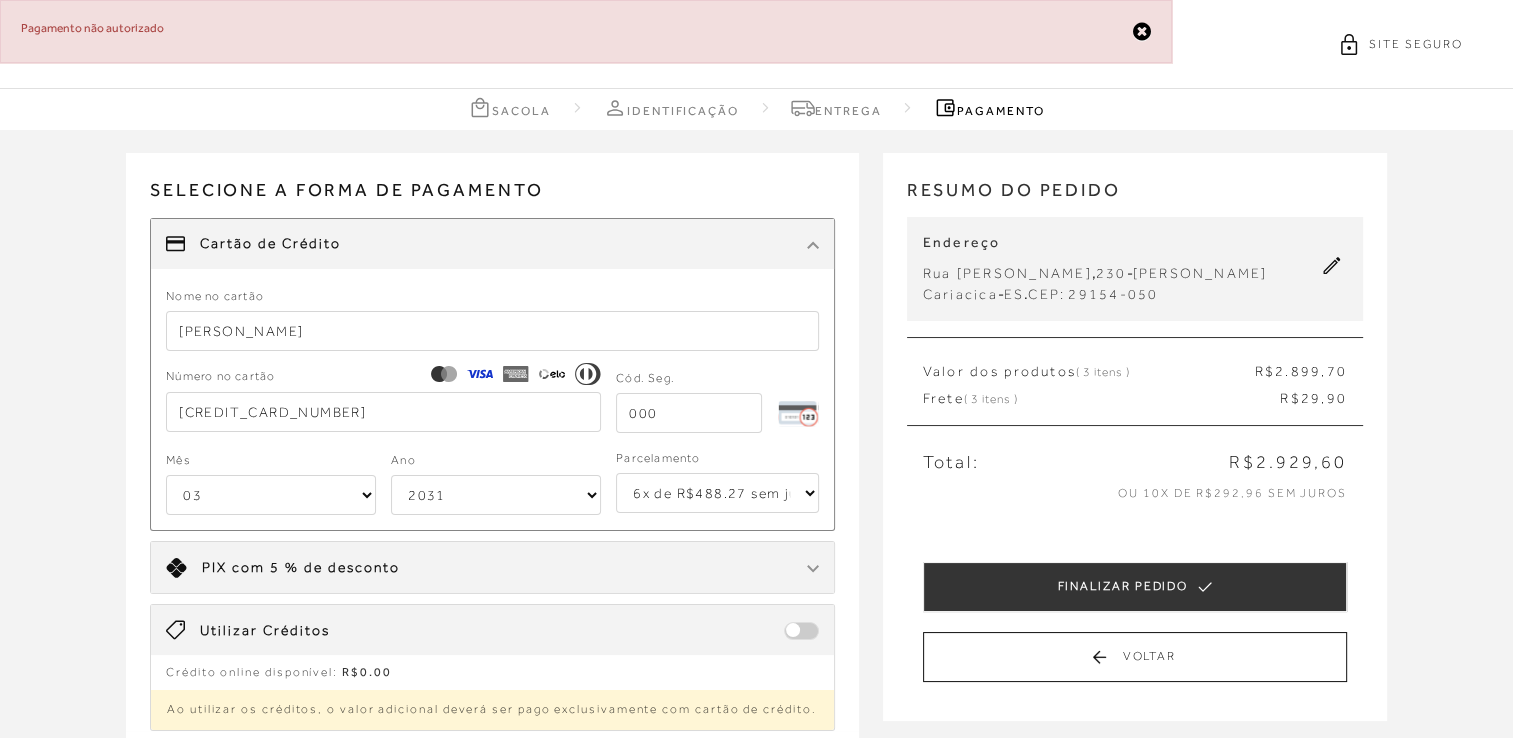 click on "01 02 03 04 05 06 07 08 09 10 11 12" at bounding box center (271, 495) 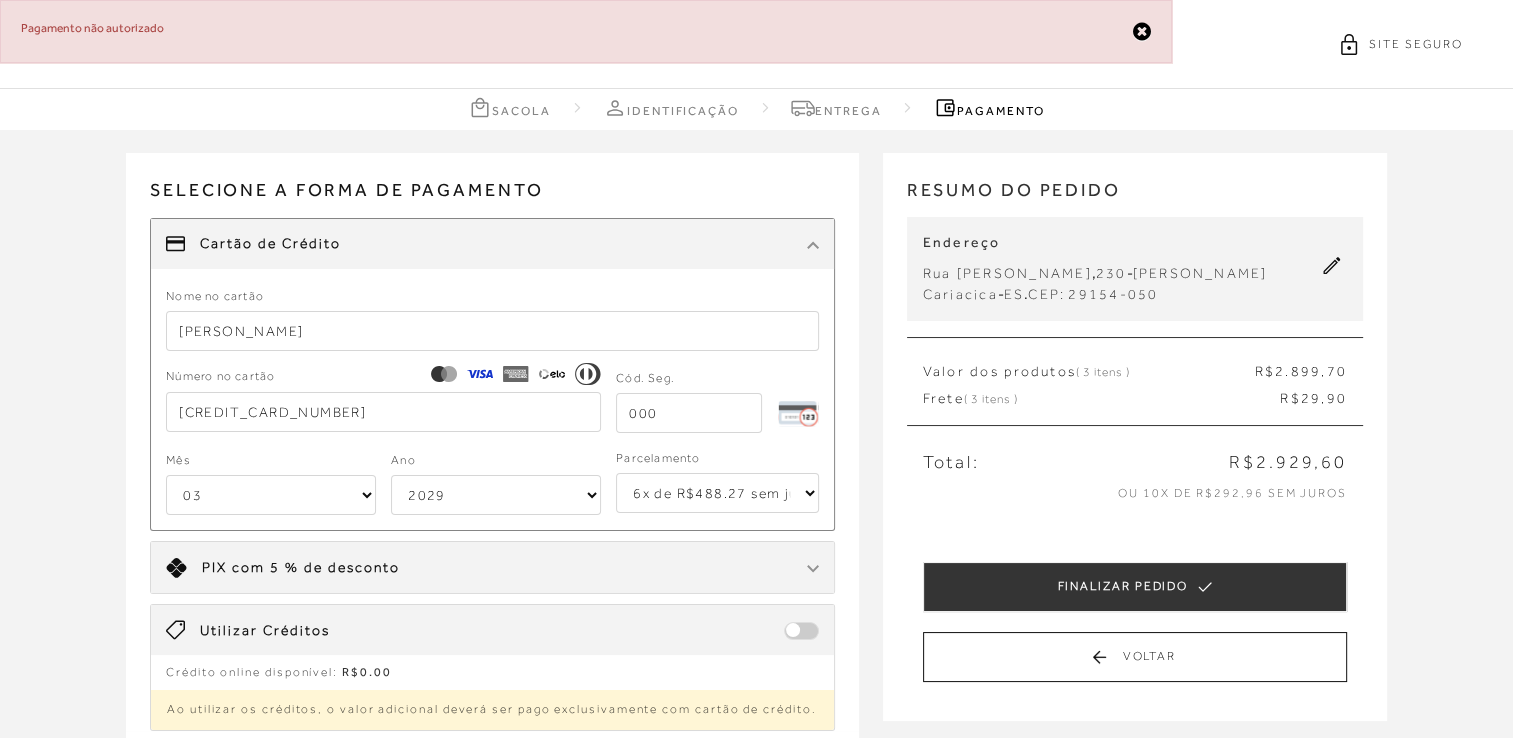 click on "2025 2026 2027 2028 2029 2030 2031 2032 2033 2034 2035 2036 2037 2038 2039 2040 2041 2042 2043 2044" at bounding box center (496, 495) 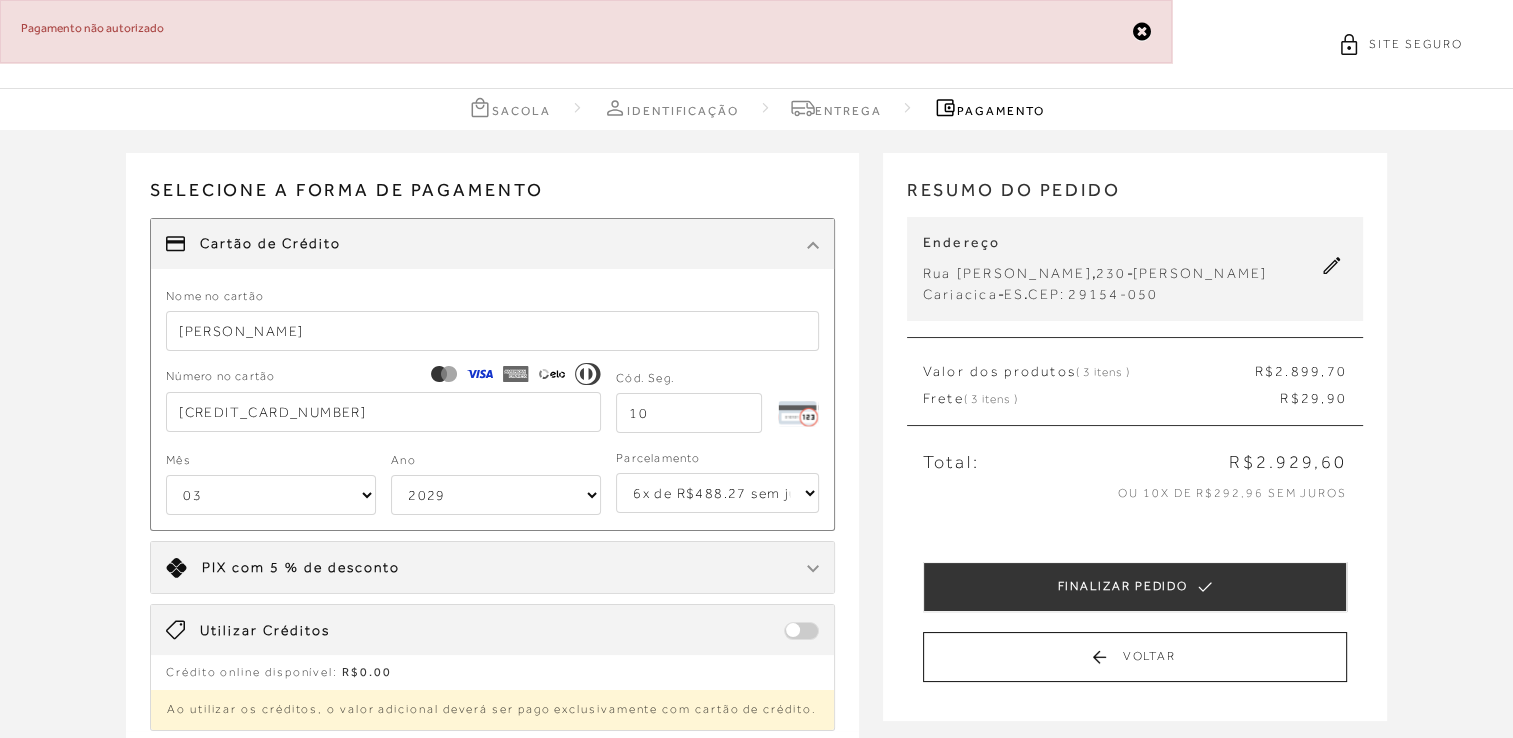 type on "1" 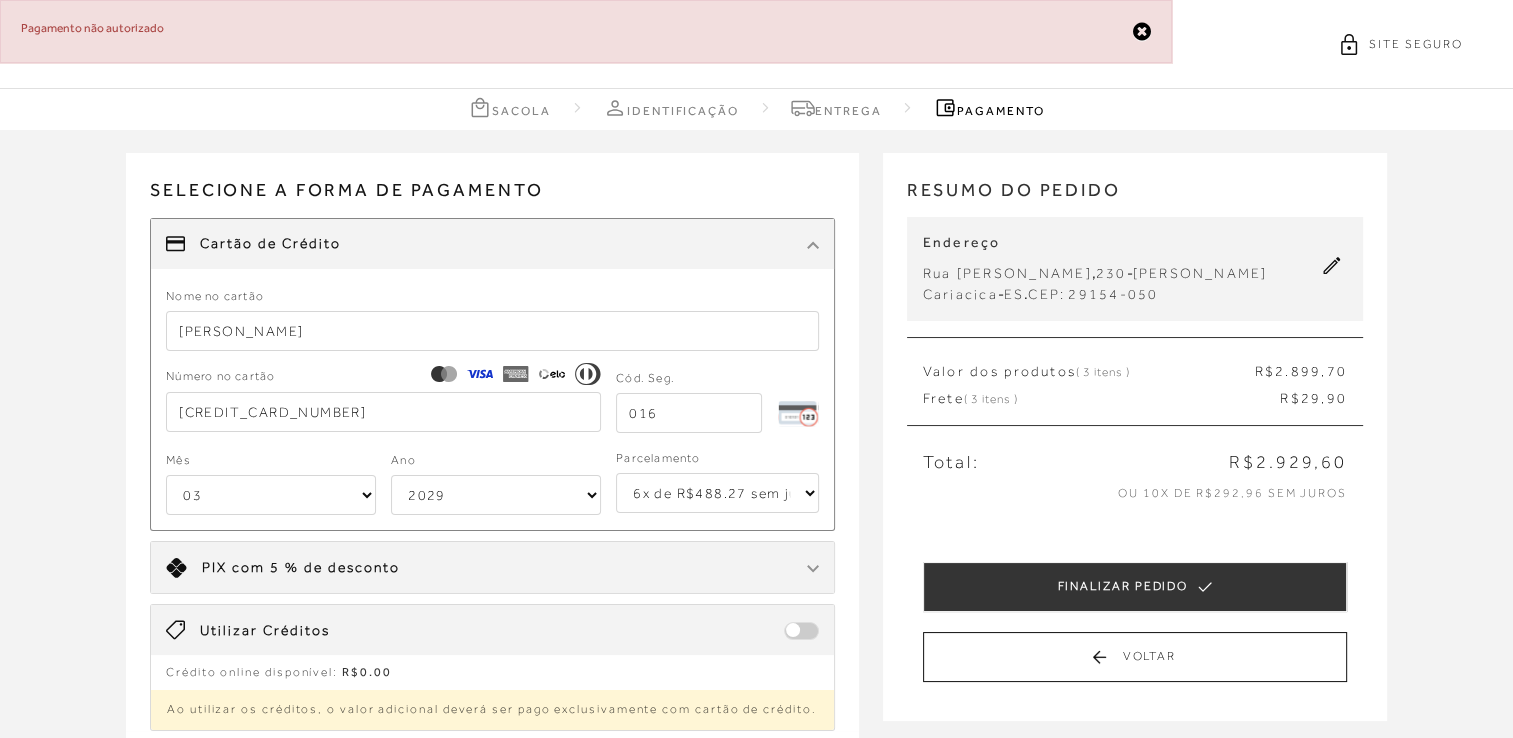 type on "016" 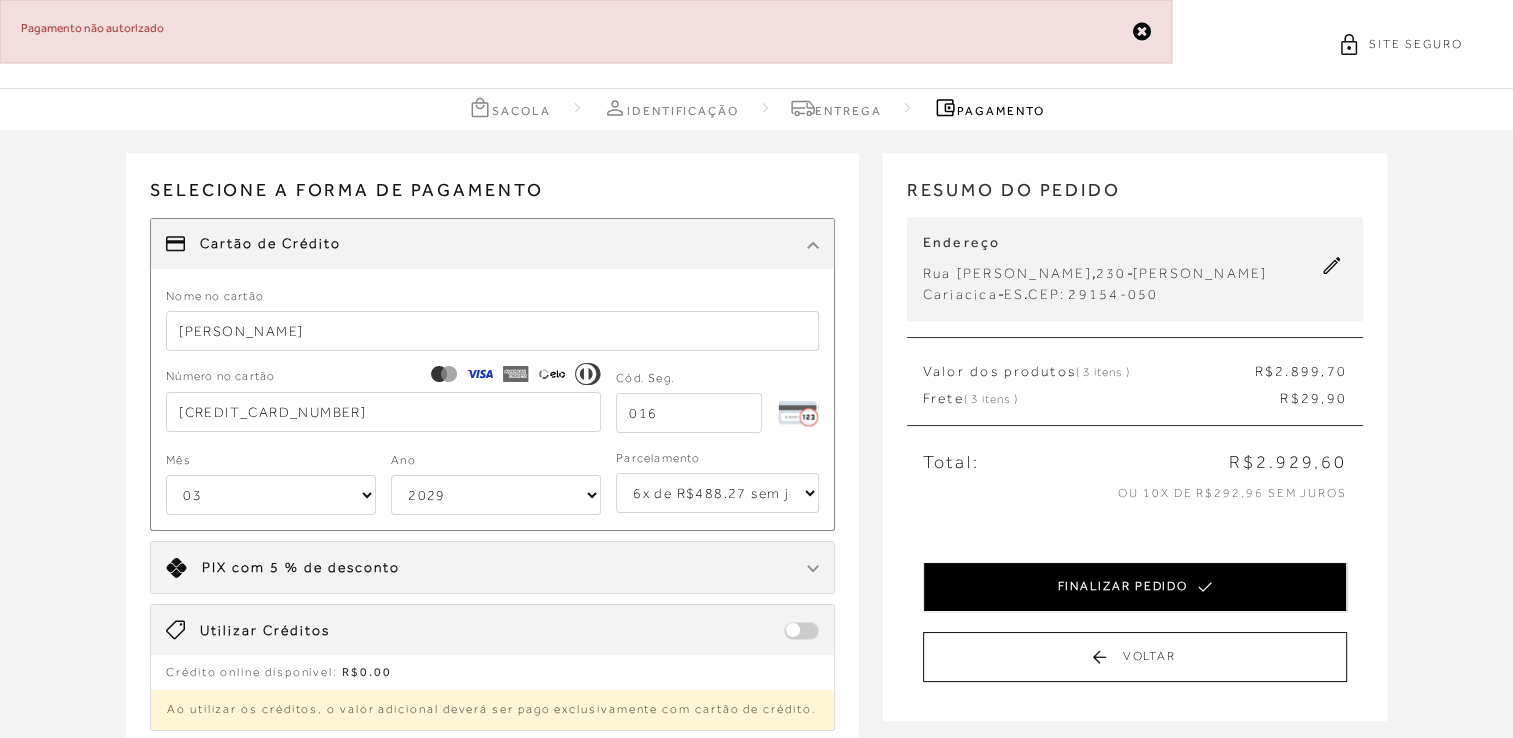 click on "FINALIZAR PEDIDO" at bounding box center (1135, 587) 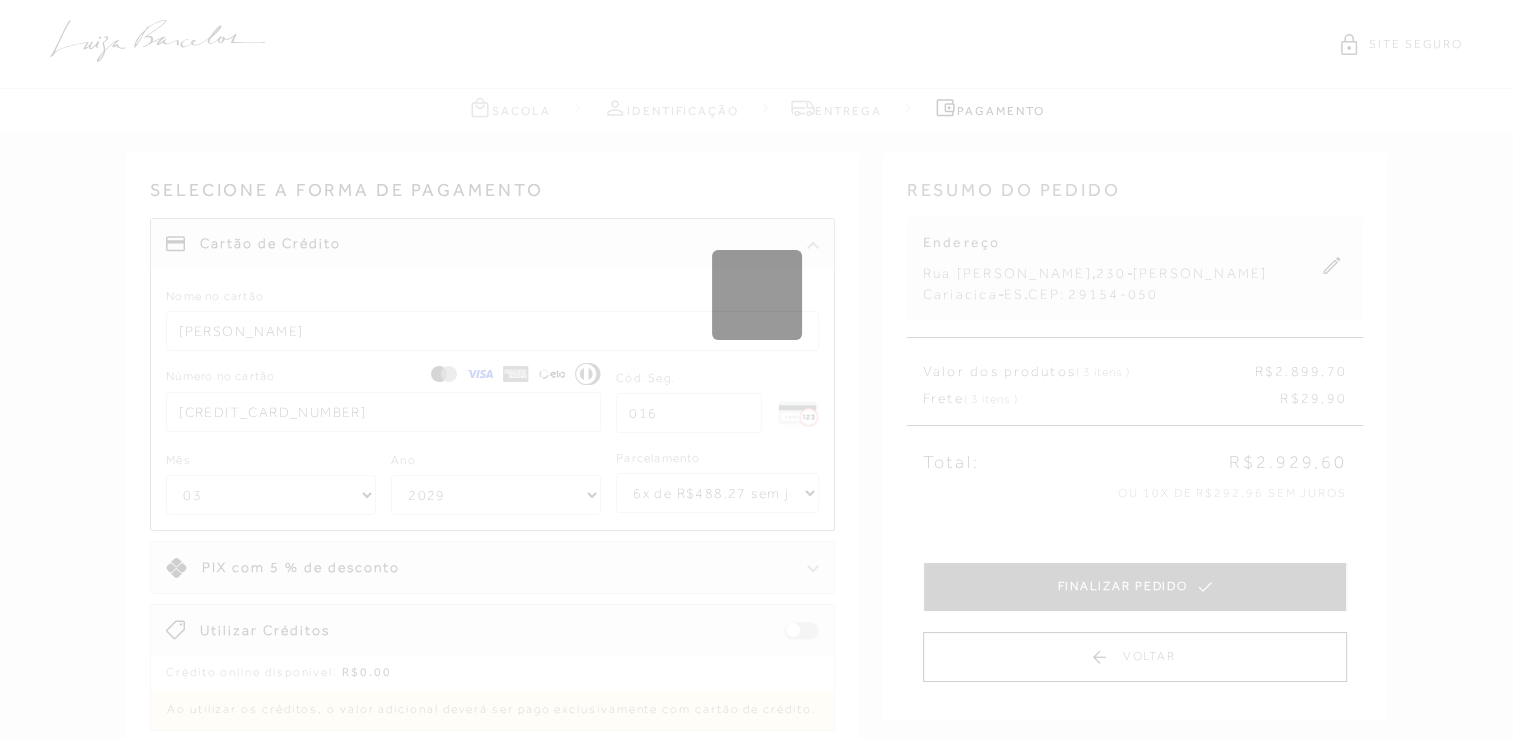 type 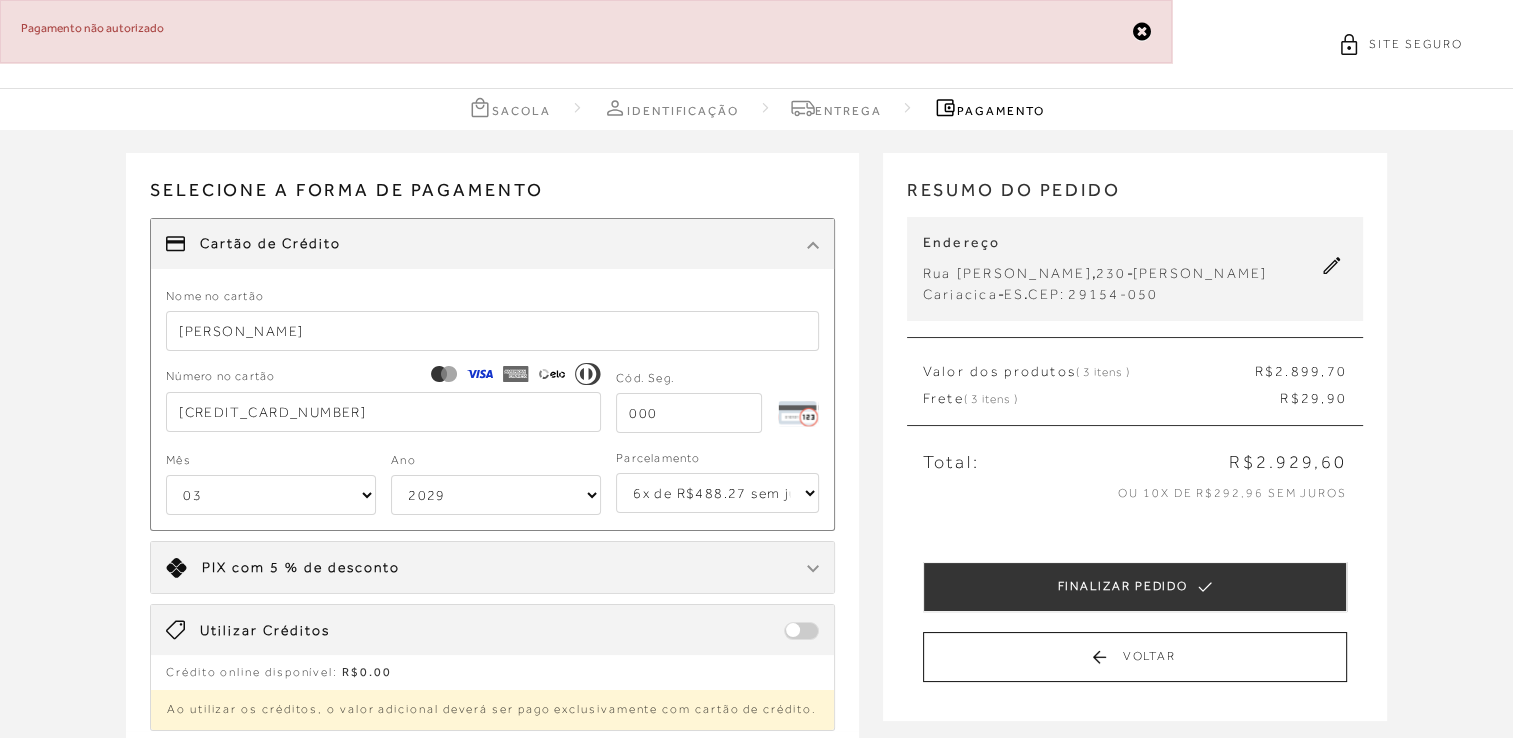 drag, startPoint x: 328, startPoint y: 416, endPoint x: 38, endPoint y: 399, distance: 290.49786 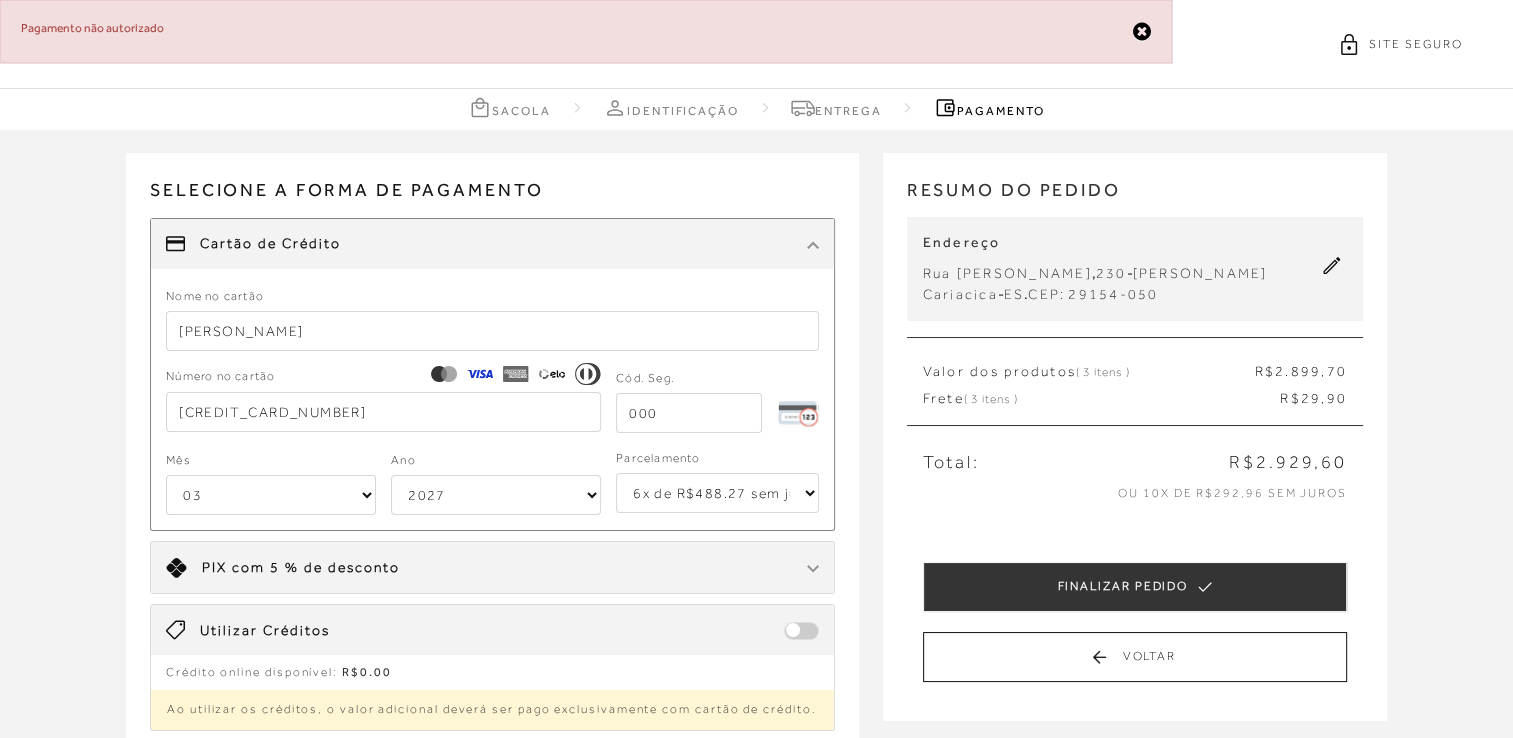 click on "2025 2026 2027 2028 2029 2030 2031 2032 2033 2034 2035 2036 2037 2038 2039 2040 2041 2042 2043 2044" at bounding box center [496, 495] 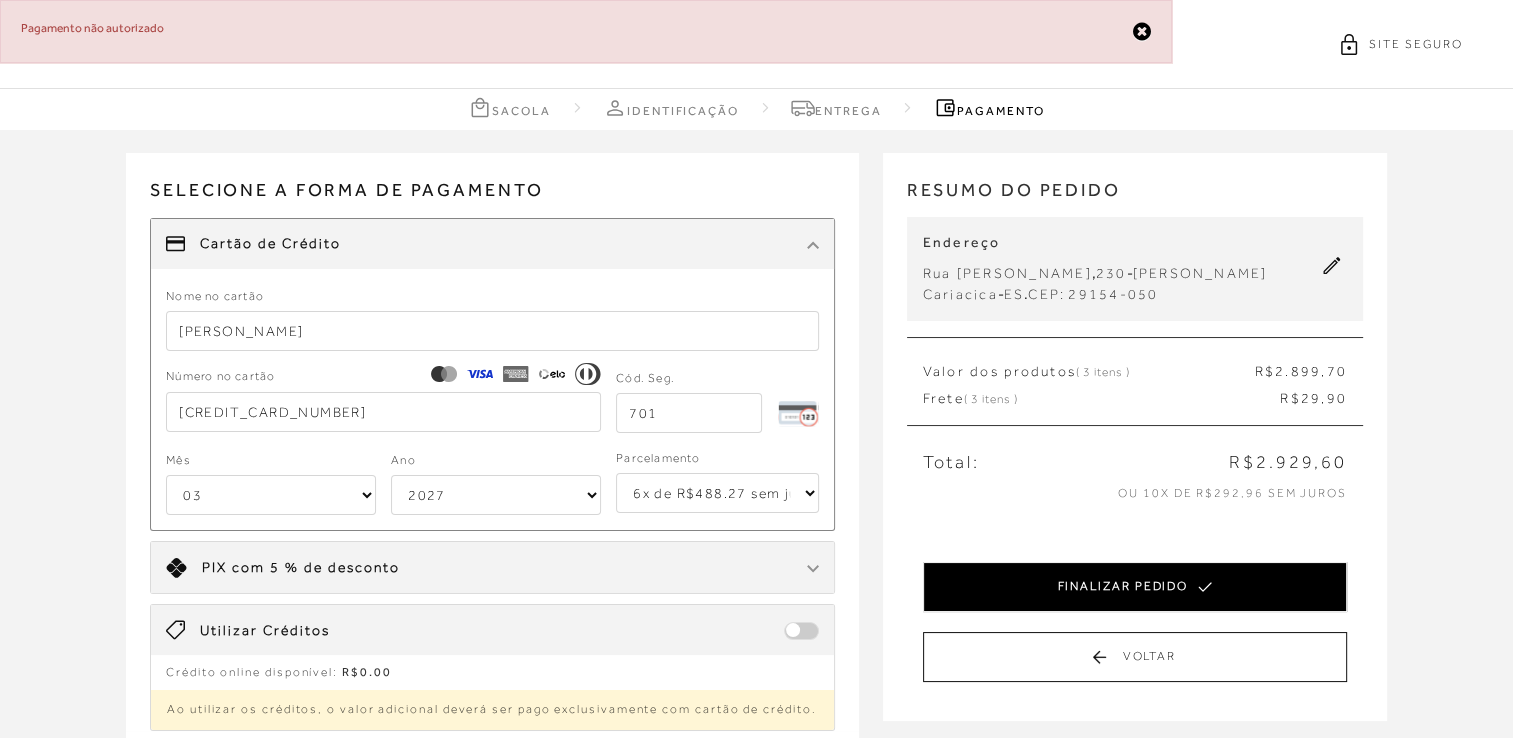 type on "701" 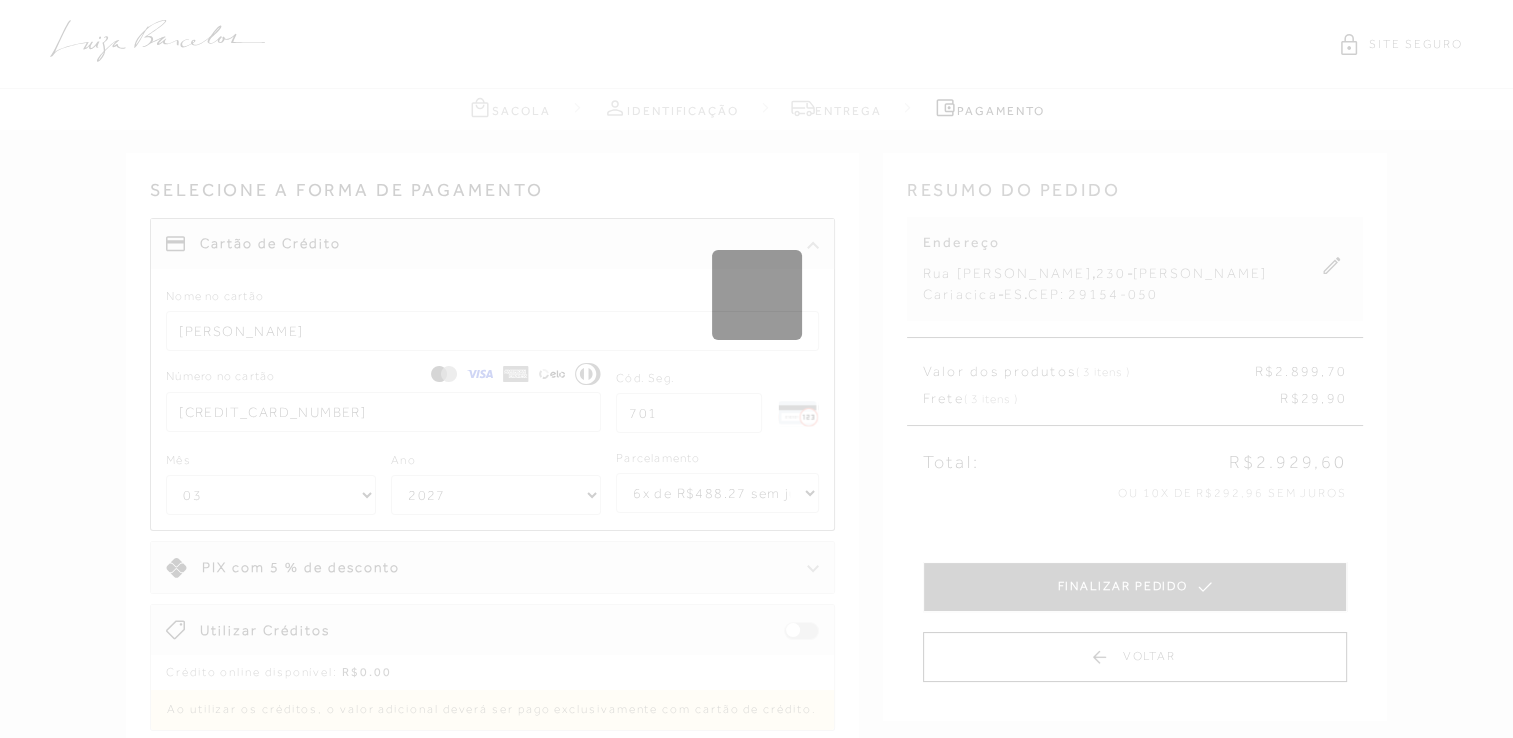 type 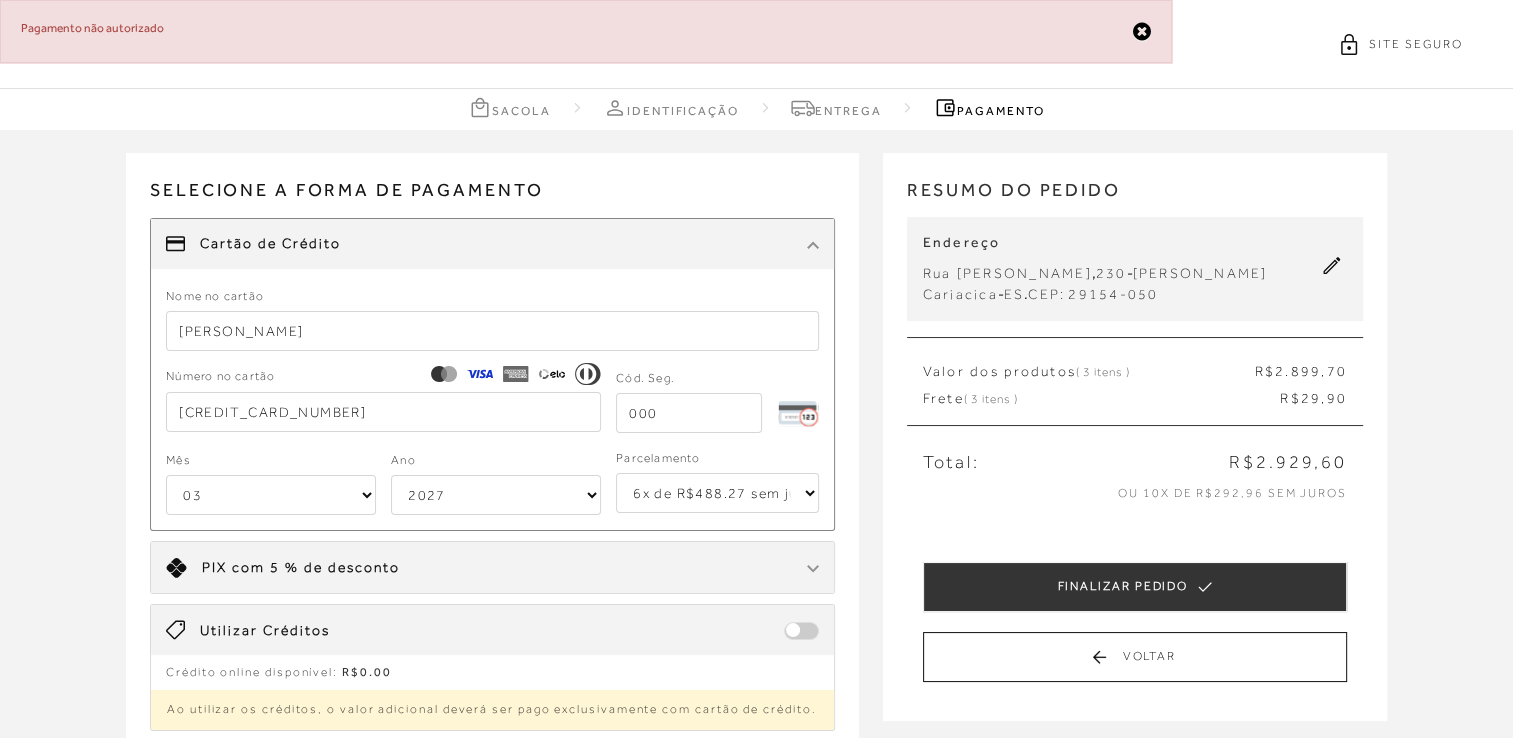 click on "[PERSON_NAME]" at bounding box center [492, 331] 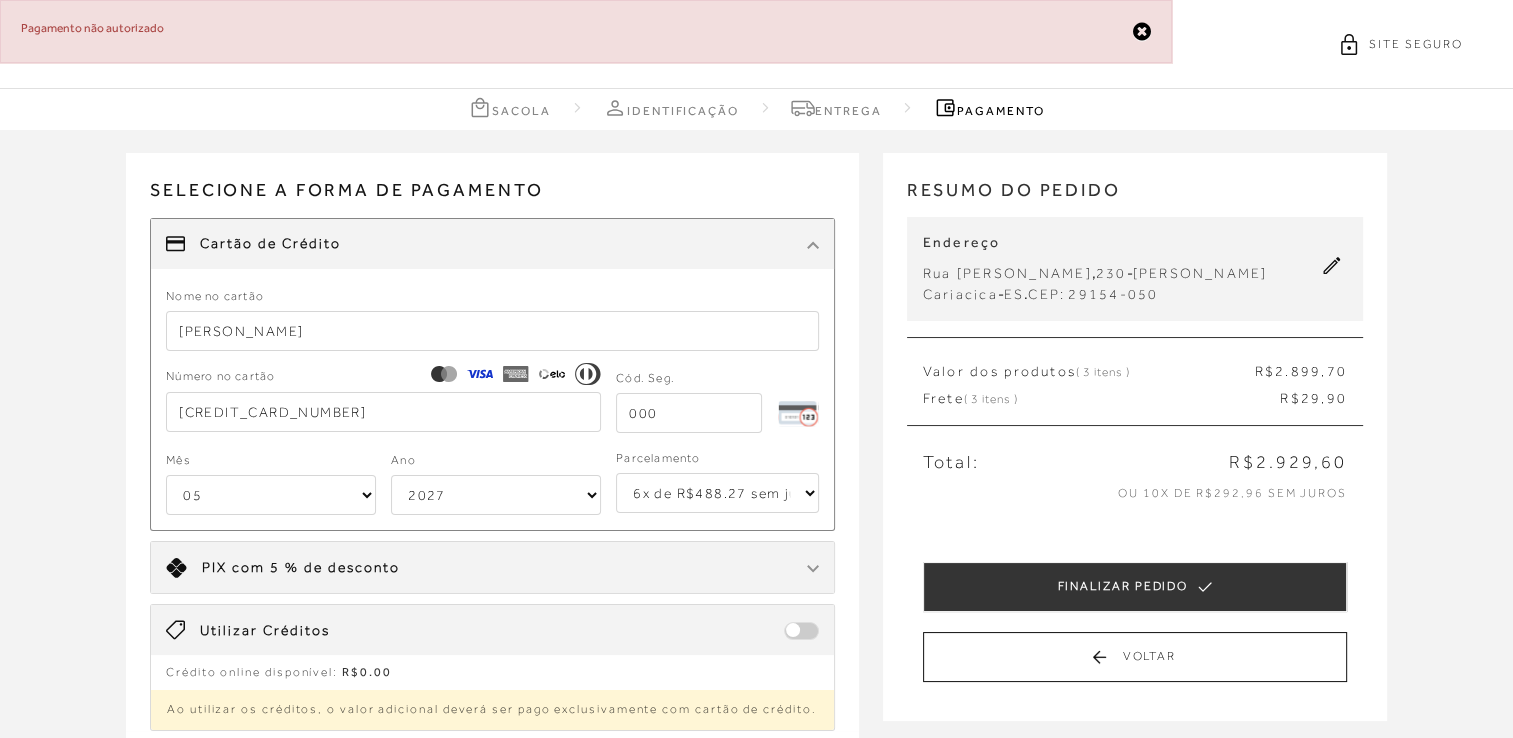 click on "01 02 03 04 05 06 07 08 09 10 11 12" at bounding box center (271, 495) 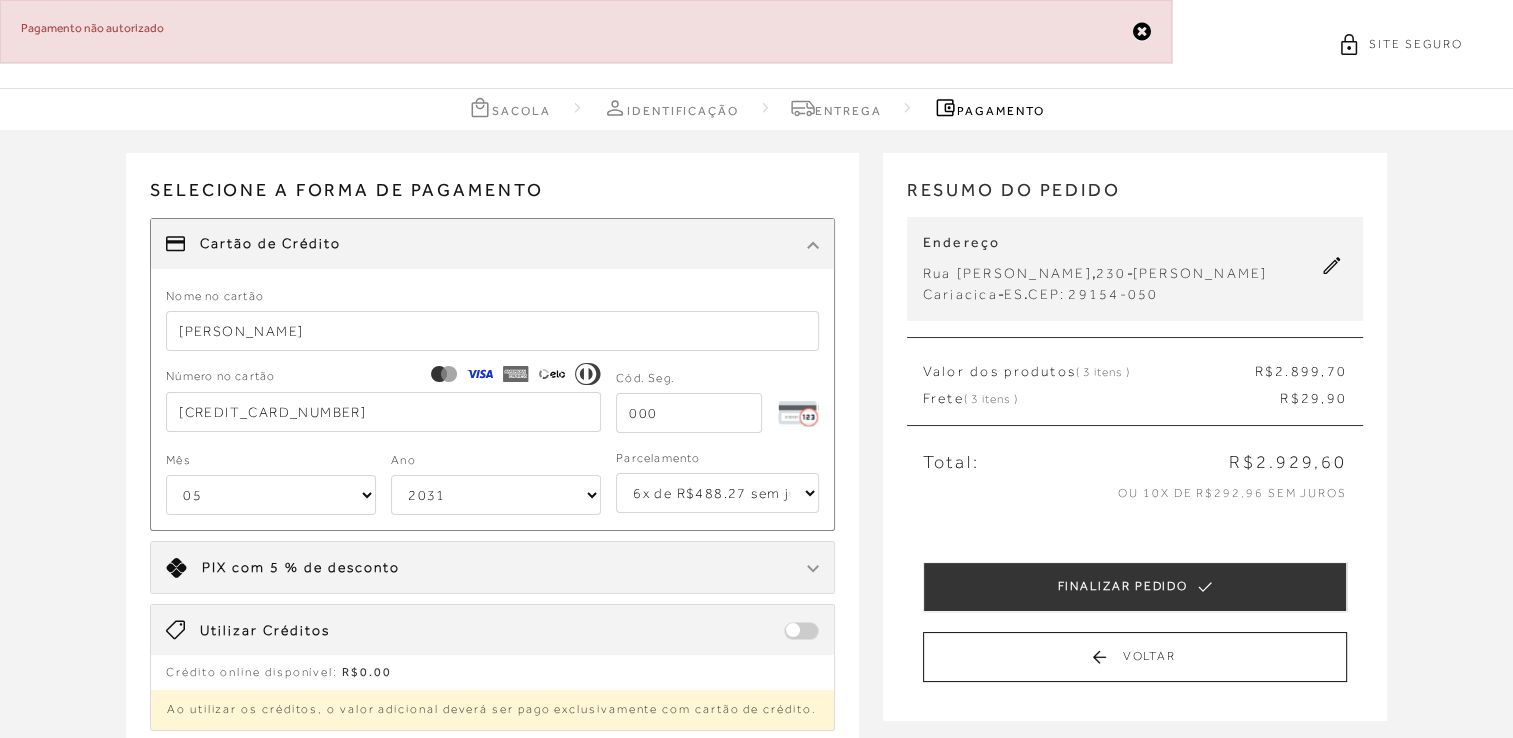 click on "2025 2026 2027 2028 2029 2030 2031 2032 2033 2034 2035 2036 2037 2038 2039 2040 2041 2042 2043 2044" at bounding box center (496, 495) 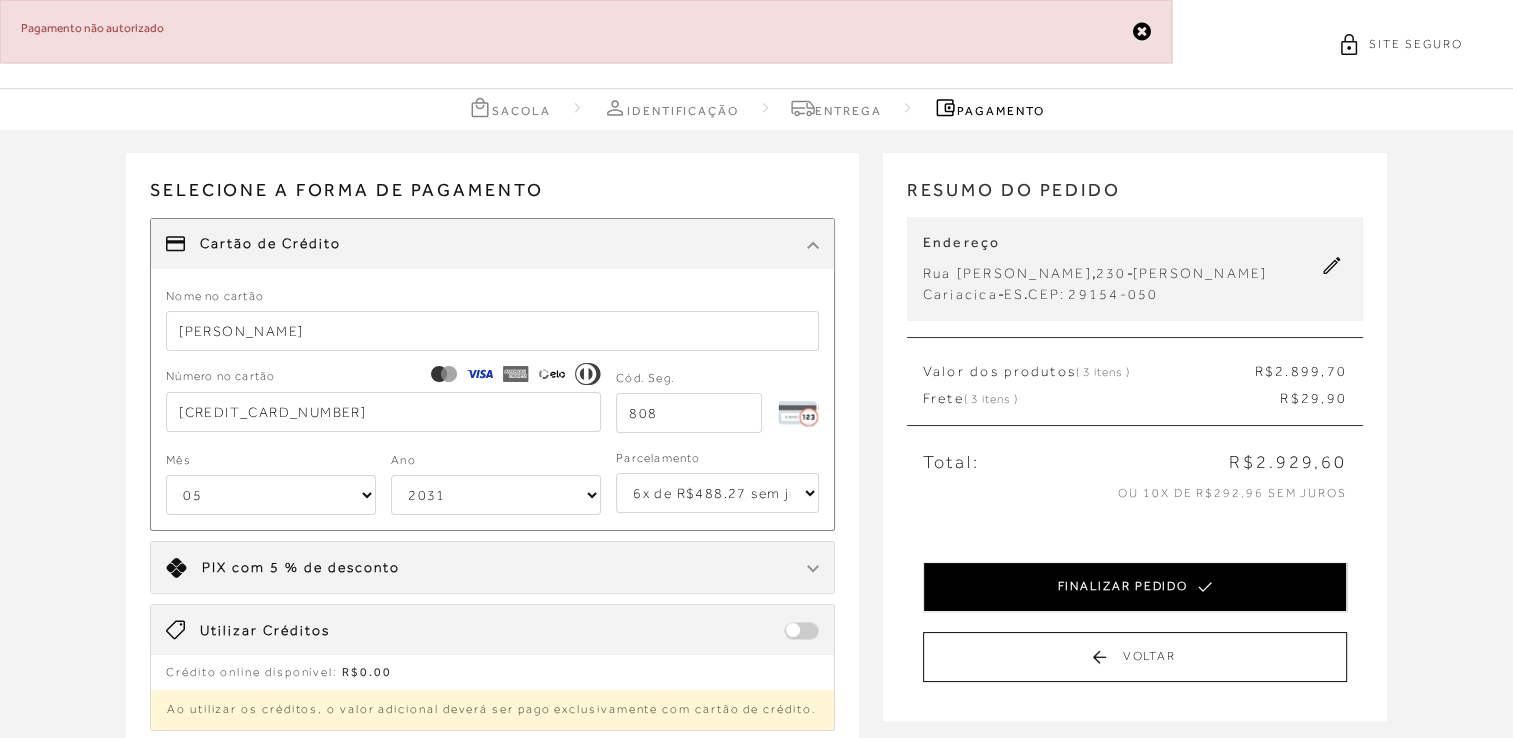 type on "808" 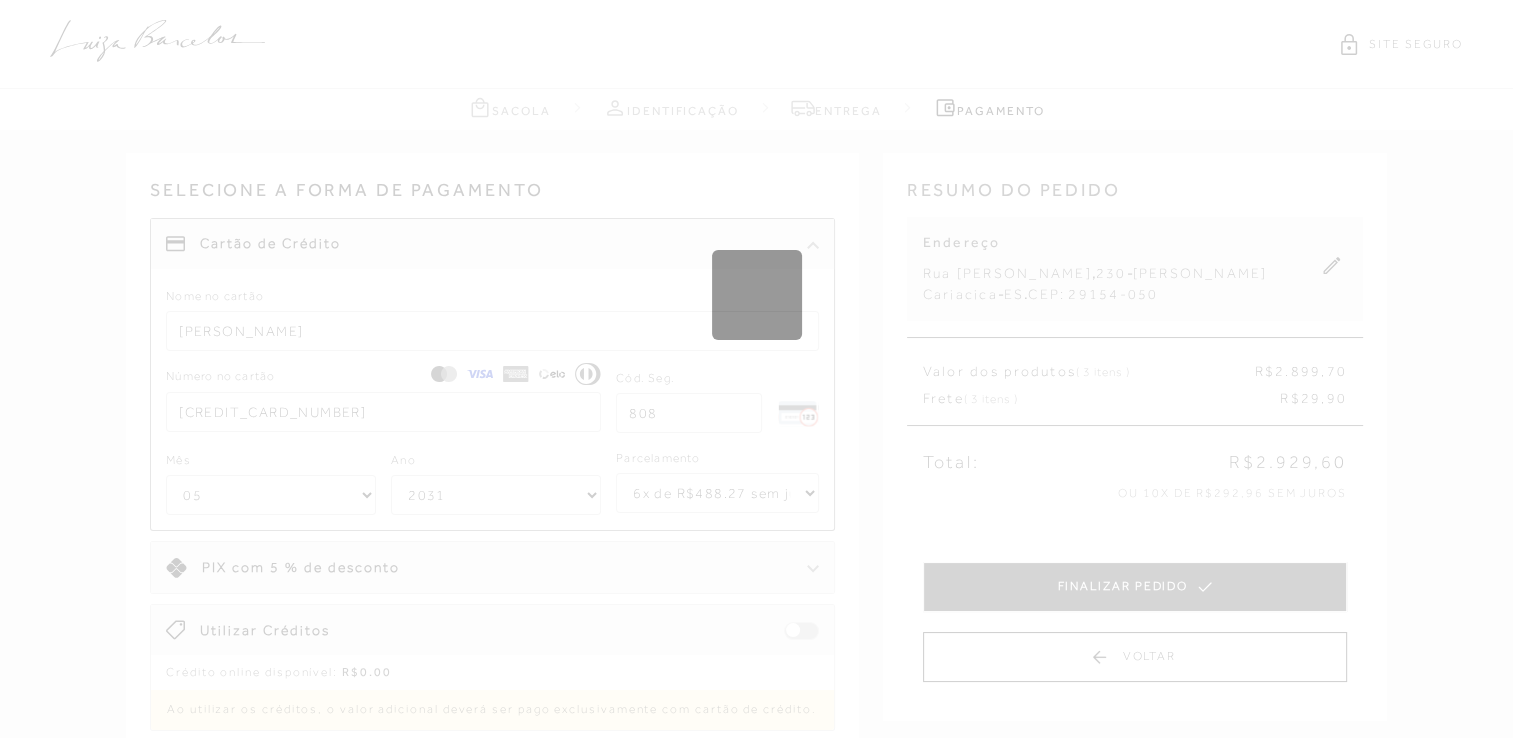 type 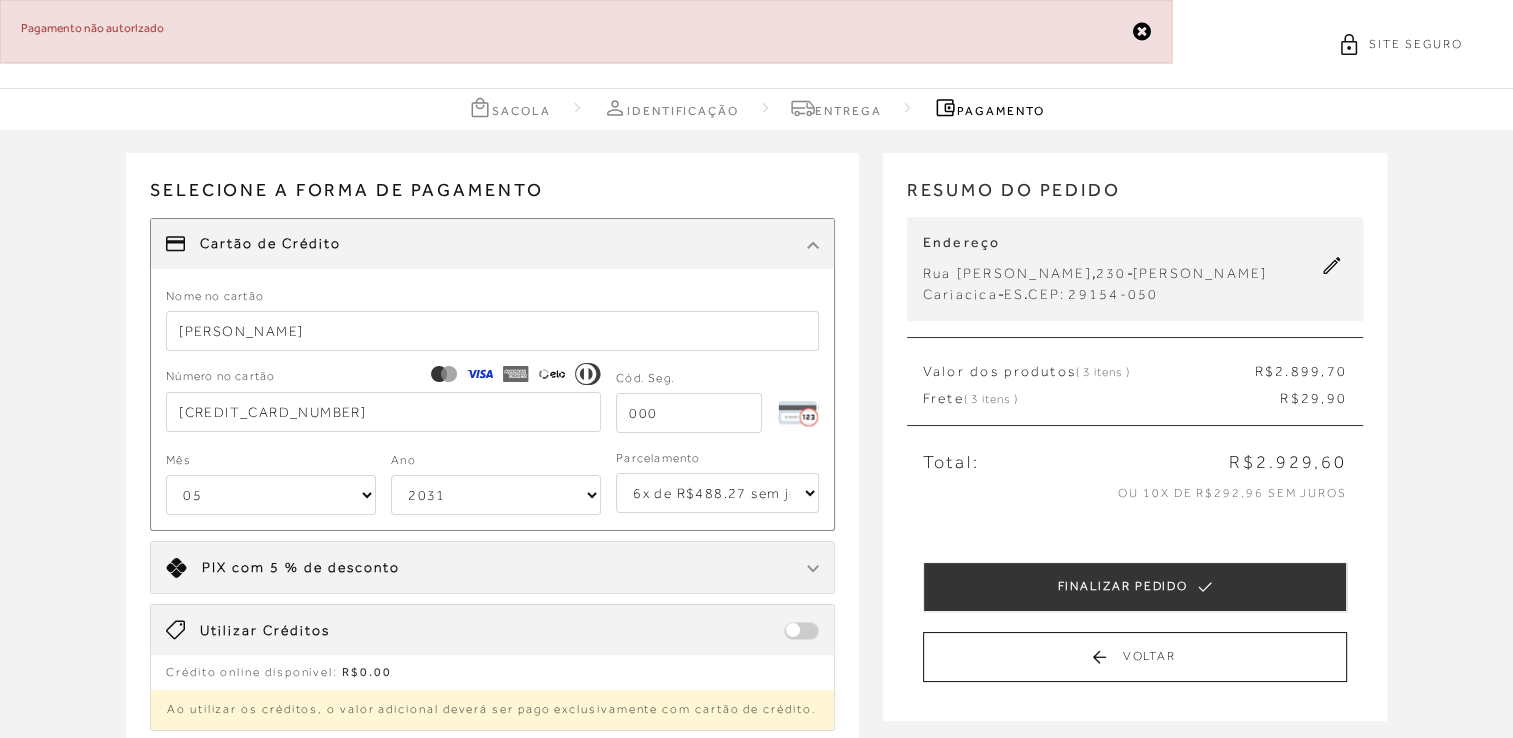 click on "[PERSON_NAME]" at bounding box center (492, 331) 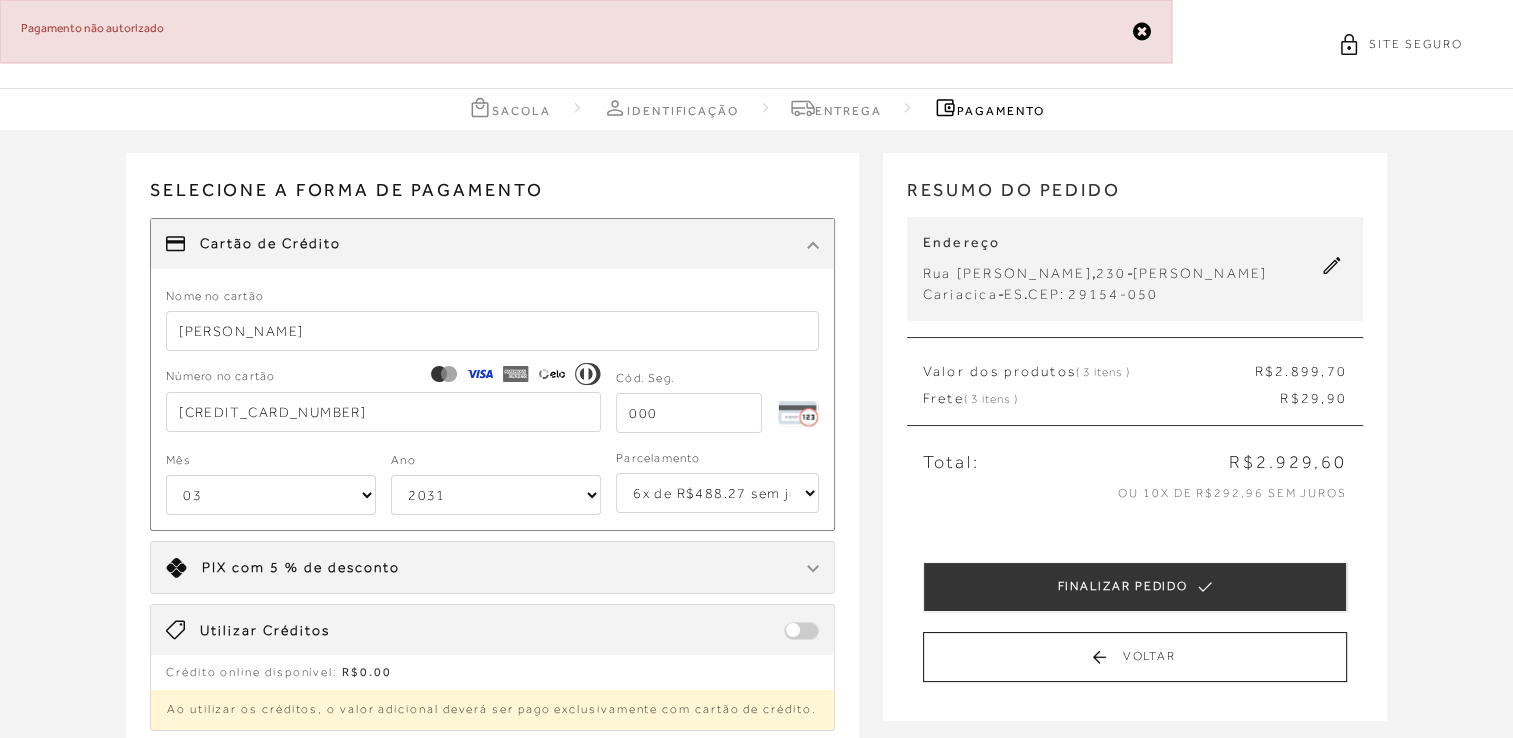 click on "01 02 03 04 05 06 07 08 09 10 11 12" at bounding box center (271, 495) 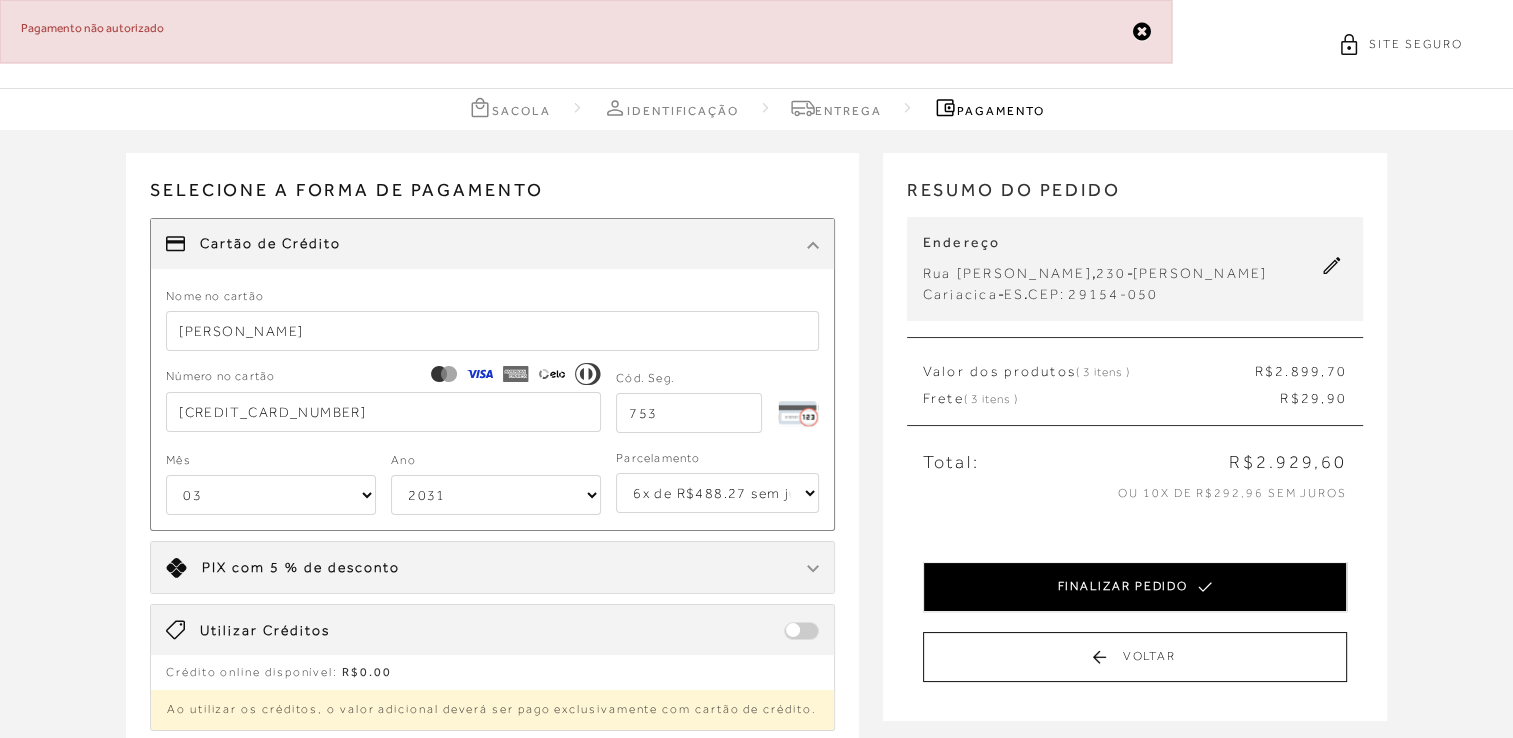 type on "753" 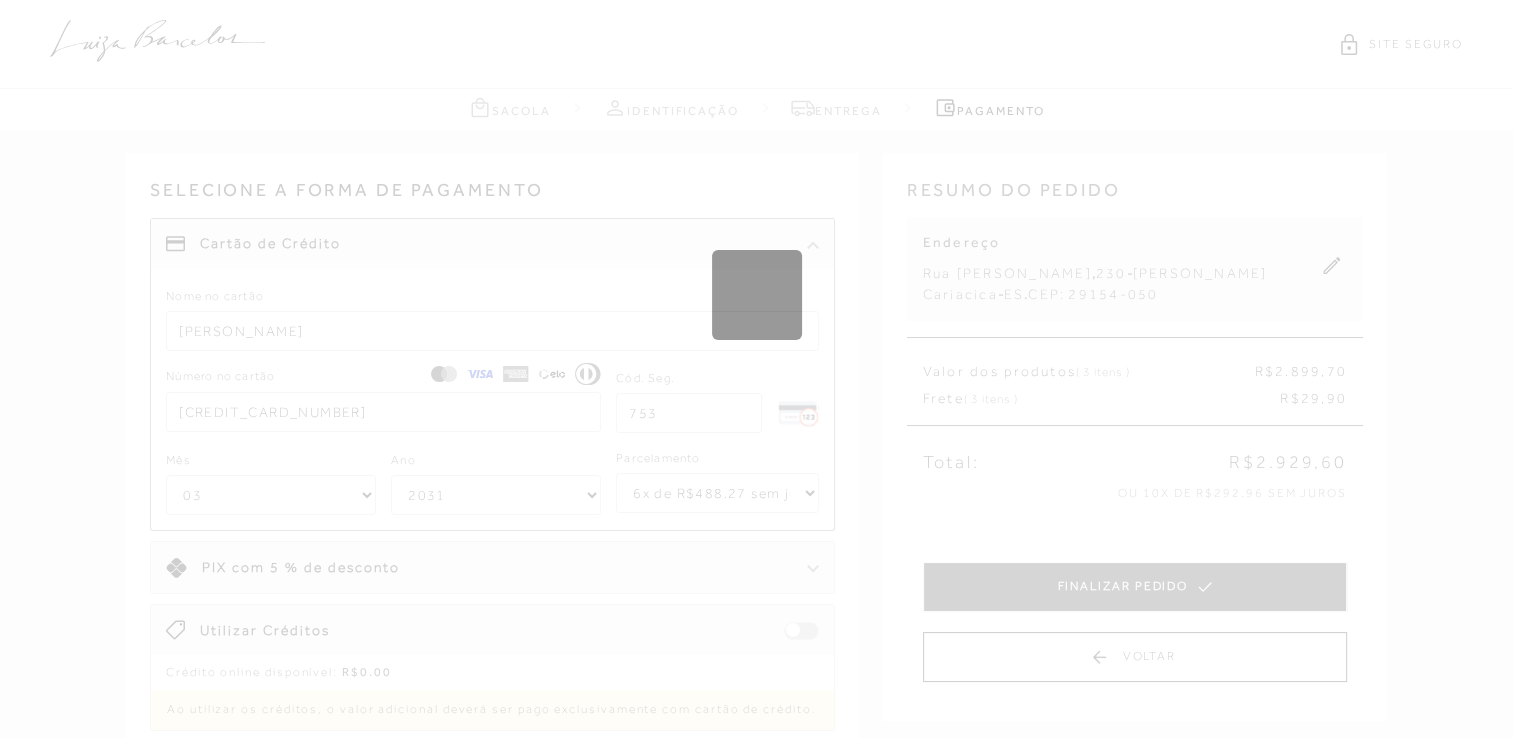 type 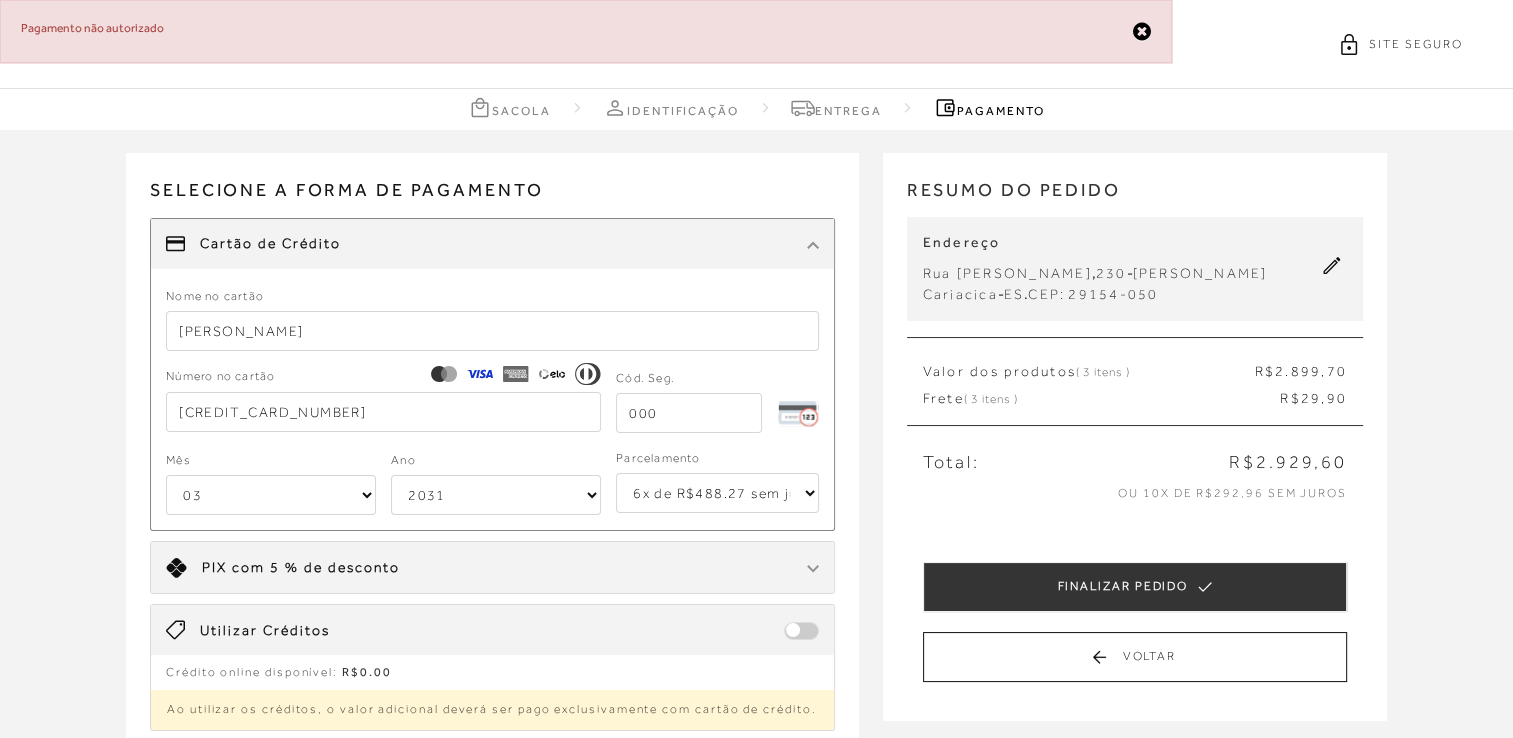 click on "[PERSON_NAME]" at bounding box center (492, 331) 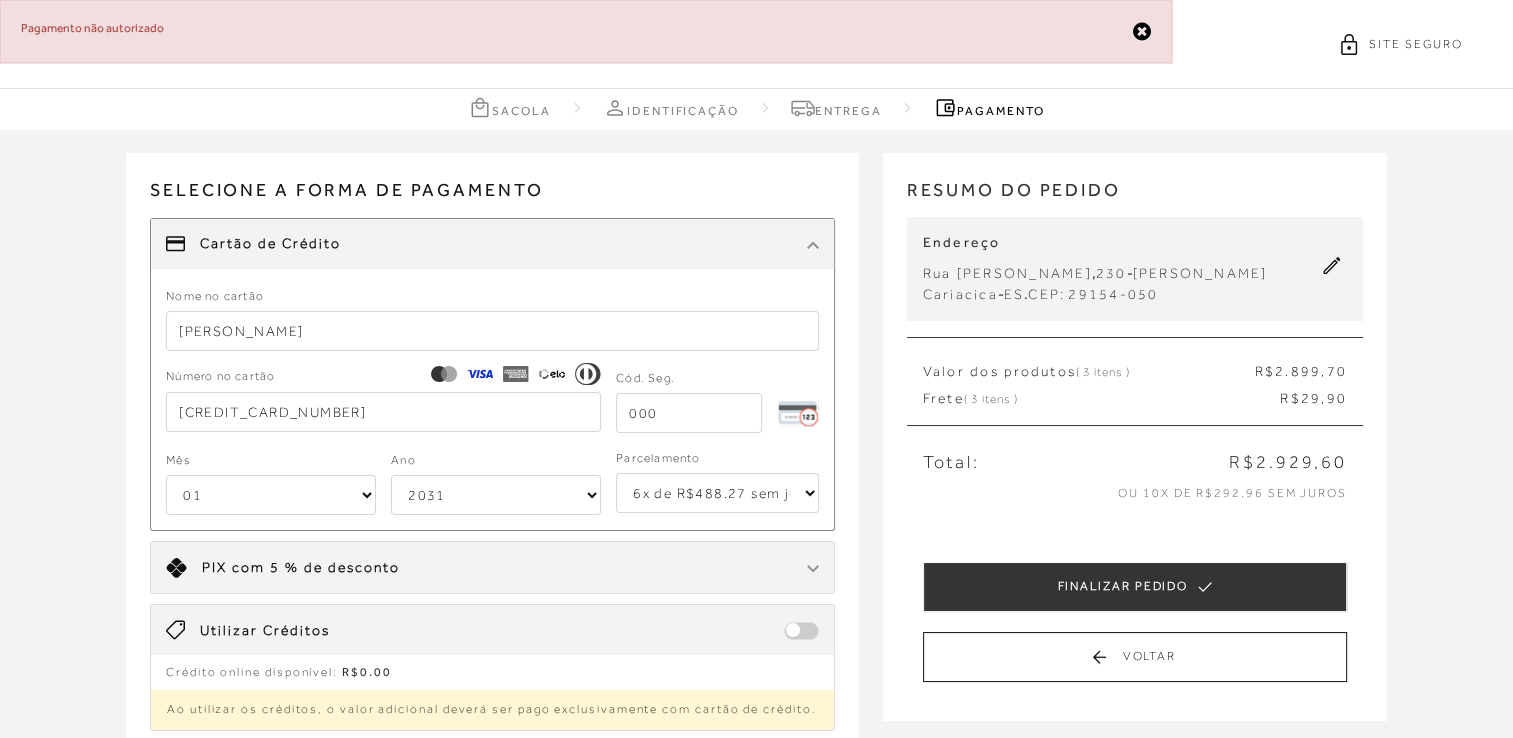 click on "01 02 03 04 05 06 07 08 09 10 11 12" at bounding box center [271, 495] 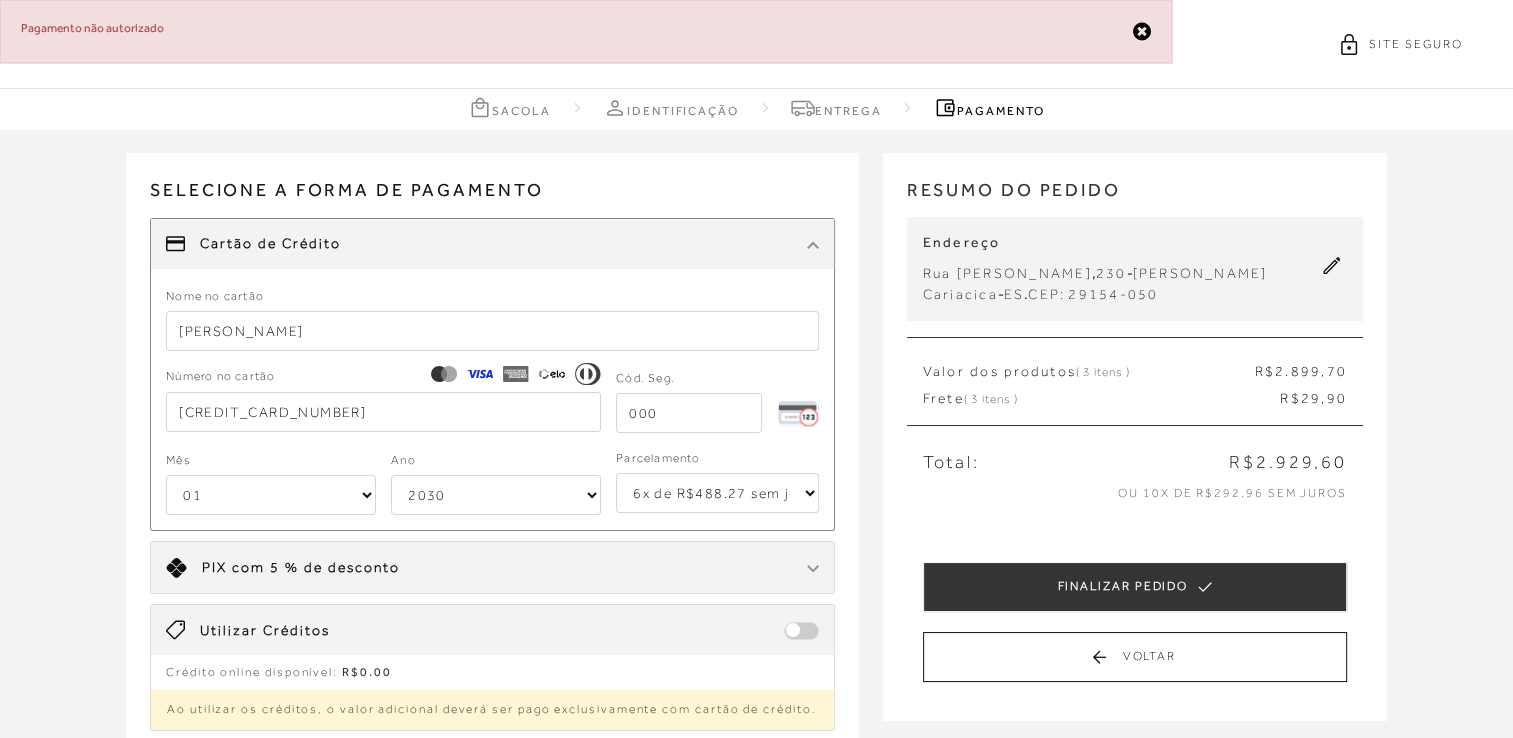 click on "2025 2026 2027 2028 2029 2030 2031 2032 2033 2034 2035 2036 2037 2038 2039 2040 2041 2042 2043 2044" at bounding box center (496, 495) 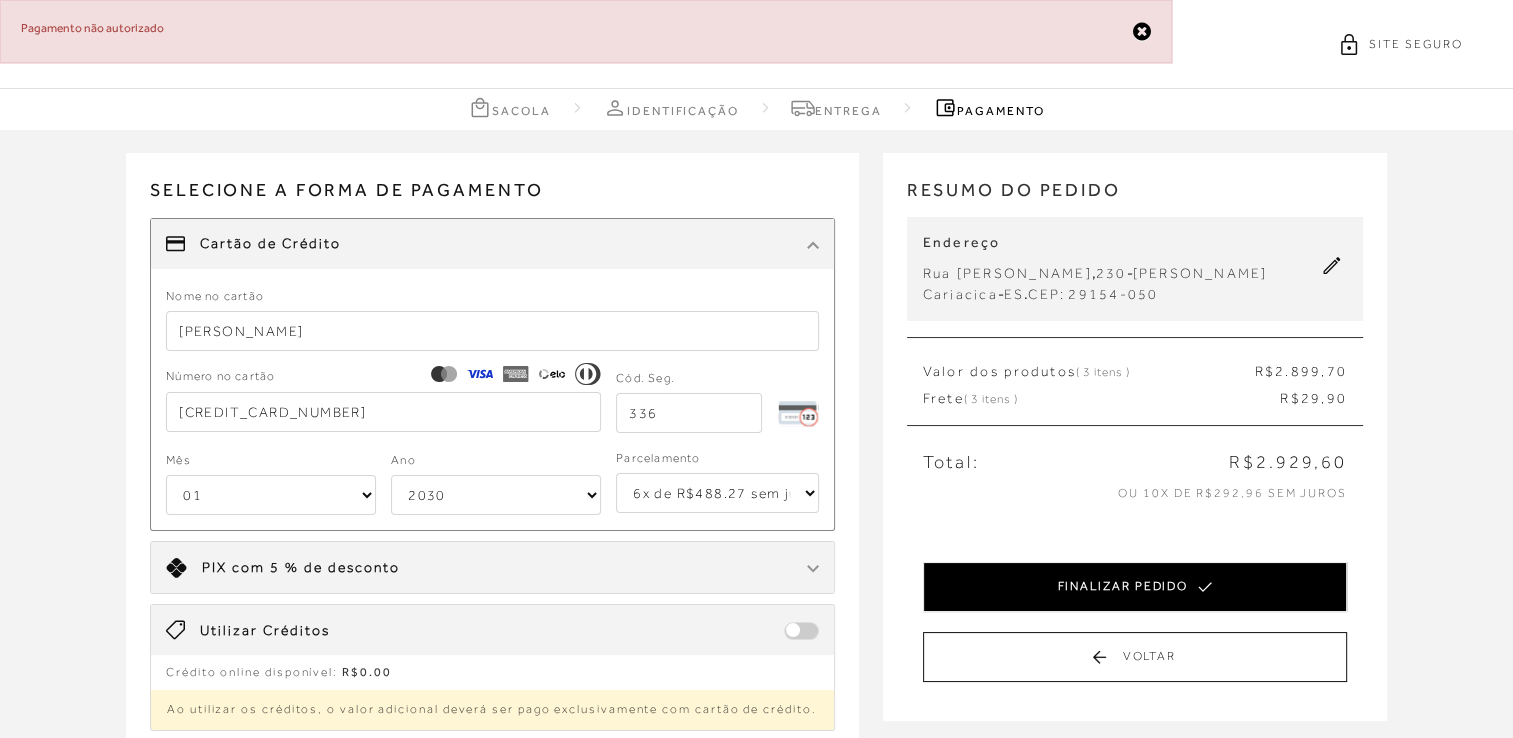 type on "336" 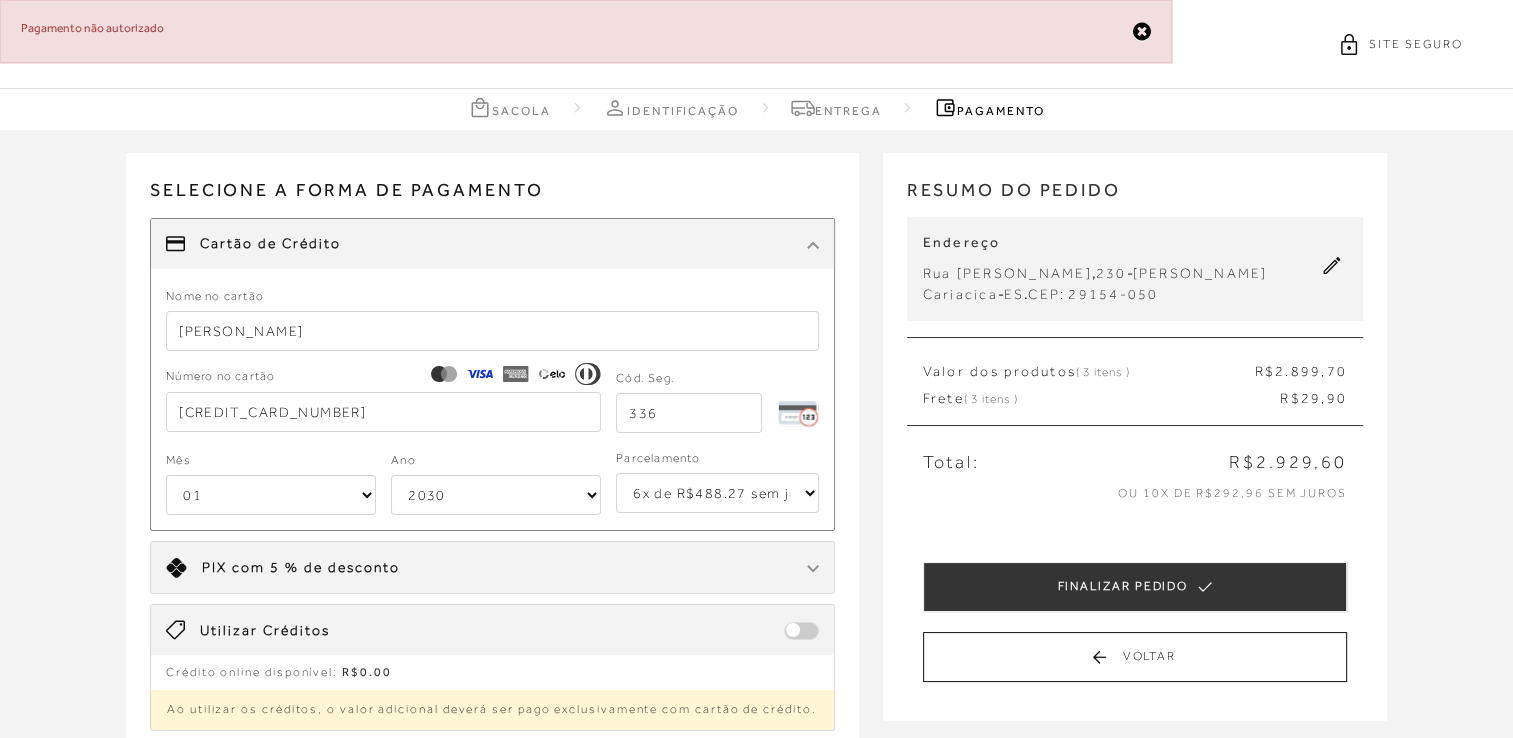 select on "2030" 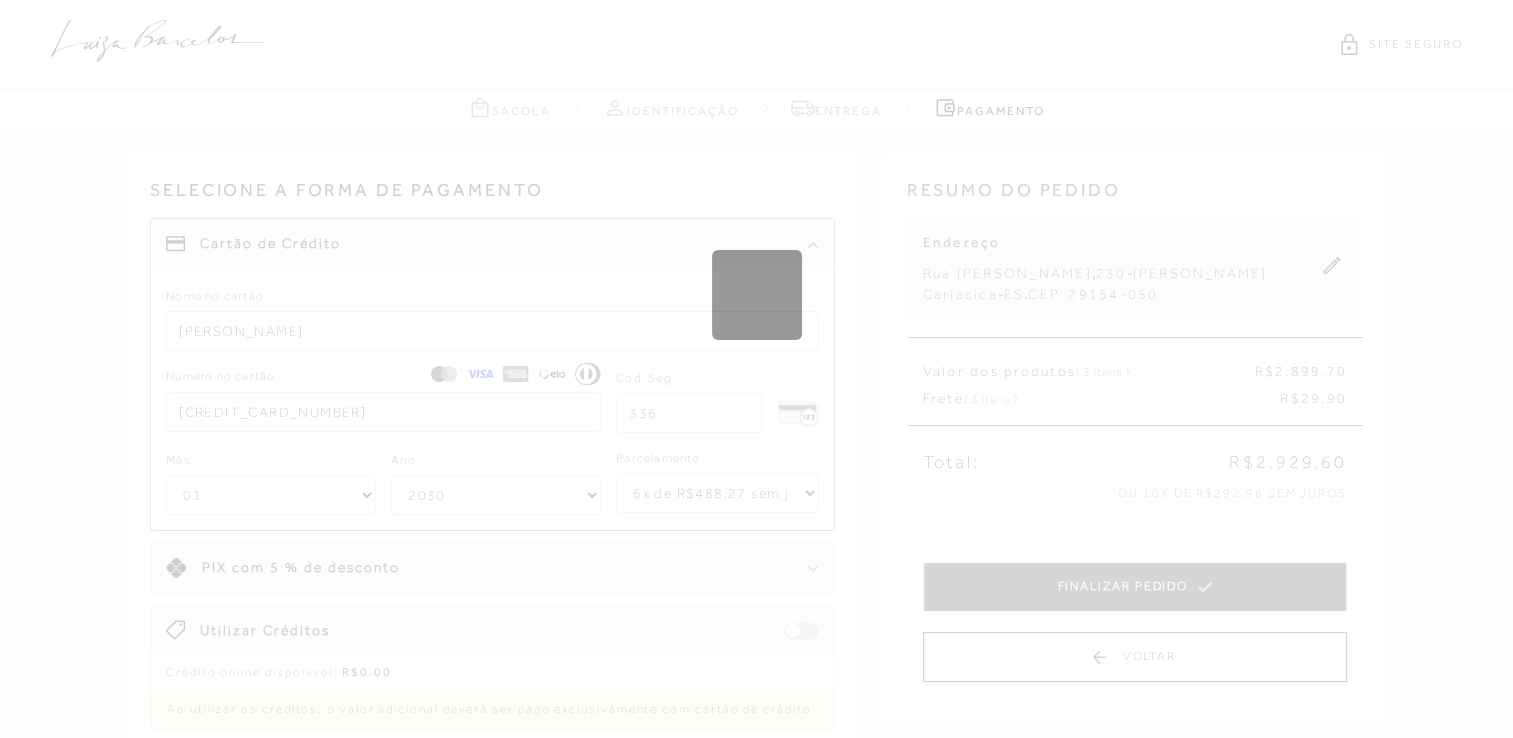 type 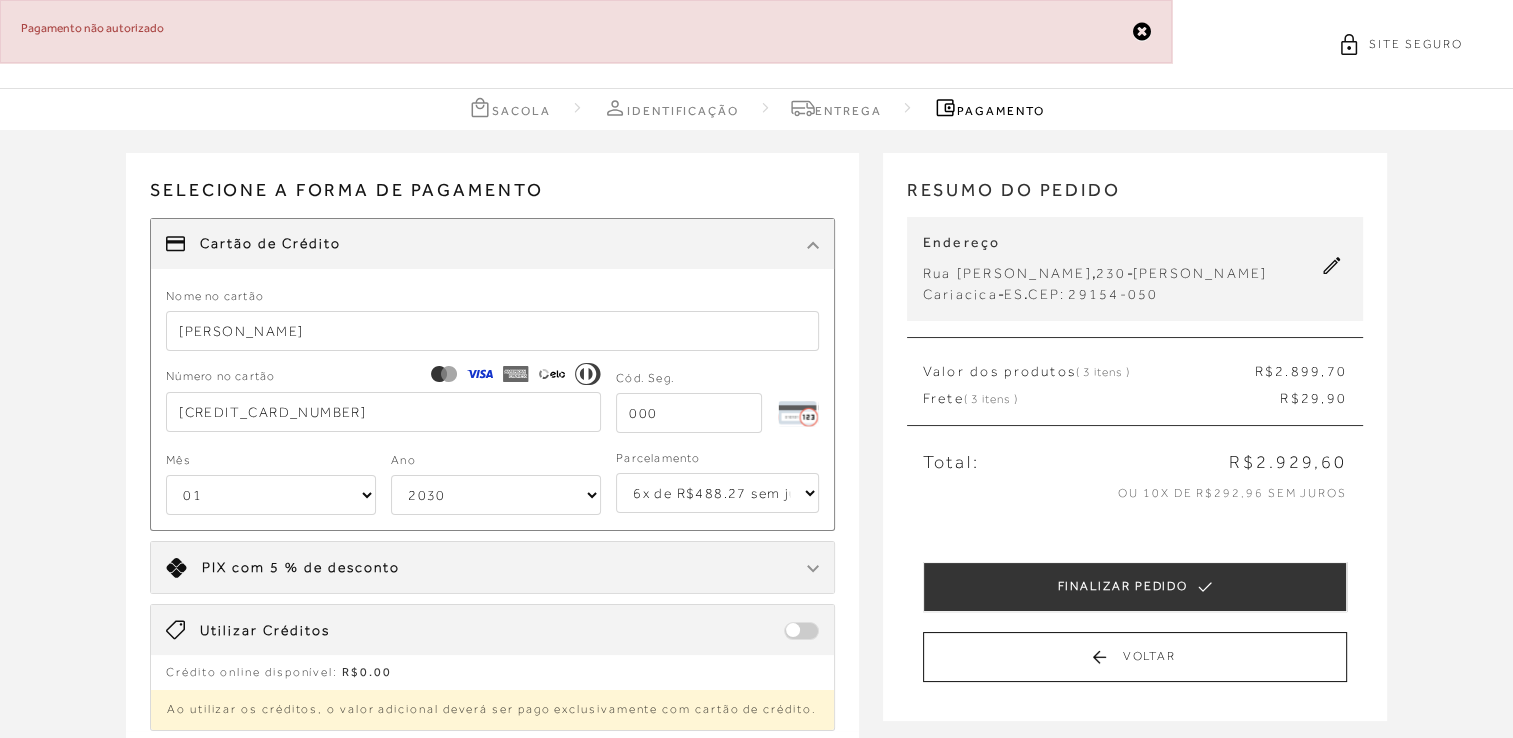 click on "[CREDIT_CARD_NUMBER]" at bounding box center [383, 412] 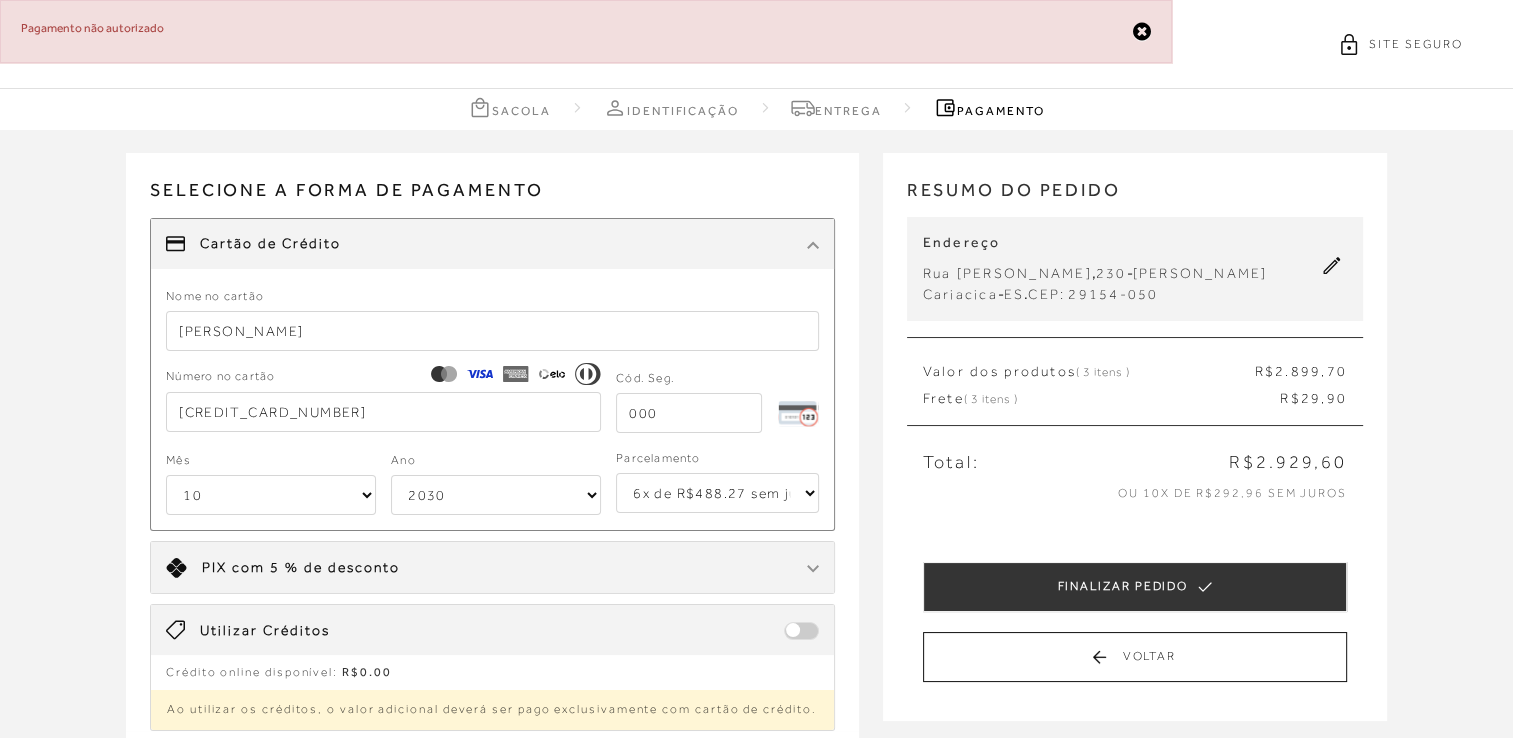 click on "01 02 03 04 05 06 07 08 09 10 11 12" at bounding box center (271, 495) 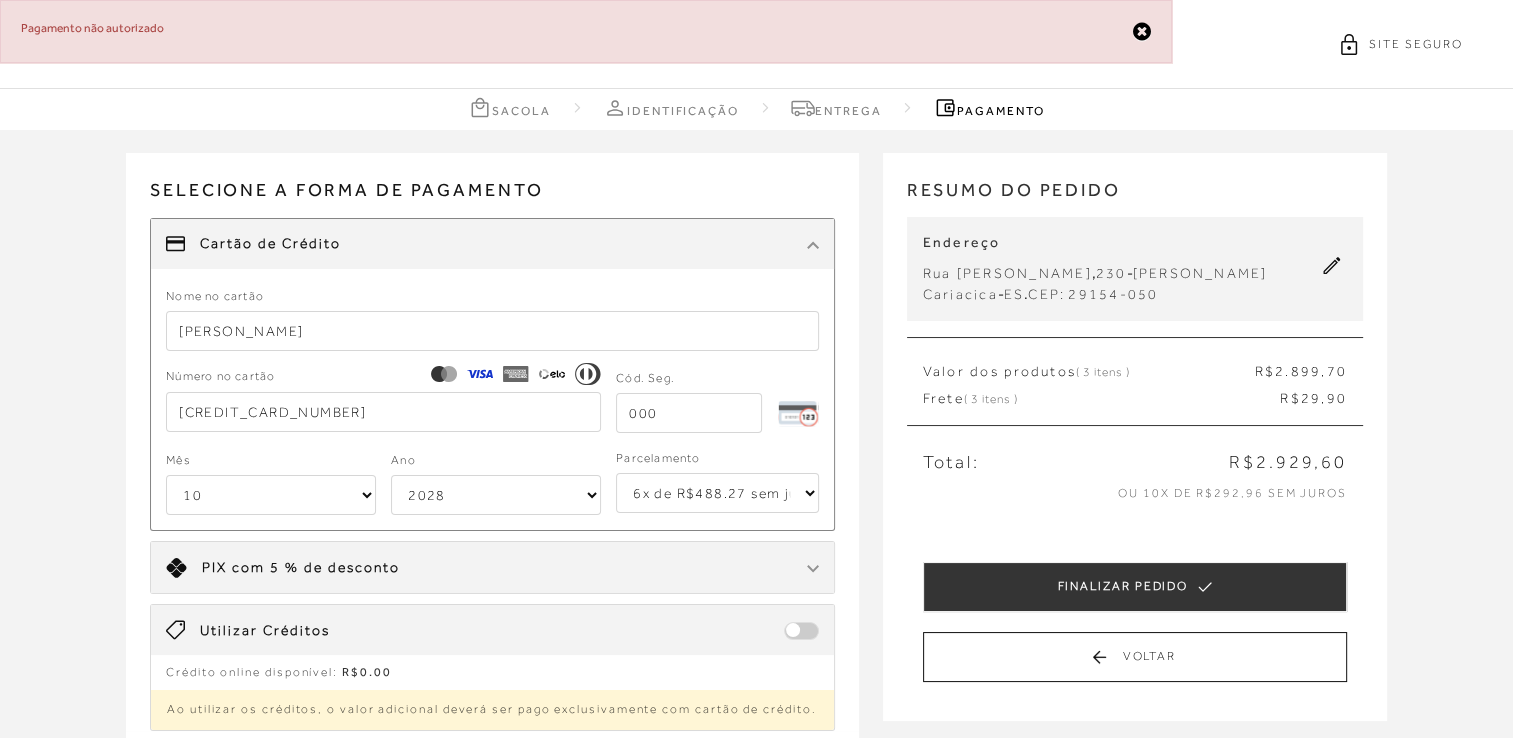 click on "2025 2026 2027 2028 2029 2030 2031 2032 2033 2034 2035 2036 2037 2038 2039 2040 2041 2042 2043 2044" at bounding box center (496, 495) 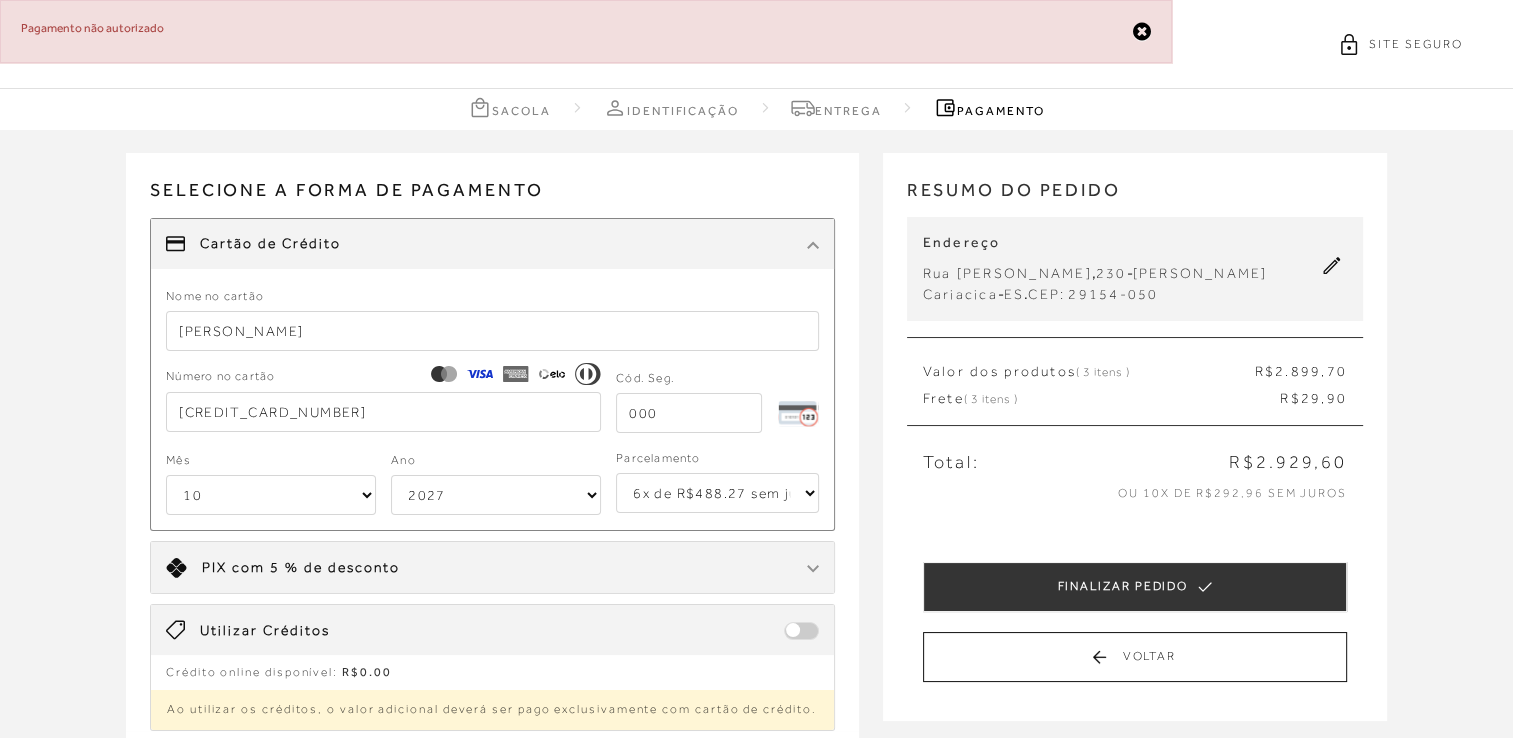 click on "2025 2026 2027 2028 2029 2030 2031 2032 2033 2034 2035 2036 2037 2038 2039 2040 2041 2042 2043 2044" at bounding box center [496, 495] 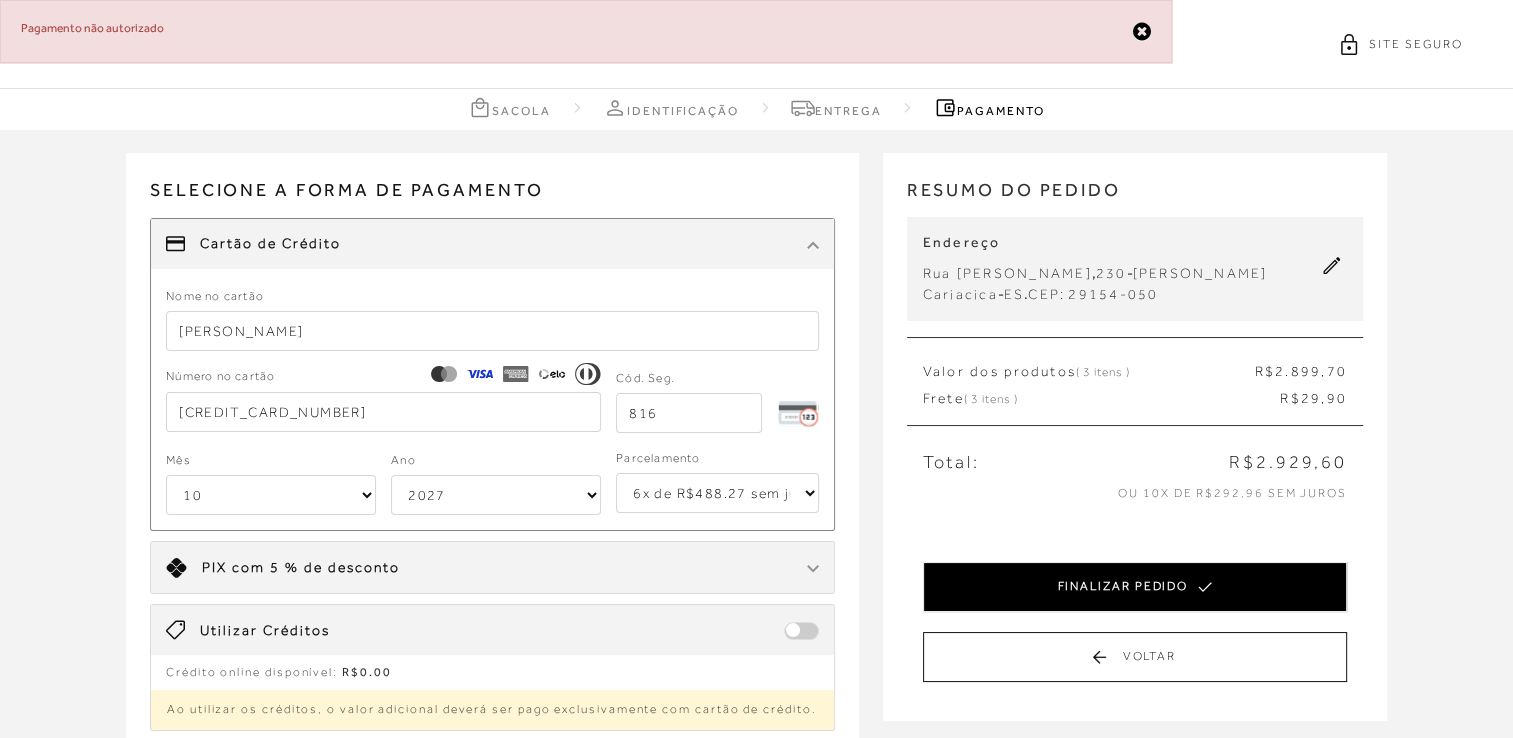 type on "816" 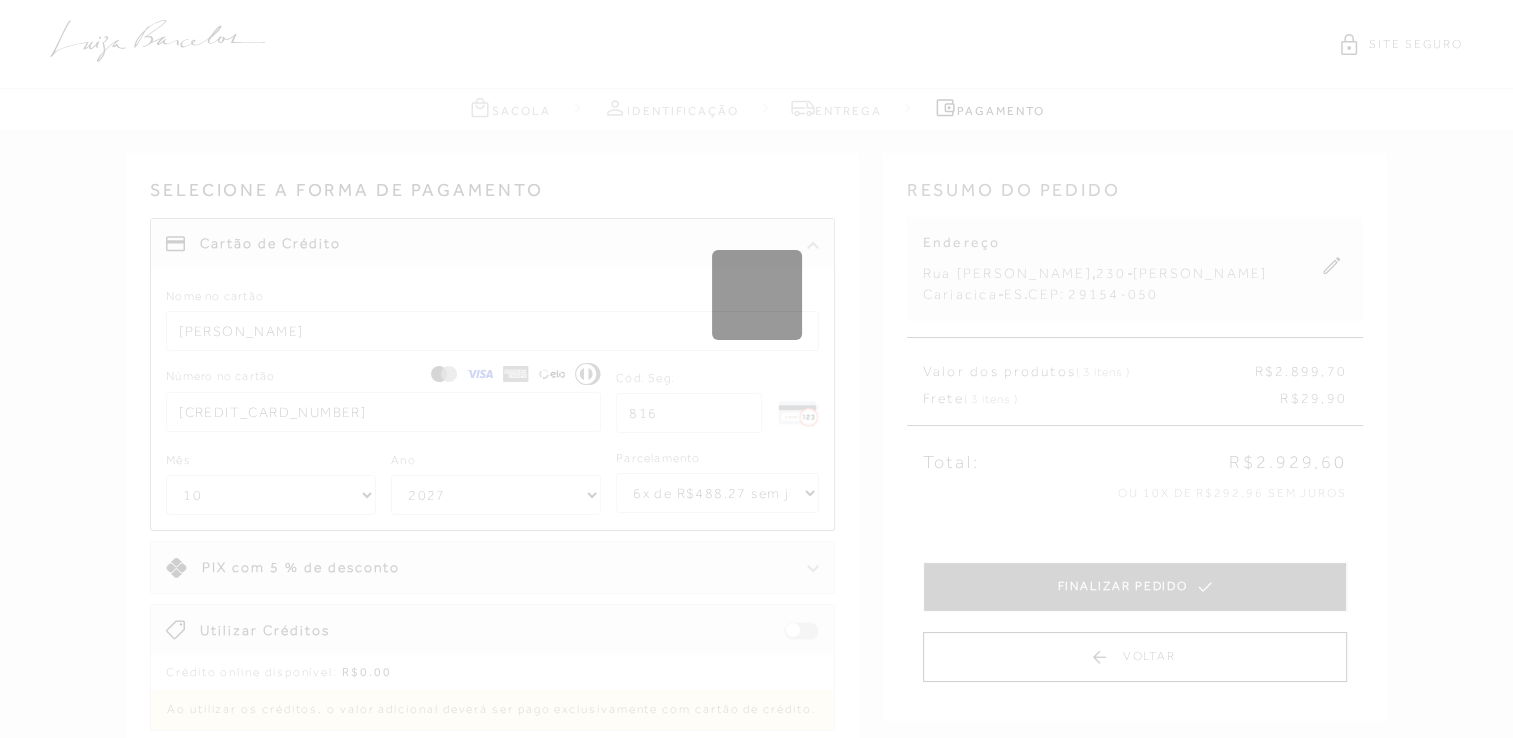 type 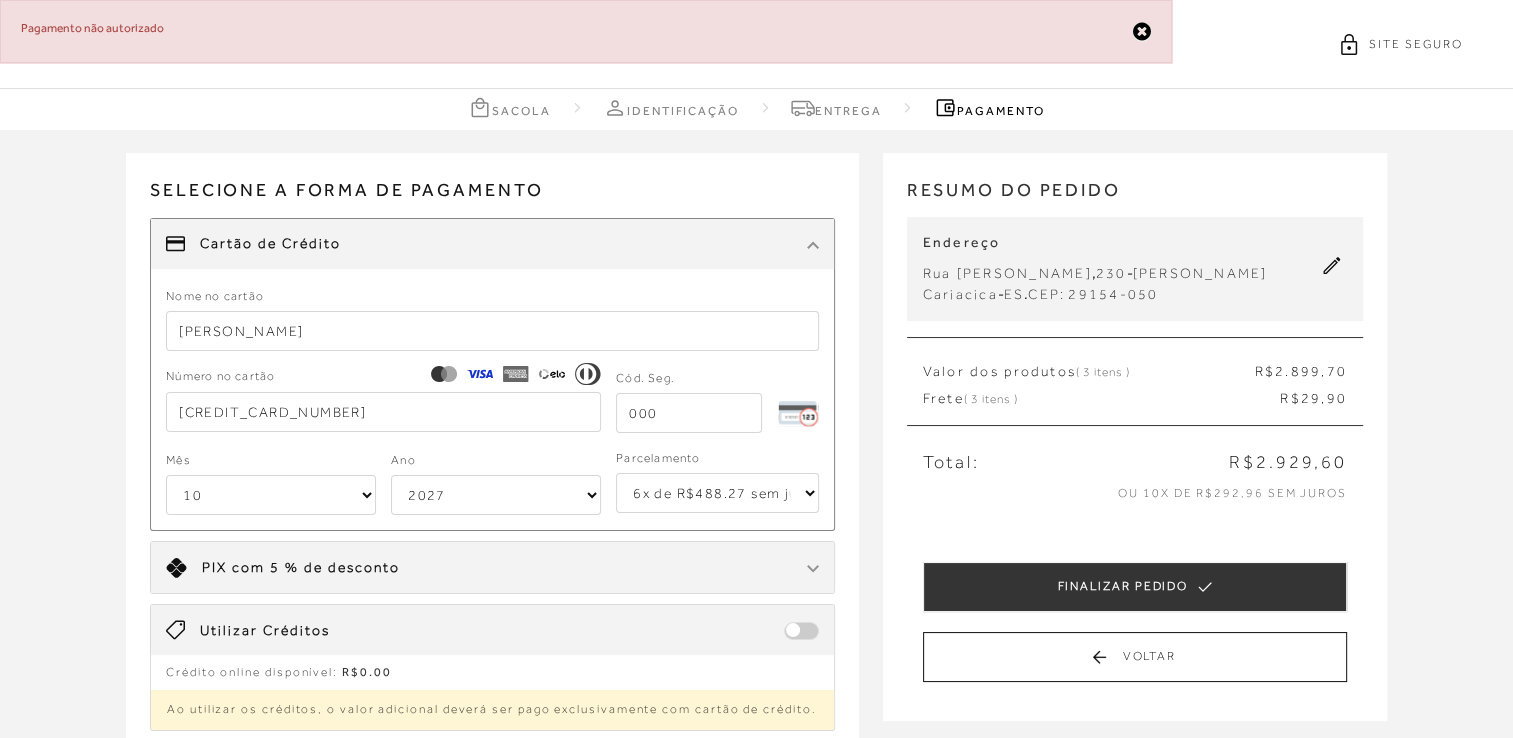 drag, startPoint x: 325, startPoint y: 402, endPoint x: 36, endPoint y: 354, distance: 292.95905 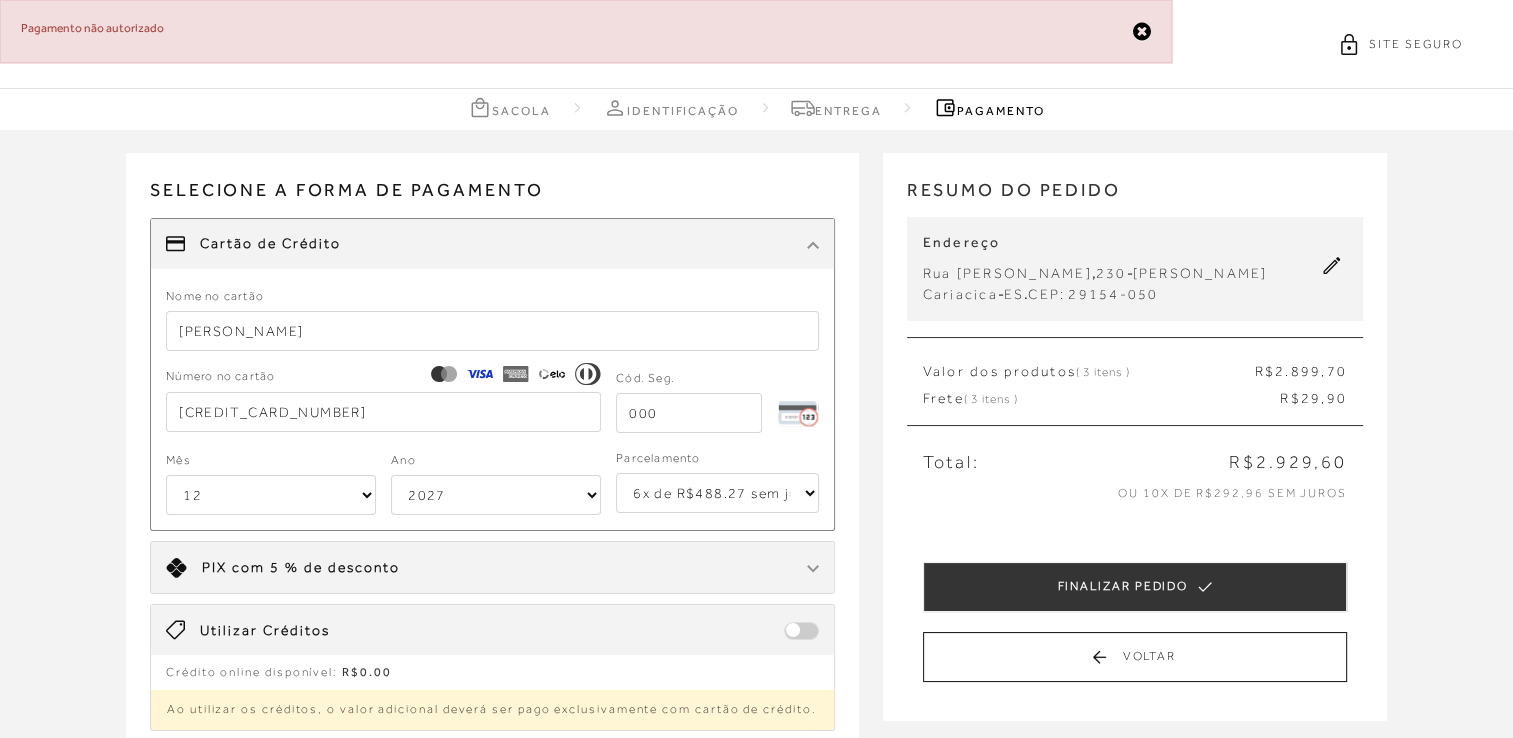 click on "01 02 03 04 05 06 07 08 09 10 11 12" at bounding box center [271, 495] 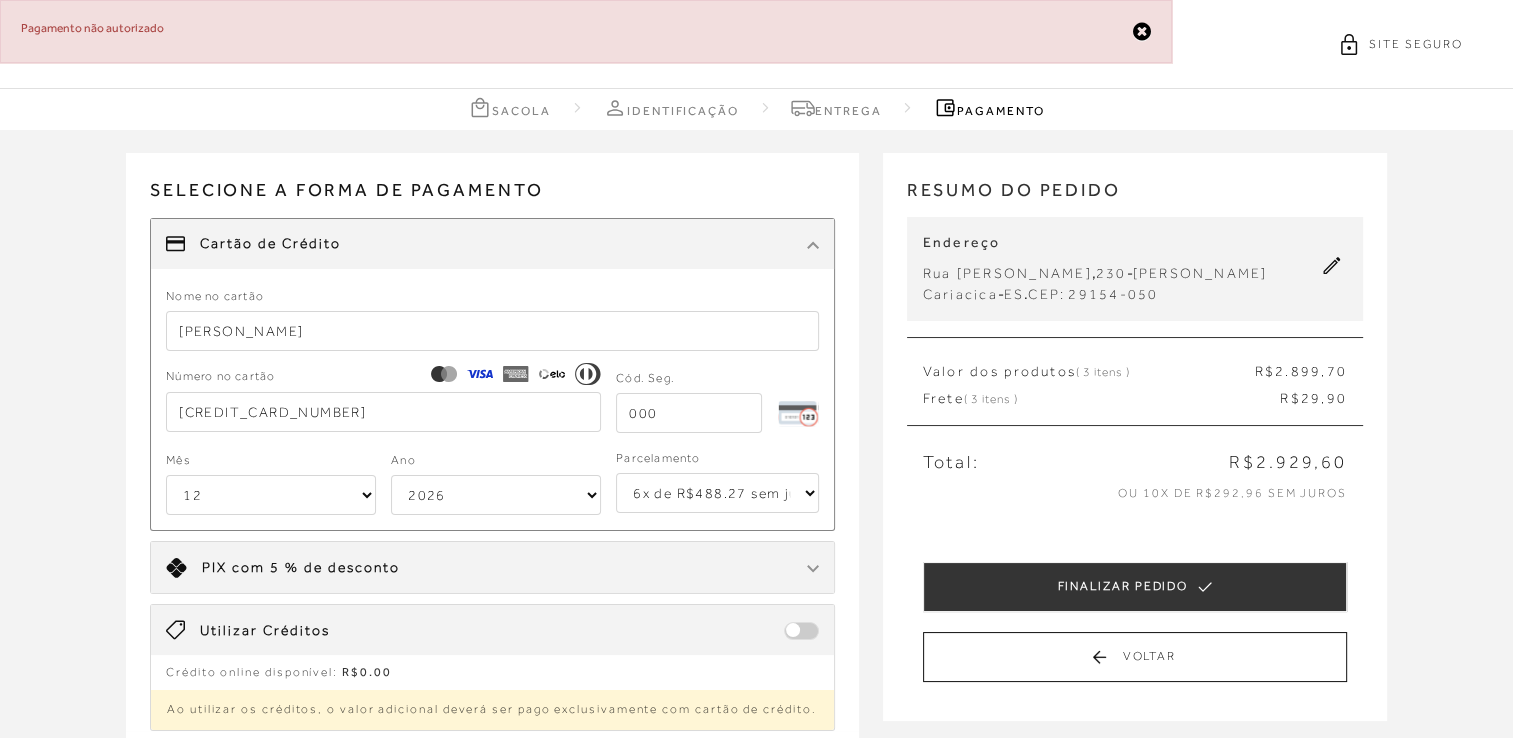 click on "2025 2026 2027 2028 2029 2030 2031 2032 2033 2034 2035 2036 2037 2038 2039 2040 2041 2042 2043 2044" at bounding box center [496, 495] 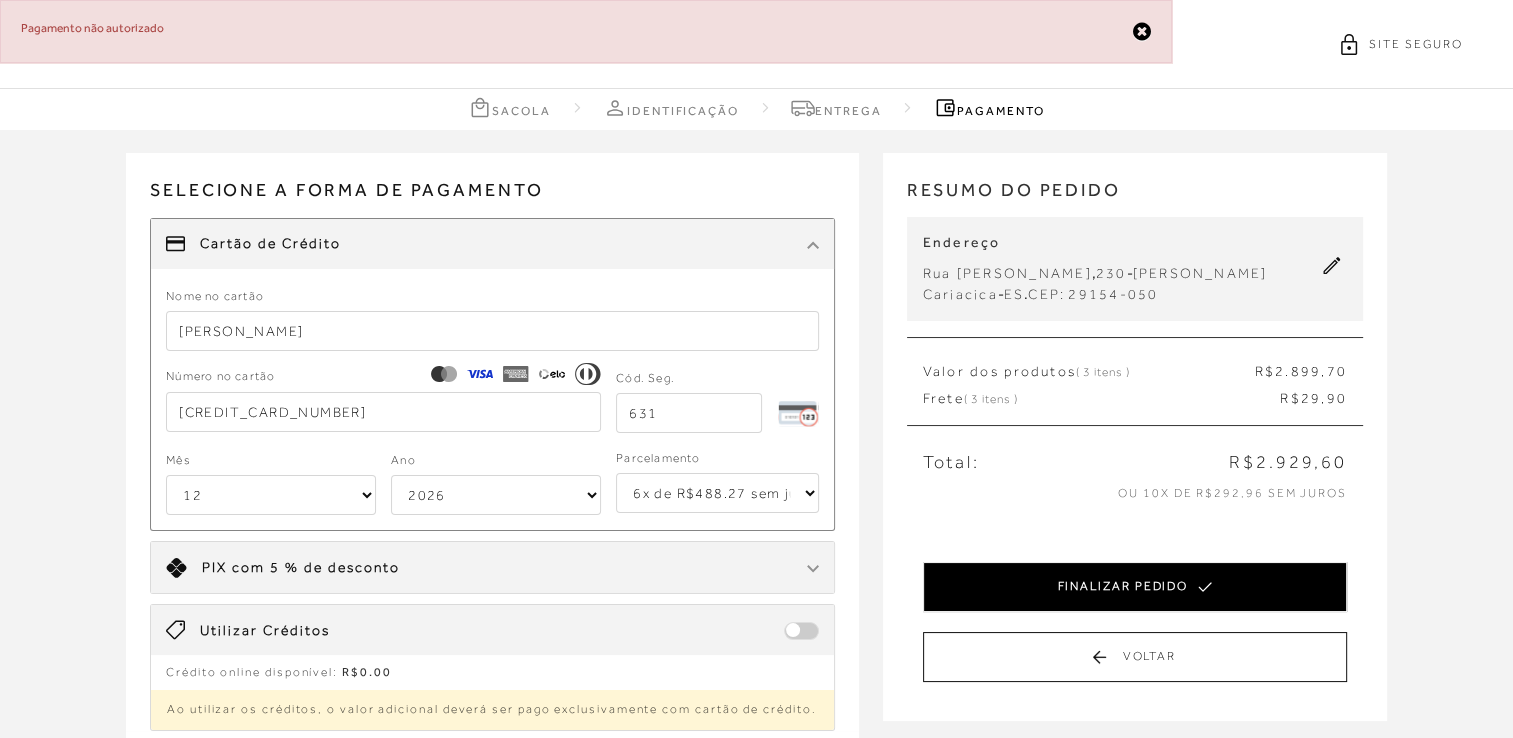 type on "631" 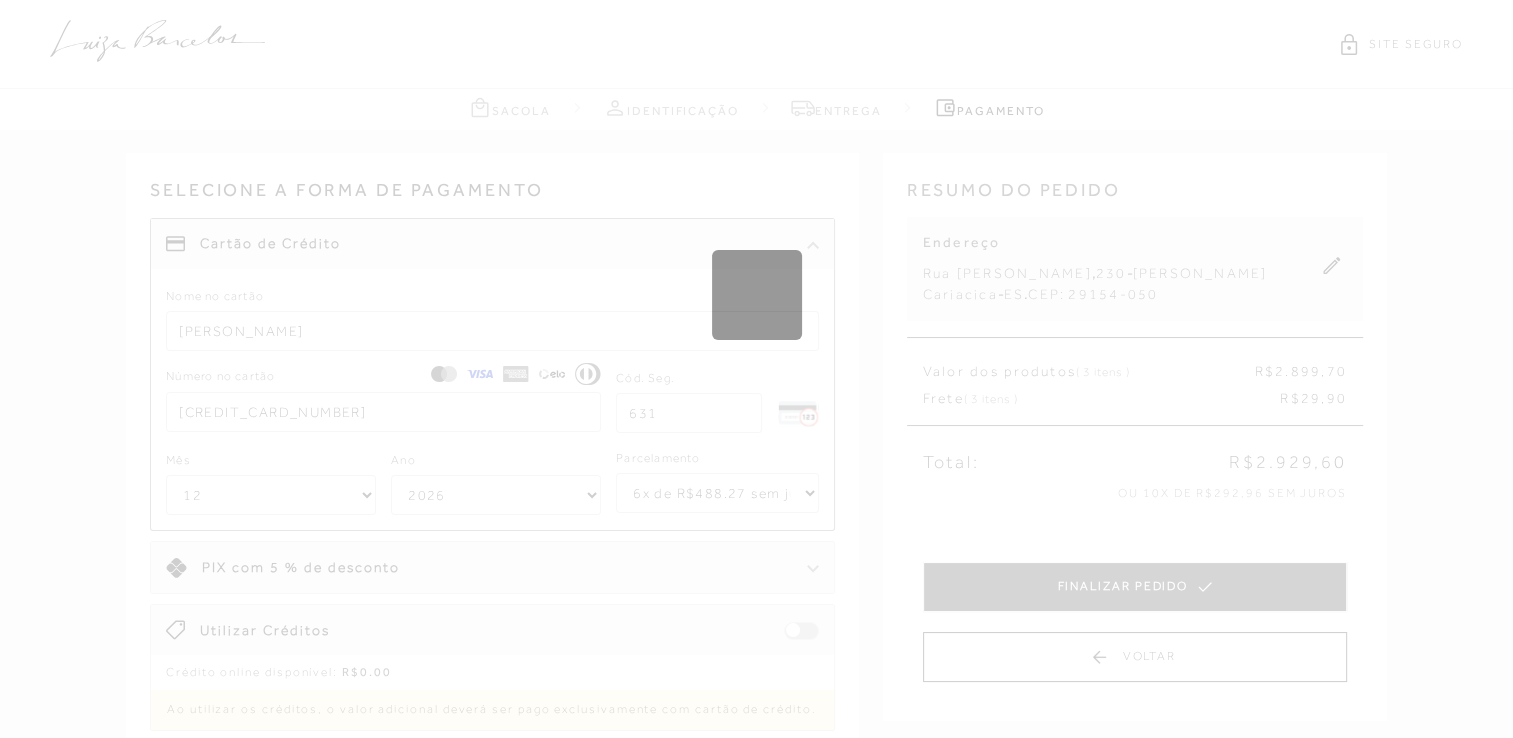 type 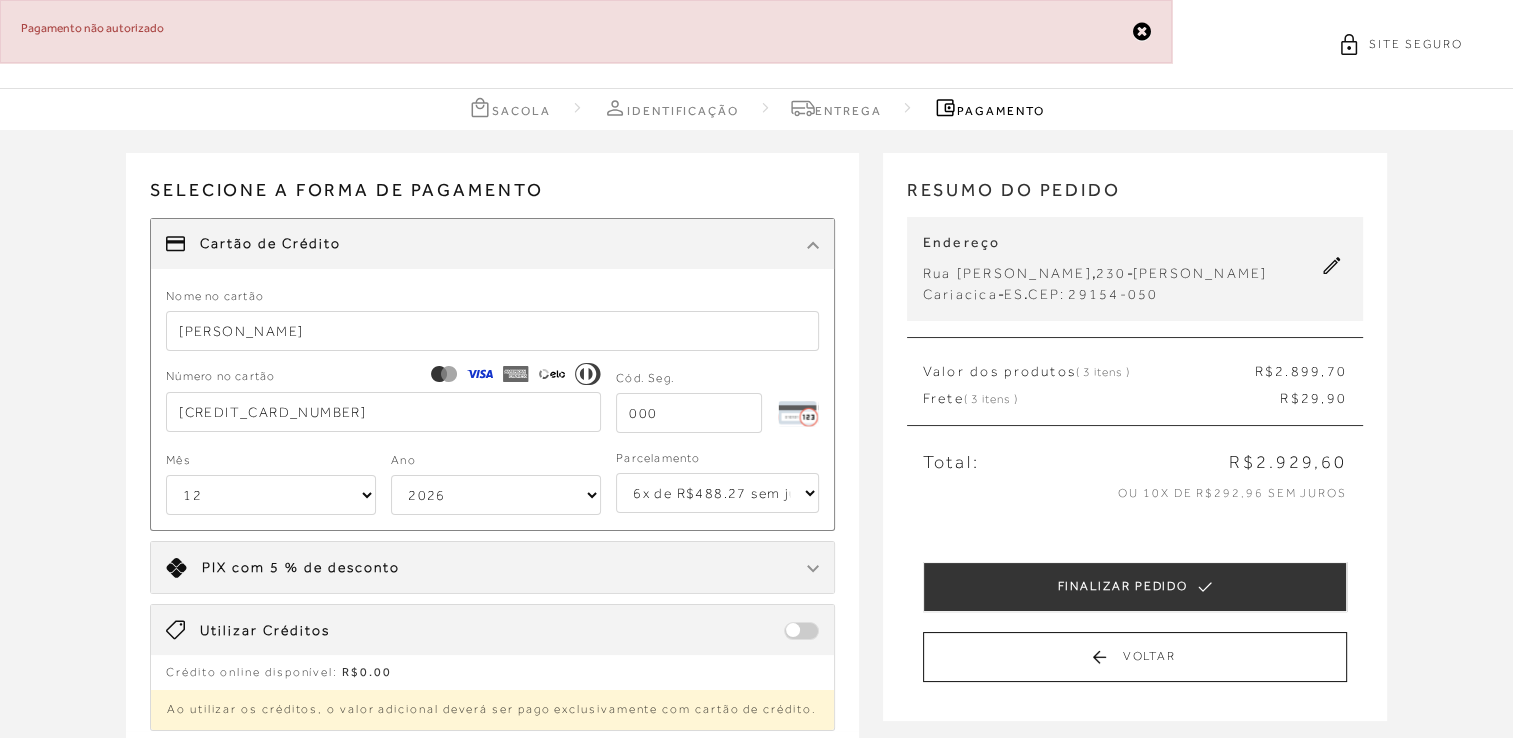 drag, startPoint x: 326, startPoint y: 412, endPoint x: 100, endPoint y: 378, distance: 228.54321 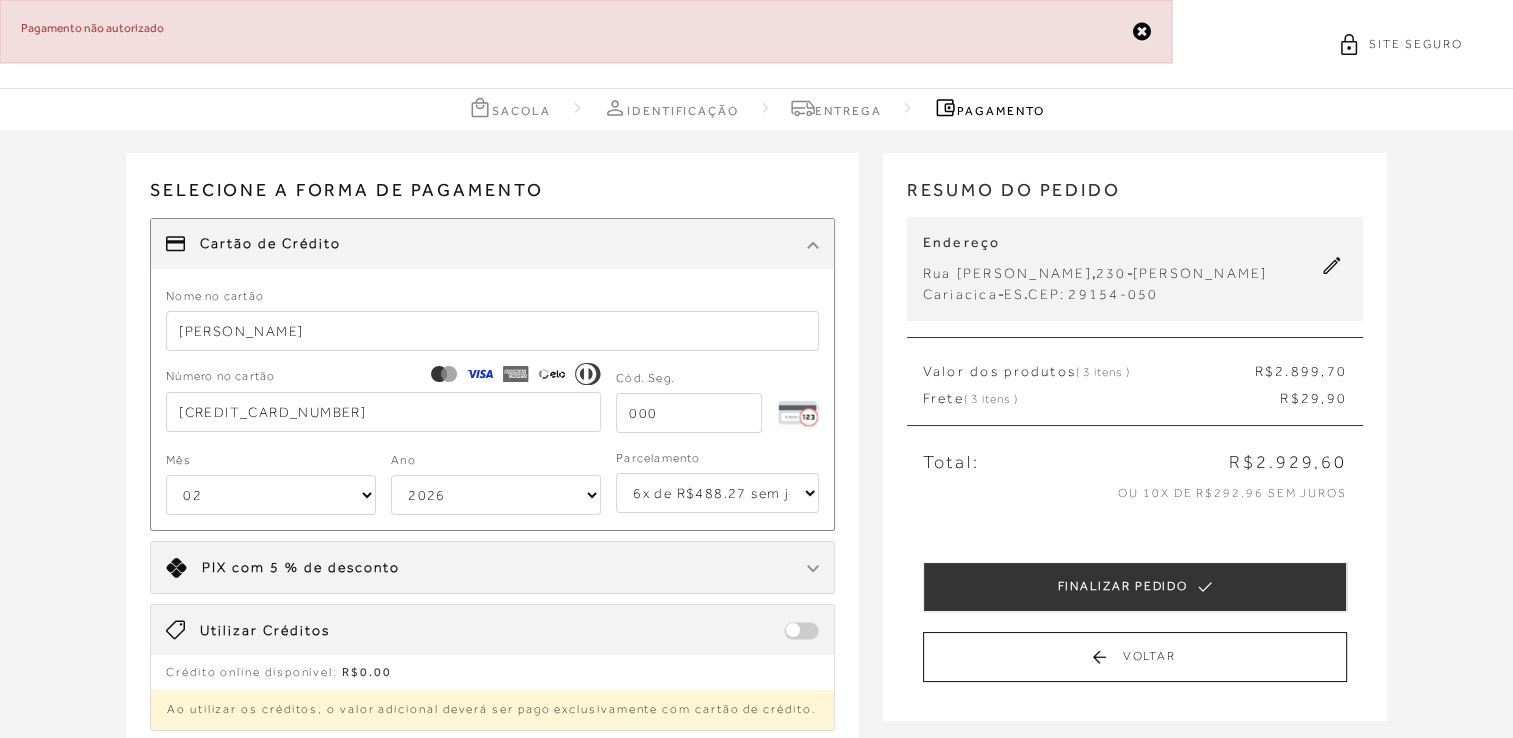 click on "01 02 03 04 05 06 07 08 09 10 11 12" at bounding box center (271, 495) 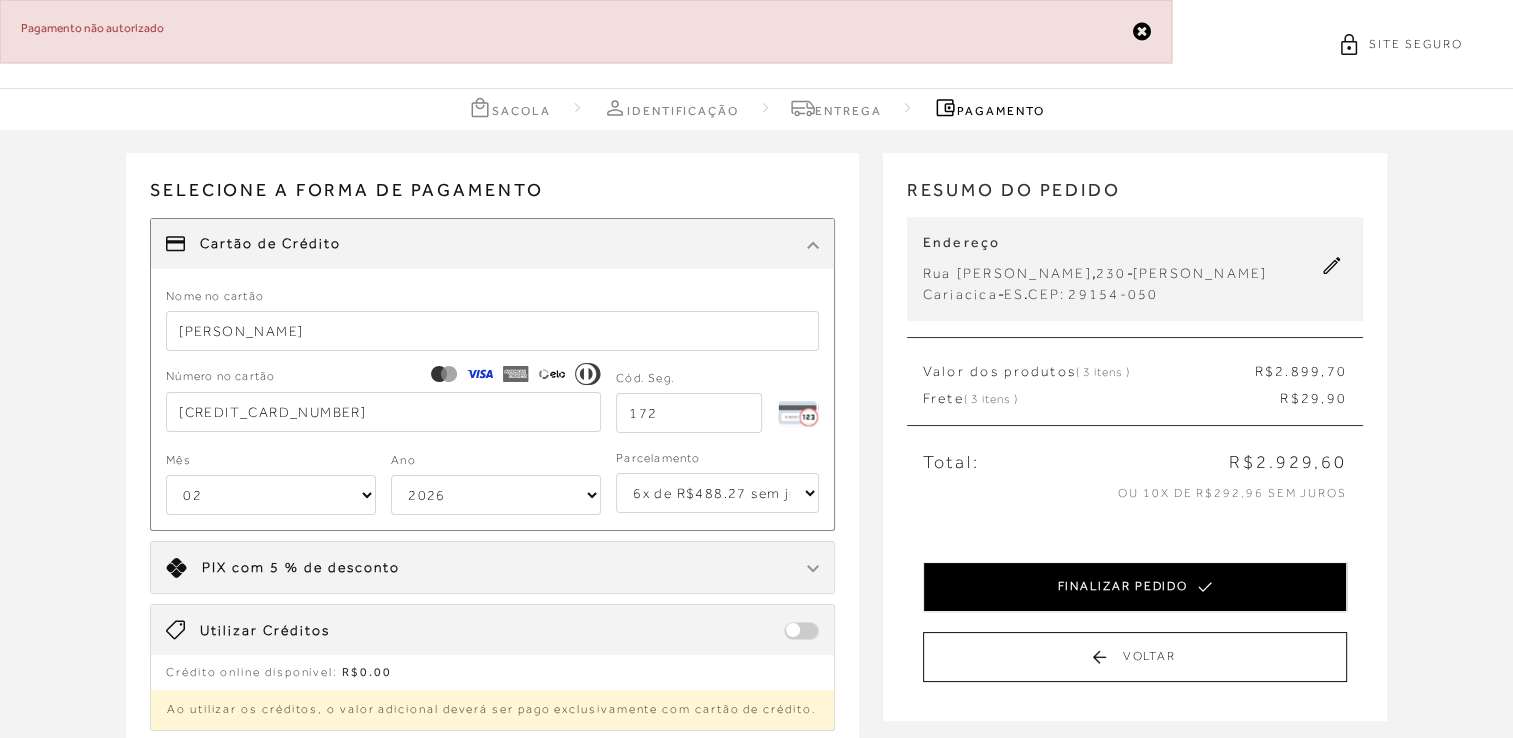 type on "172" 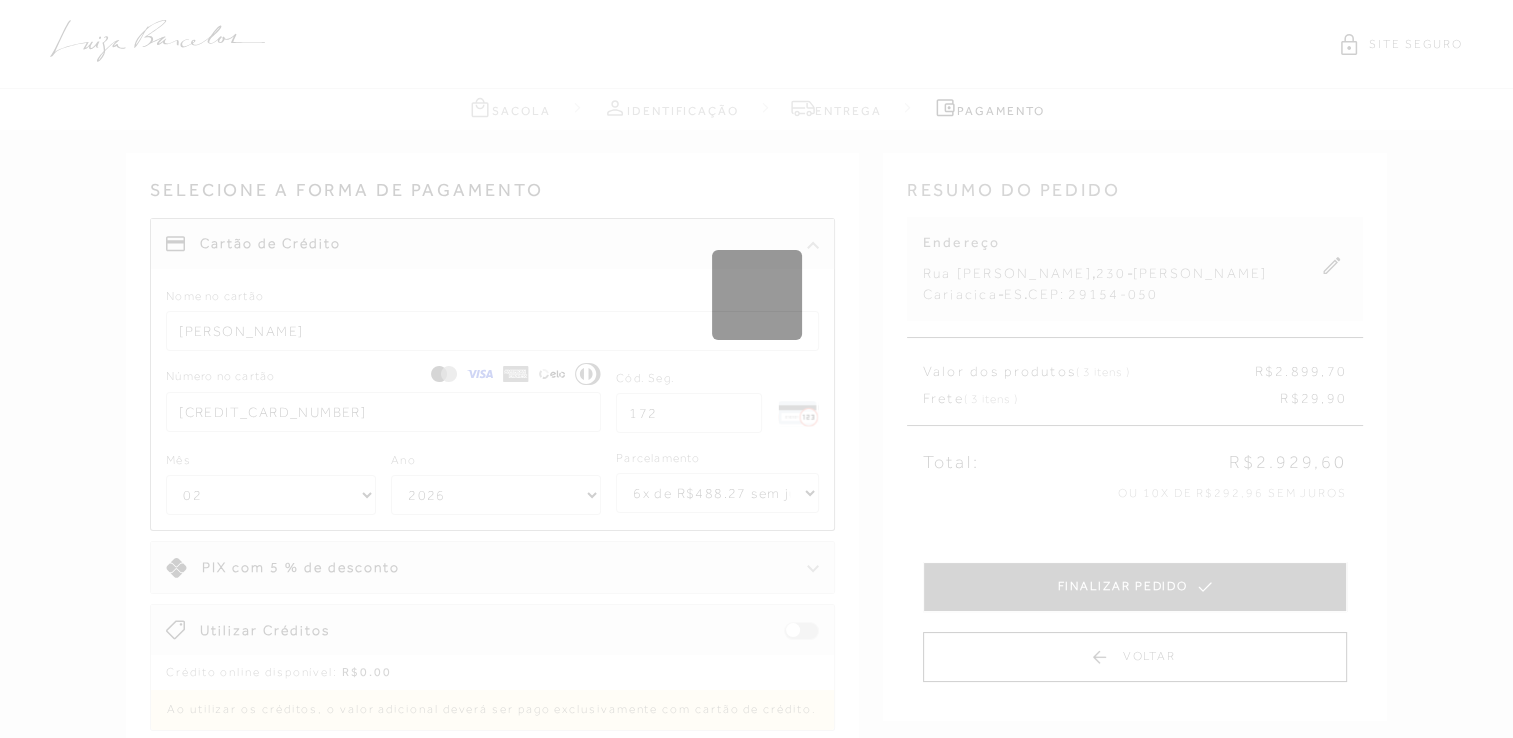 type 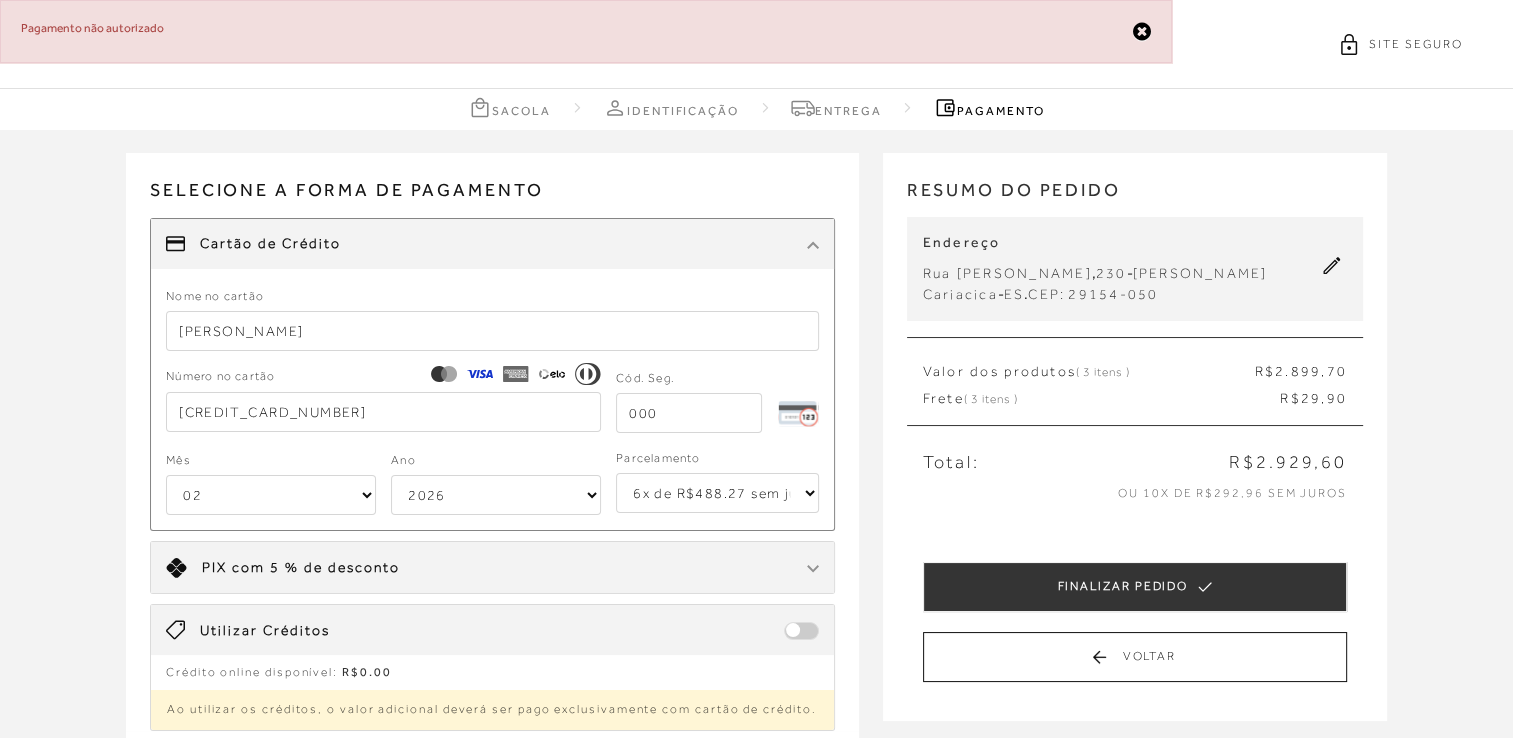 drag, startPoint x: 271, startPoint y: 404, endPoint x: 146, endPoint y: 387, distance: 126.1507 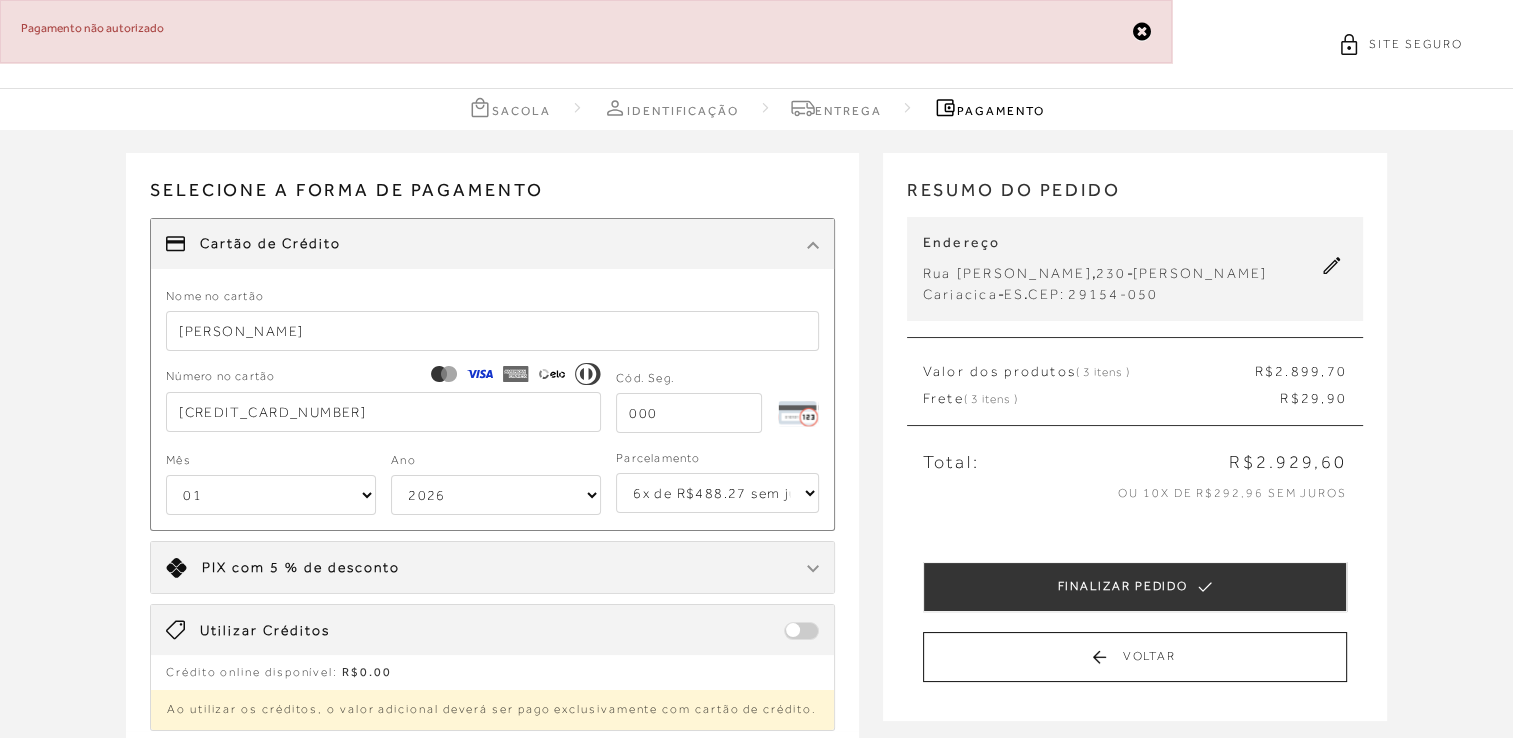 click on "01 02 03 04 05 06 07 08 09 10 11 12" at bounding box center (271, 495) 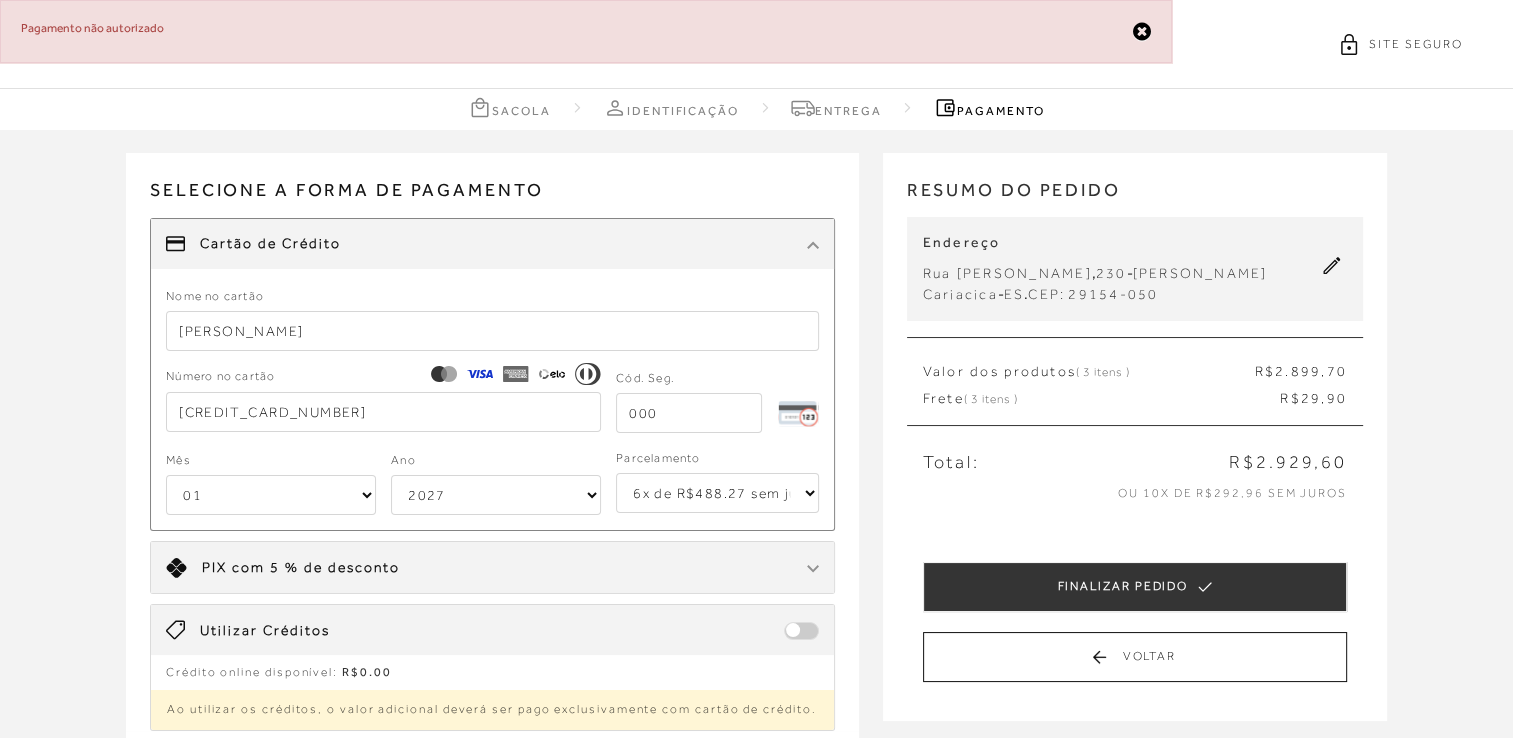 click on "2025 2026 2027 2028 2029 2030 2031 2032 2033 2034 2035 2036 2037 2038 2039 2040 2041 2042 2043 2044" at bounding box center (496, 495) 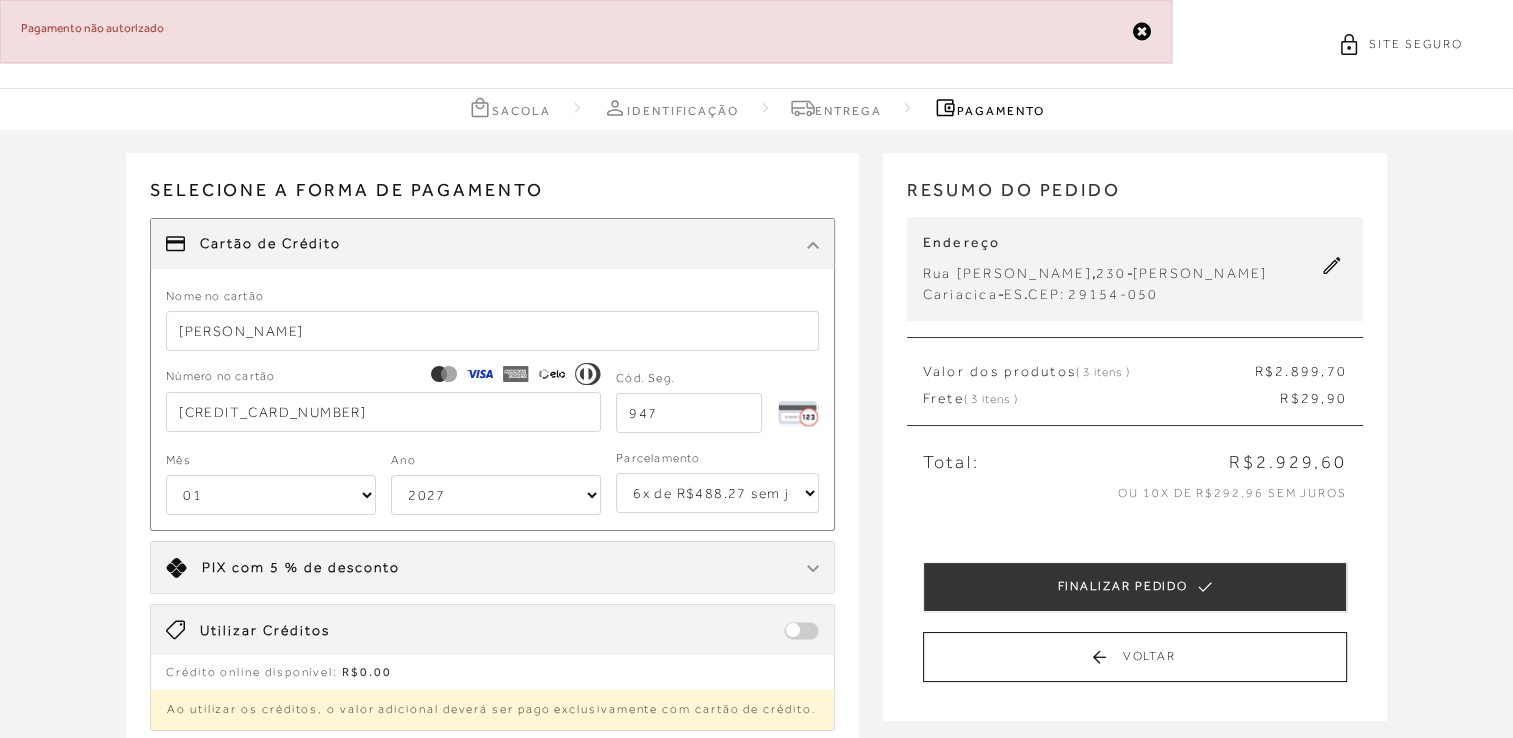 type on "947" 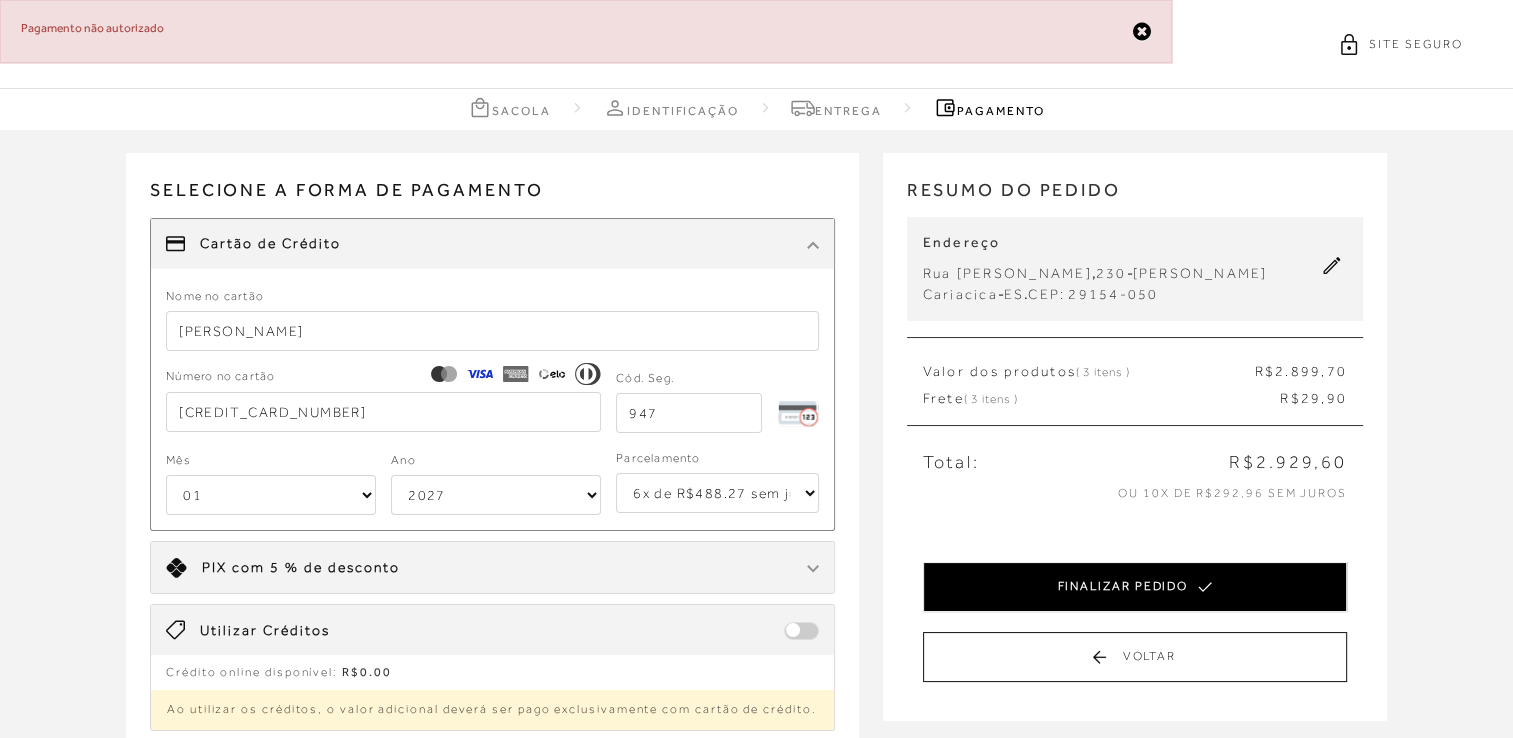click on "FINALIZAR PEDIDO" at bounding box center [1135, 587] 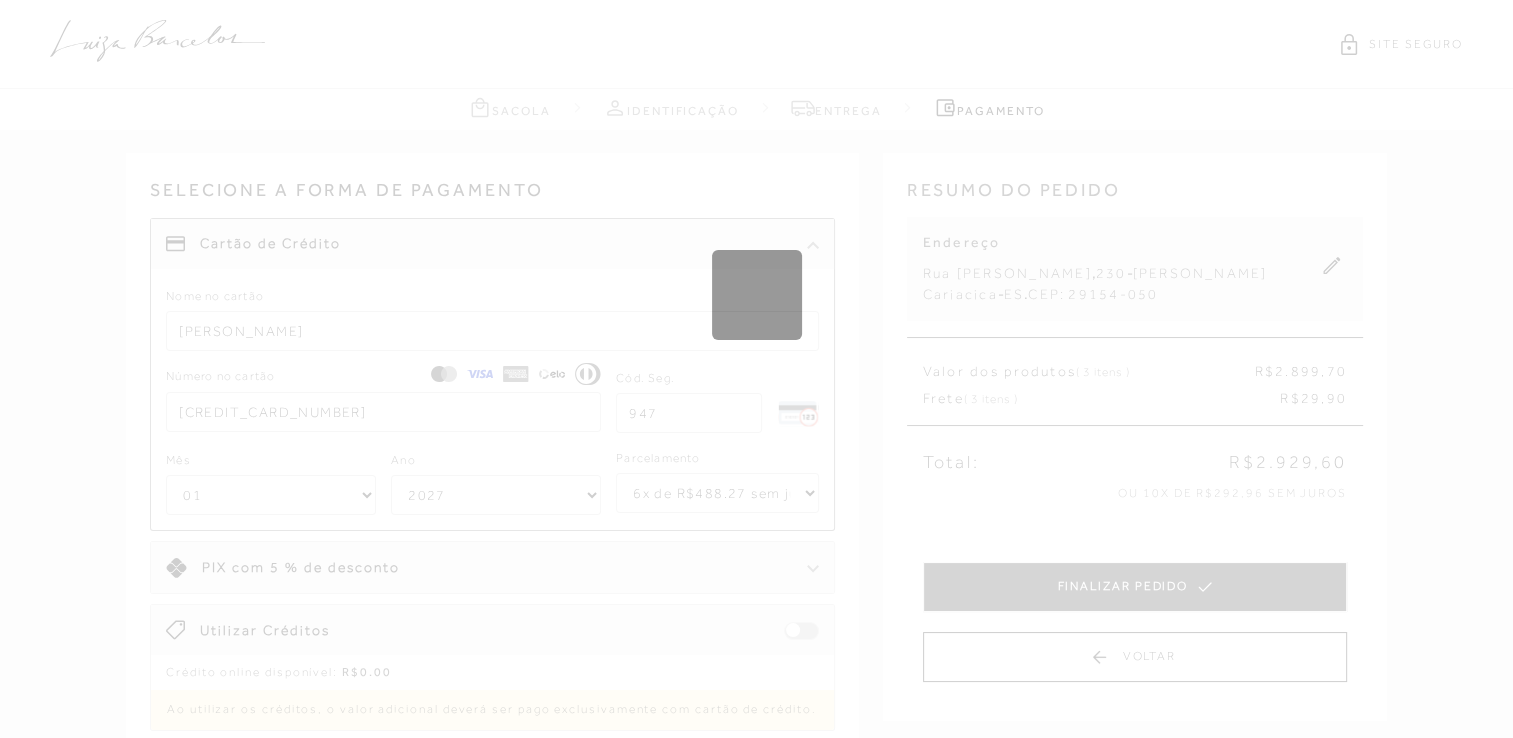 type 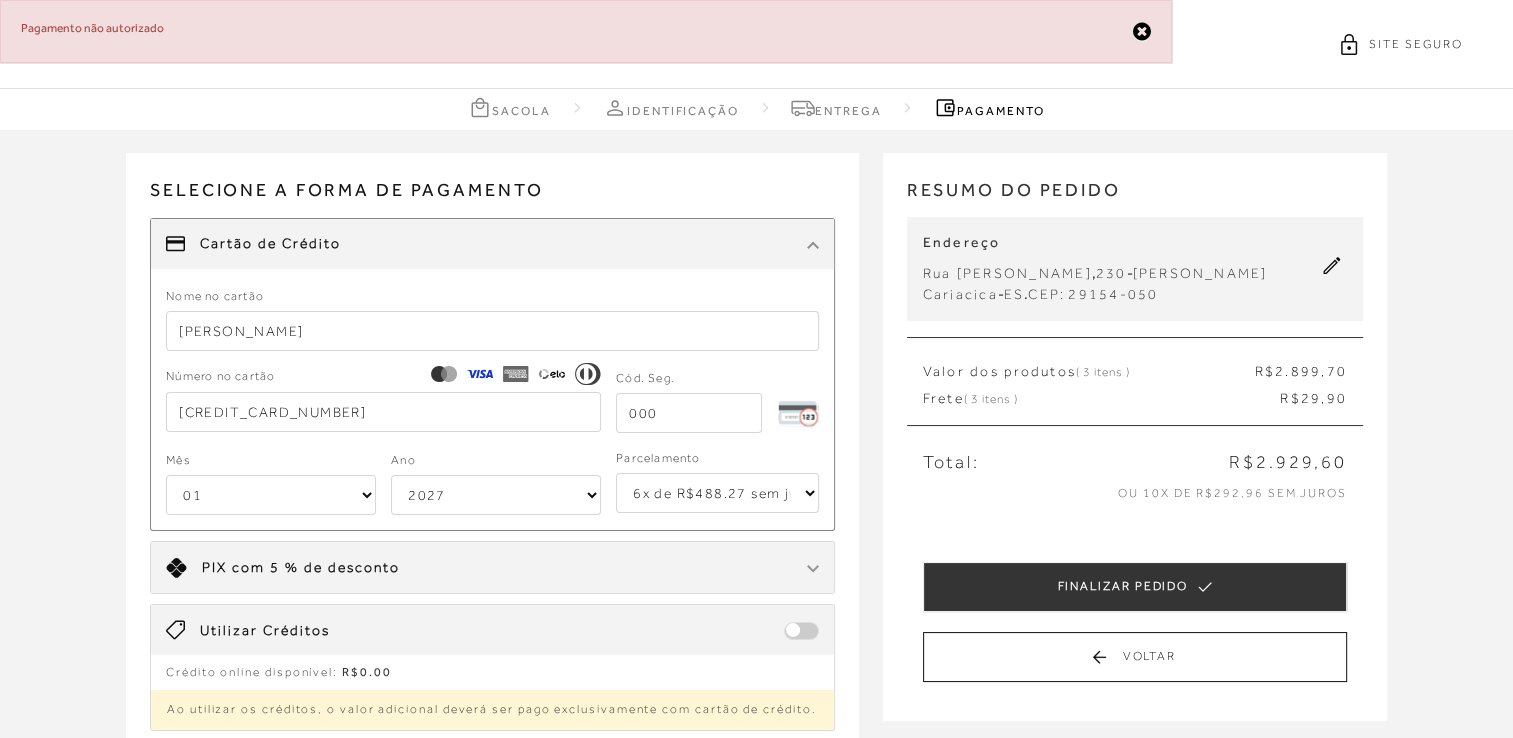 drag, startPoint x: 350, startPoint y: 410, endPoint x: 155, endPoint y: 410, distance: 195 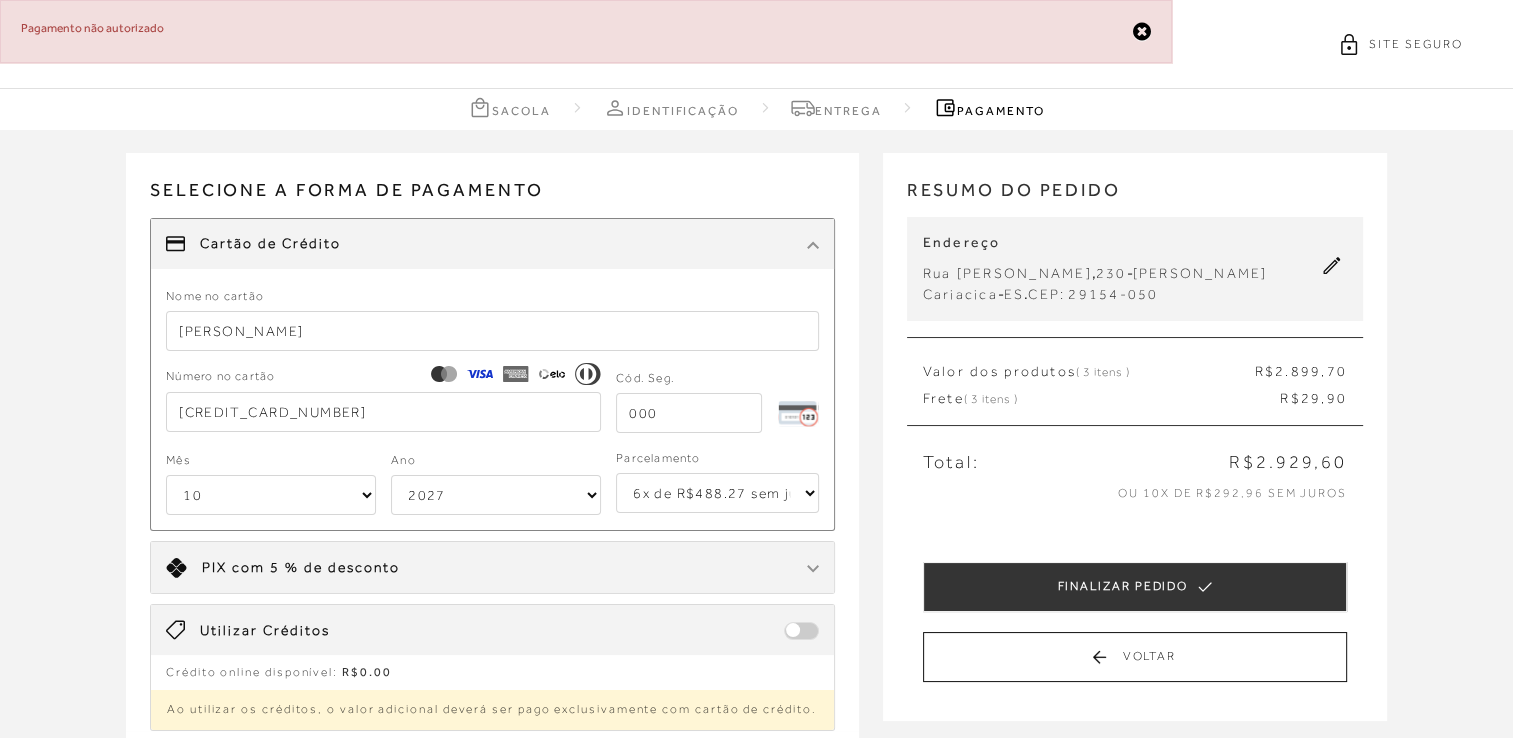 click on "01 02 03 04 05 06 07 08 09 10 11 12" at bounding box center (271, 495) 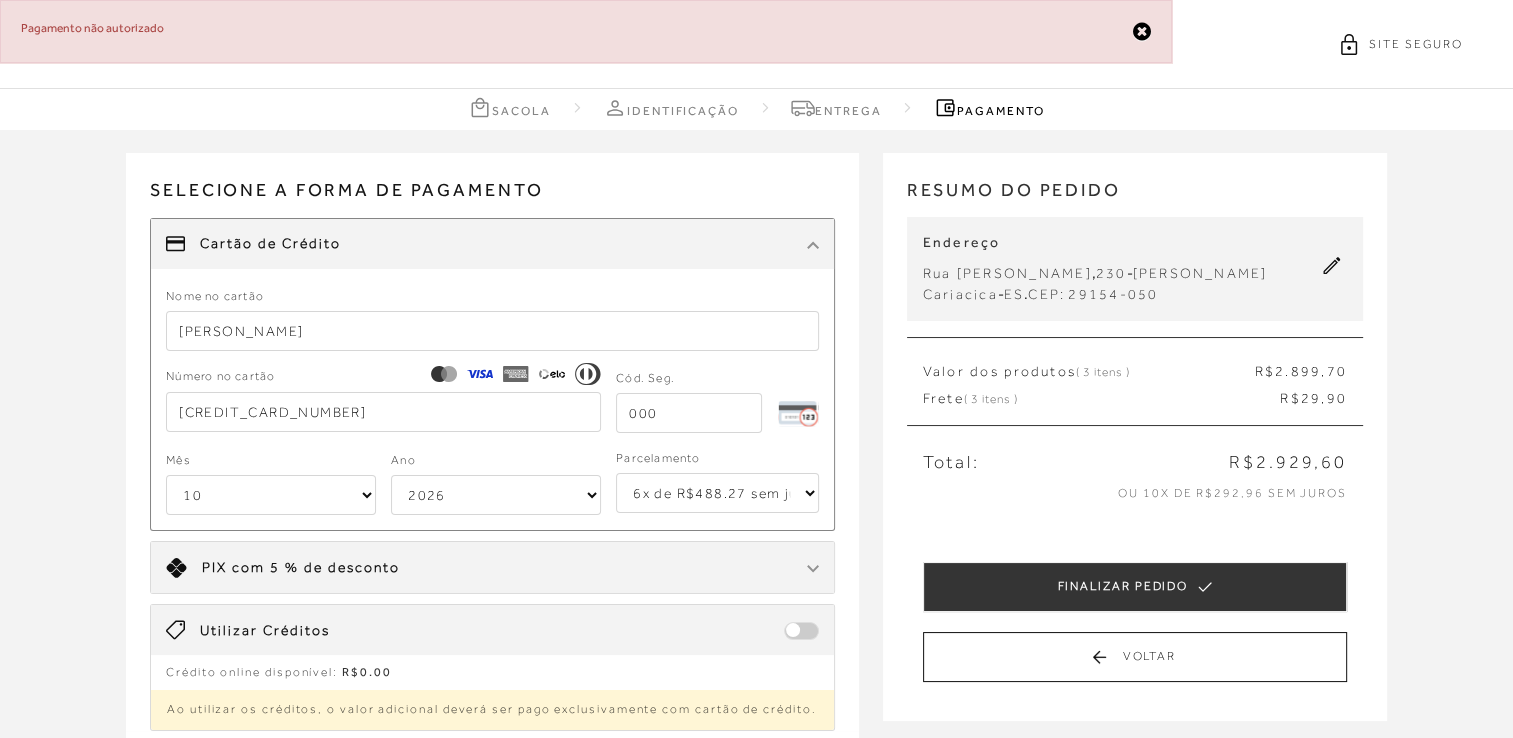 click on "2025 2026 2027 2028 2029 2030 2031 2032 2033 2034 2035 2036 2037 2038 2039 2040 2041 2042 2043 2044" at bounding box center [496, 495] 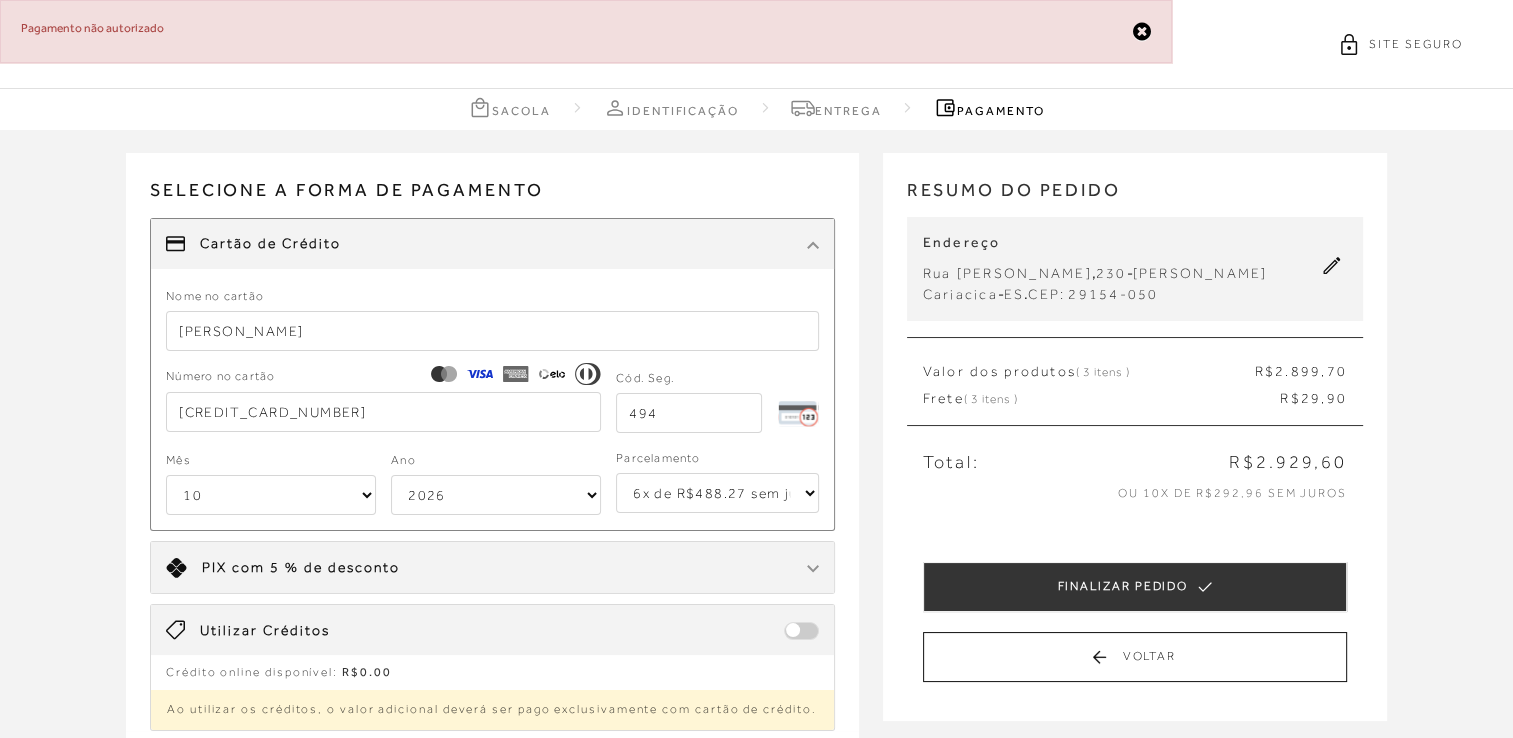 type on "494" 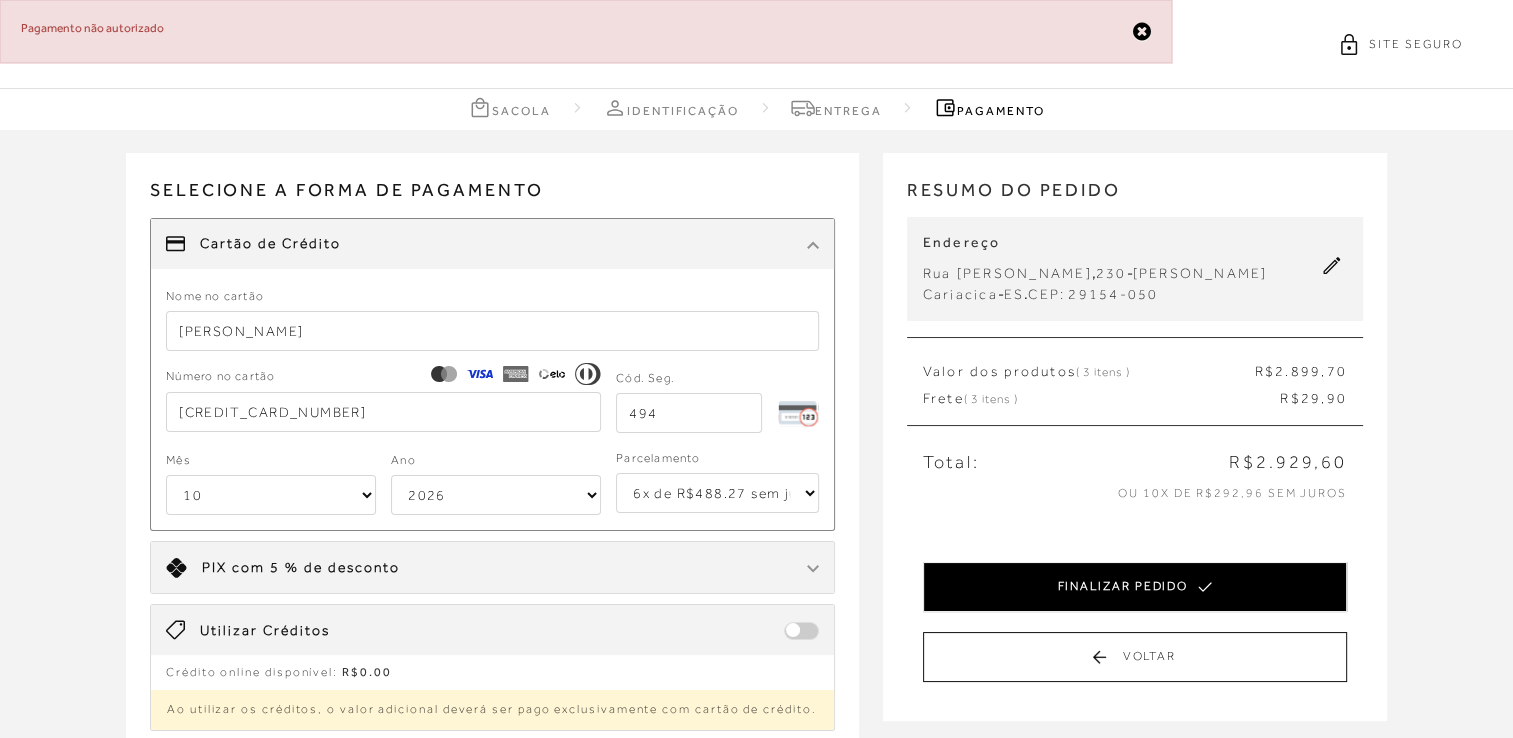click on "FINALIZAR PEDIDO" at bounding box center [1135, 587] 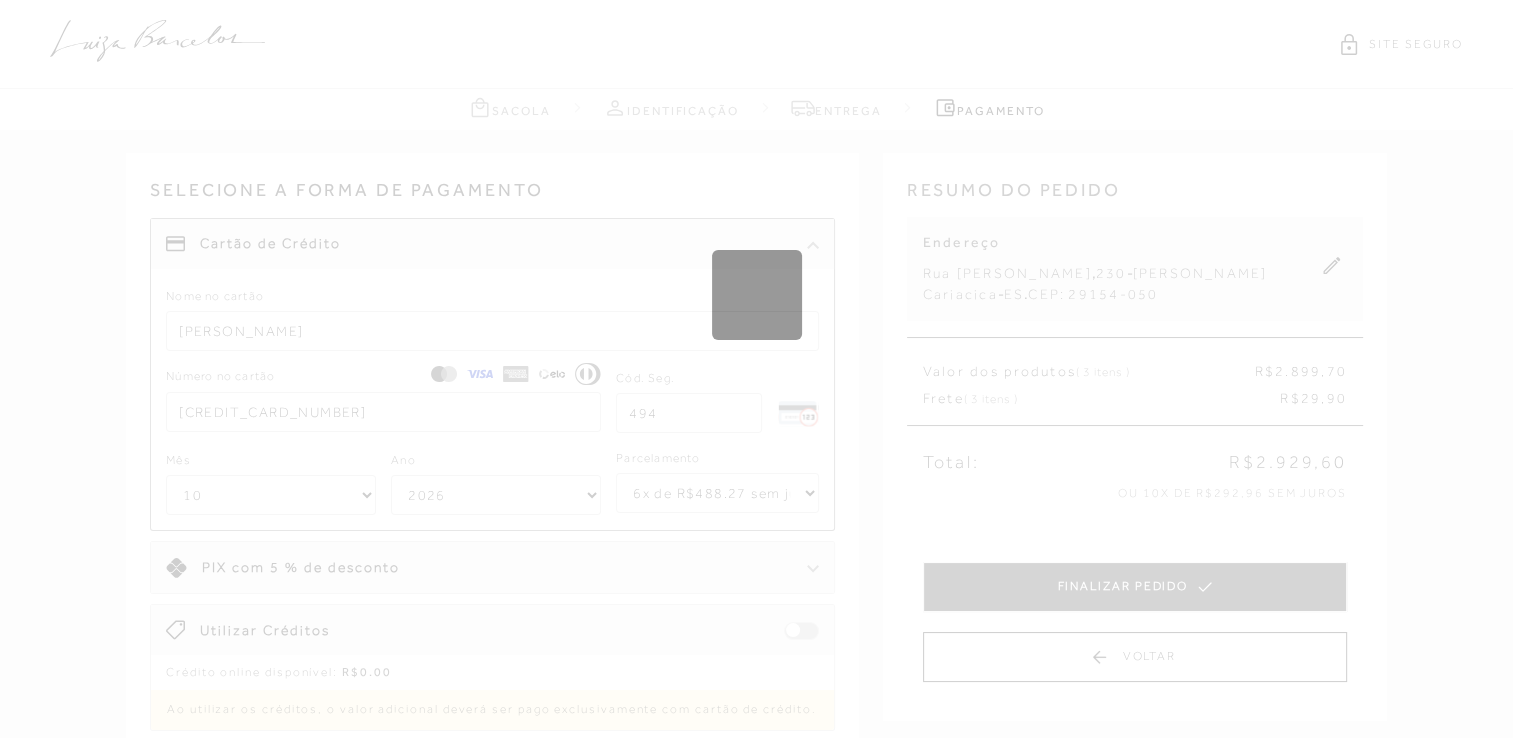 type 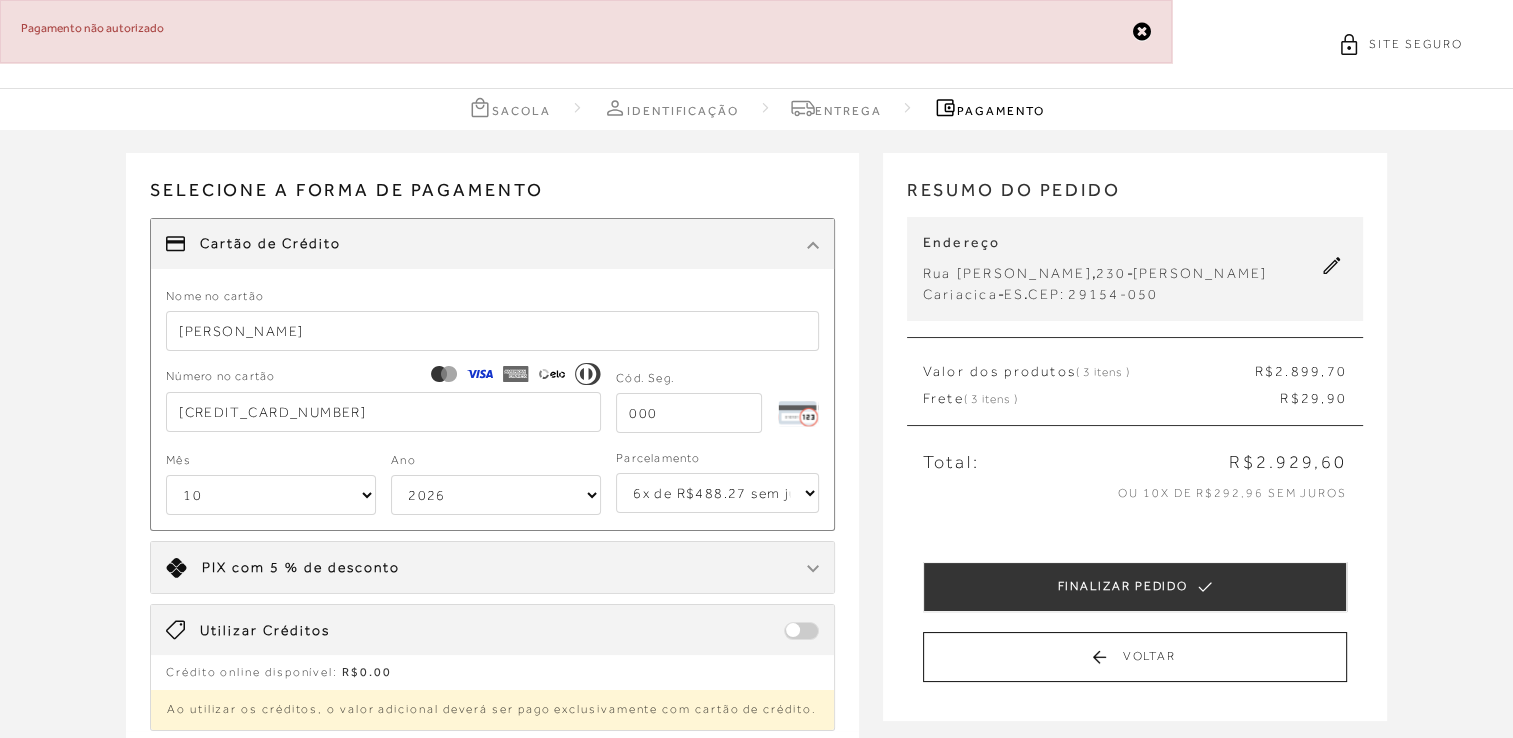 drag, startPoint x: 324, startPoint y: 354, endPoint x: 321, endPoint y: 396, distance: 42.107006 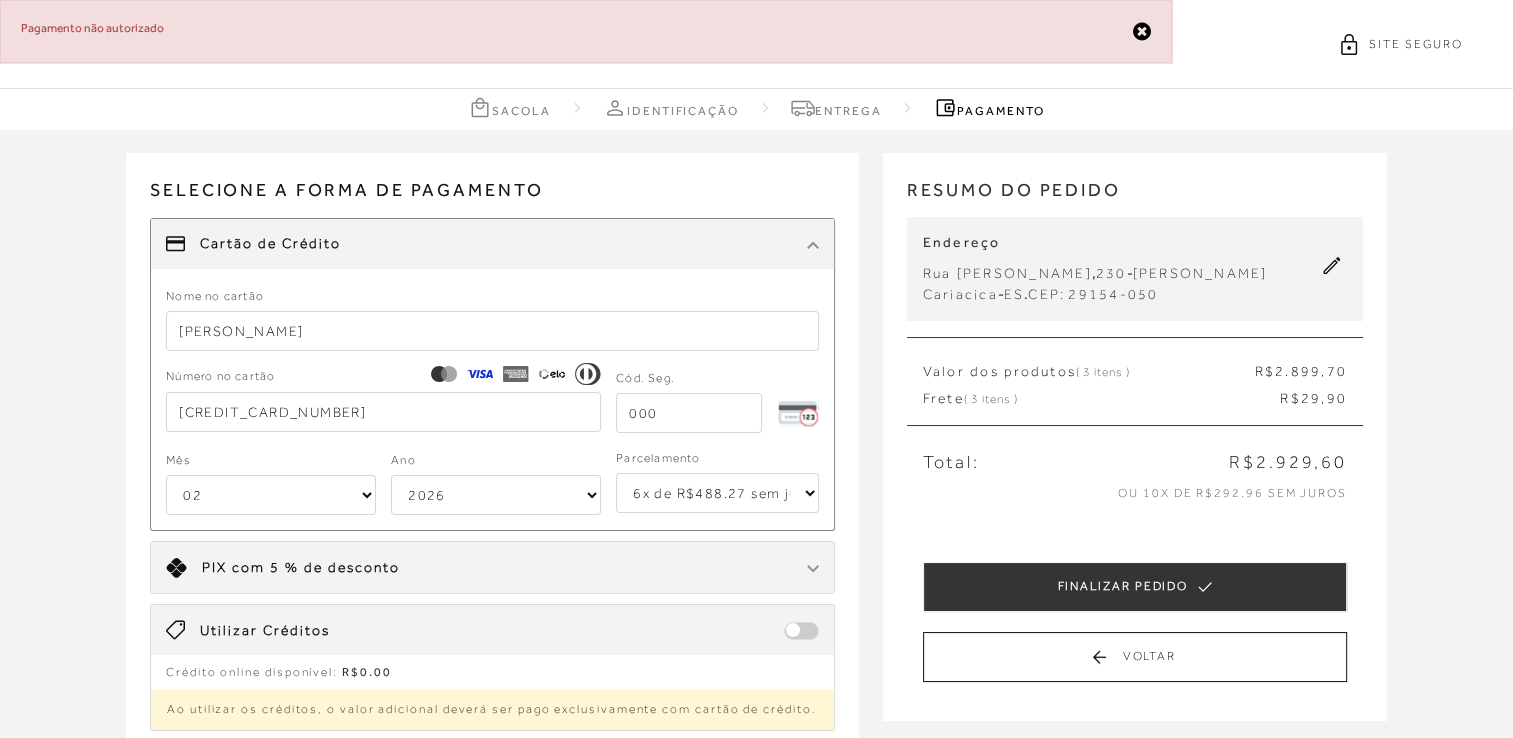 click on "01 02 03 04 05 06 07 08 09 10 11 12" at bounding box center (271, 495) 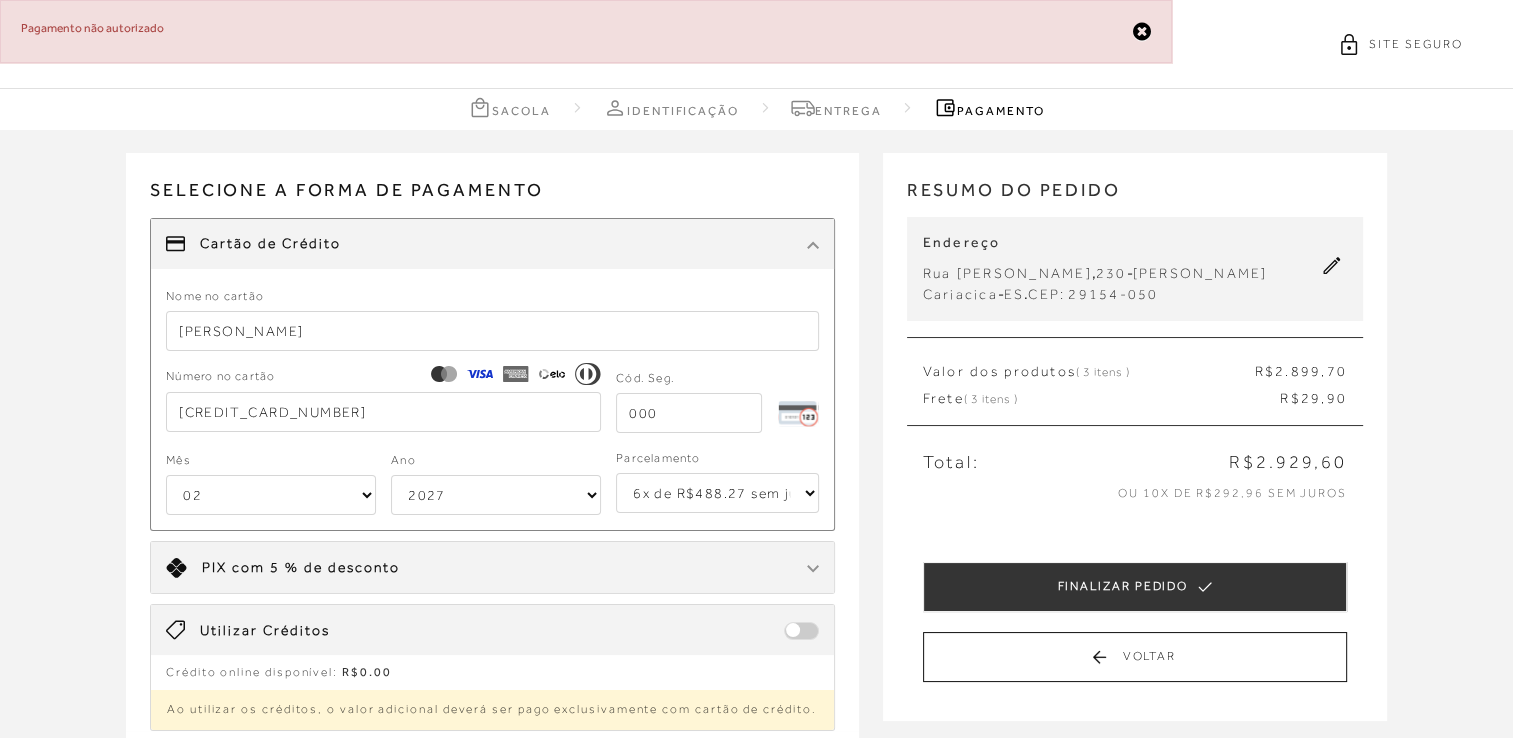 click on "2025 2026 2027 2028 2029 2030 2031 2032 2033 2034 2035 2036 2037 2038 2039 2040 2041 2042 2043 2044" at bounding box center [496, 495] 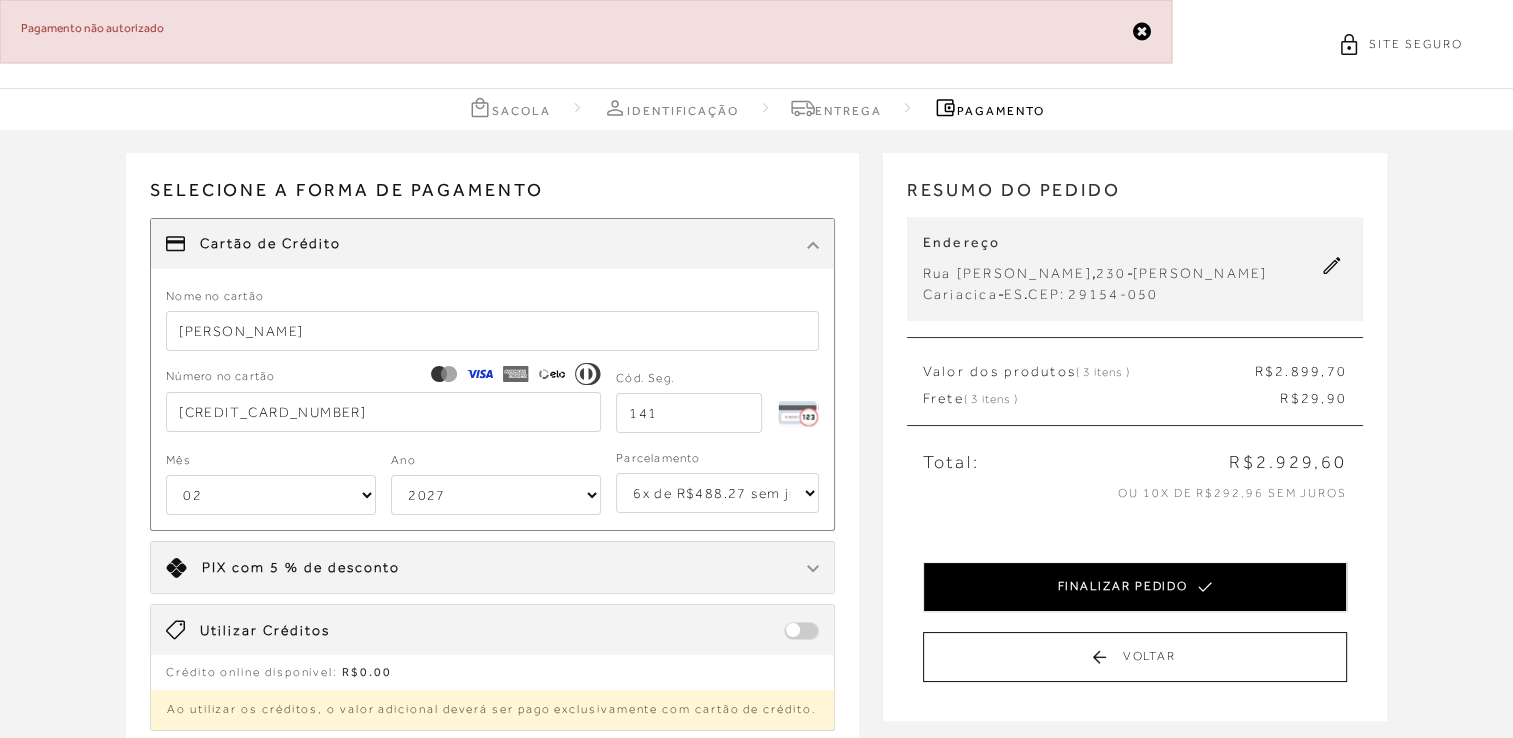 type on "141" 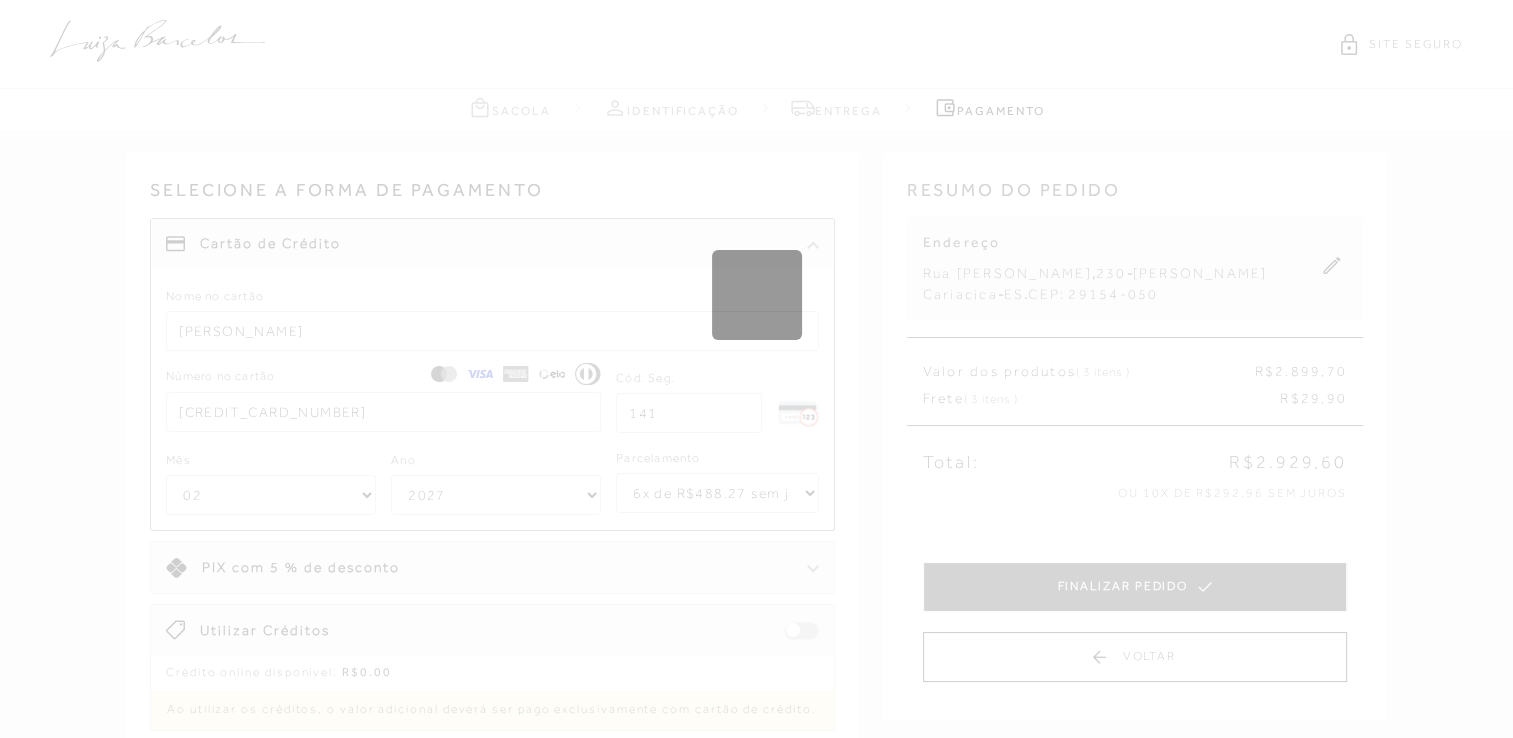 type 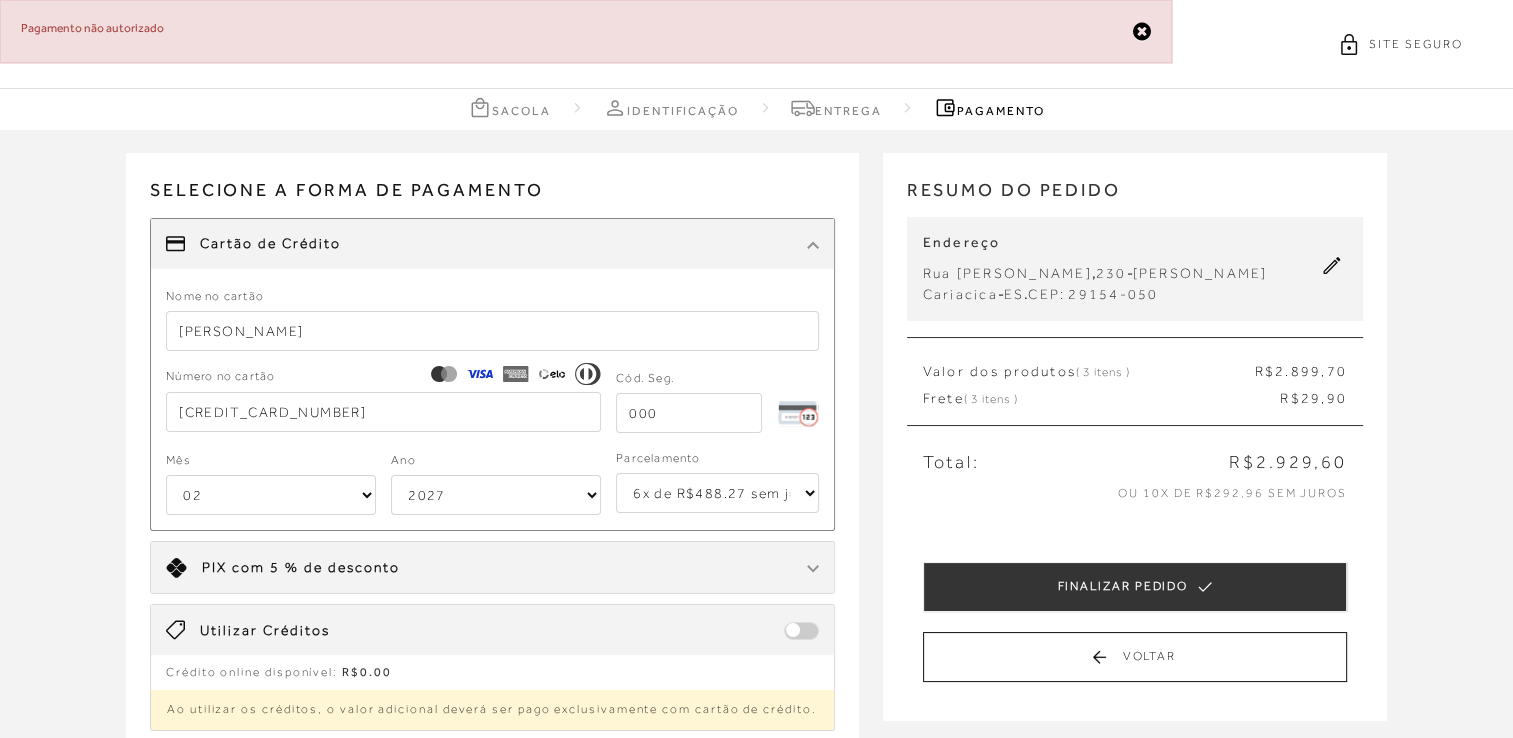 click on "Receber em casa
BOLSA BAGUETE EM COURO CARAMELO COM ALÇA DE ILHOSES PEQUENA
CÓD: 7777073140
Nº : UN
Quantidade: 1
R$ 999 ,90" at bounding box center [756, 529] 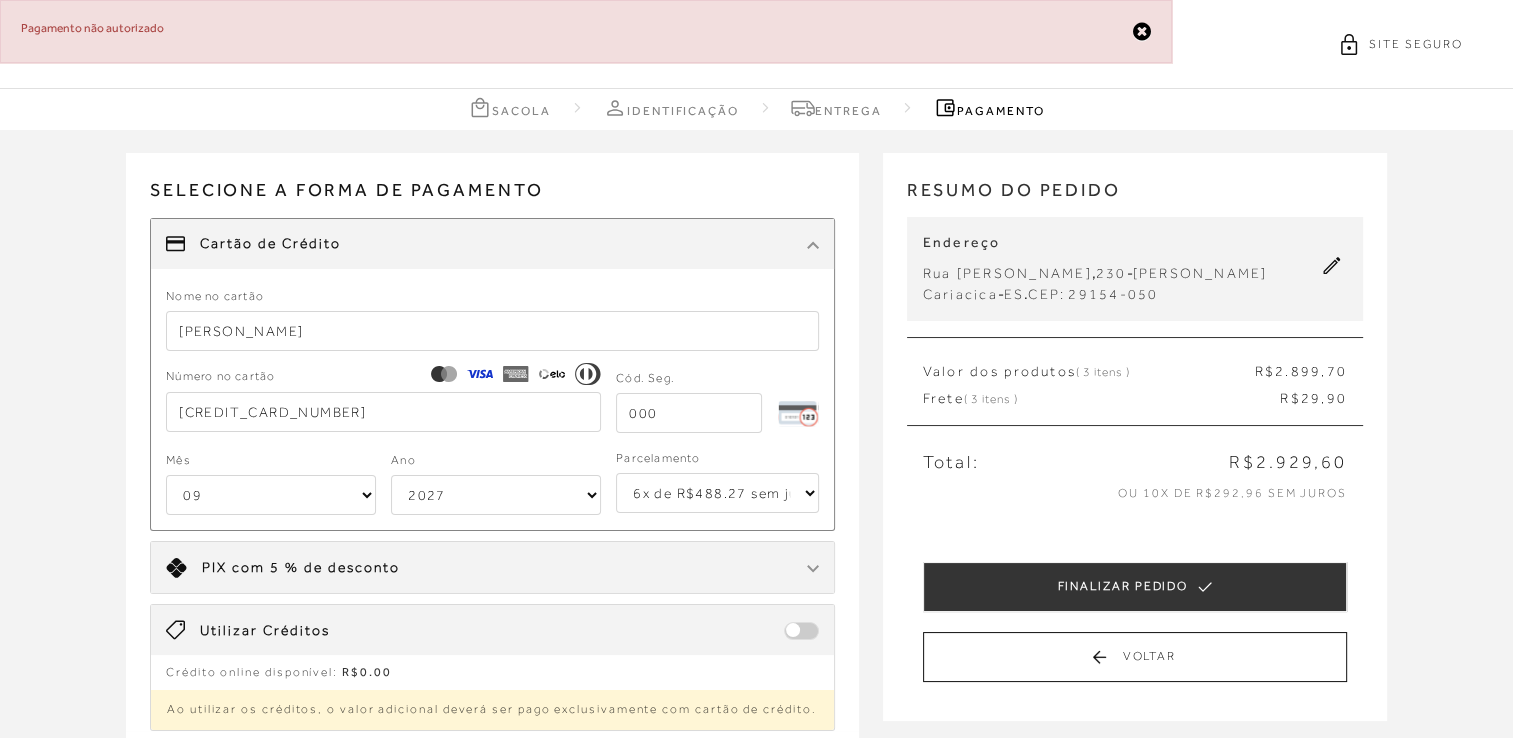 click on "01 02 03 04 05 06 07 08 09 10 11 12" at bounding box center (271, 495) 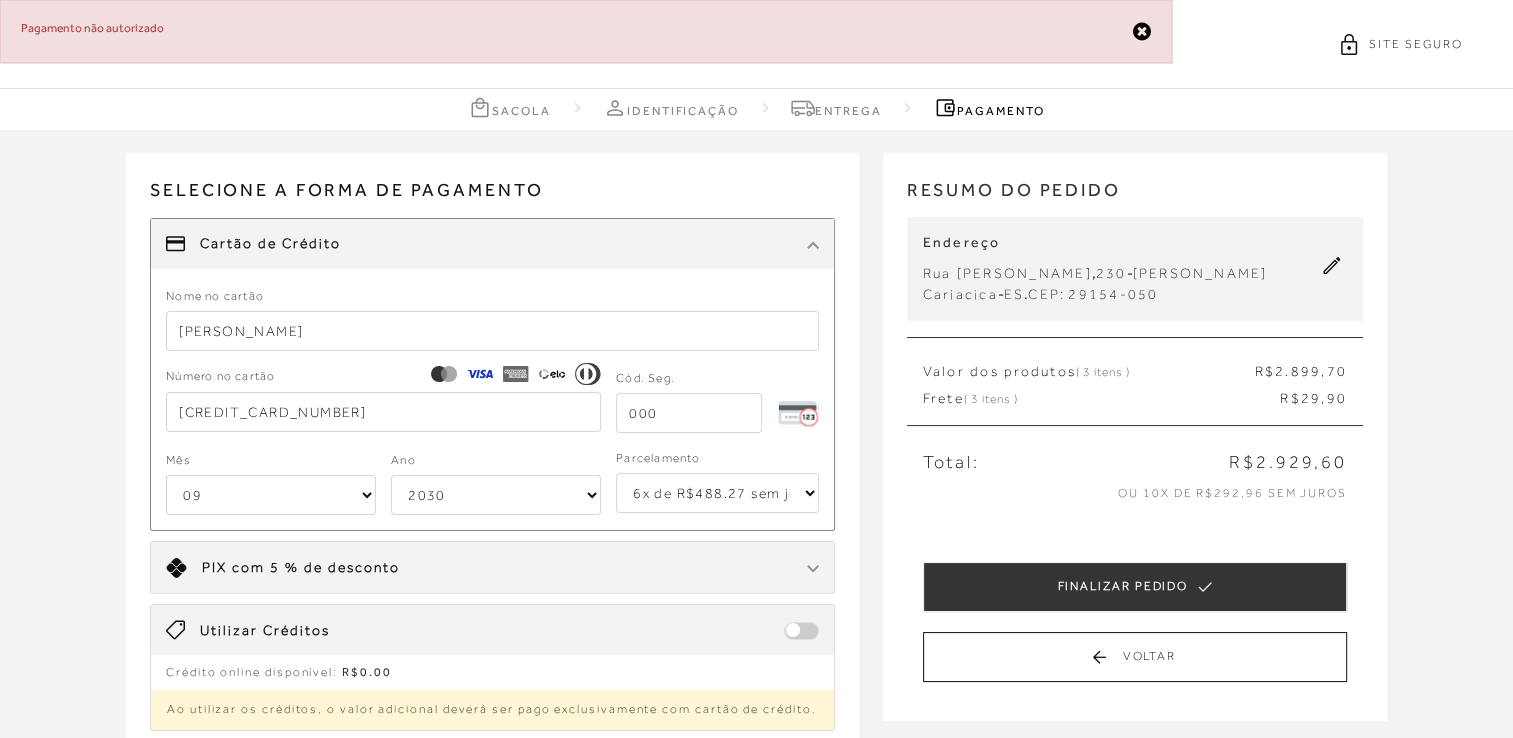 click on "2025 2026 2027 2028 2029 2030 2031 2032 2033 2034 2035 2036 2037 2038 2039 2040 2041 2042 2043 2044" at bounding box center (496, 495) 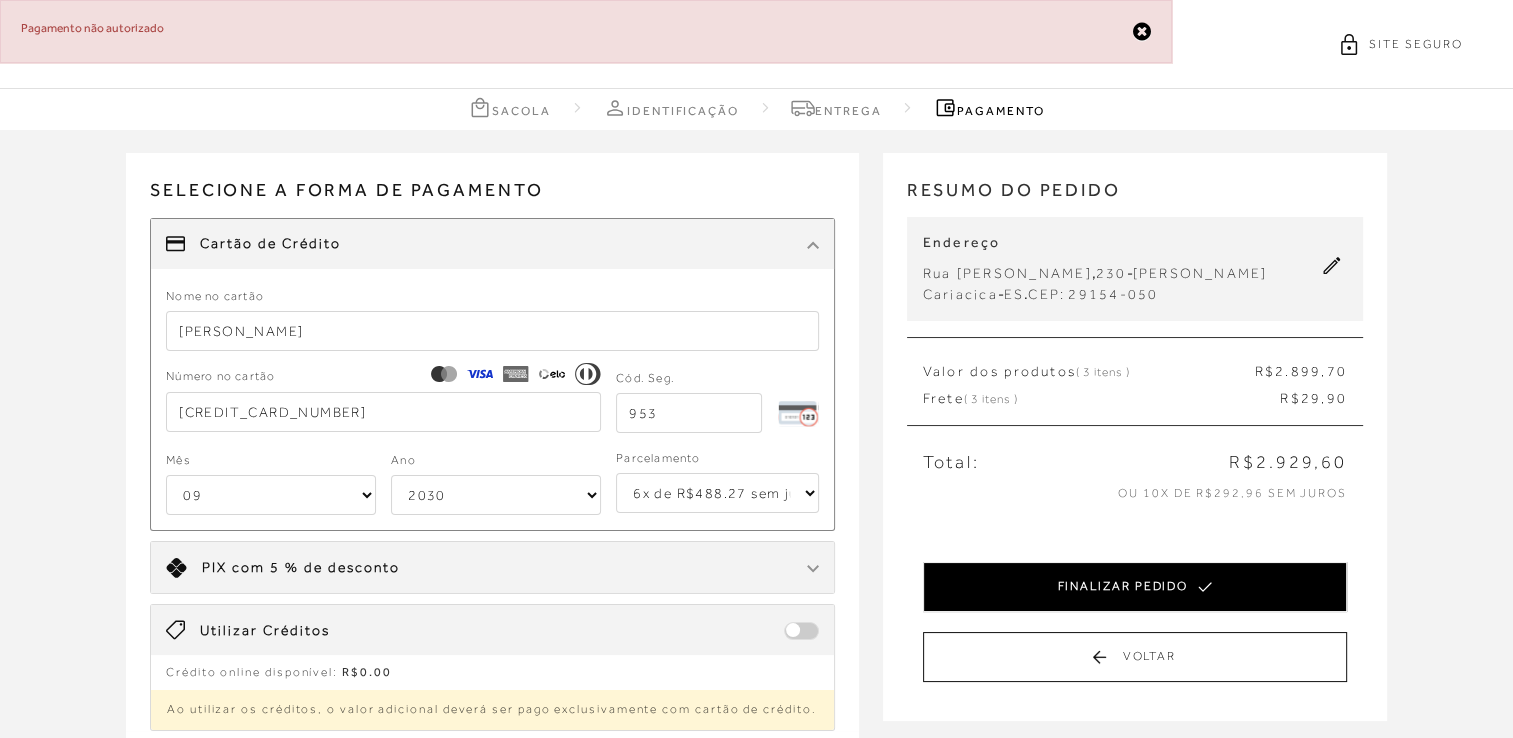 type on "953" 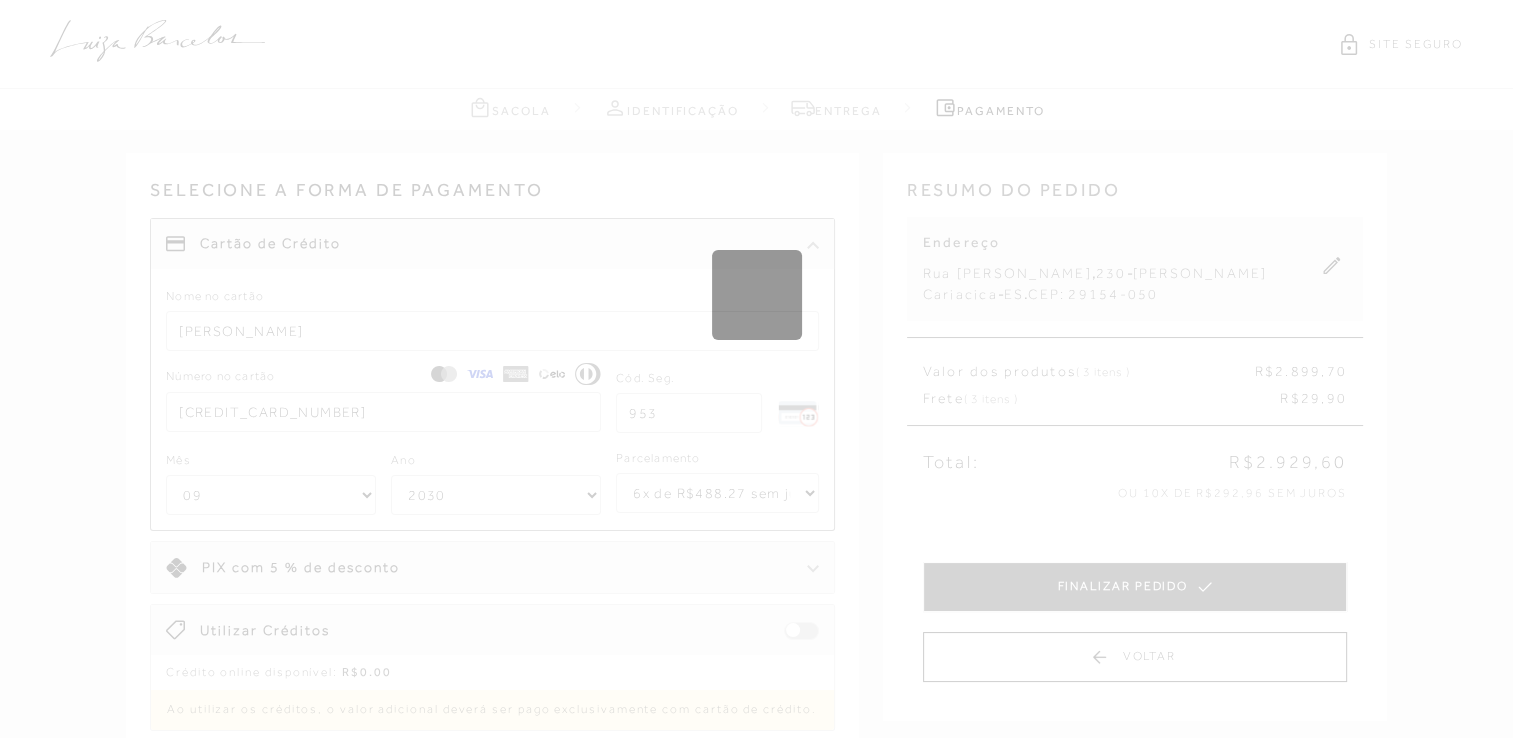 type 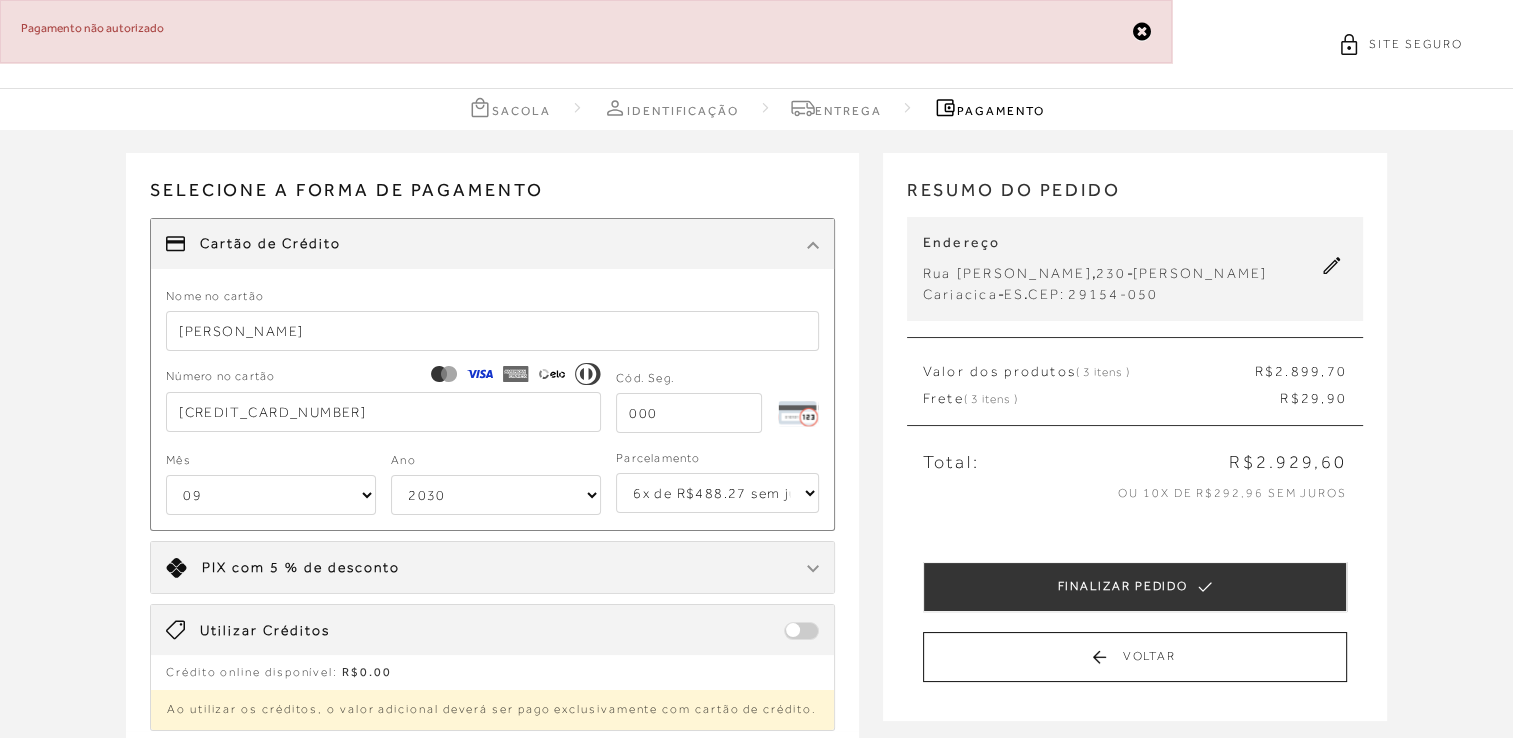 drag, startPoint x: 344, startPoint y: 420, endPoint x: 114, endPoint y: 389, distance: 232.07973 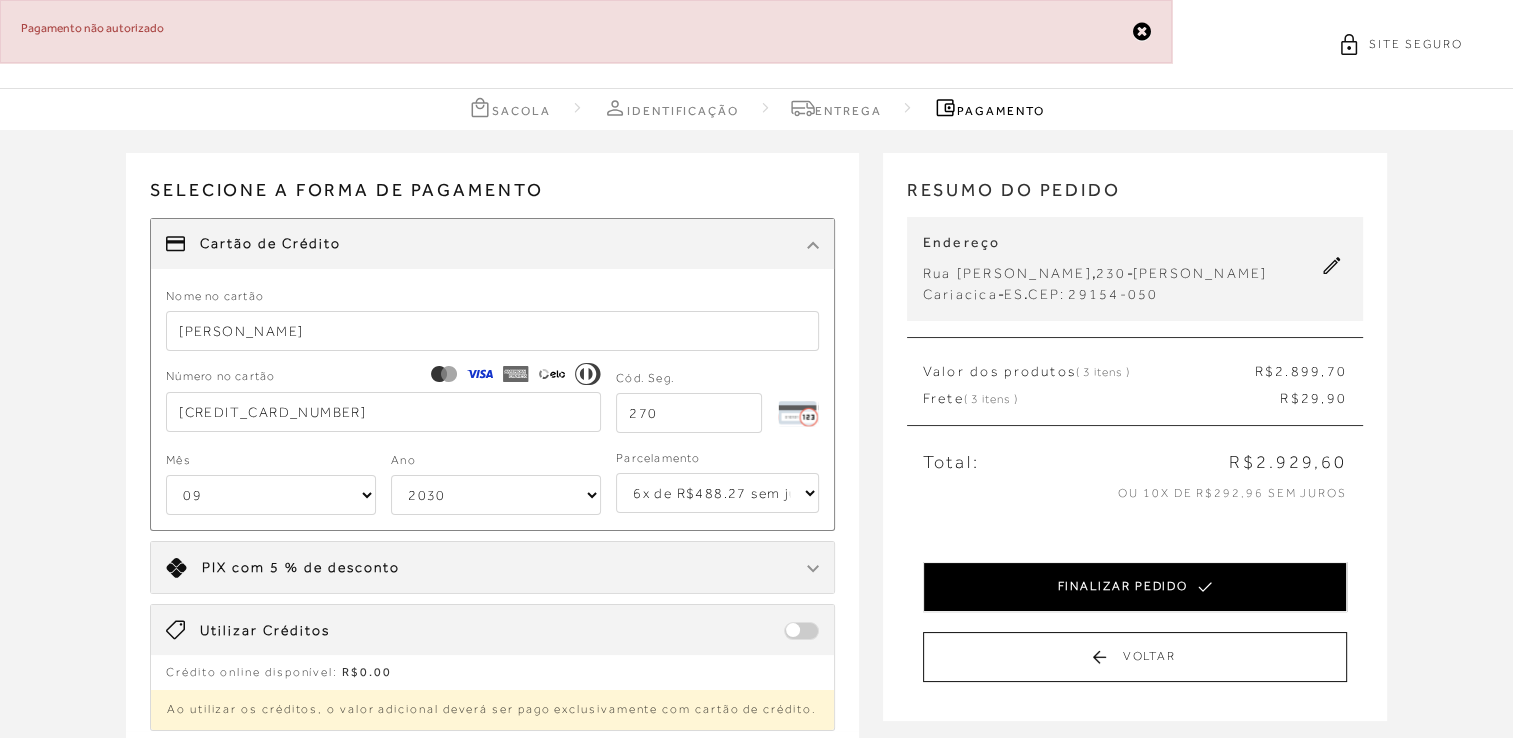 type on "270" 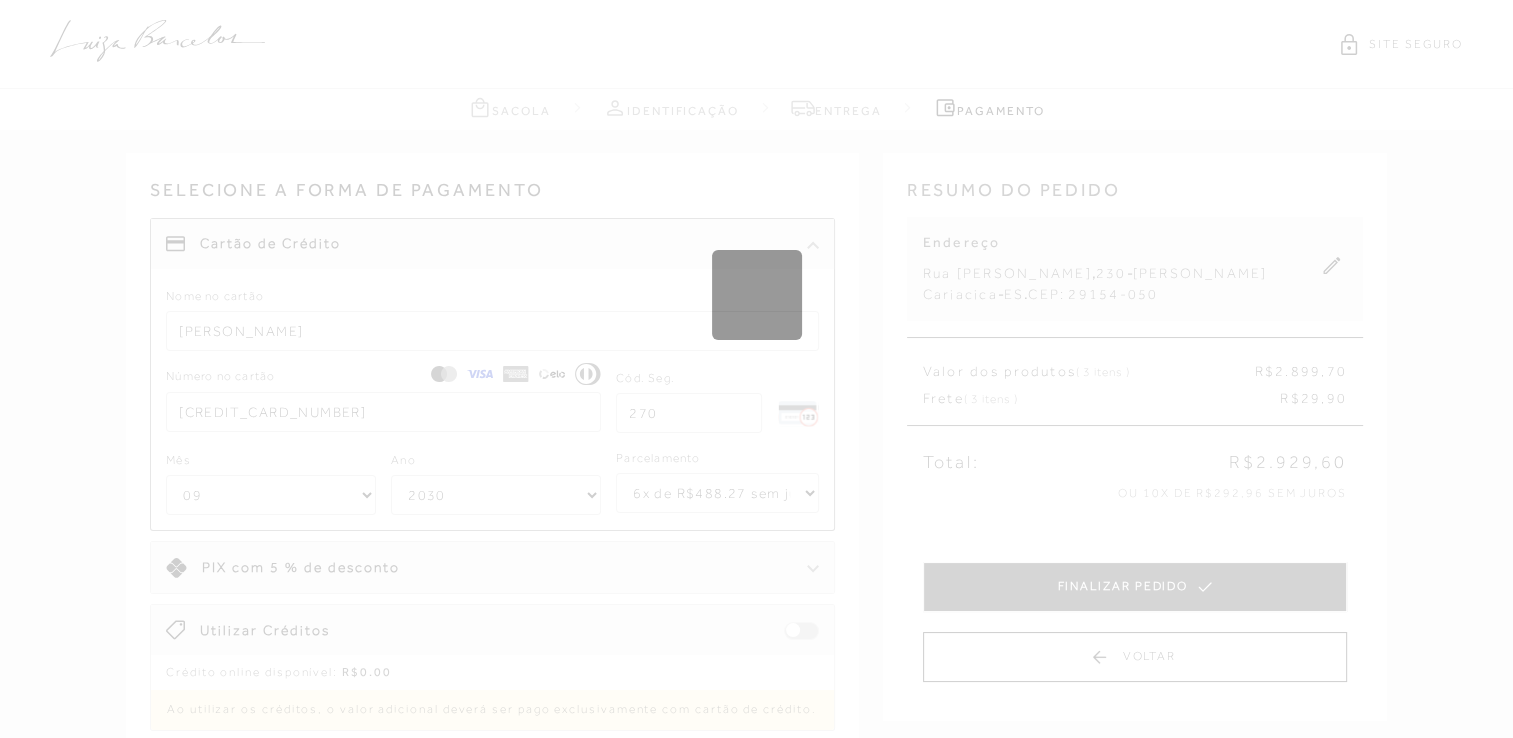type 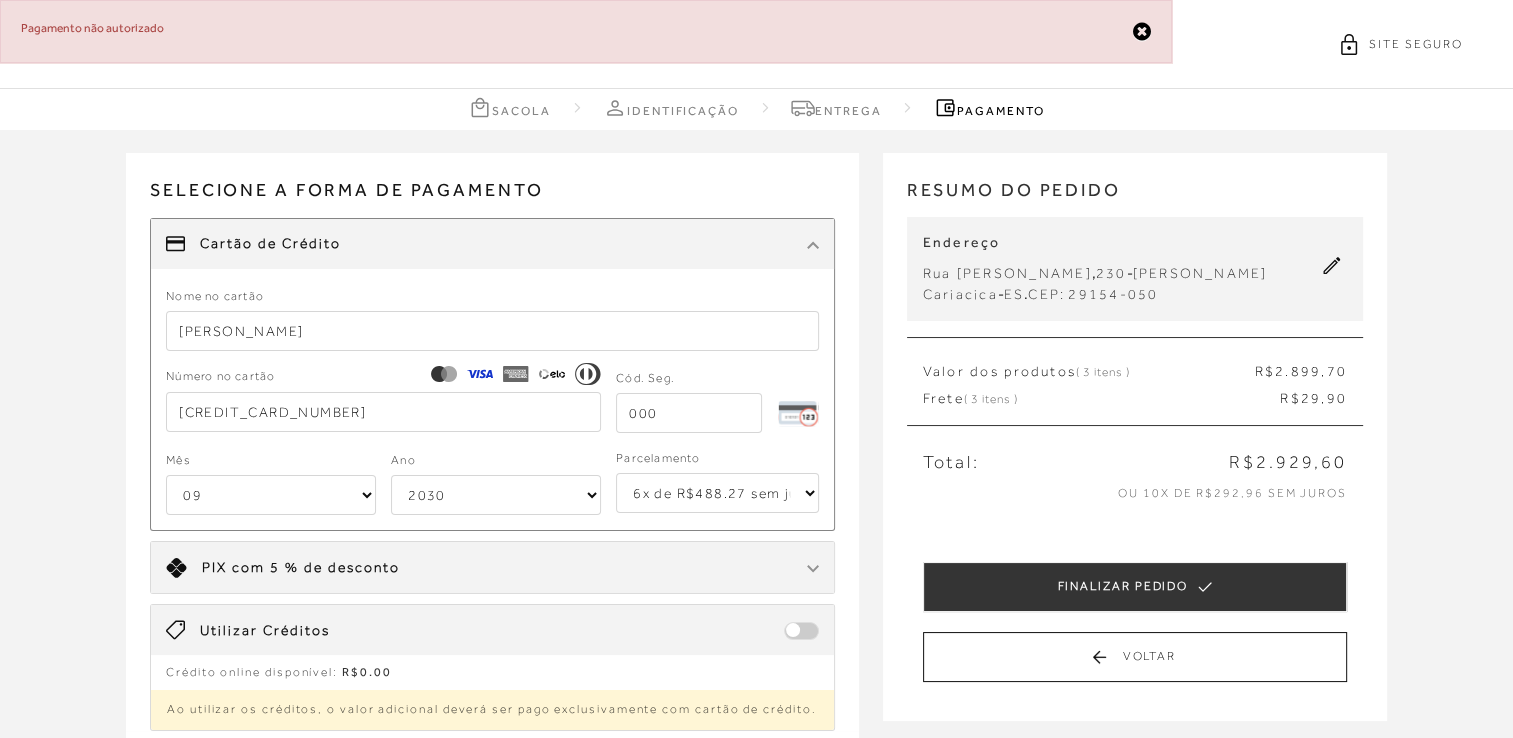 drag, startPoint x: 372, startPoint y: 418, endPoint x: 72, endPoint y: 362, distance: 305.18192 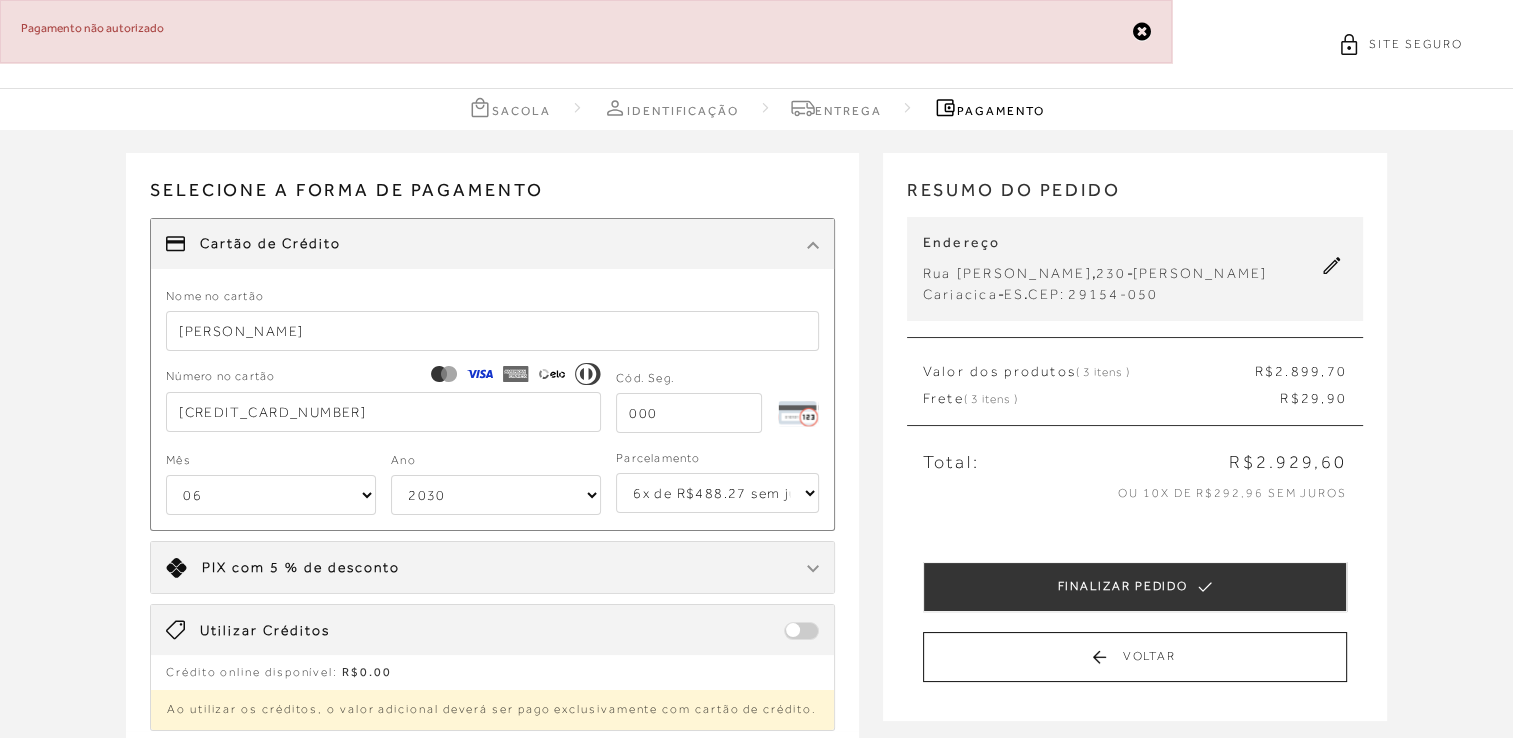 click on "01 02 03 04 05 06 07 08 09 10 11 12" at bounding box center (271, 495) 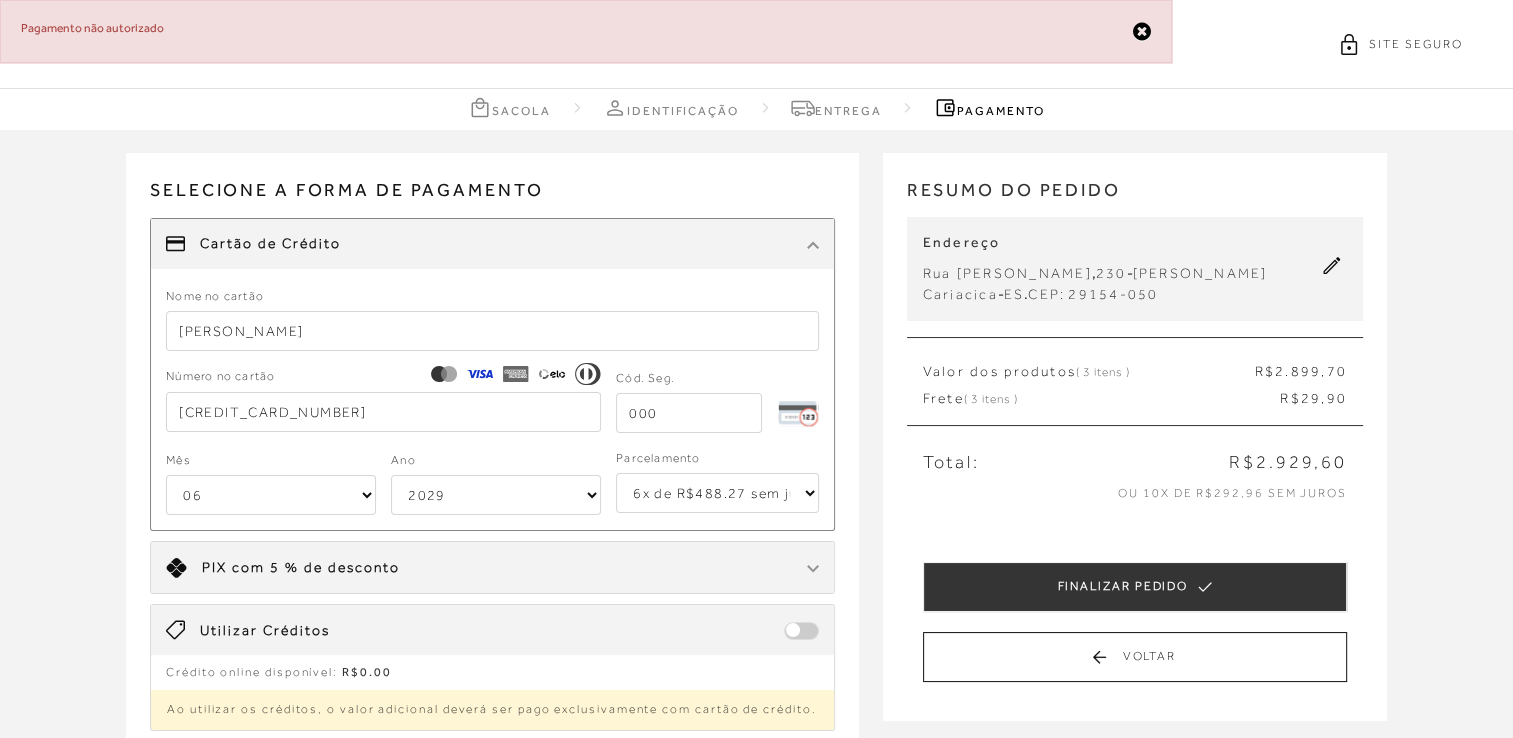 click on "2025 2026 2027 2028 2029 2030 2031 2032 2033 2034 2035 2036 2037 2038 2039 2040 2041 2042 2043 2044" at bounding box center [496, 495] 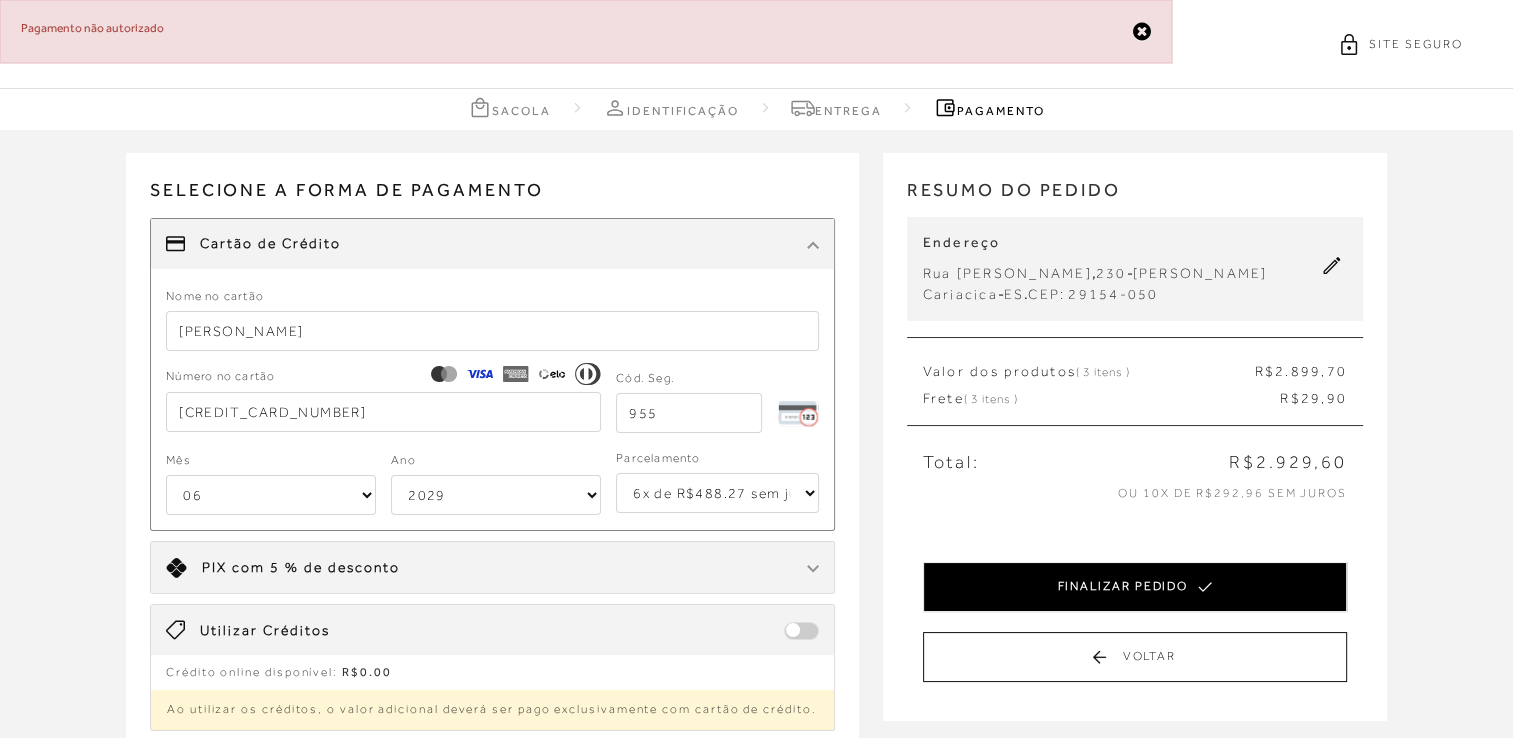 type on "955" 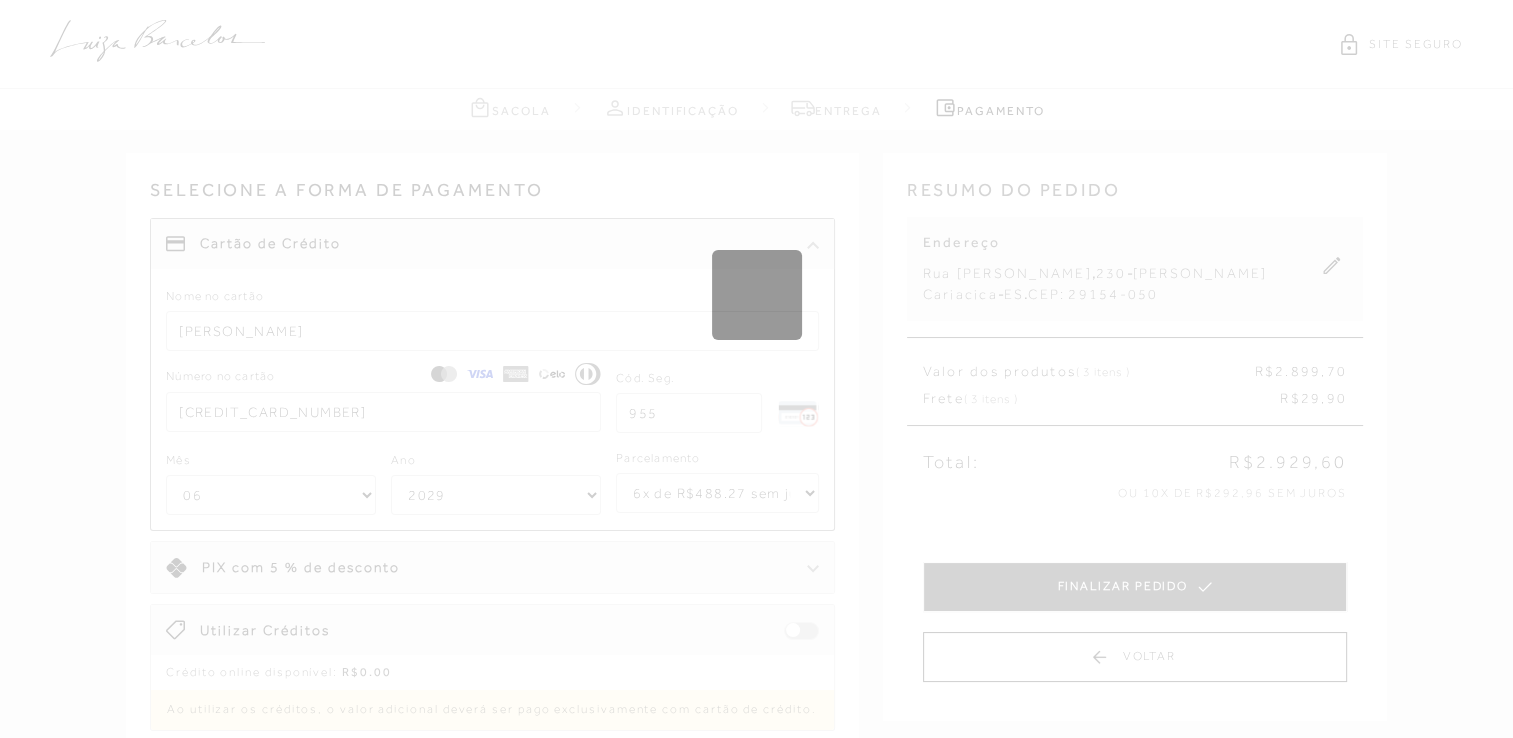 type 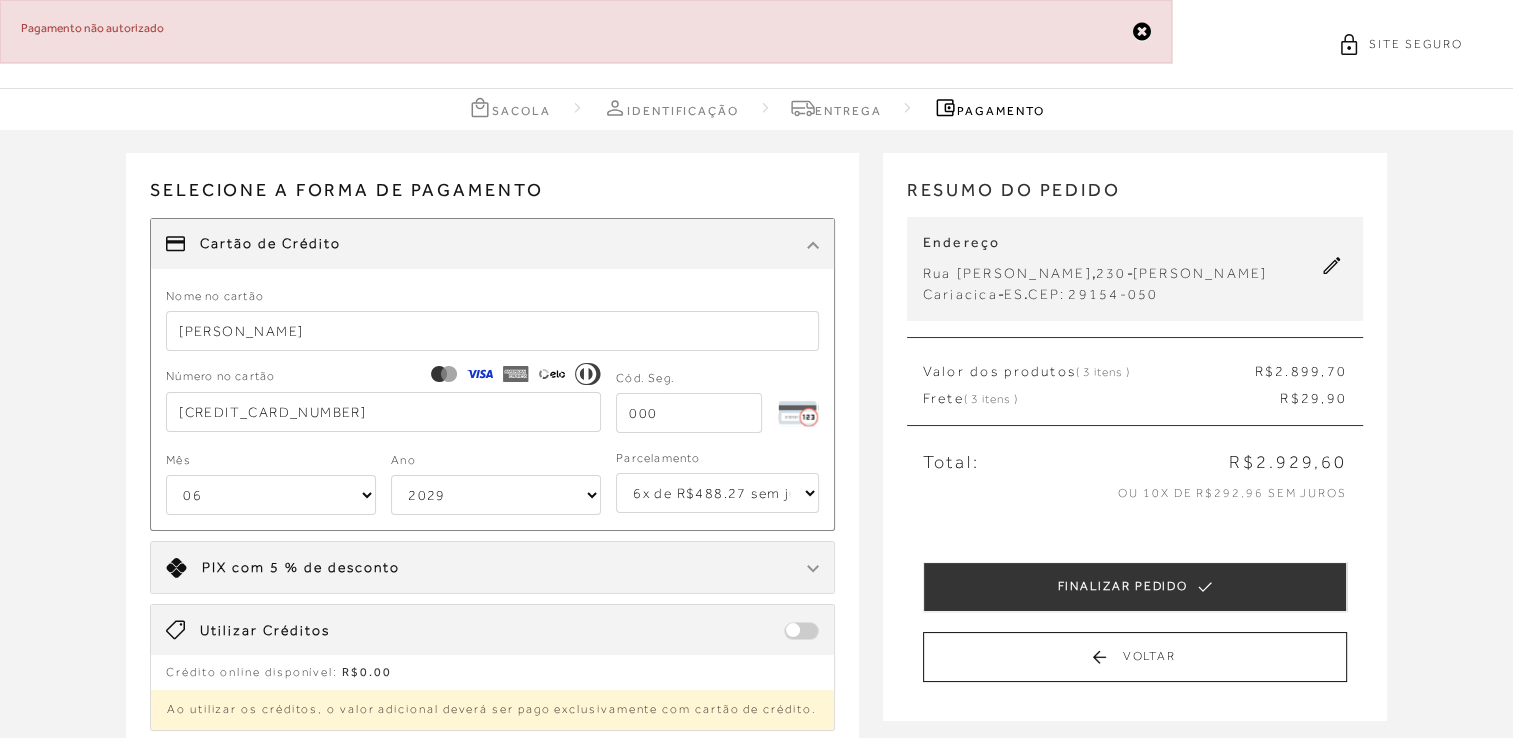 click on "Receber em casa
BOLSA BAGUETE EM COURO CARAMELO COM ALÇA DE ILHOSES PEQUENA
CÓD: 7777073140
Nº : UN
Quantidade: 1
R$ 999 ,90" at bounding box center (756, 529) 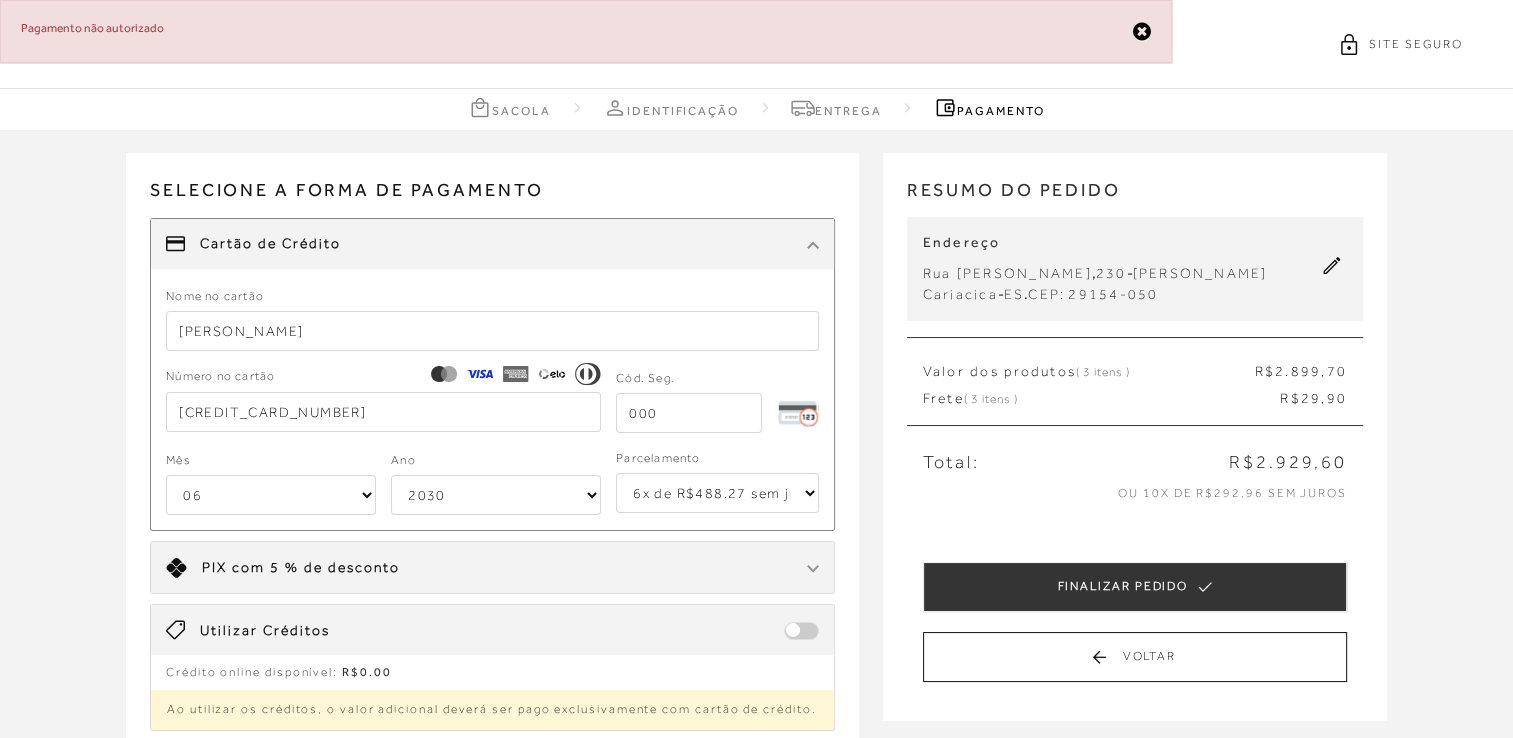 click on "2025 2026 2027 2028 2029 2030 2031 2032 2033 2034 2035 2036 2037 2038 2039 2040 2041 2042 2043 2044" at bounding box center [496, 495] 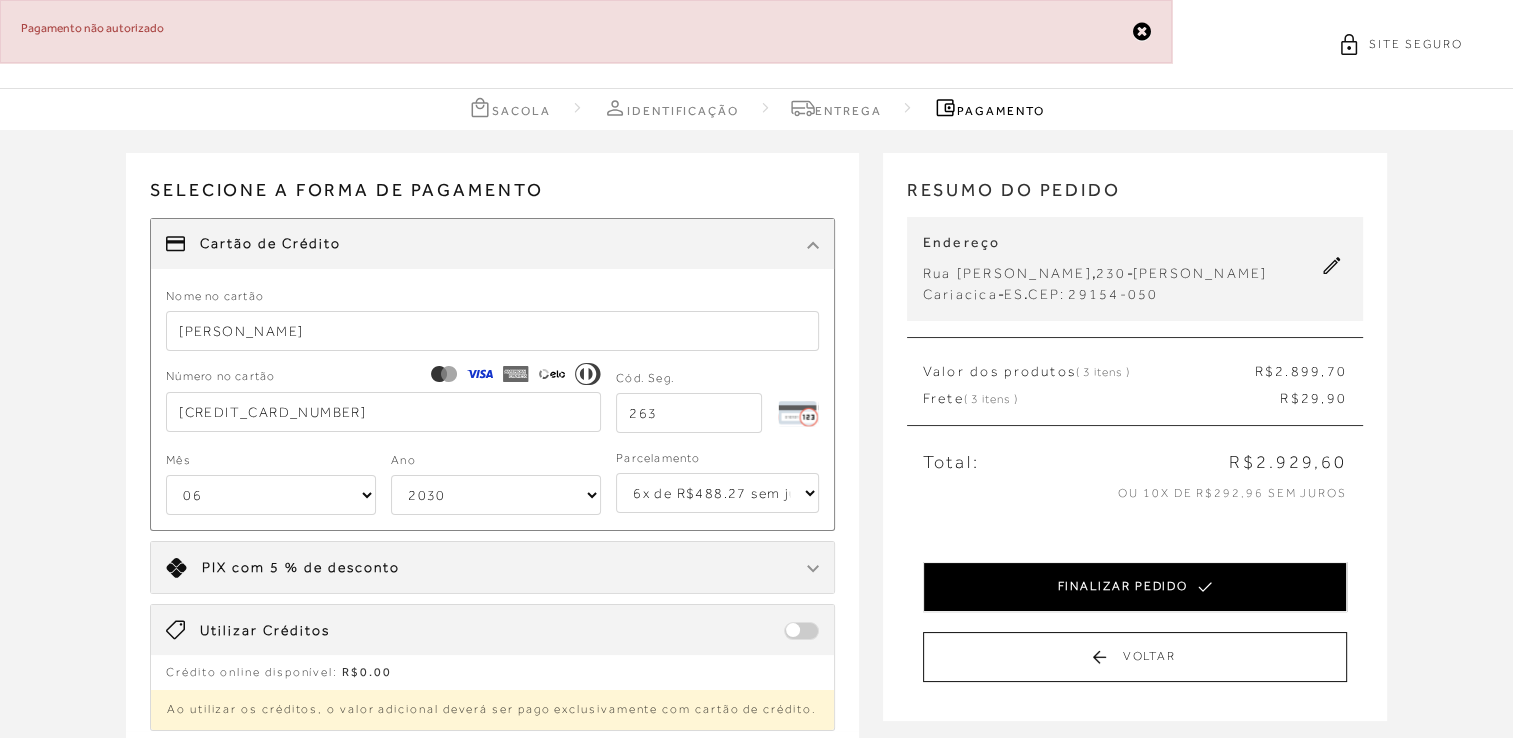 type on "263" 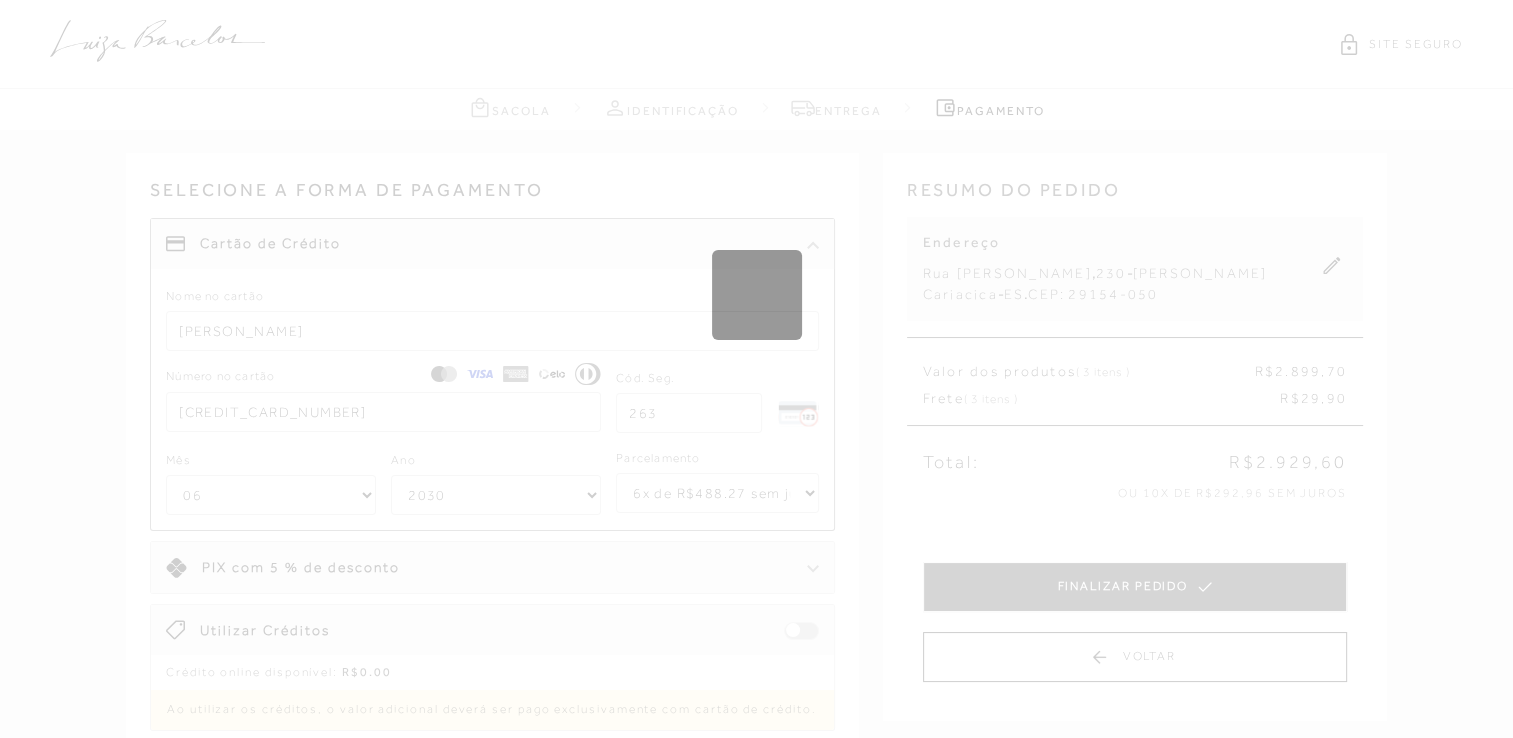 type 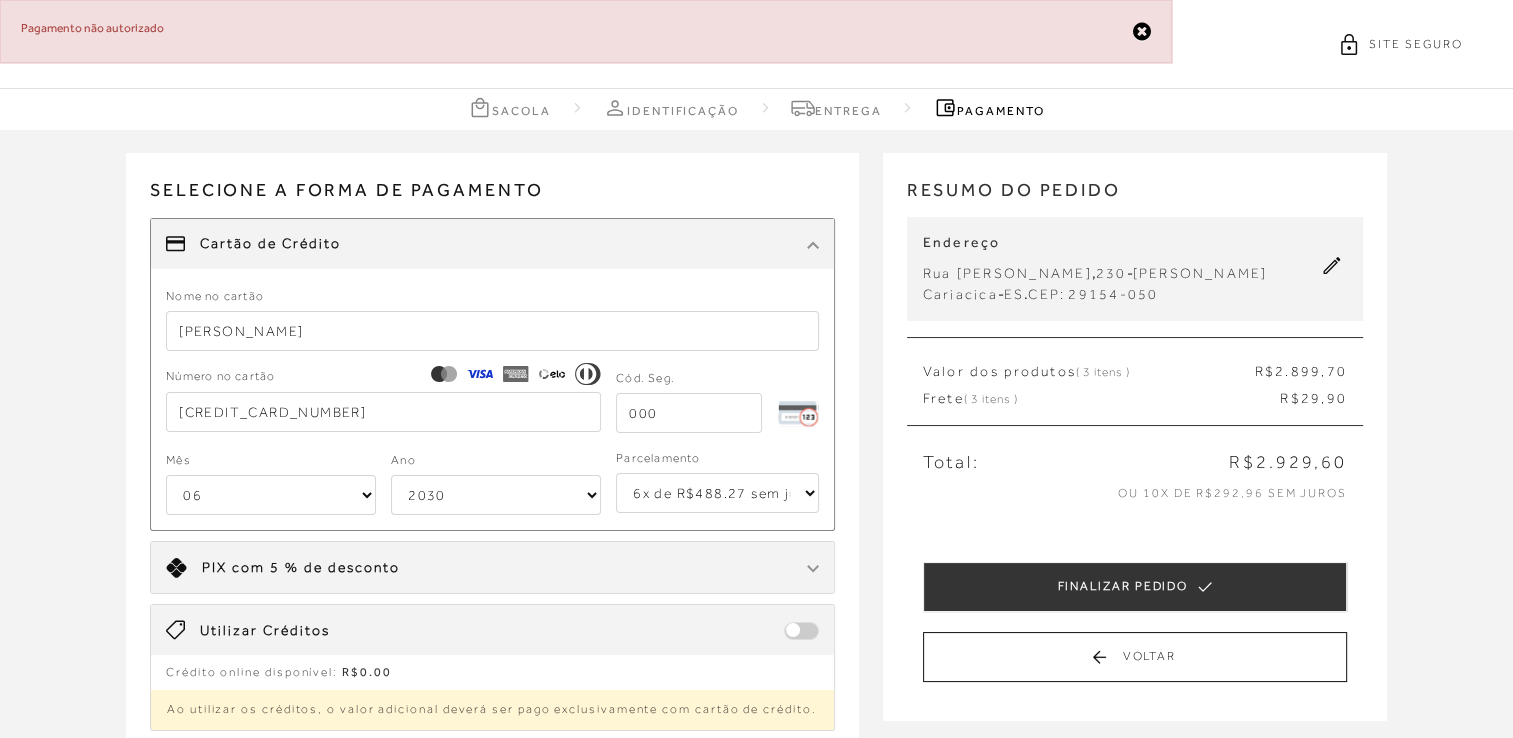 click on "[CREDIT_CARD_NUMBER]" at bounding box center (383, 412) 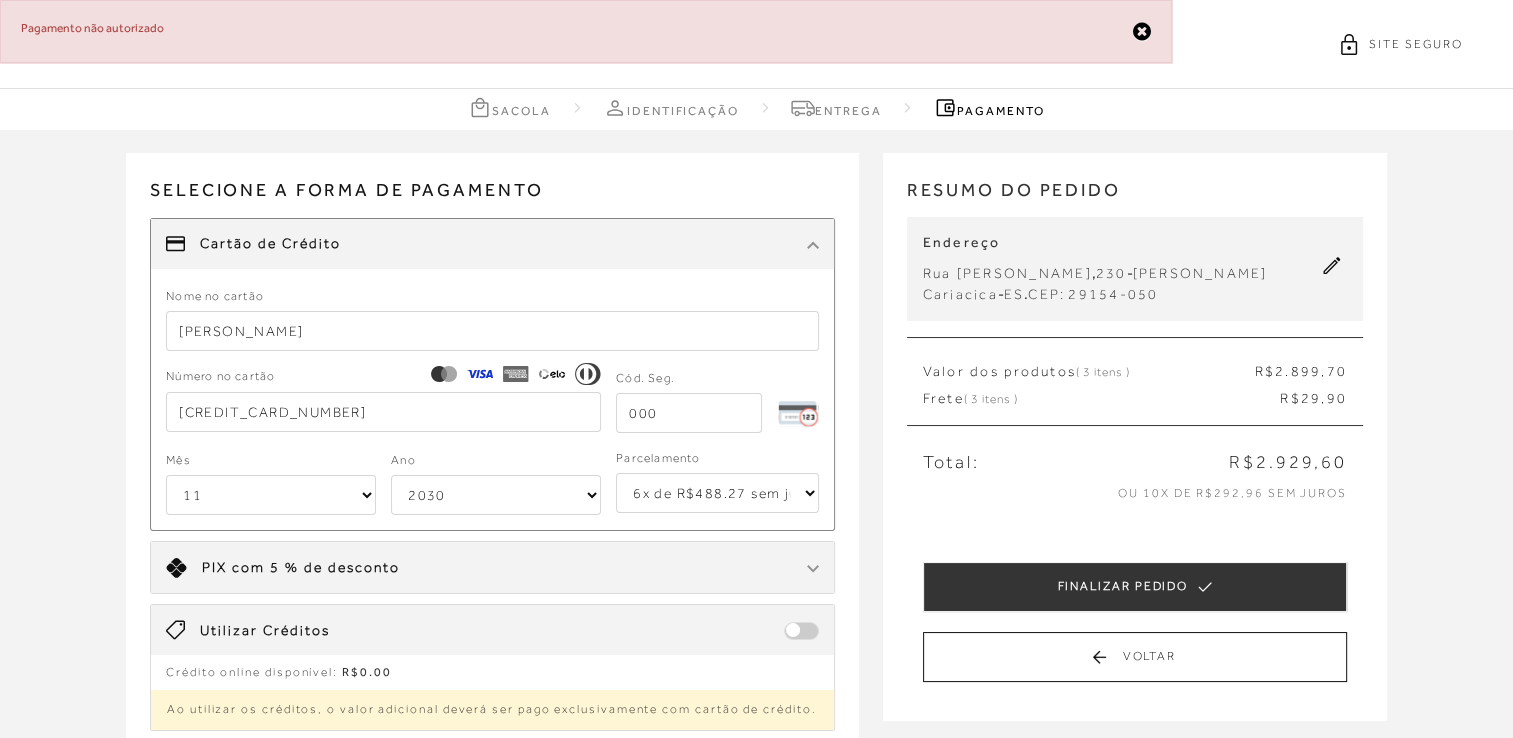 click on "01 02 03 04 05 06 07 08 09 10 11 12" at bounding box center (271, 495) 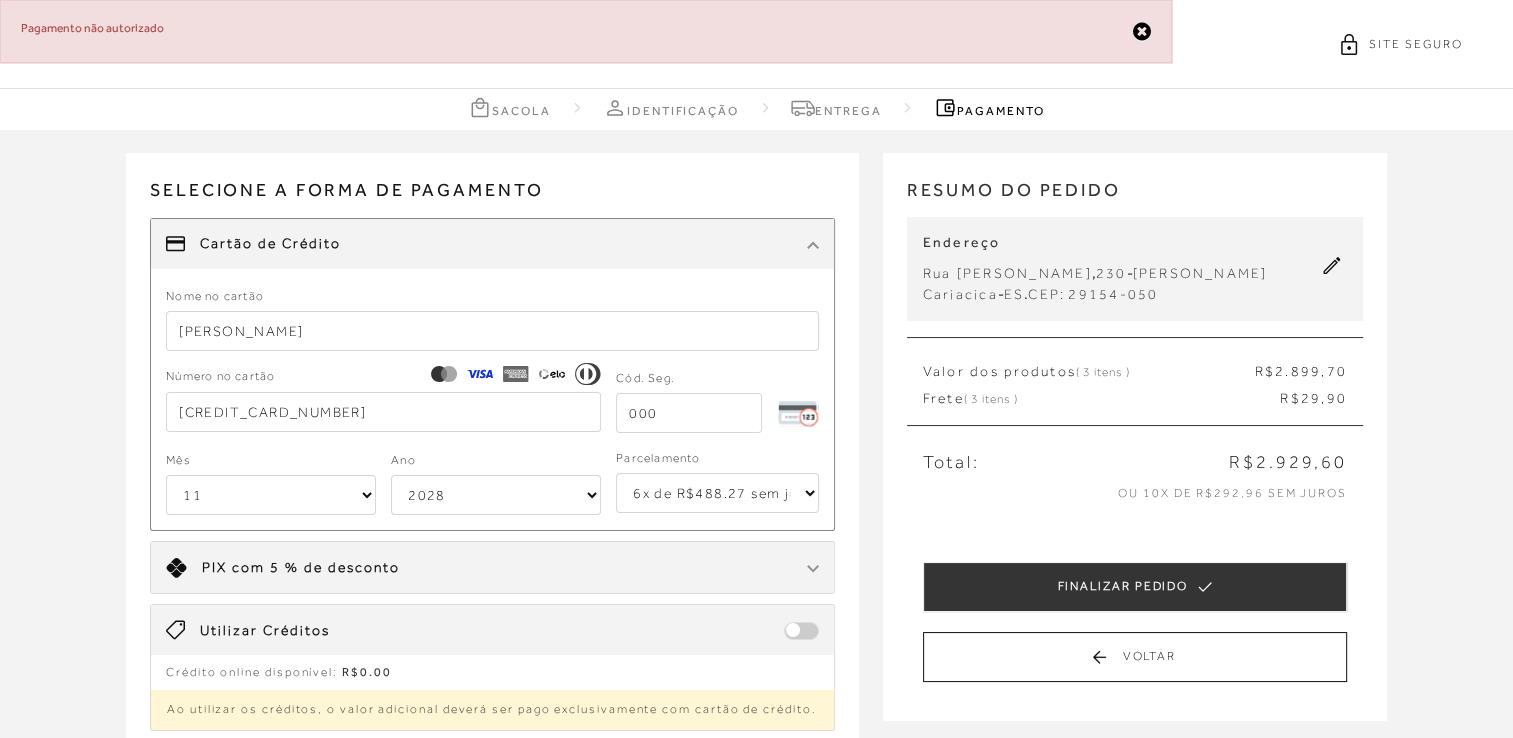 click on "2025 2026 2027 2028 2029 2030 2031 2032 2033 2034 2035 2036 2037 2038 2039 2040 2041 2042 2043 2044" at bounding box center [496, 495] 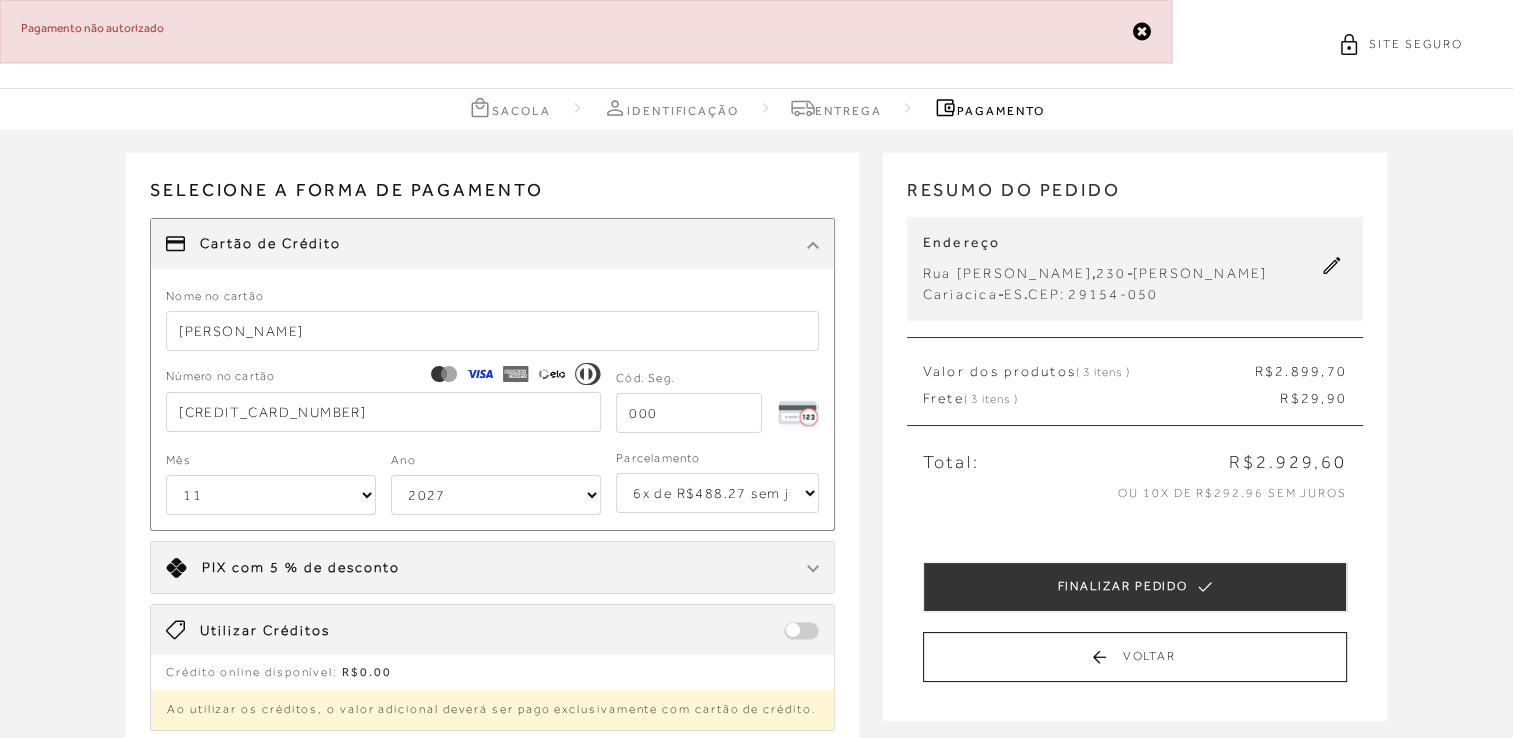 click on "2025 2026 2027 2028 2029 2030 2031 2032 2033 2034 2035 2036 2037 2038 2039 2040 2041 2042 2043 2044" at bounding box center [496, 495] 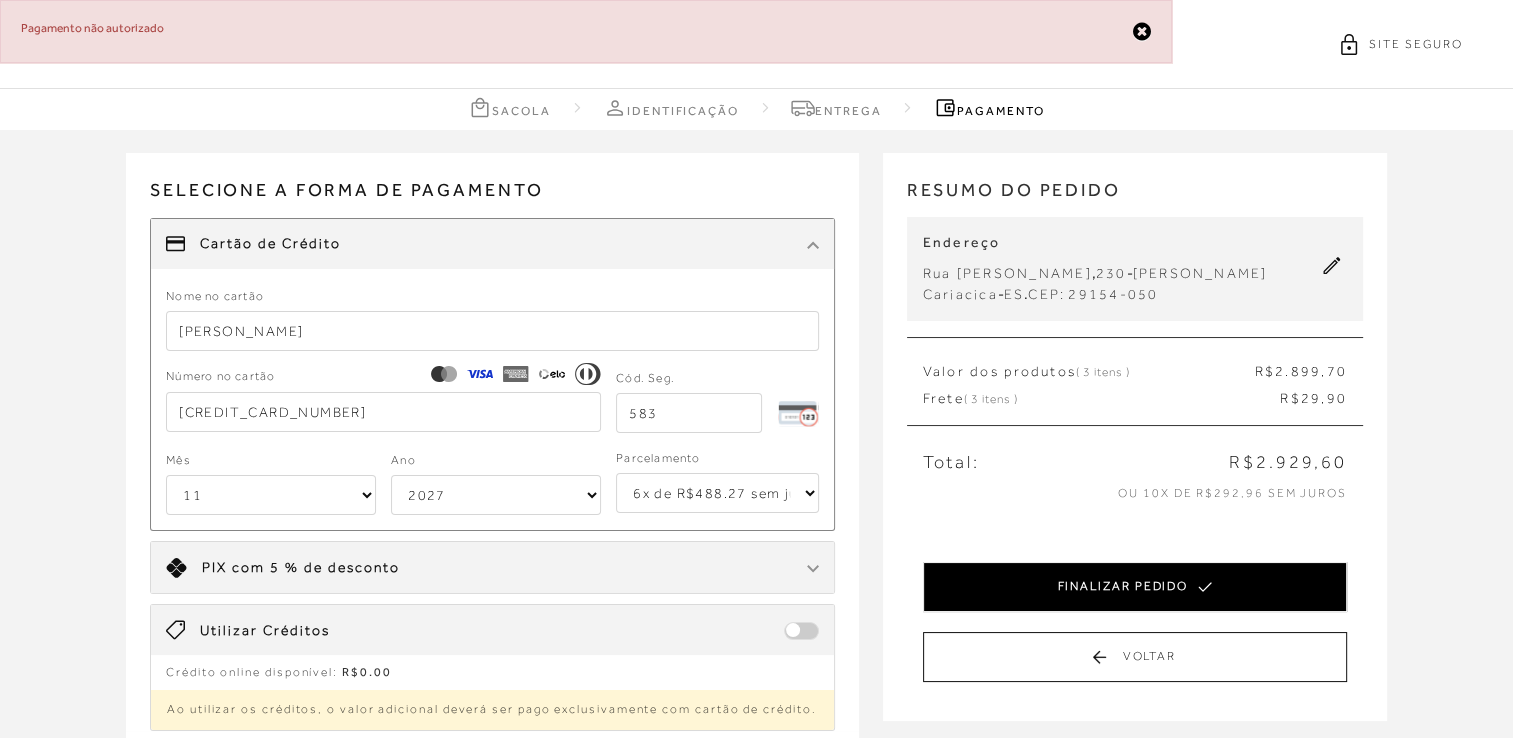 type on "583" 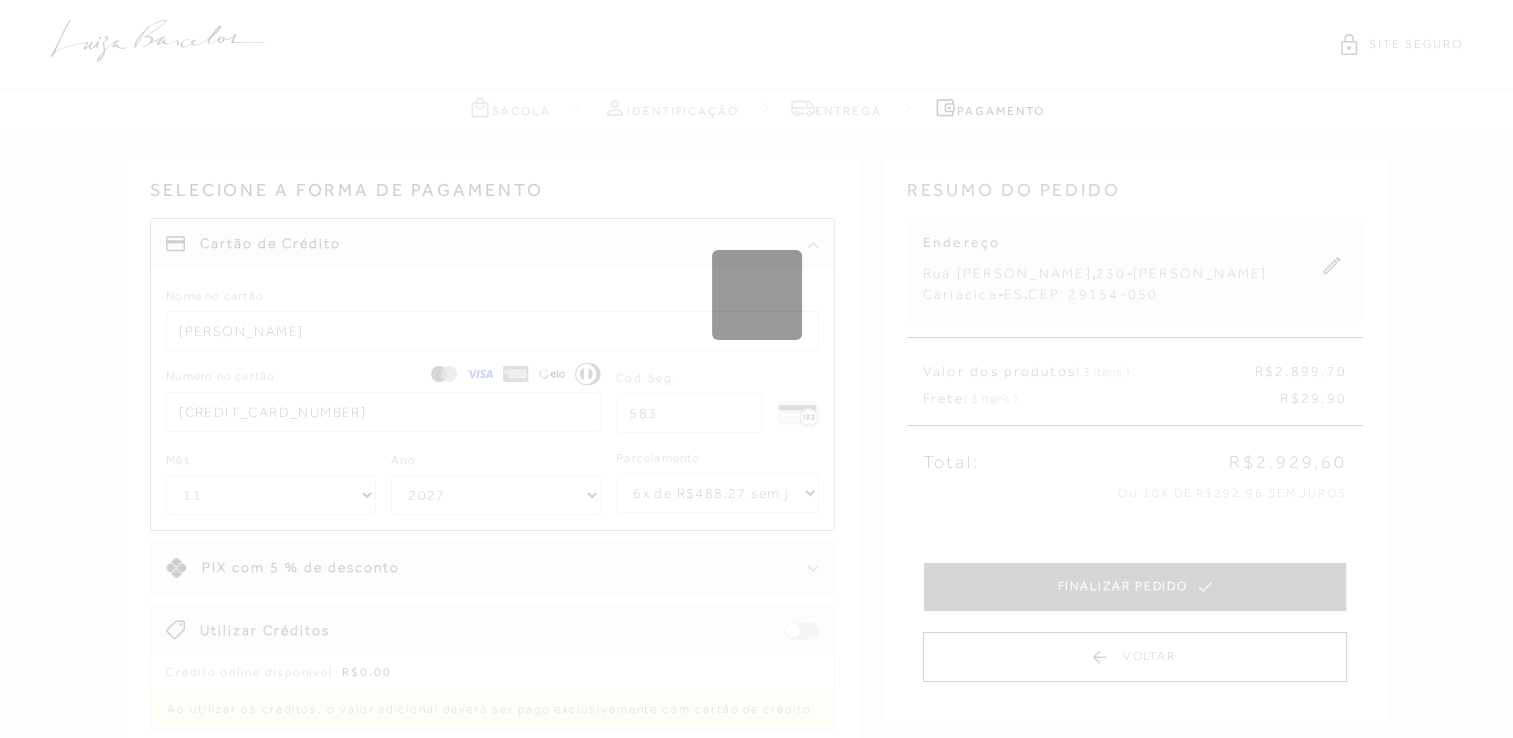 type 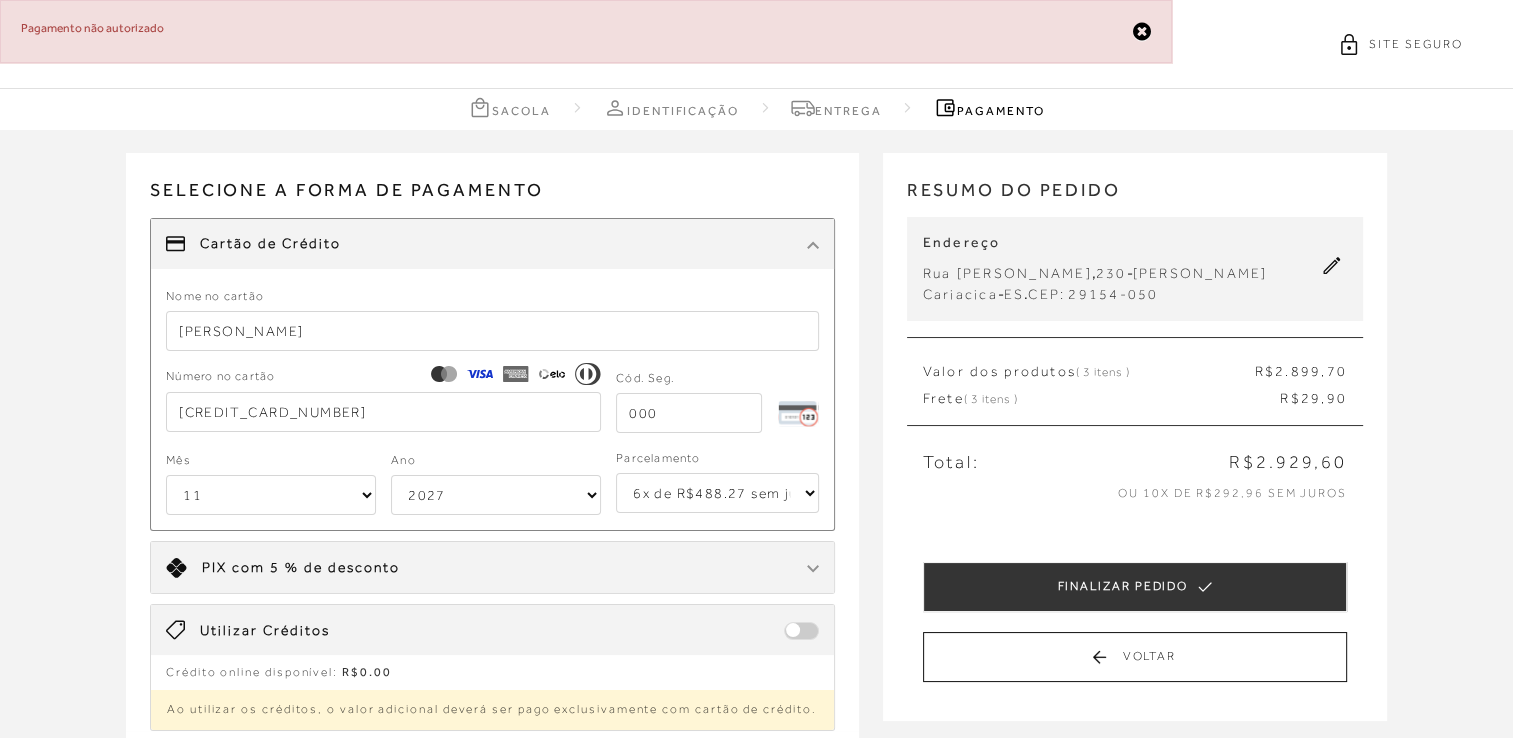 drag, startPoint x: 357, startPoint y: 413, endPoint x: 172, endPoint y: 374, distance: 189.06613 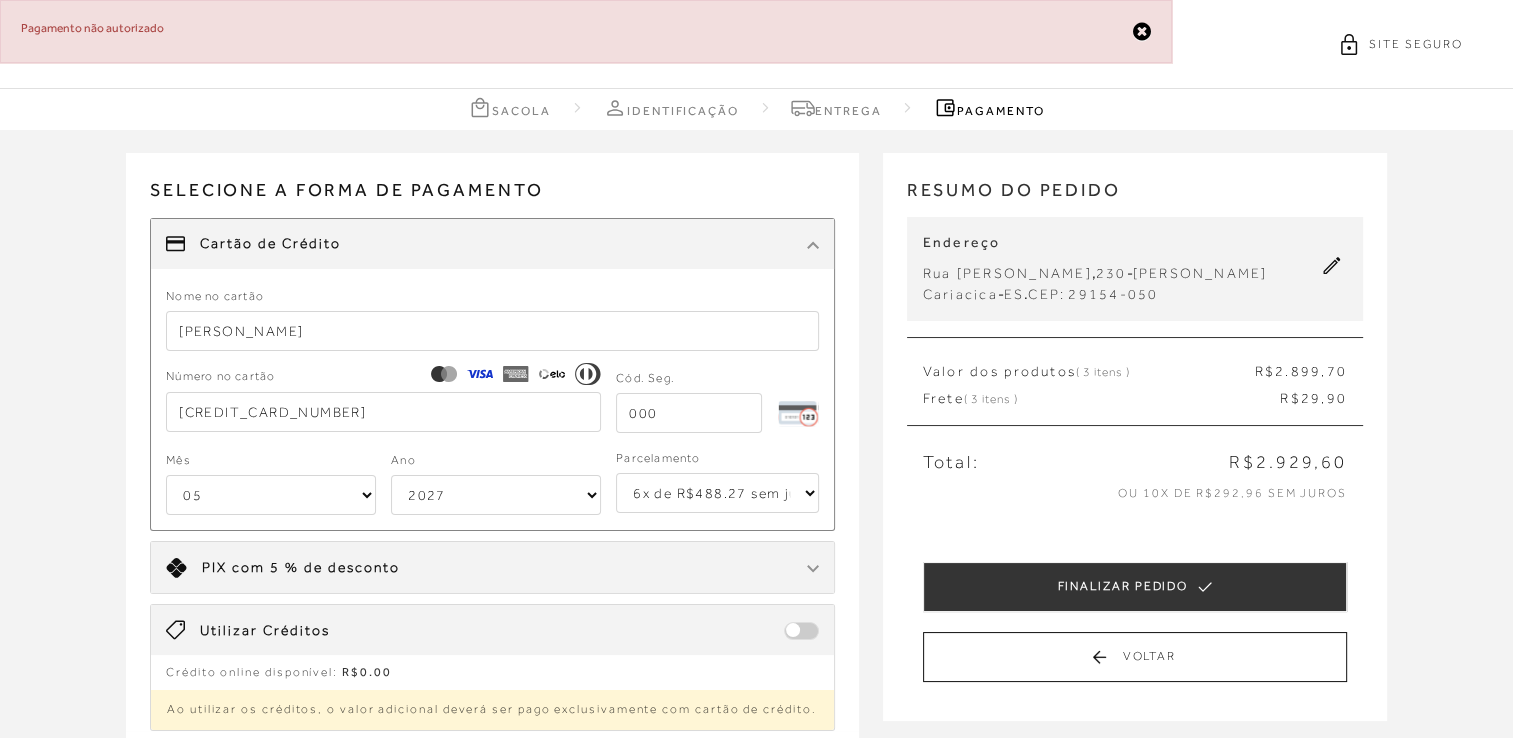 click on "01 02 03 04 05 06 07 08 09 10 11 12" at bounding box center [271, 495] 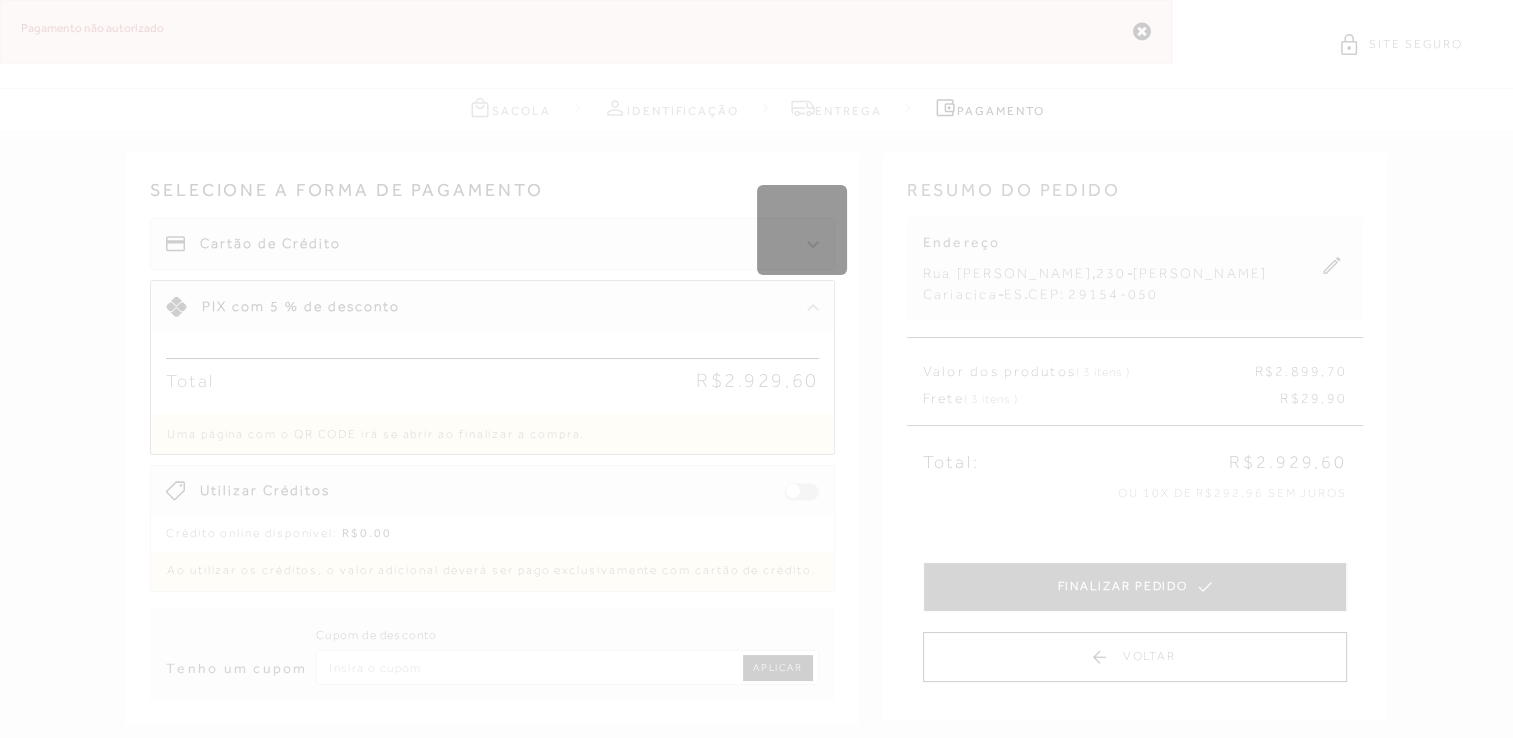 click on "Carregando..." at bounding box center (756, 462) 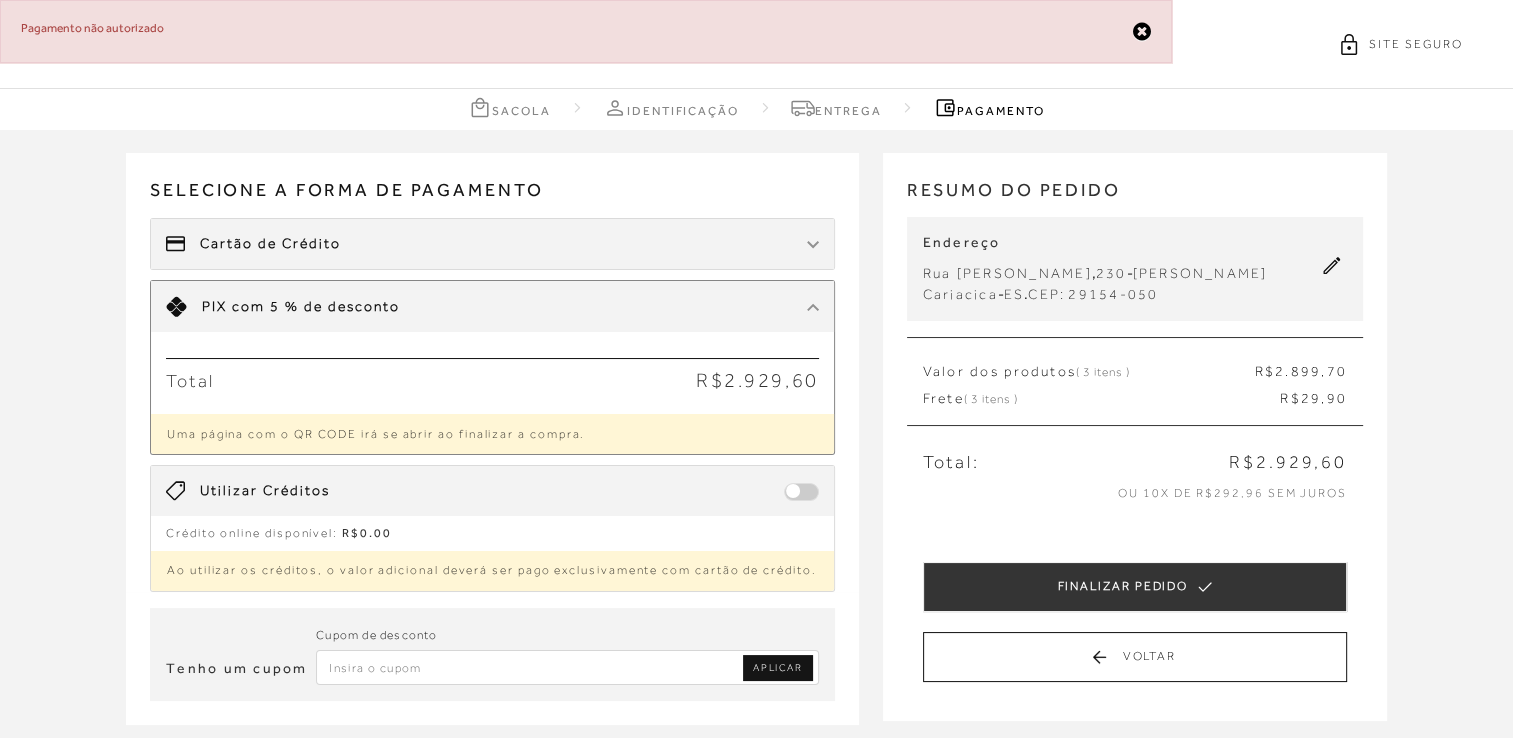 click on "Receber em casa
BOLSA BAGUETE EM COURO CARAMELO COM ALÇA DE ILHOSES PEQUENA
CÓD: 7777073140
Nº : UN
Quantidade: 1
R$ 999 ,90" at bounding box center [756, 460] 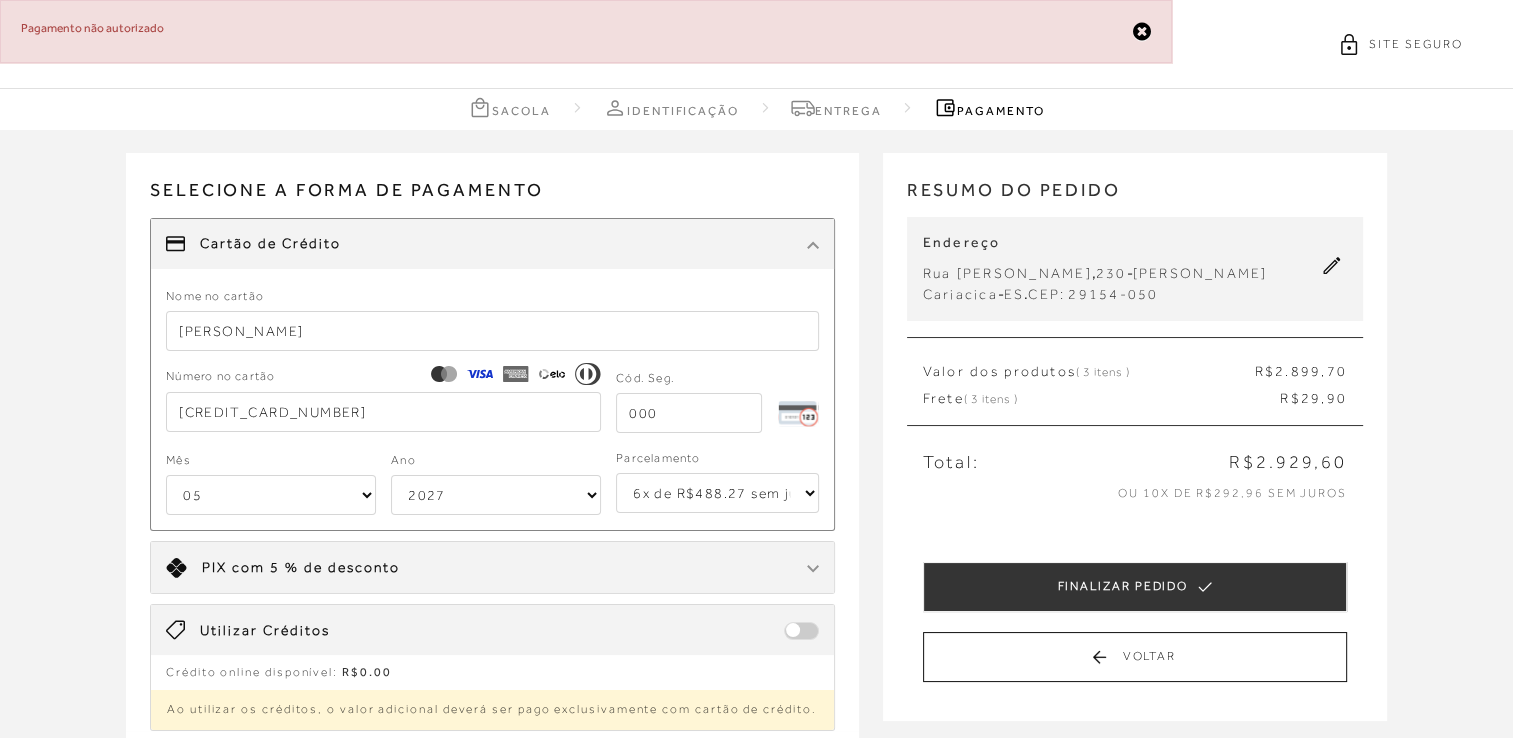 click on "01 02 03 04 05 06 07 08 09 10 11 12" at bounding box center (271, 495) 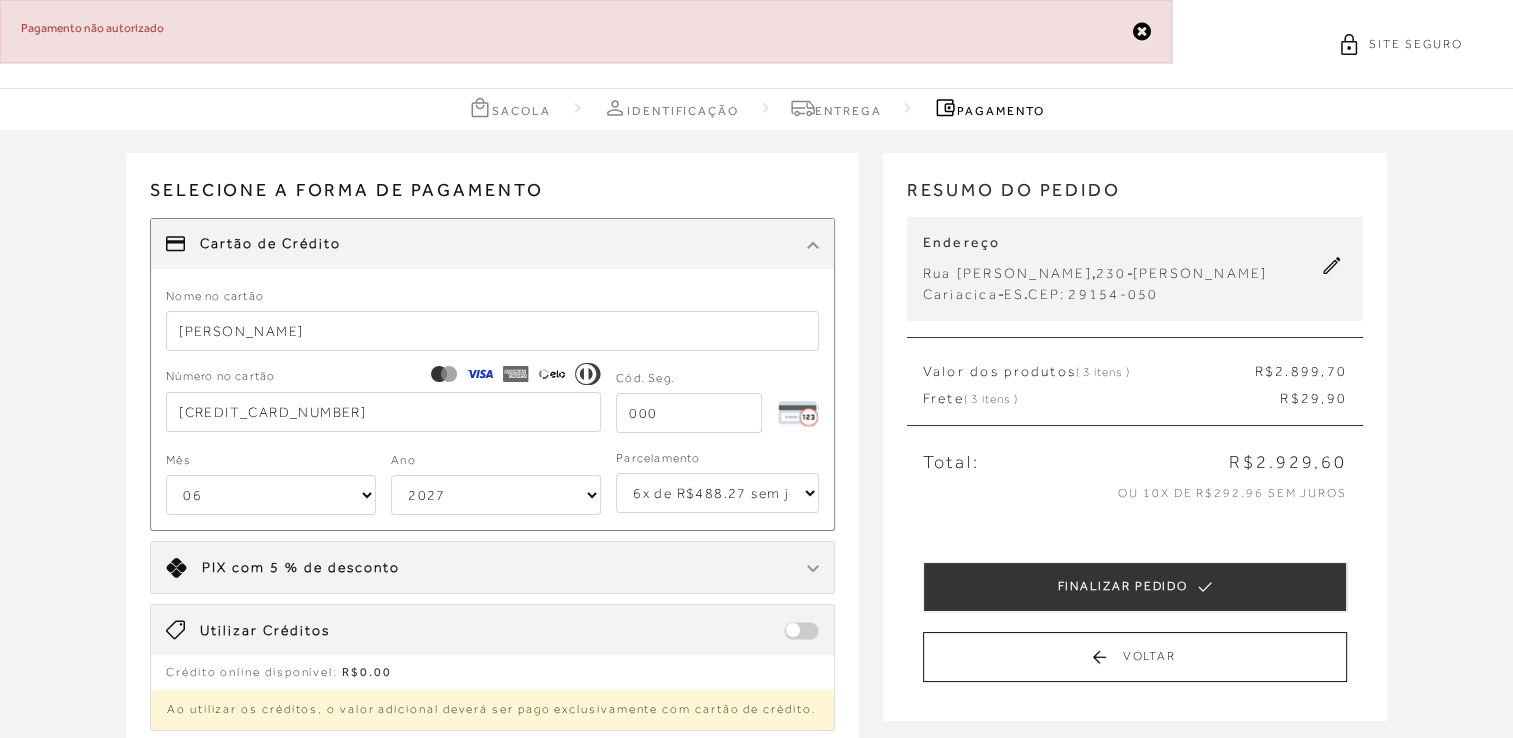 click on "01 02 03 04 05 06 07 08 09 10 11 12" at bounding box center (271, 495) 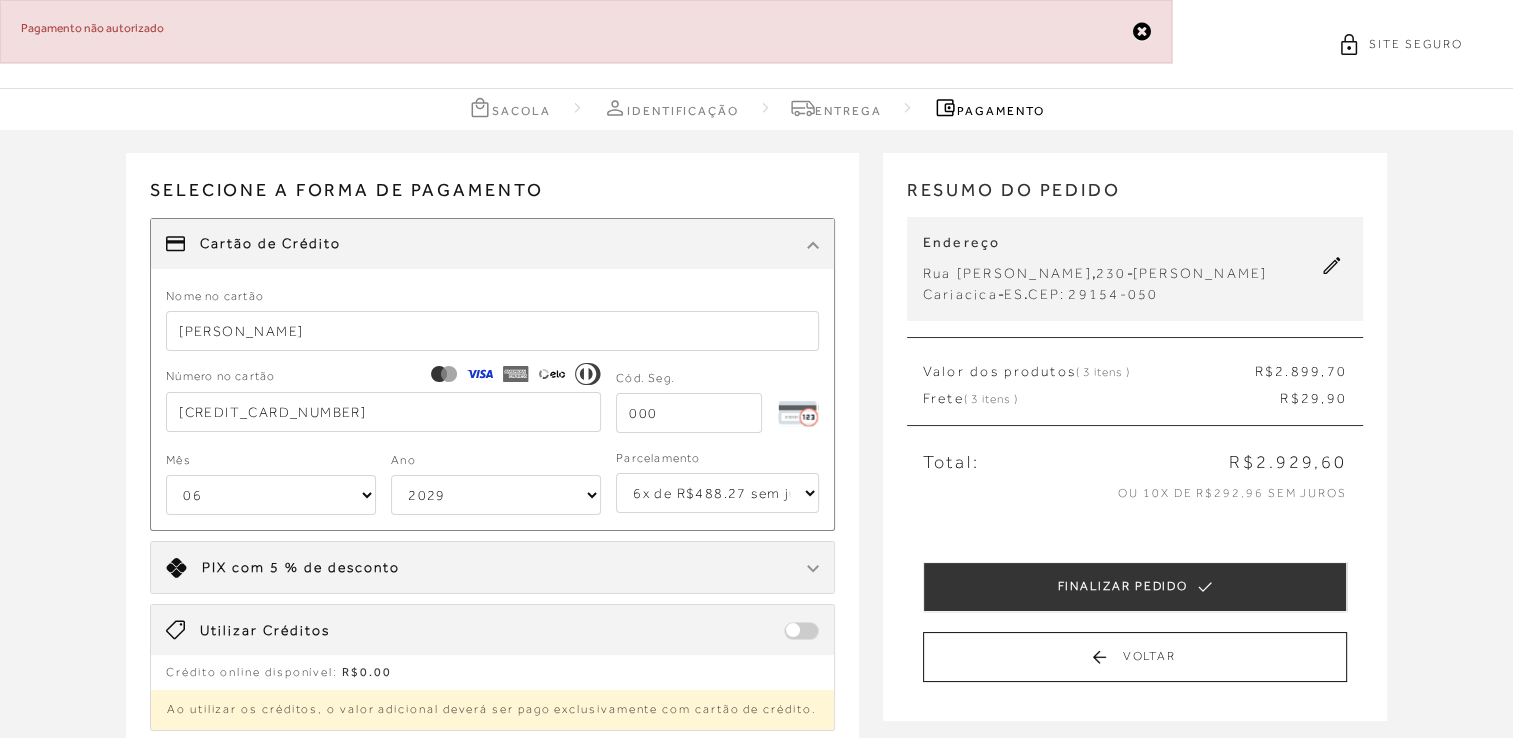 click on "2025 2026 2027 2028 2029 2030 2031 2032 2033 2034 2035 2036 2037 2038 2039 2040 2041 2042 2043 2044" at bounding box center [496, 495] 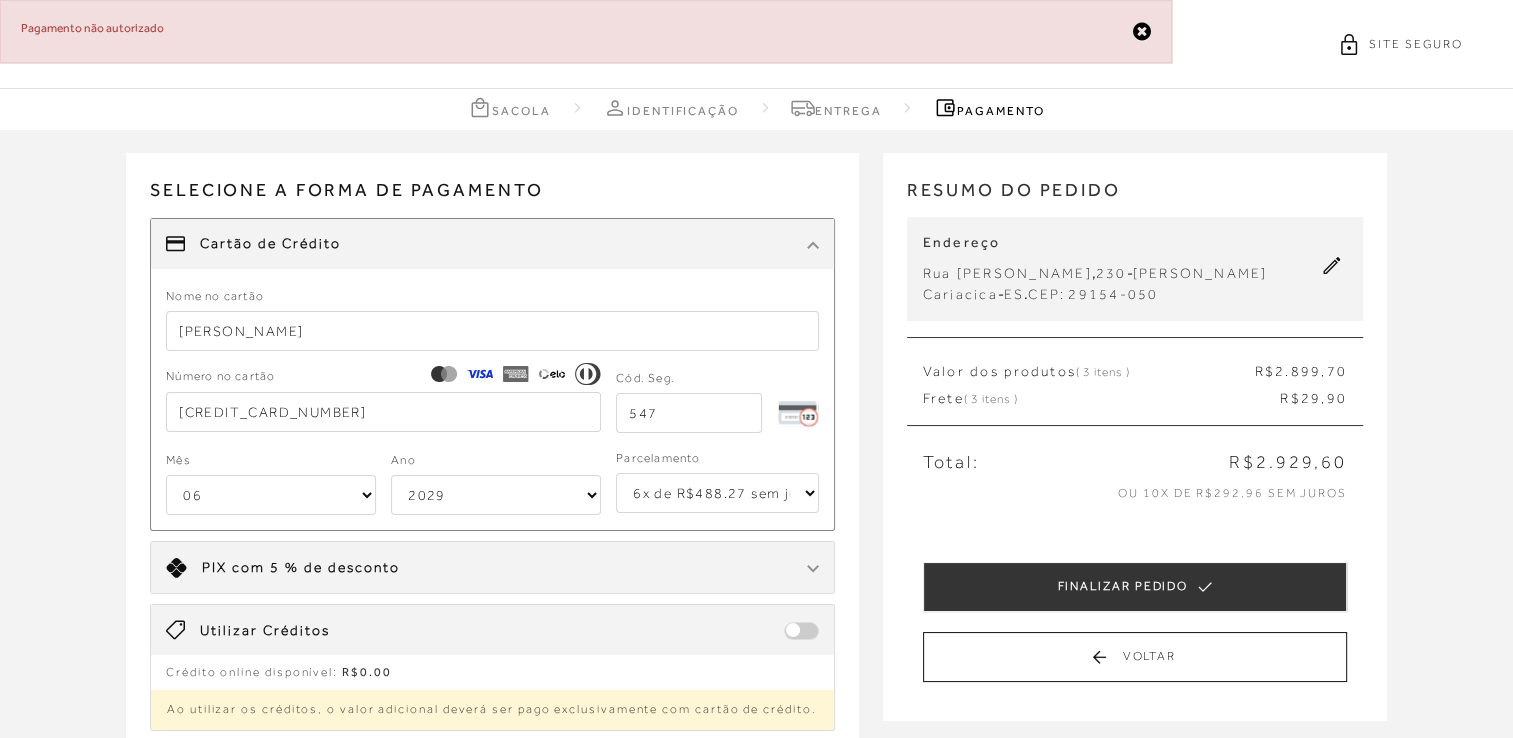 type on "547" 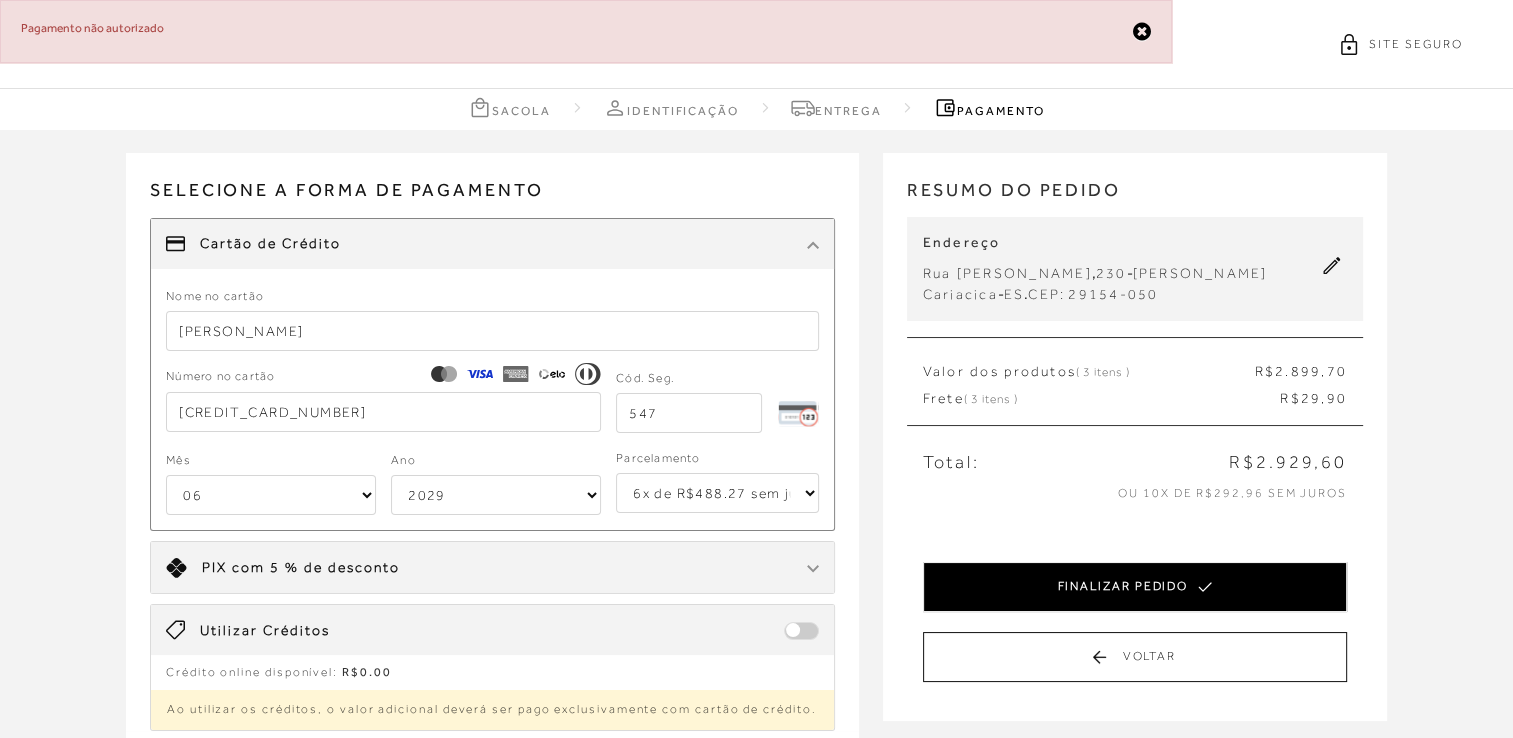 click on "FINALIZAR PEDIDO" at bounding box center (1135, 587) 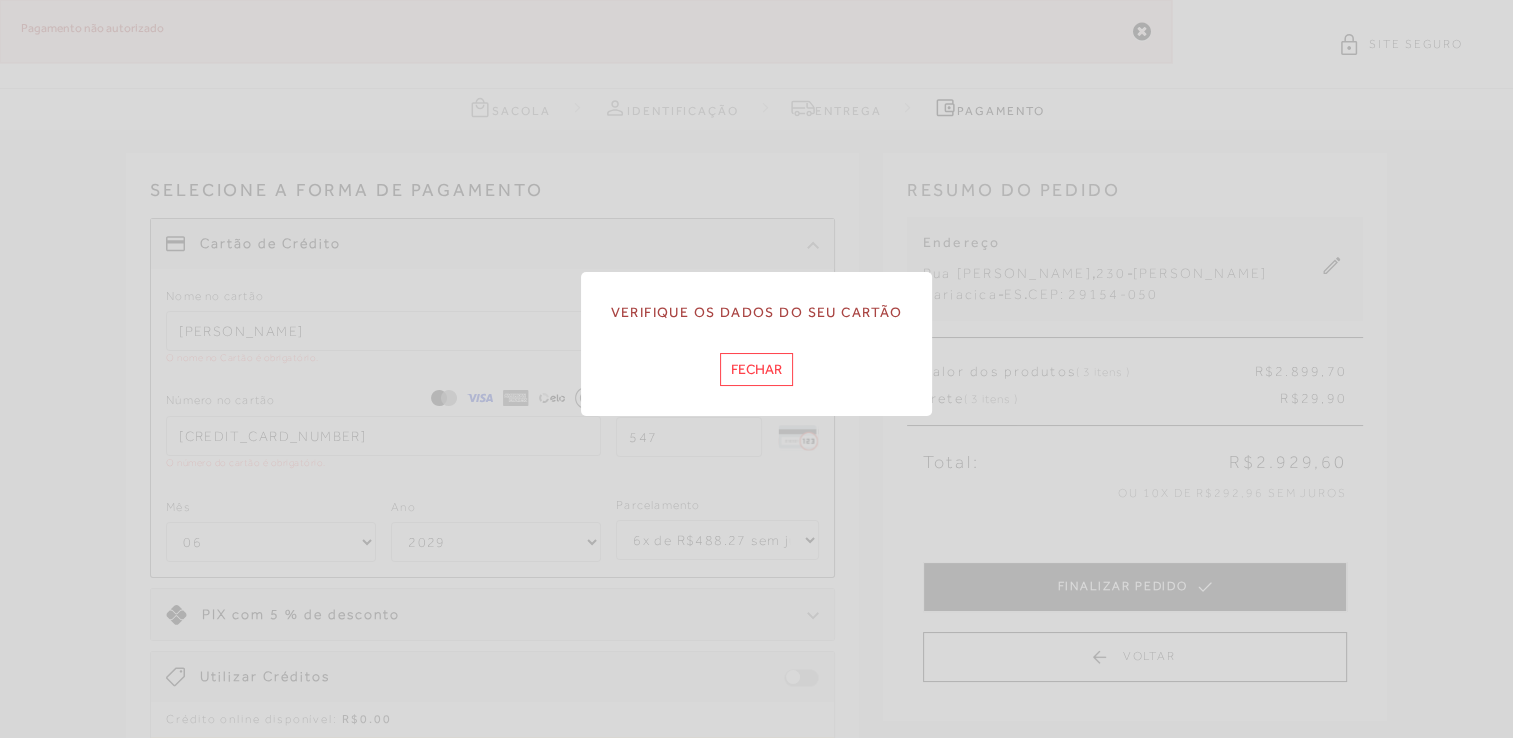 click on "Fechar" at bounding box center [756, 369] 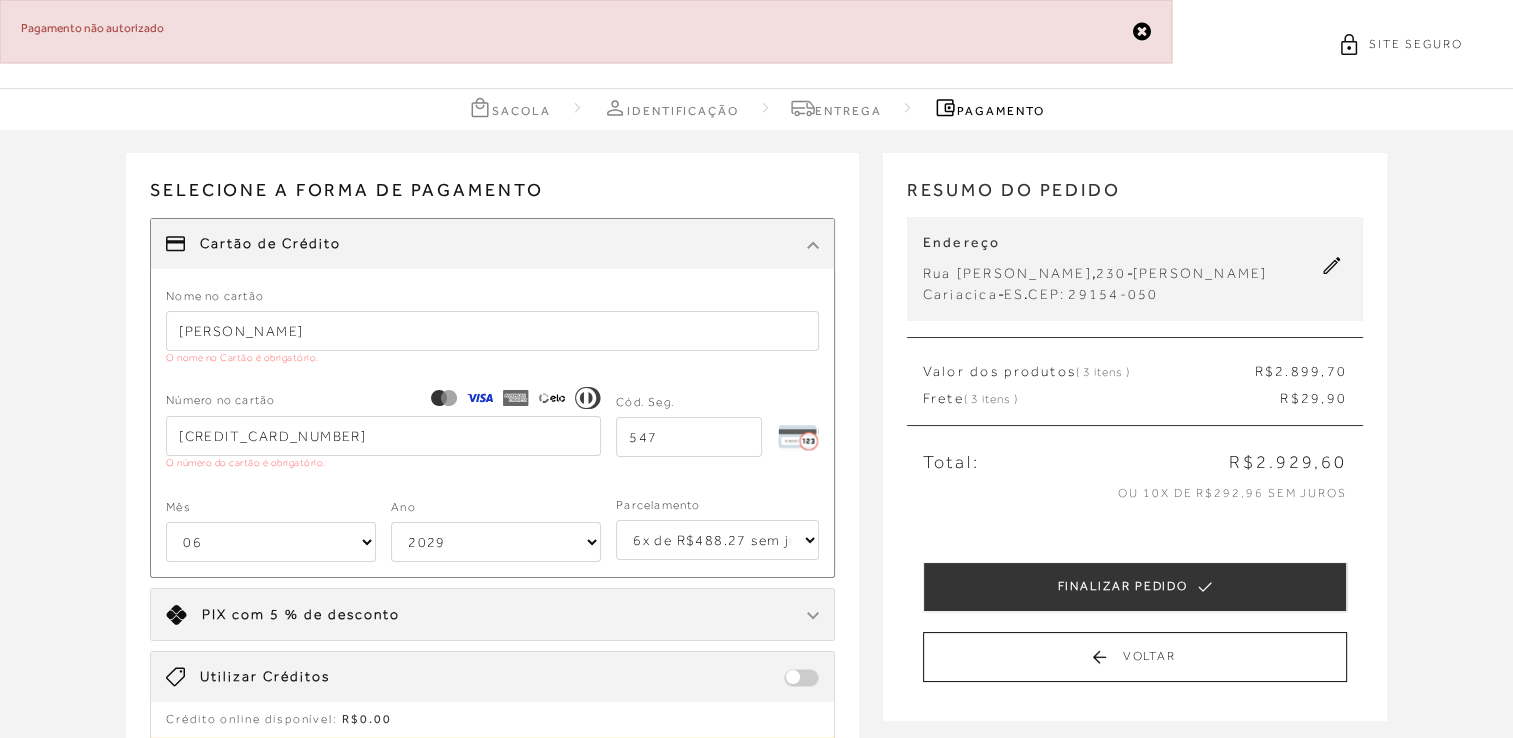 click on "Receber em casa
BOLSA BAGUETE EM COURO CARAMELO COM ALÇA DE ILHOSES PEQUENA
CÓD: 7777073140
Nº : UN
Quantidade: 1
R$ 999 ,90" at bounding box center (756, 553) 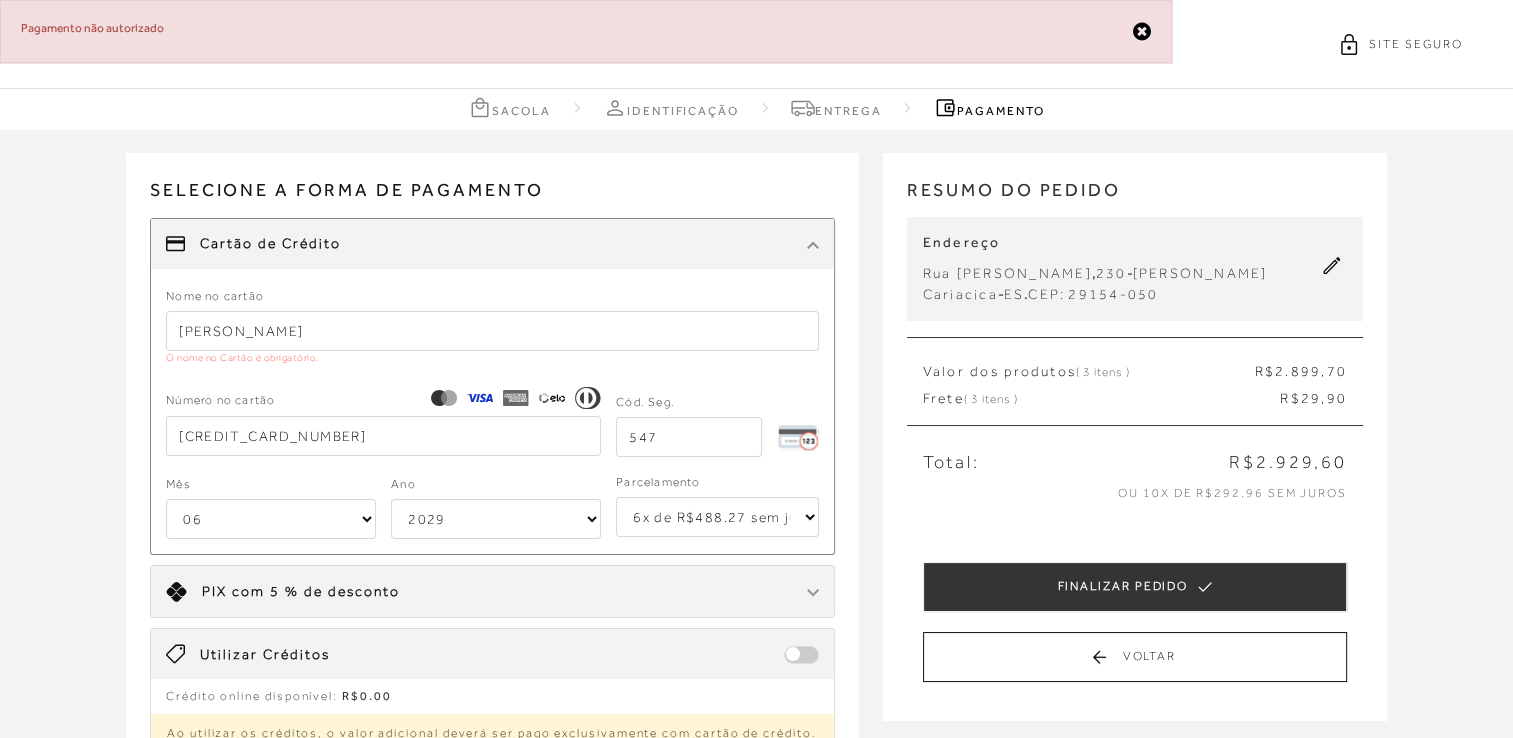 type on "[CREDIT_CARD_NUMBER]" 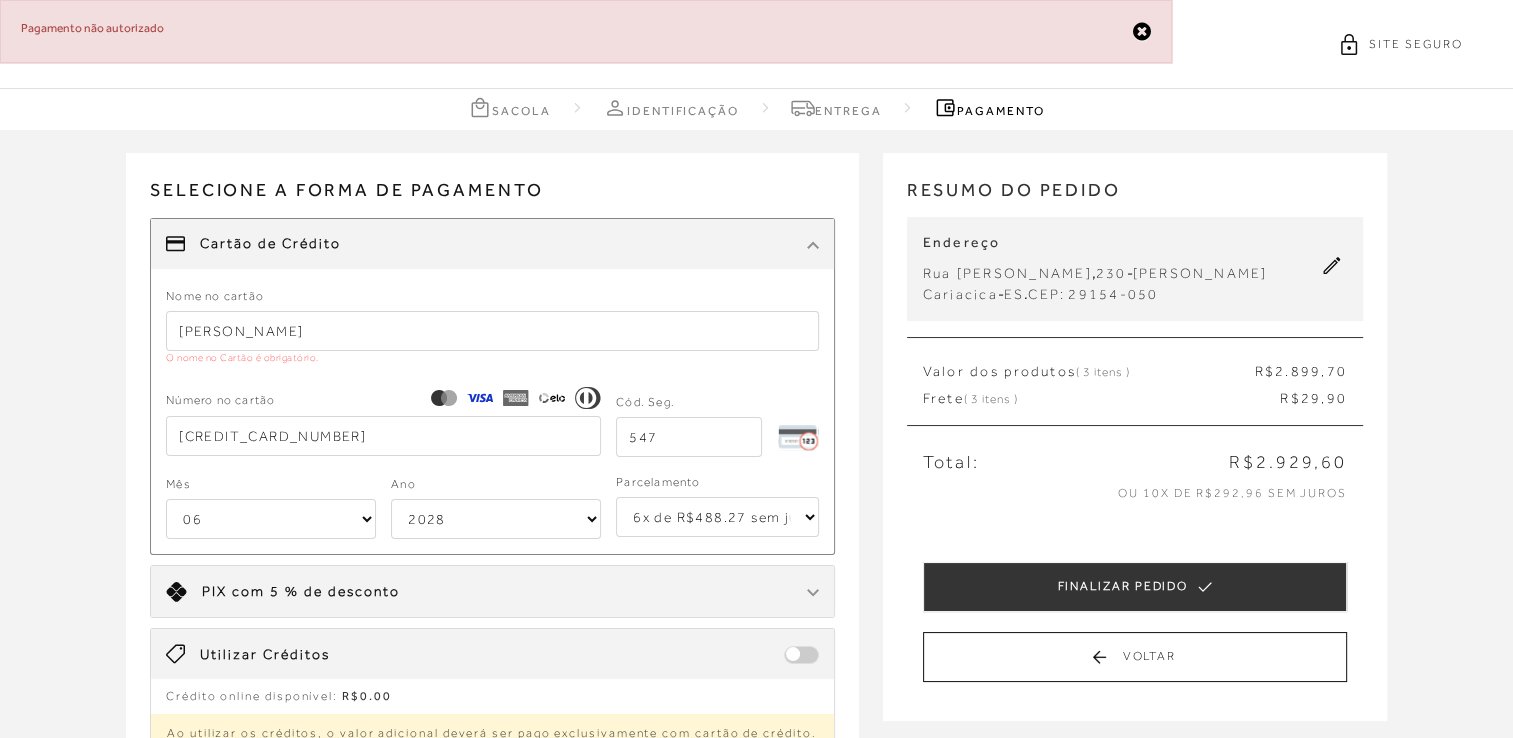 click on "2025 2026 2027 2028 2029 2030 2031 2032 2033 2034 2035 2036 2037 2038 2039 2040 2041 2042 2043 2044" at bounding box center [496, 519] 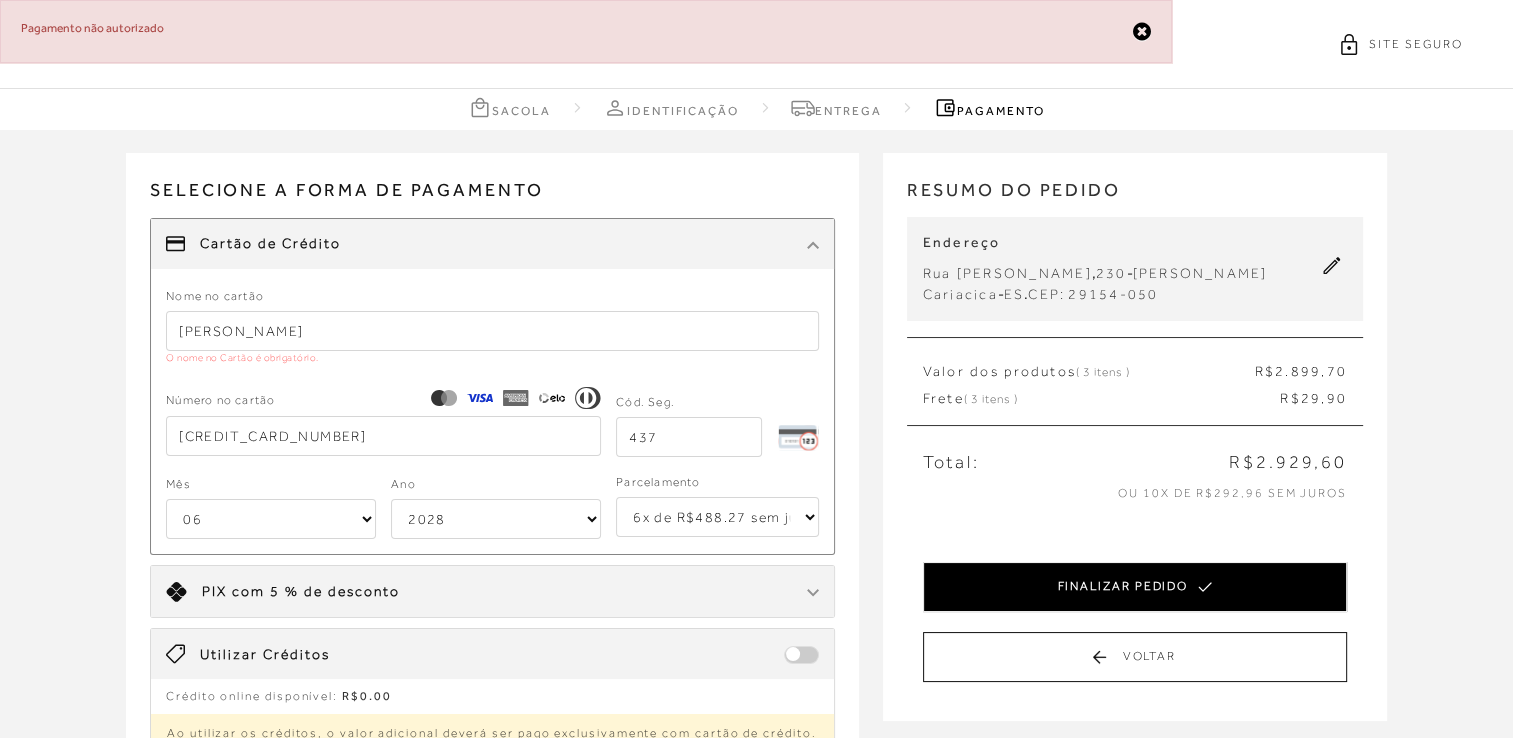type on "437" 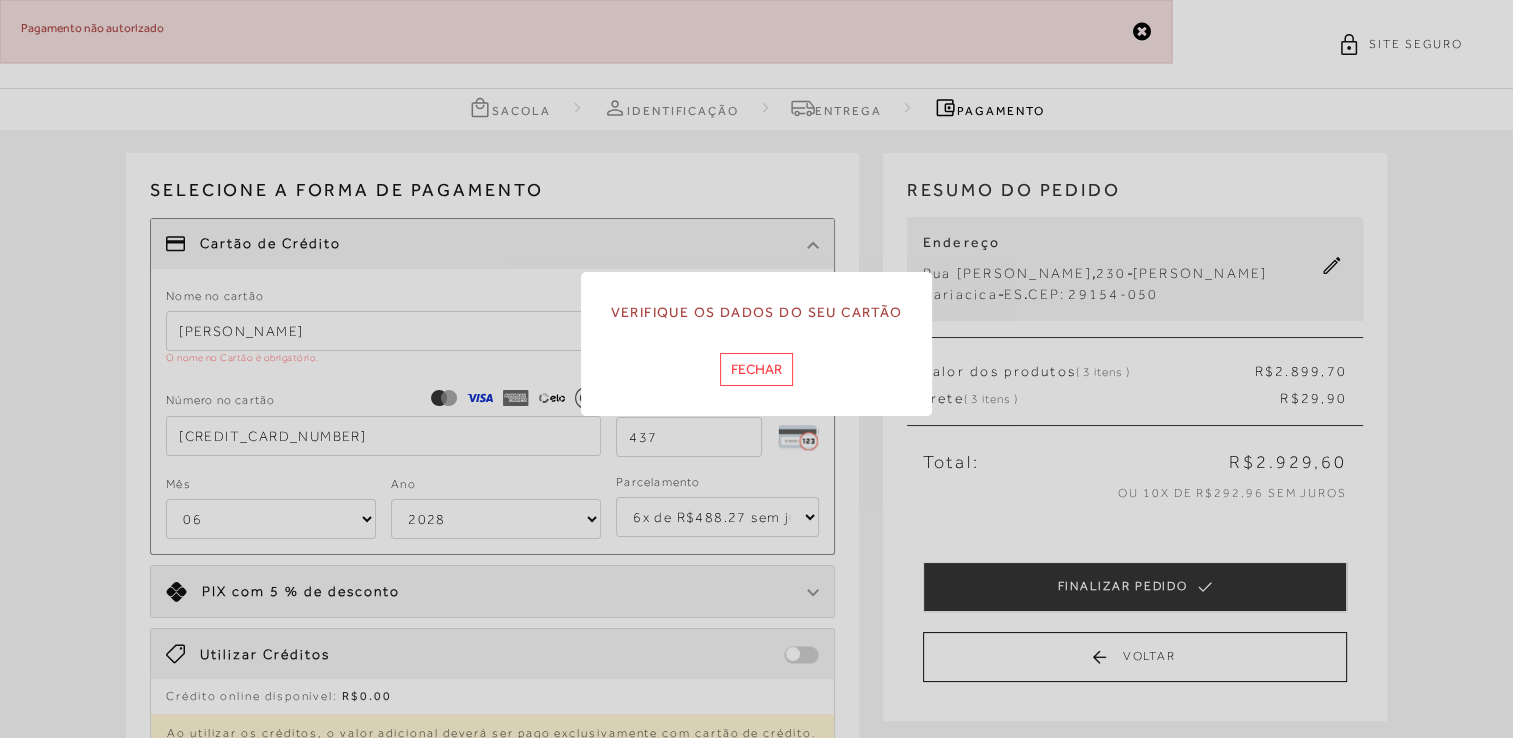 click on "Fechar" at bounding box center (756, 369) 